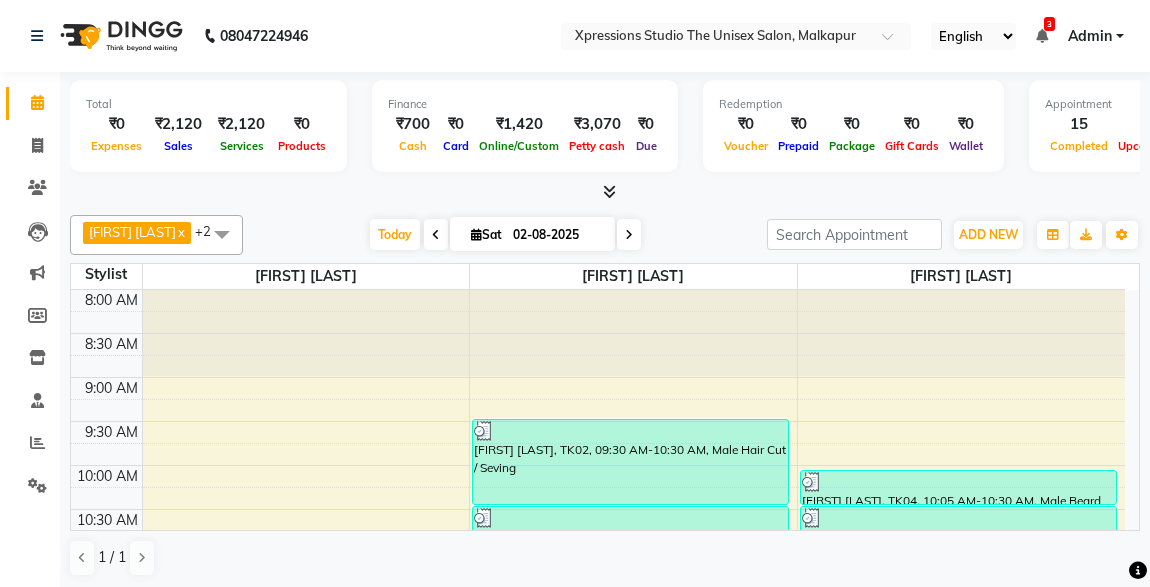scroll, scrollTop: 0, scrollLeft: 0, axis: both 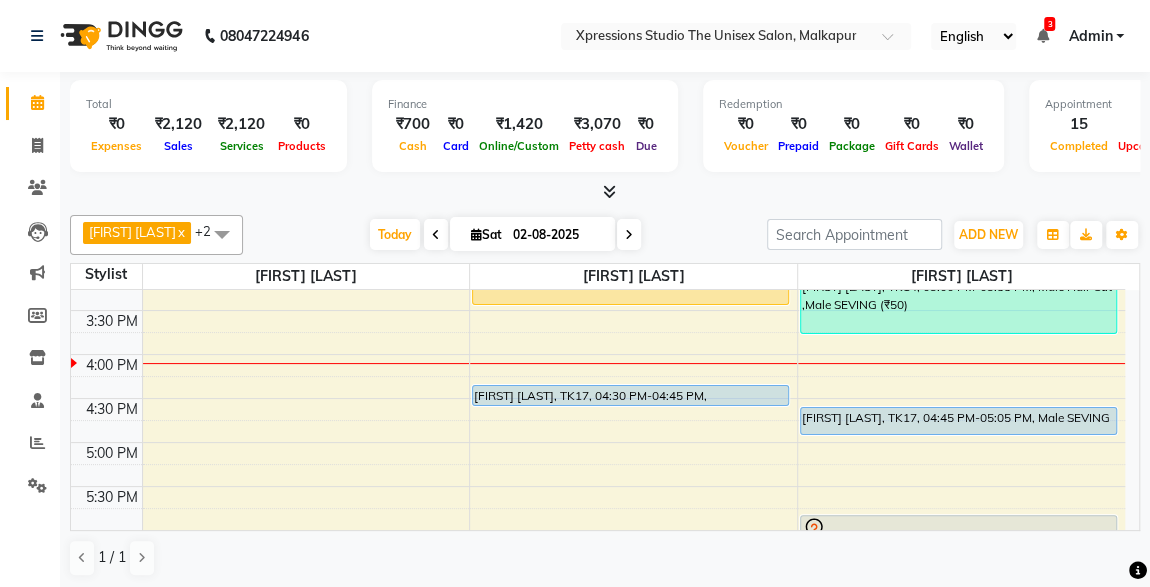 click on "[FIRST] [LAST], TK16, 03:00 PM-03:35 PM, Male Hair Cut" at bounding box center [630, 280] 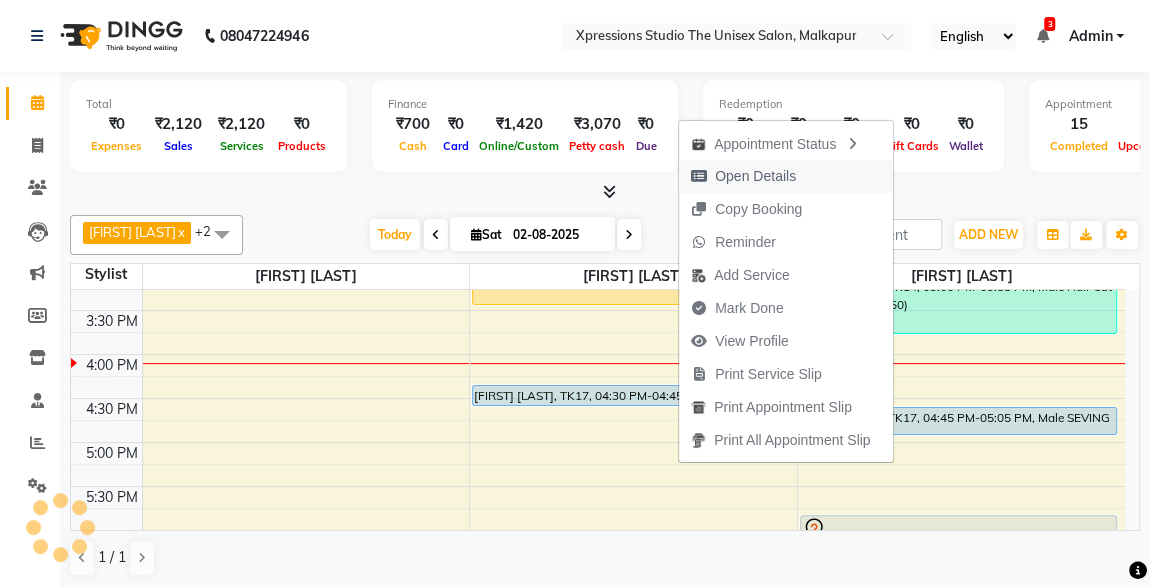 click on "Open Details" at bounding box center [755, 176] 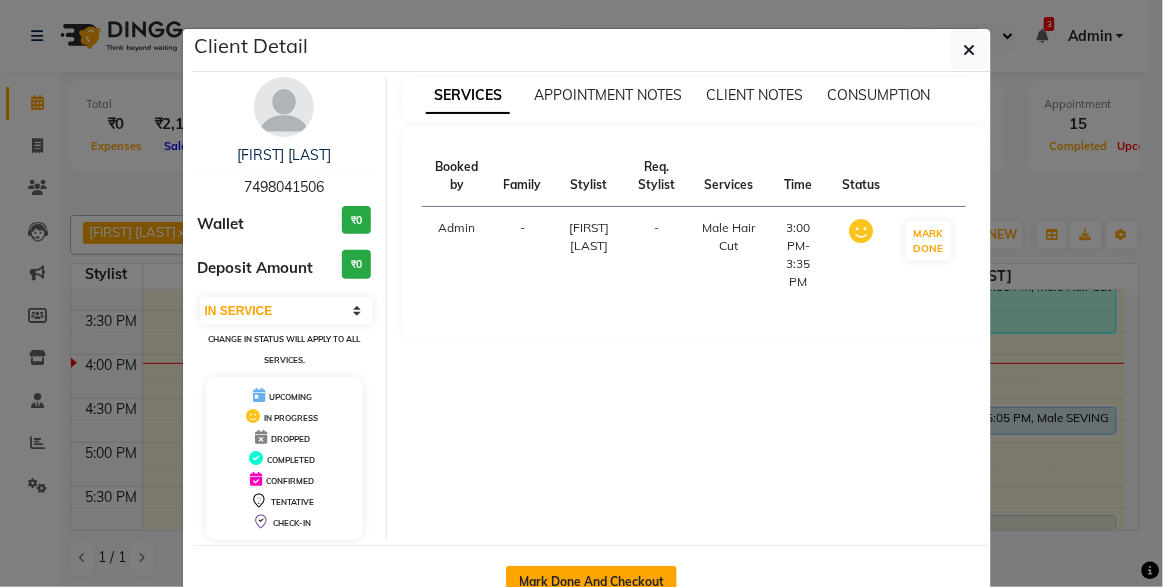 click on "Mark Done And Checkout" 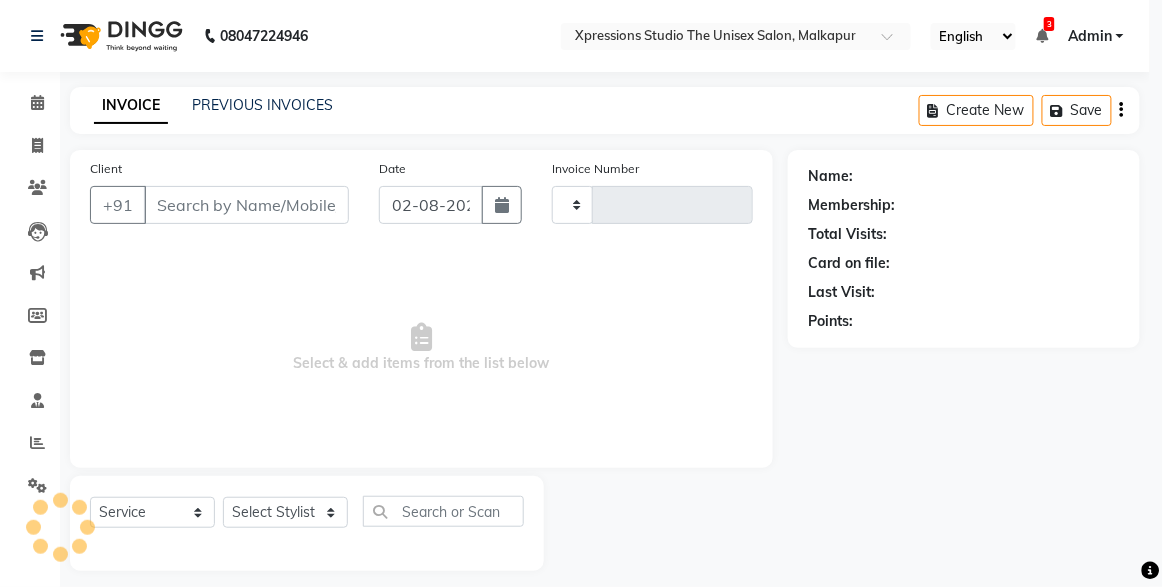type on "3696" 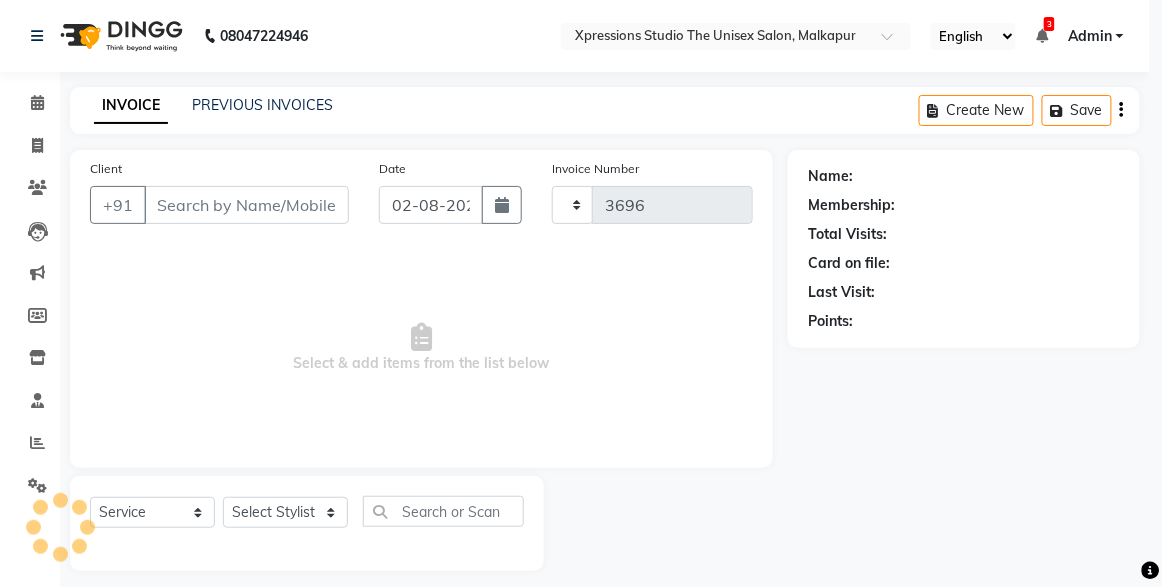 select on "7003" 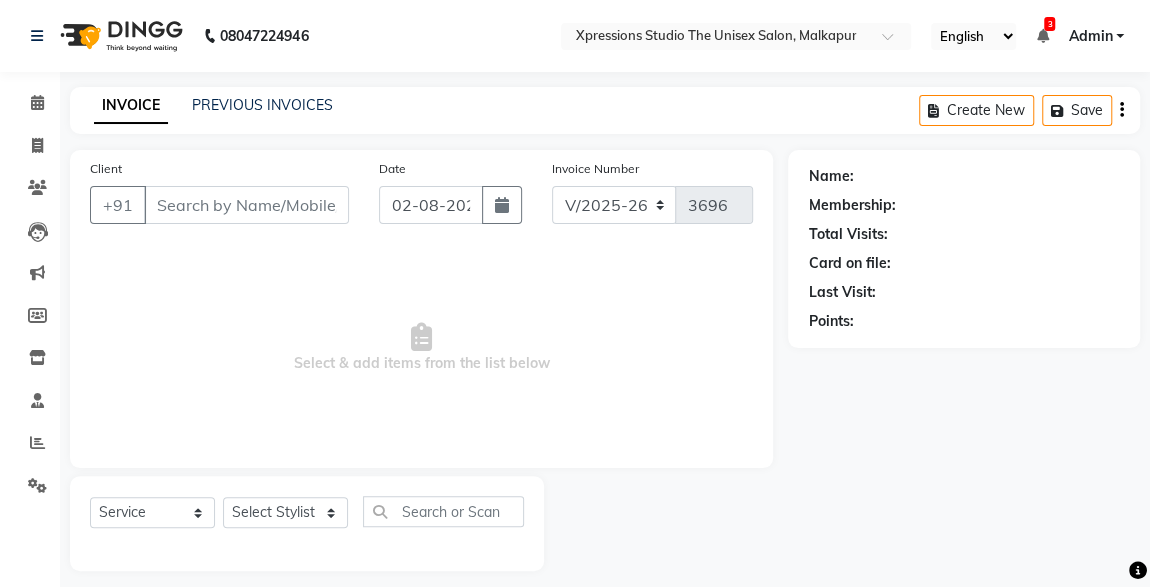 type on "7498041506" 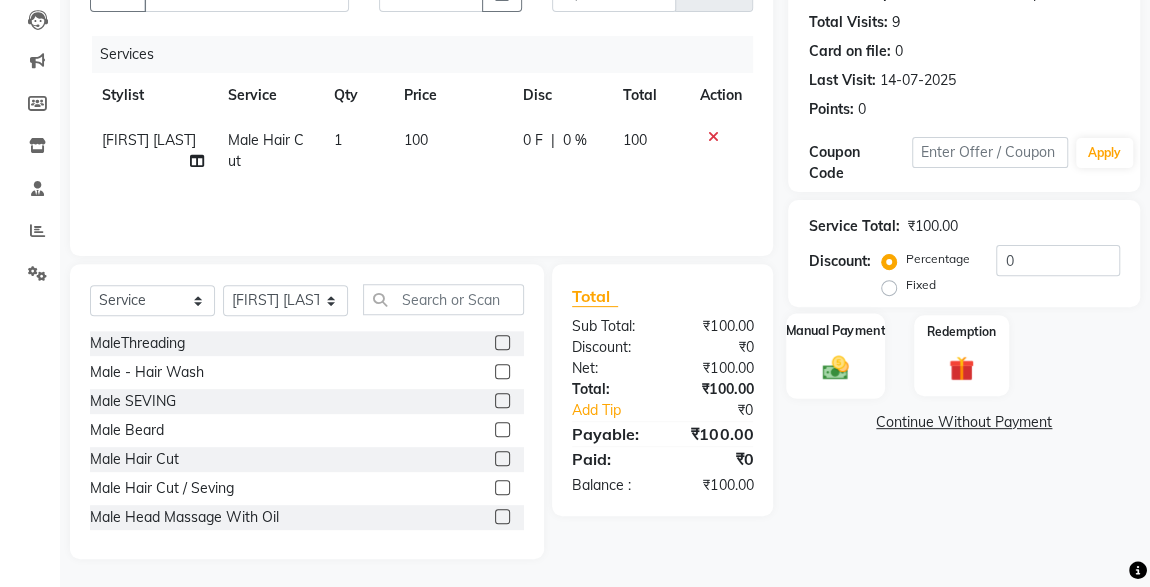 click 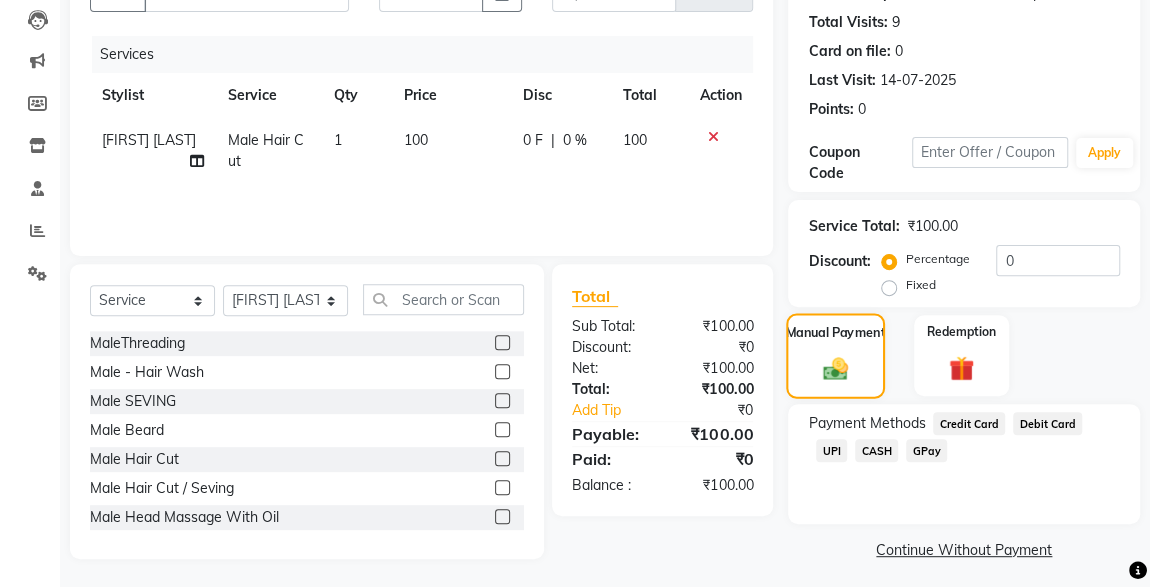 scroll, scrollTop: 219, scrollLeft: 0, axis: vertical 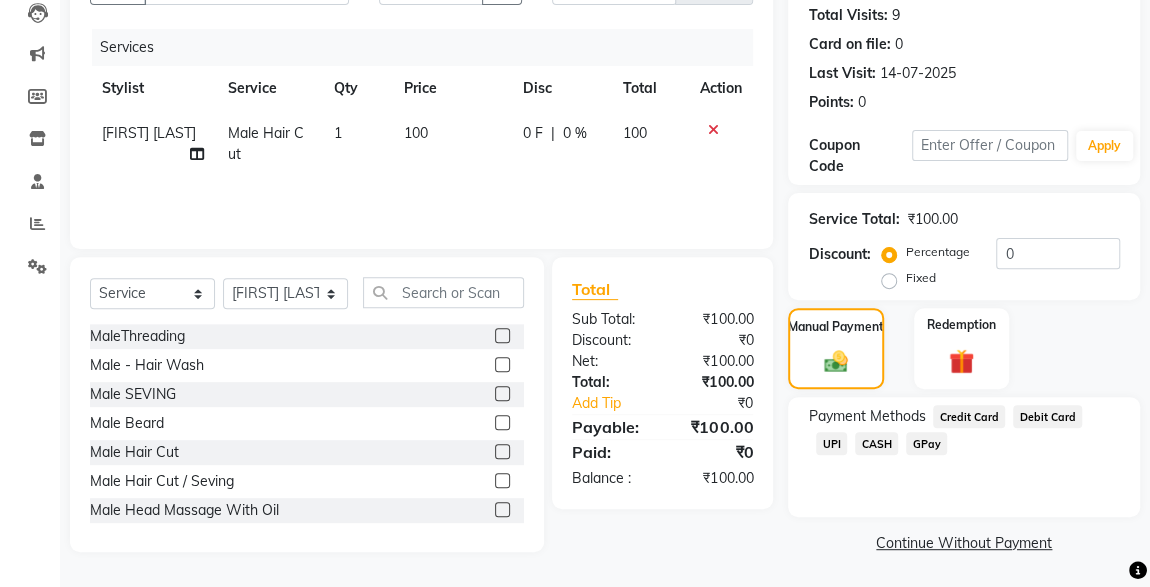 click on "CASH" 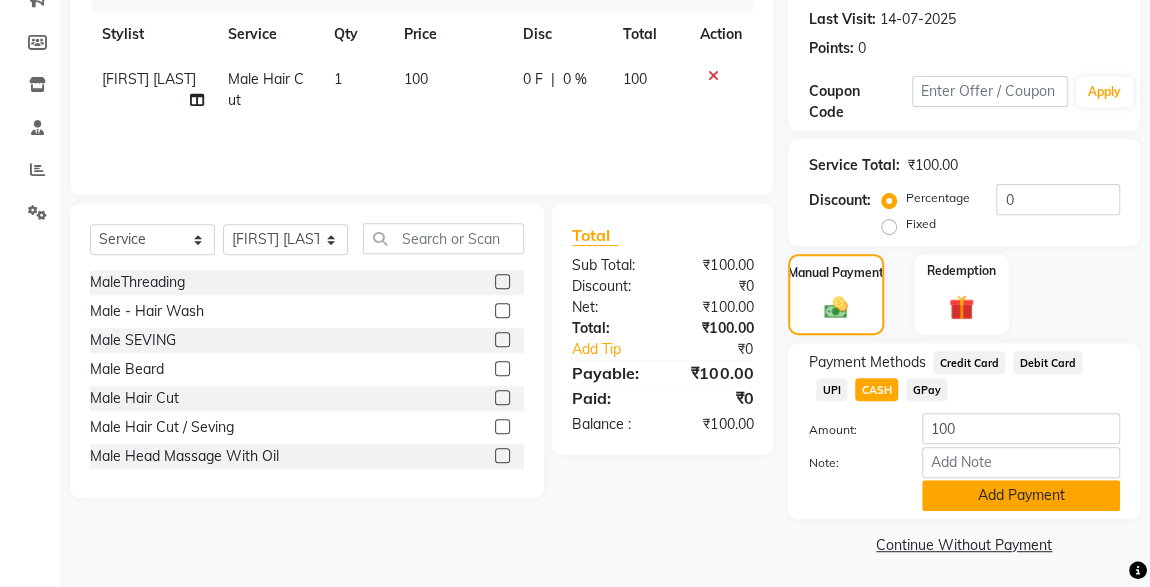 click on "Add Payment" 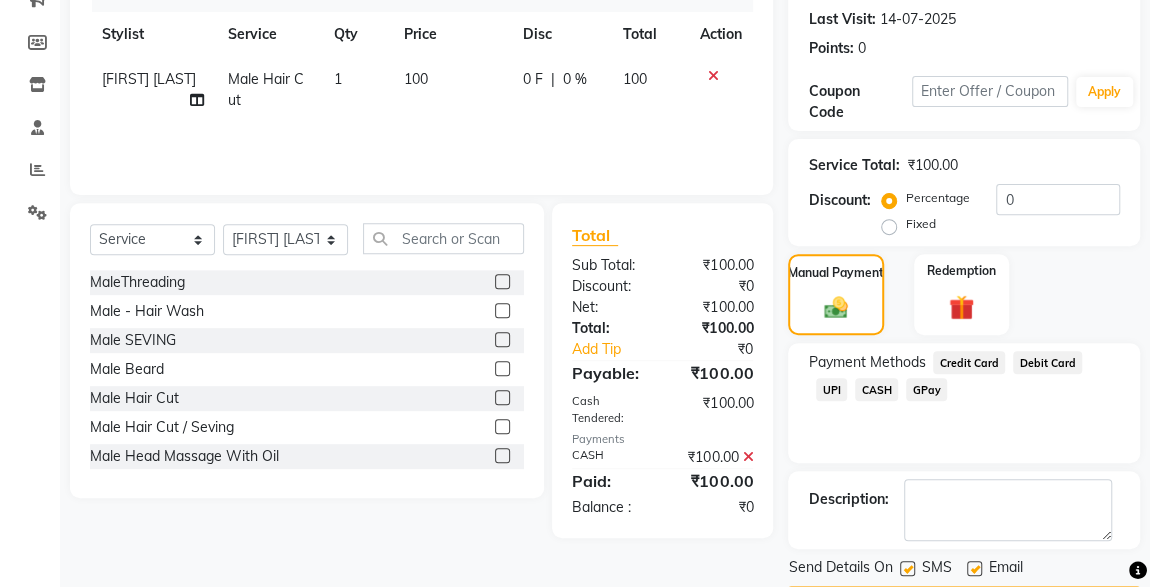 scroll, scrollTop: 330, scrollLeft: 0, axis: vertical 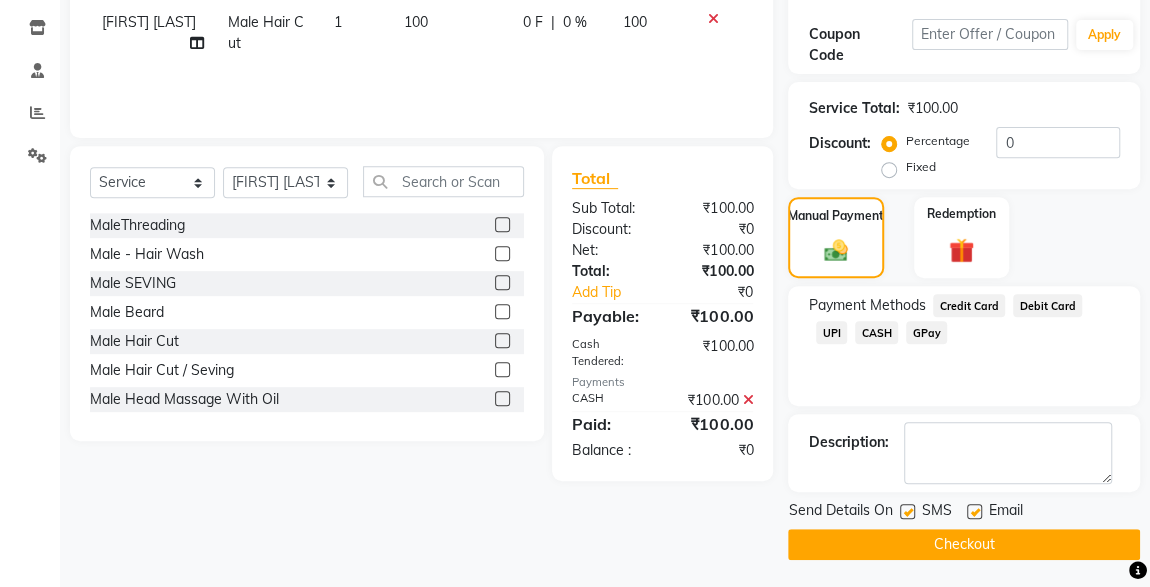 click 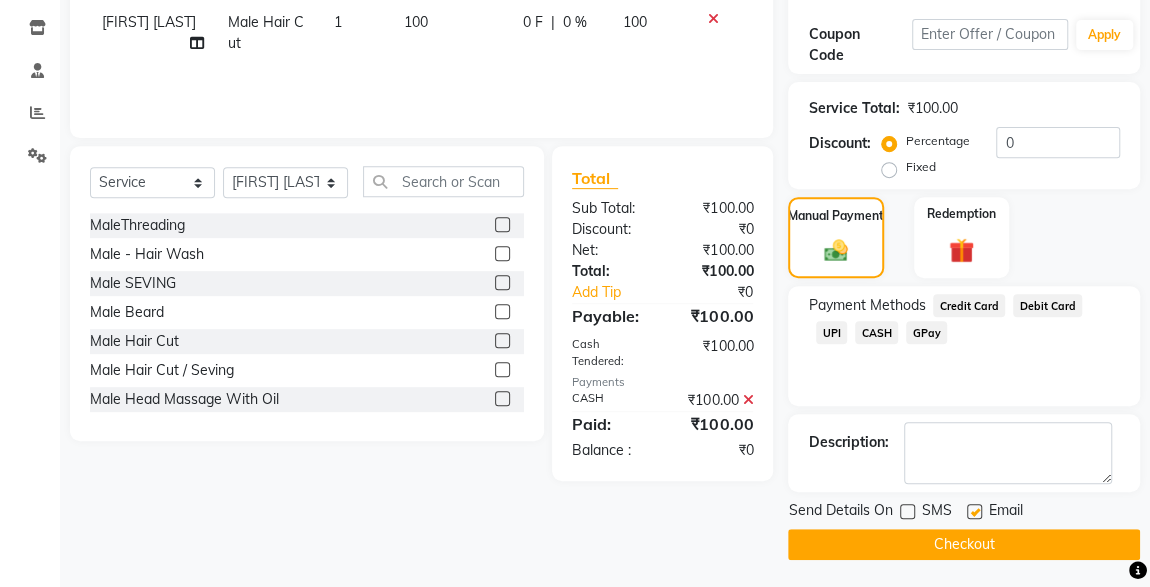 click on "Checkout" 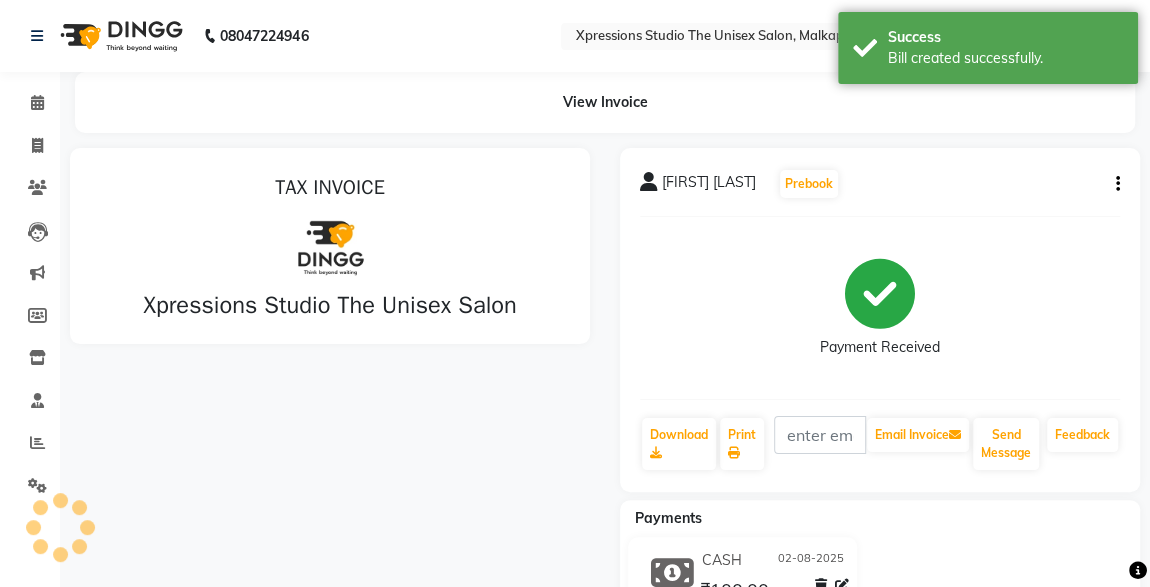 scroll, scrollTop: 0, scrollLeft: 0, axis: both 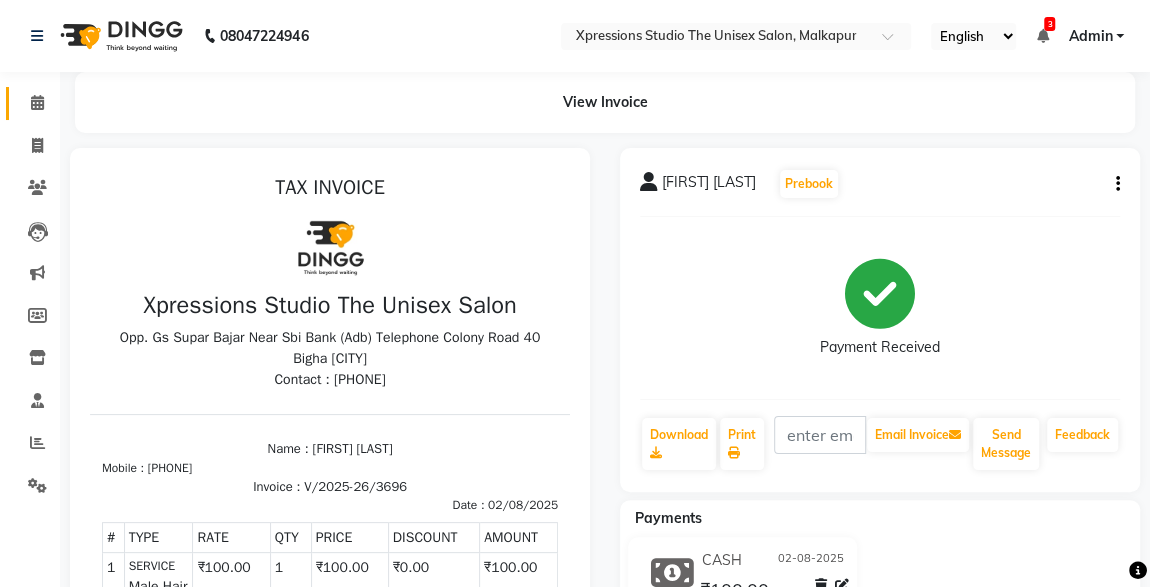 click 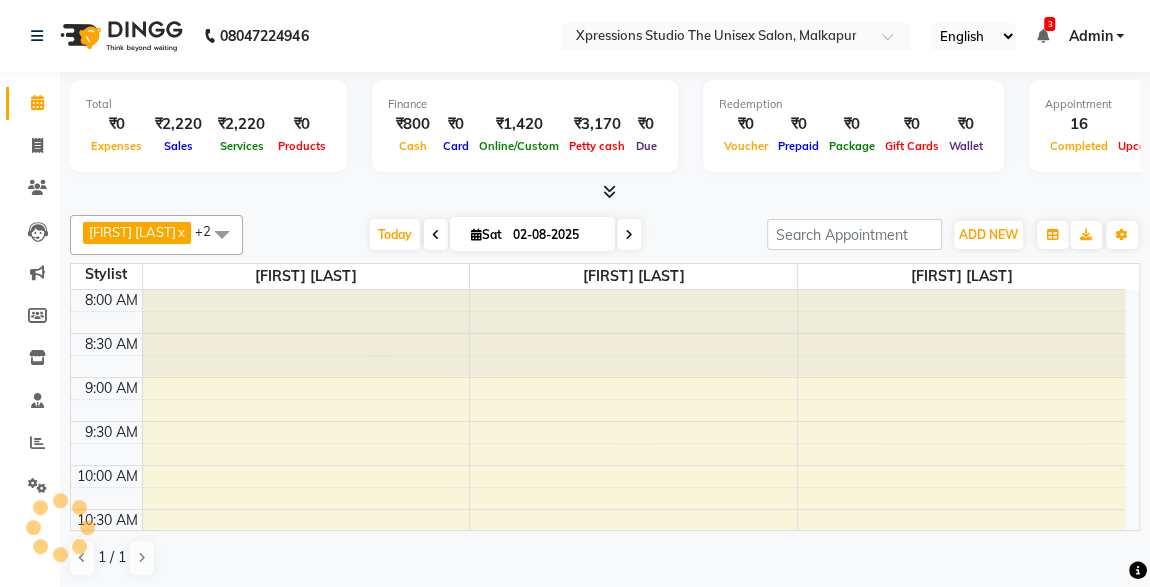 scroll, scrollTop: 692, scrollLeft: 0, axis: vertical 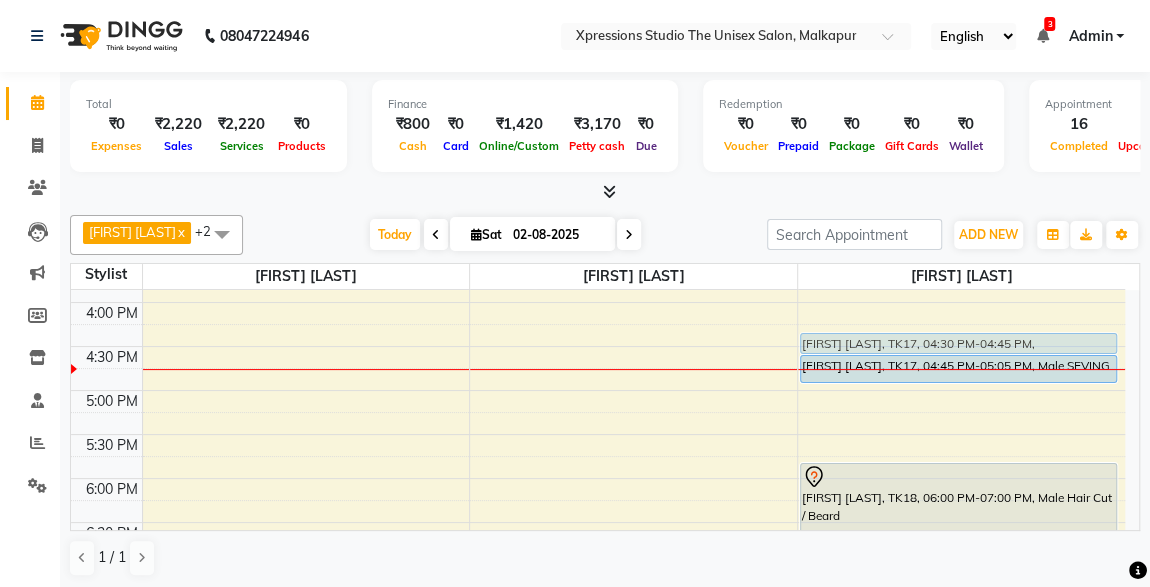 drag, startPoint x: 702, startPoint y: 333, endPoint x: 869, endPoint y: 336, distance: 167.02695 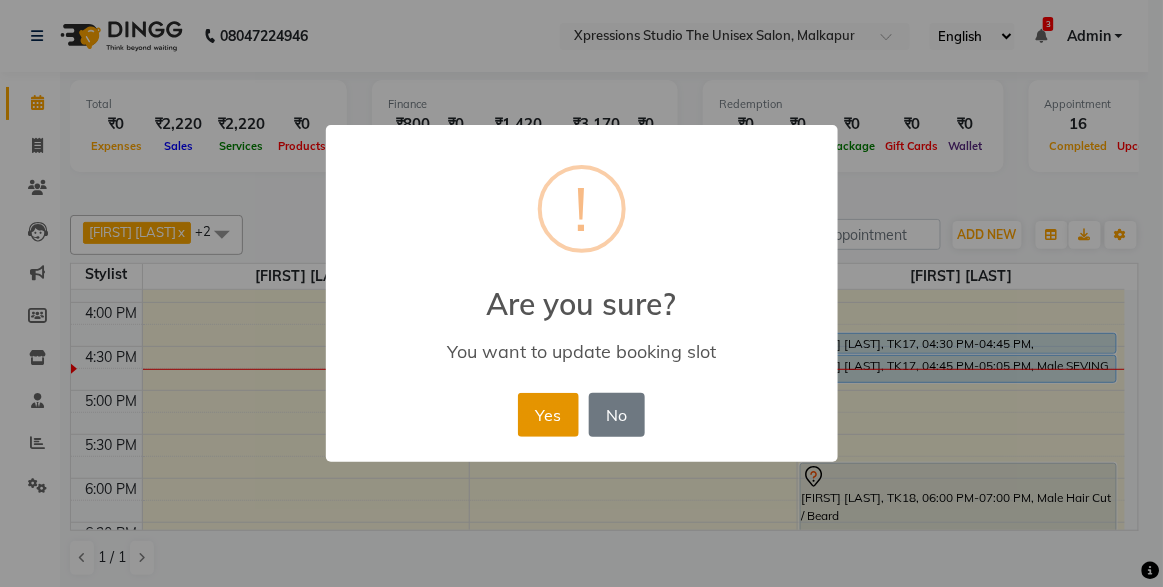 click on "Yes" at bounding box center (548, 415) 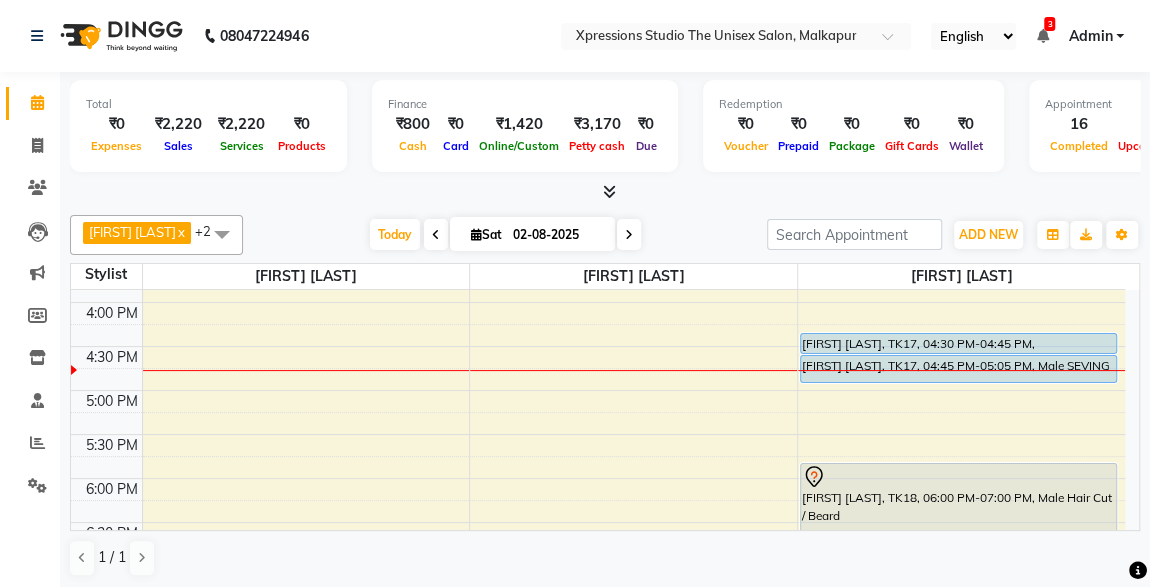 click at bounding box center [1042, 36] 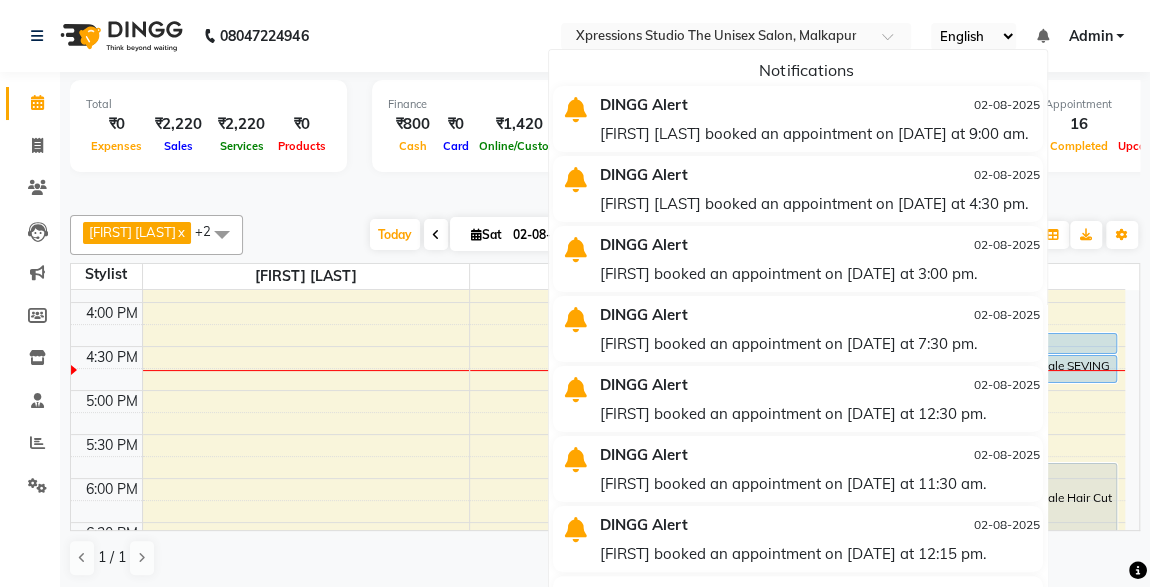 click at bounding box center (1042, 36) 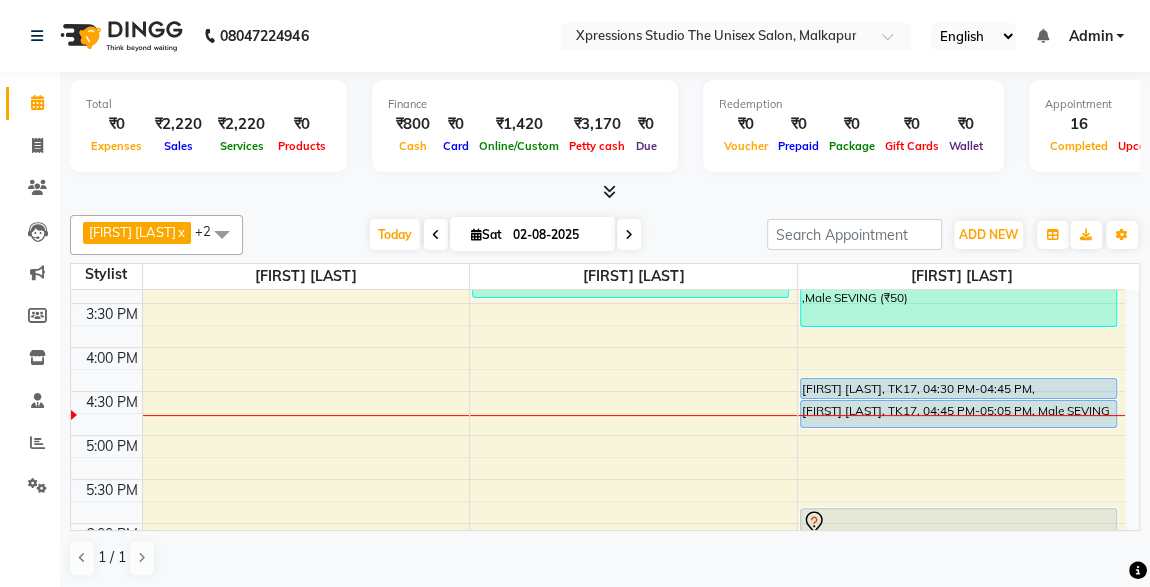 scroll, scrollTop: 653, scrollLeft: 0, axis: vertical 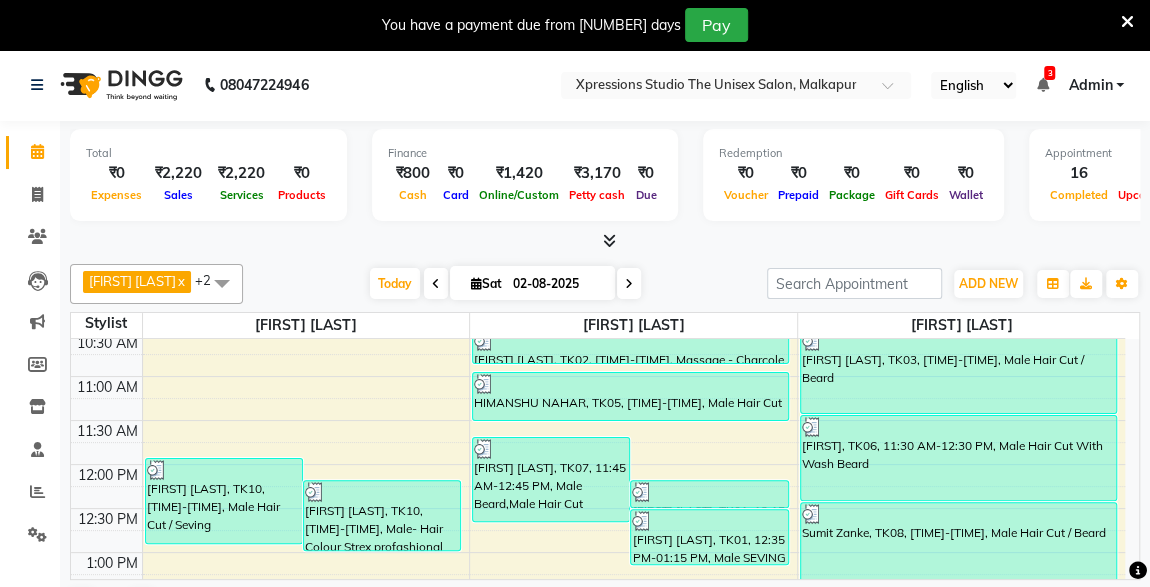 click on "3" at bounding box center [1049, 73] 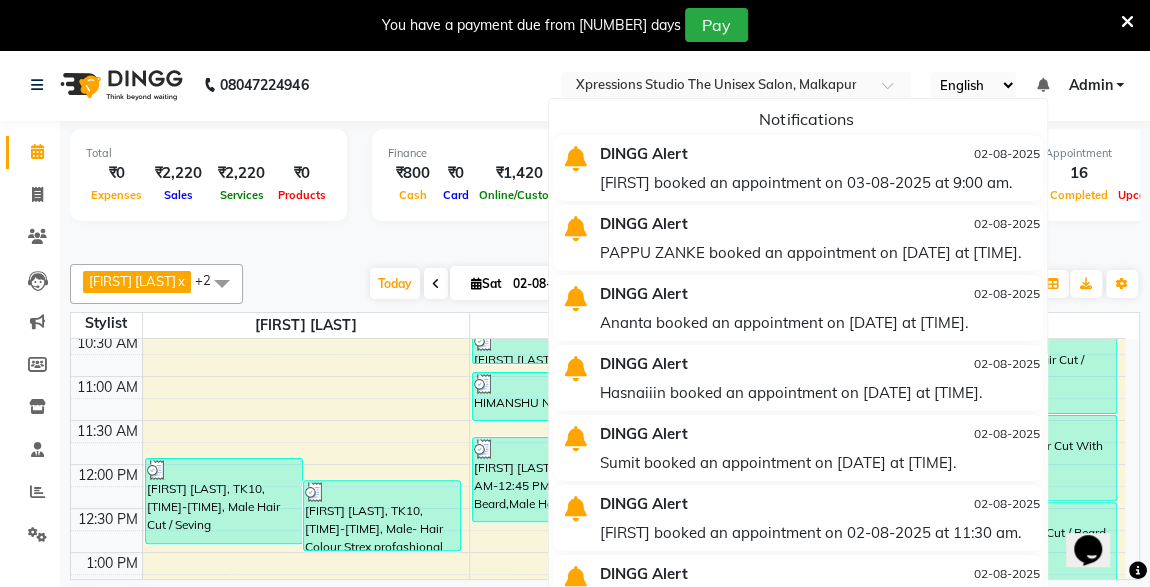 scroll, scrollTop: 0, scrollLeft: 0, axis: both 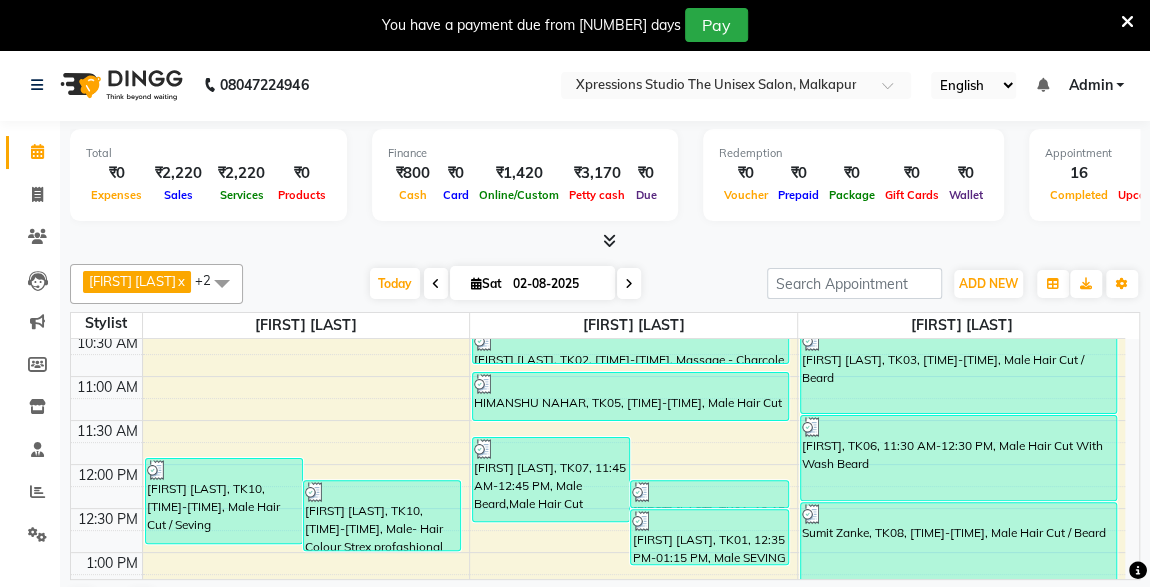 click at bounding box center [1042, 85] 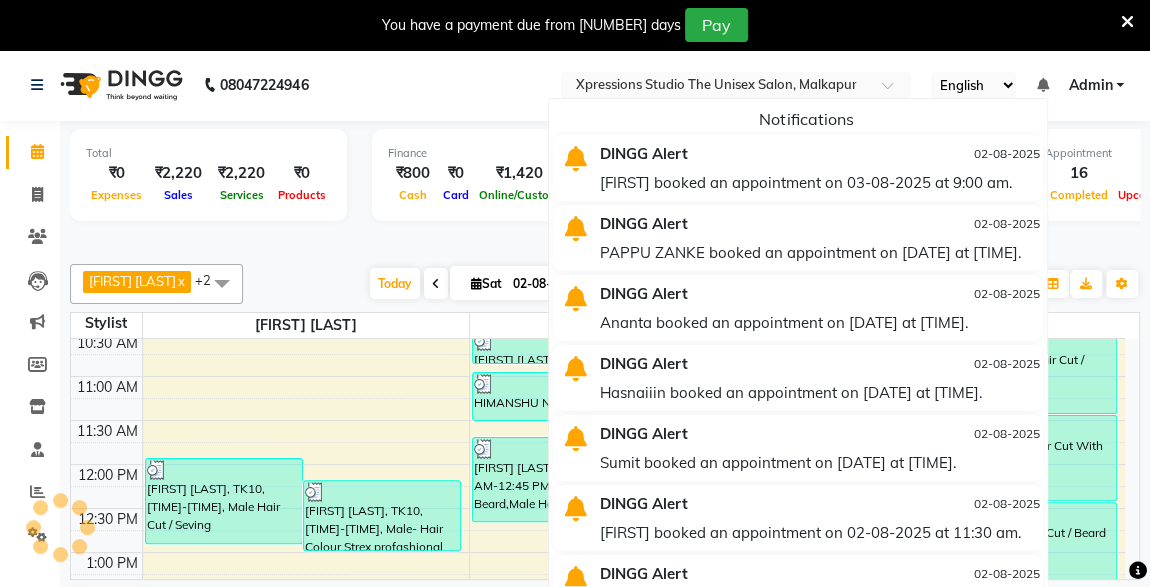 click at bounding box center (1042, 85) 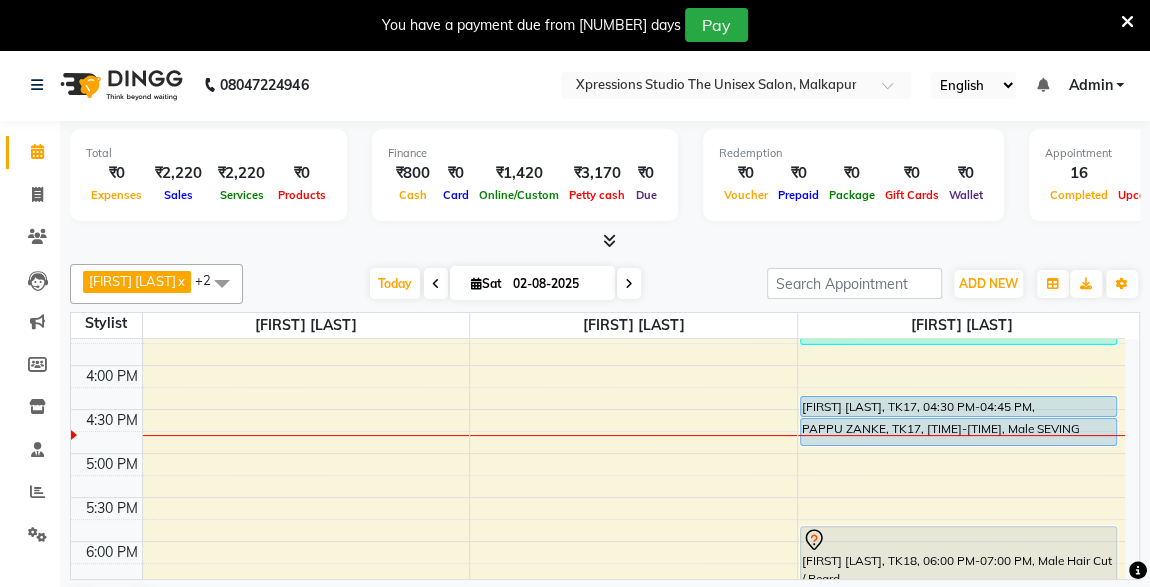 scroll, scrollTop: 673, scrollLeft: 0, axis: vertical 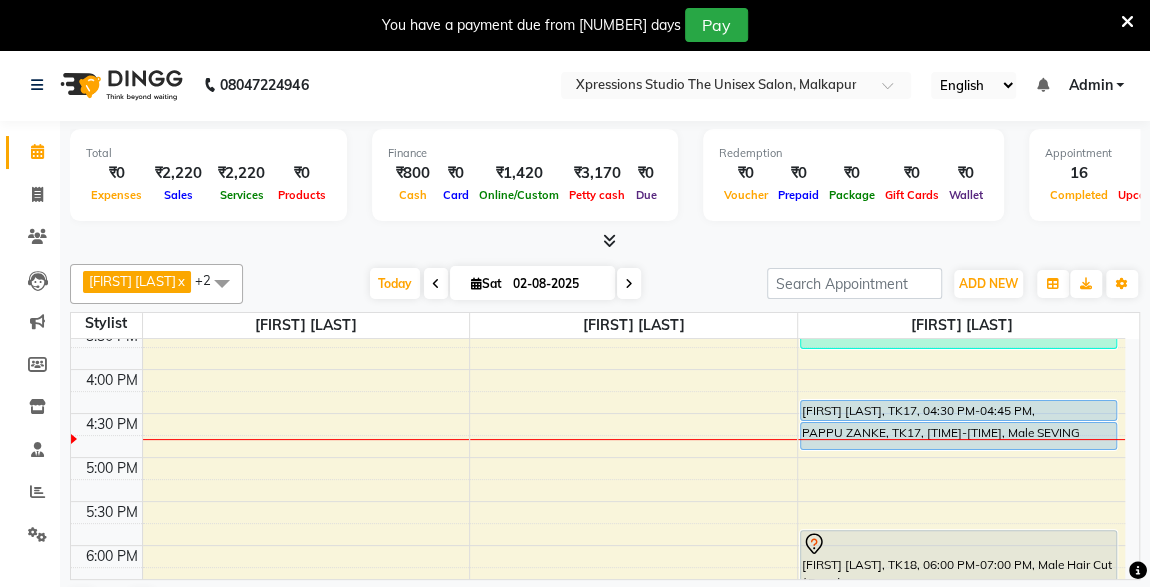 click on "Total  ₹0  Expenses ₹2,220  Sales ₹2,220  Services ₹0  Products Finance  ₹800  Cash ₹0  Card ₹1,420  Online/Custom ₹3,170 Petty cash ₹0 Due  Redemption  ₹0 Voucher ₹0 Prepaid ₹0 Package ₹0  Gift Cards ₹0  Wallet  Appointment  16 Completed 6 Upcoming 0 Ongoing 0 No show  Other sales  ₹0  Packages ₹0  Memberships ₹0  Vouchers ₹0  Prepaids ₹0  Gift Cards ROSHAN TANDULKAR  x ROHAN BABHULKAR  x ADESH RAUT  x +2 UnSelect All ADESH RAUT ROHAN BABHULKAR ROSHAN TANDULKAR Today  Sat 02-08-2025 Toggle Dropdown Add Appointment Add Invoice Add Expense Add Attendance Add Client Add Transaction Toggle Dropdown Add Appointment Add Invoice Add Expense Add Attendance Add Client ADD NEW Toggle Dropdown Add Appointment Add Invoice Add Expense Add Attendance Add Client Add Transaction ROSHAN TANDULKAR  x ROHAN BABHULKAR  x ADESH RAUT  x +2 UnSelect All ADESH RAUT ROHAN BABHULKAR ROSHAN TANDULKAR Group By  Staff View   Room View  View as Vertical  Vertical - Week View  Horizontal  List" 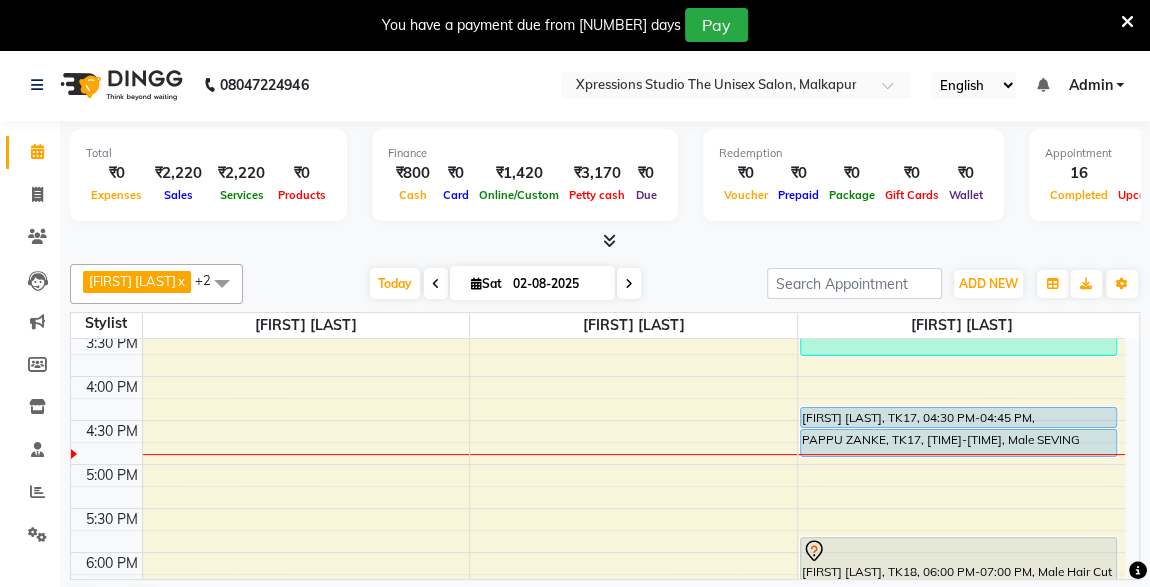 scroll, scrollTop: 703, scrollLeft: 0, axis: vertical 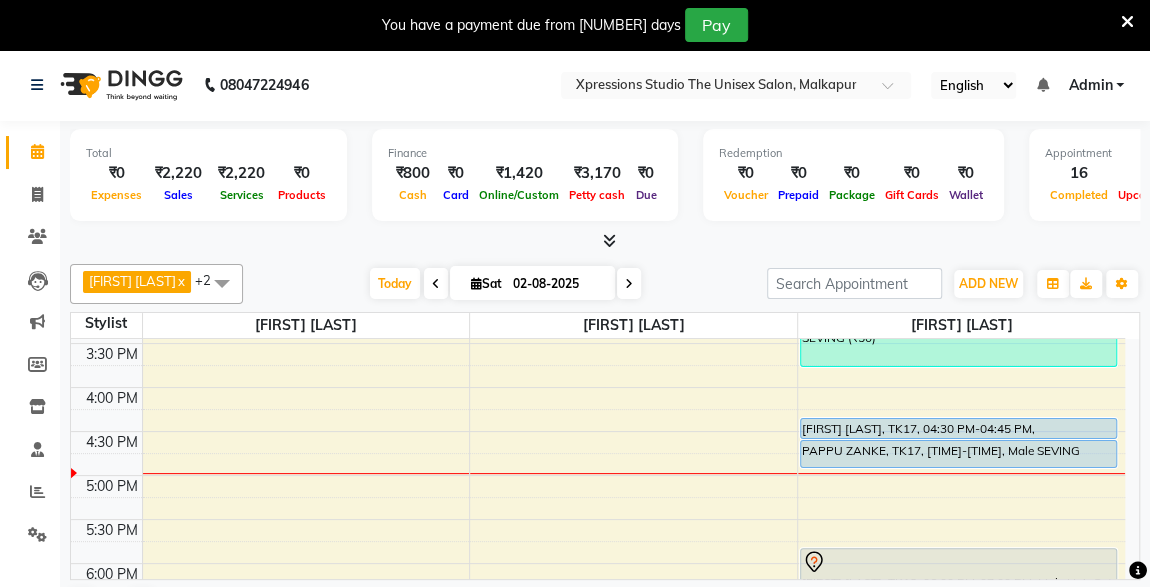 click on "PAPPU ZANKE, TK17, 04:45 PM-05:05 PM, Male SEVING" at bounding box center (958, 454) 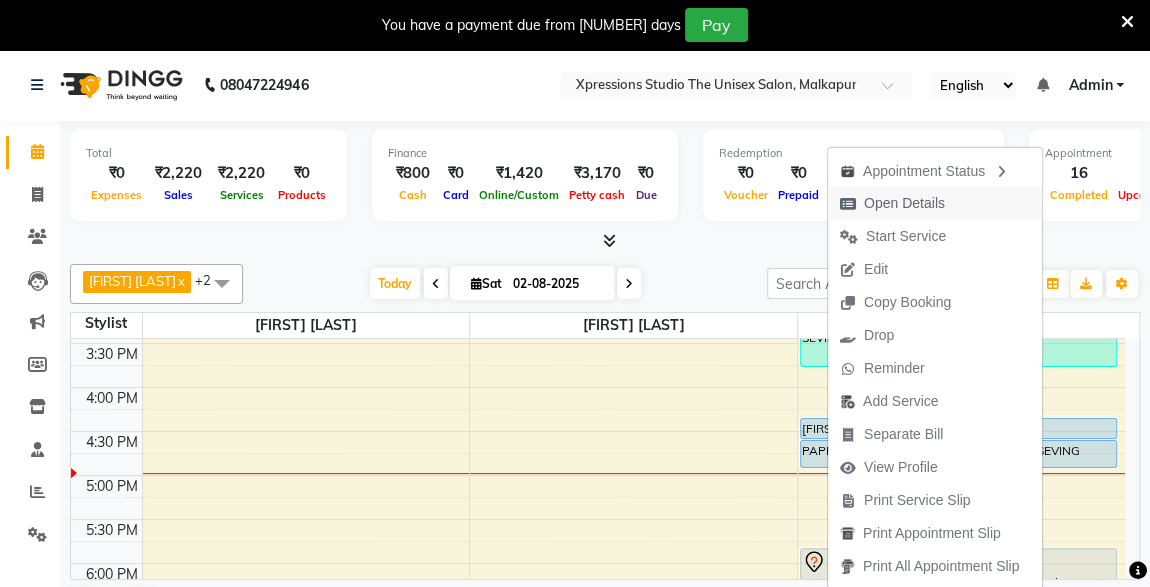 click on "Open Details" at bounding box center [904, 203] 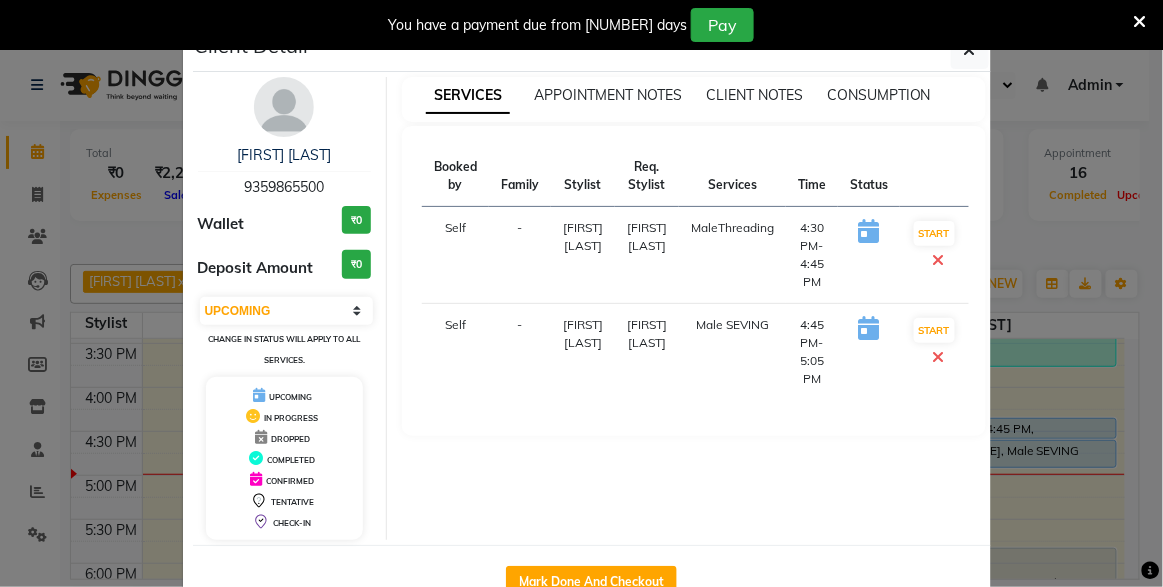 click at bounding box center [1140, 22] 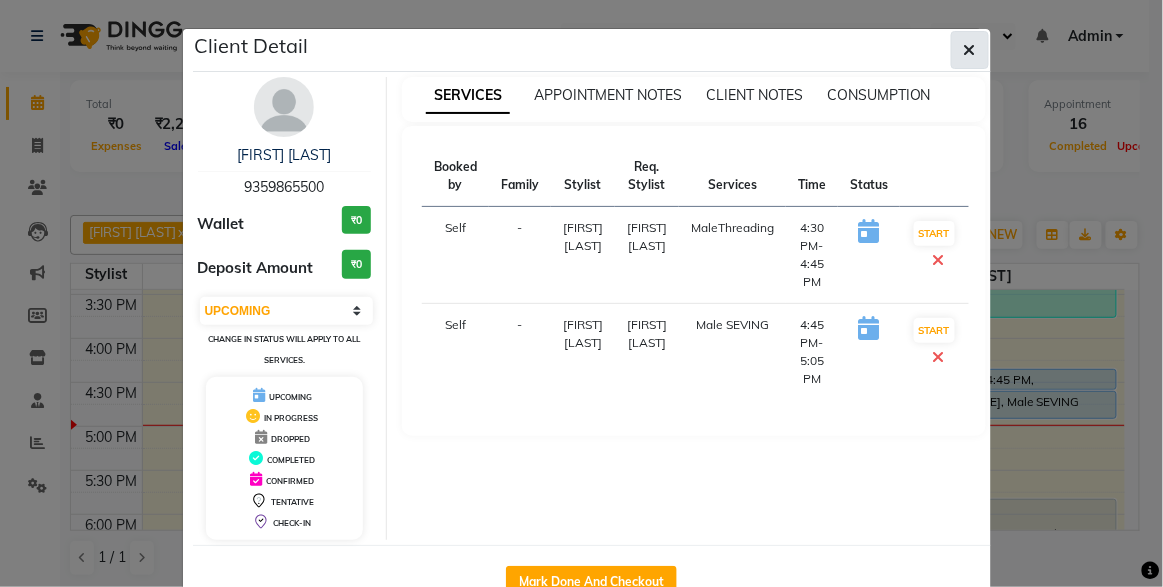 click 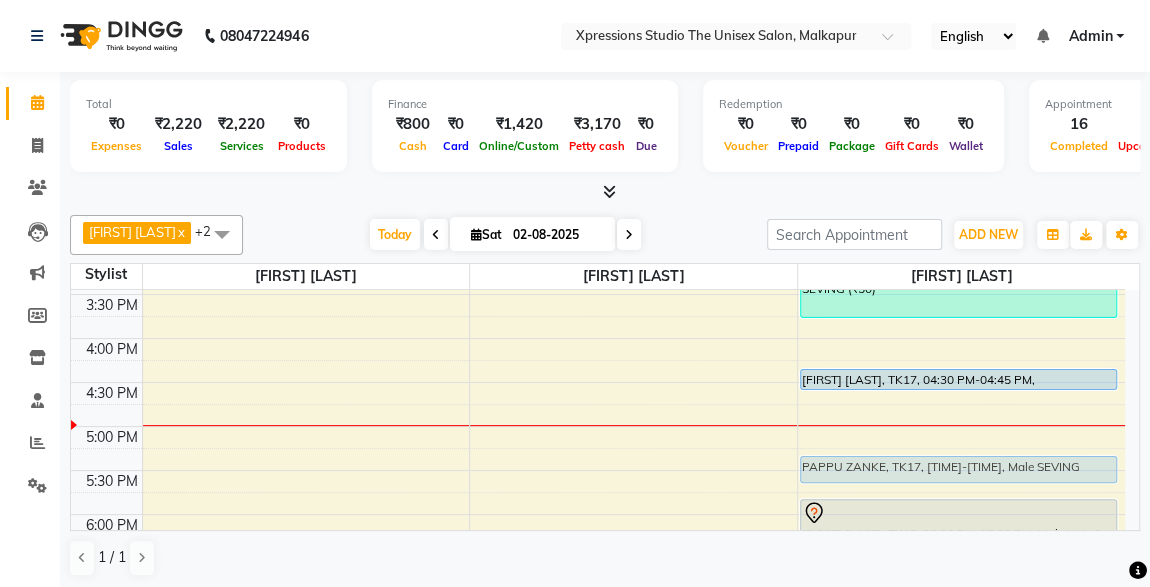 drag, startPoint x: 1073, startPoint y: 400, endPoint x: 1091, endPoint y: 456, distance: 58.821766 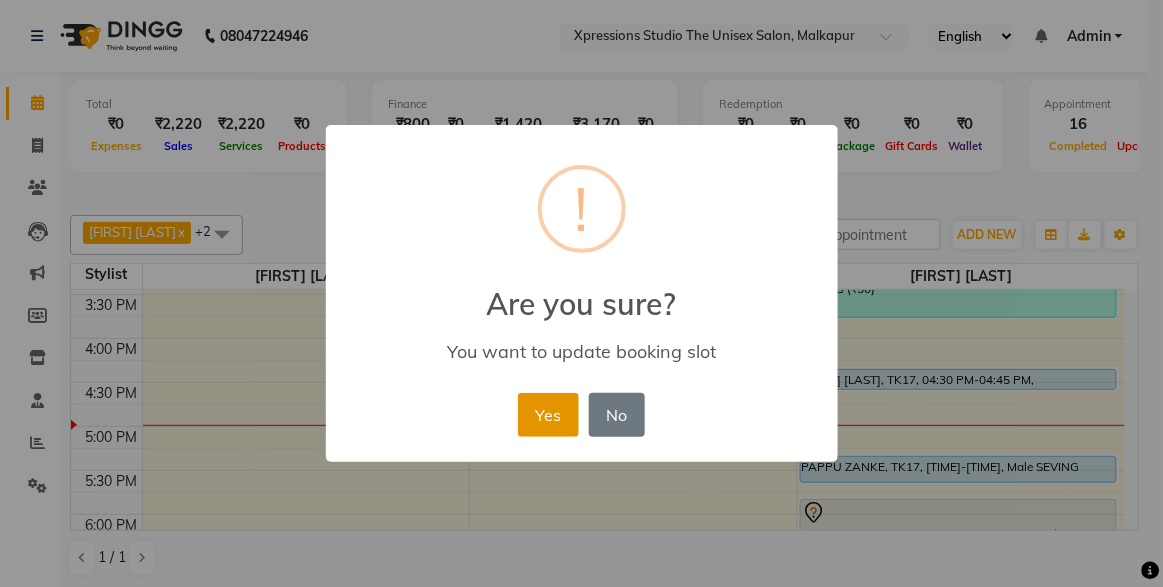 click on "Yes" at bounding box center (548, 415) 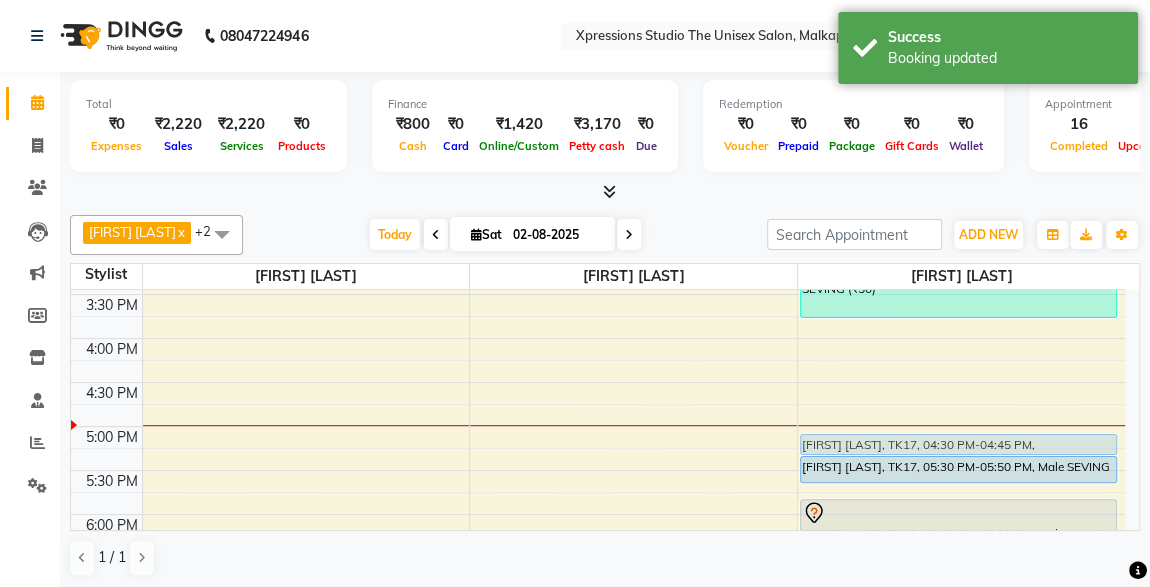 drag, startPoint x: 887, startPoint y: 372, endPoint x: 910, endPoint y: 427, distance: 59.615433 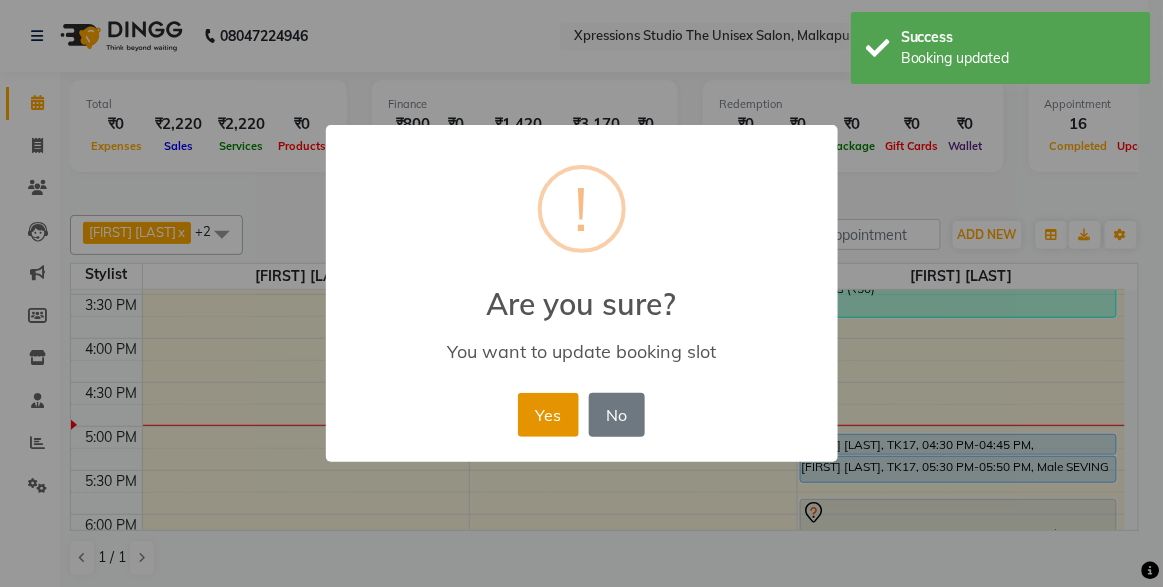 click on "Yes" at bounding box center [548, 415] 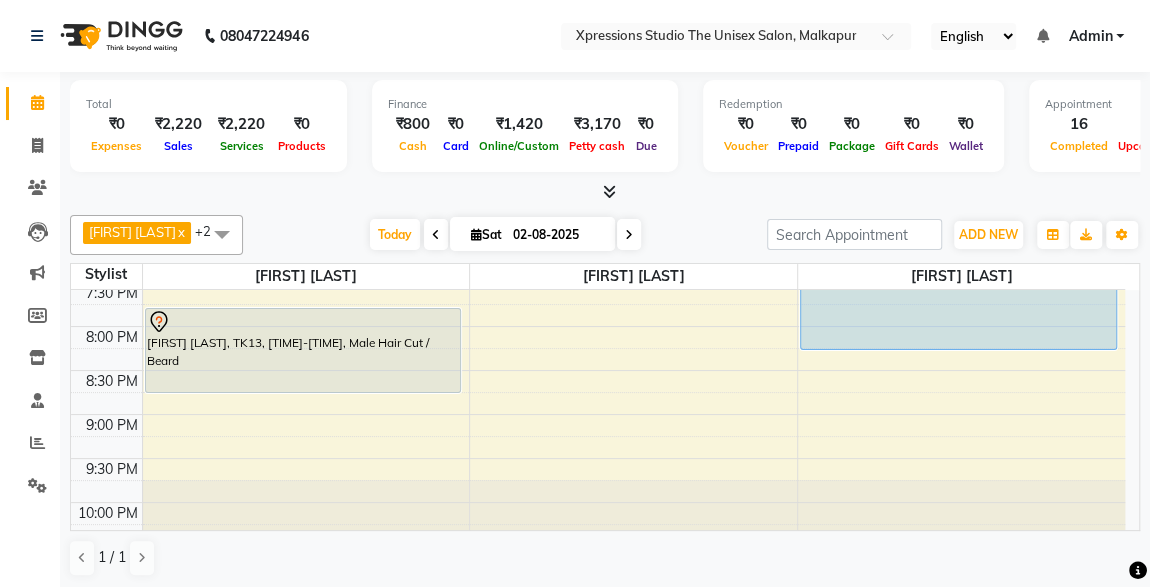 scroll, scrollTop: 1053, scrollLeft: 0, axis: vertical 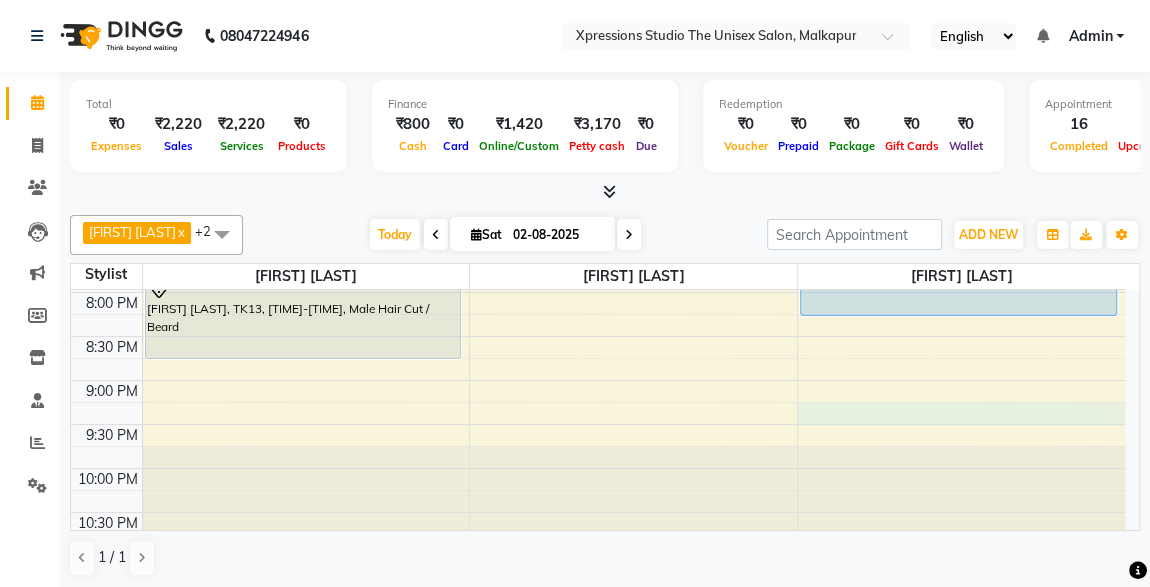click on "8:00 AM 8:30 AM 9:00 AM 9:30 AM 10:00 AM 10:30 AM 11:00 AM 11:30 AM 12:00 PM 12:30 PM 1:00 PM 1:30 PM 2:00 PM 2:30 PM 3:00 PM 3:30 PM 4:00 PM 4:30 PM 5:00 PM 5:30 PM 6:00 PM 6:30 PM 7:00 PM 7:30 PM 8:00 PM 8:30 PM 9:00 PM 9:30 PM 10:00 PM 10:30 PM     SANJAY SONONE, TK10, 12:00 PM-01:00 PM, Male Hair Cut / Seving     SANJAY SONONE, TK10, 12:15 PM-01:05 PM, Male- Hair Colour Strex profashional             ROHIT RAJPAL, TK13, 08:00 PM-09:00 PM, Male Hair Cut / Beard      SAURABH VARMA, TK07, 11:45 AM-12:45 PM, Male  Beard,Male Hair Cut      Karan sathe, TK01, 12:15 PM-12:35 PM, Male SEVING      Karan sathe, TK01, 12:35 PM-01:15 PM, Male SEVING ,Male Head Massage With Oil,Male  - Hair Wash,Dolfine Massage     YASH DESHMUKH, TK02, 09:30 AM-10:30 AM, Male Hair Cut / Seving     YASH DESHMUKH, TK02, 10:30 AM-10:55 AM, Massage - Charcole Massage     HIMANSHU NAHAR, TK05, 11:00 AM-11:35 AM, Male Hair Cut      ASHISH CHOPADE, TK12, 01:25 PM-02:25 PM, Male Hair Cut / Seving" at bounding box center (598, -104) 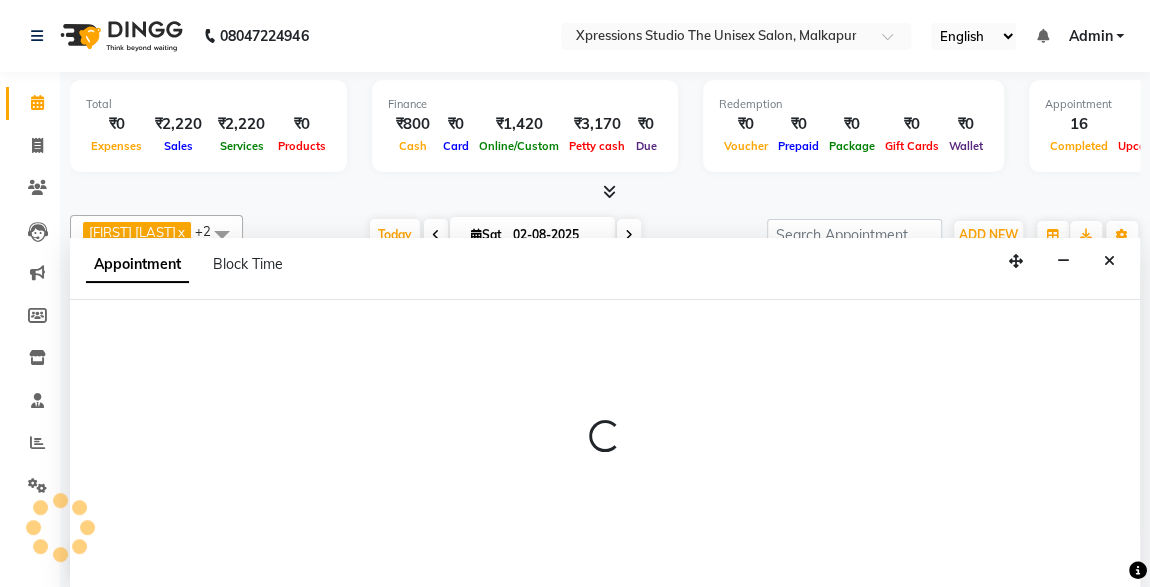 scroll, scrollTop: 0, scrollLeft: 0, axis: both 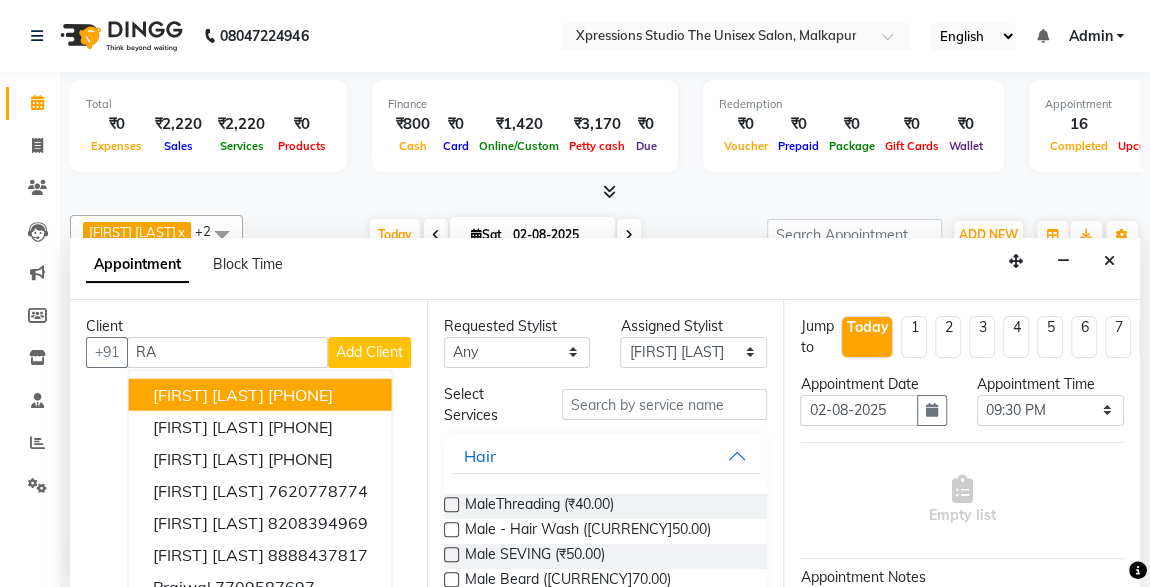 type on "R" 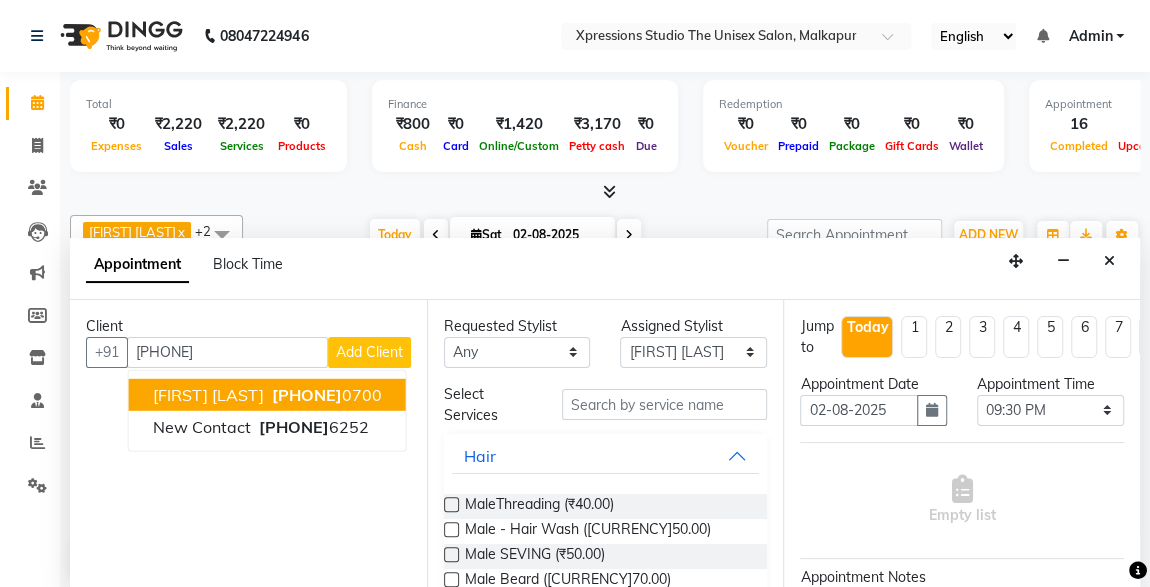 click on "RAJ NIHALANI   917227 0700" at bounding box center (267, 394) 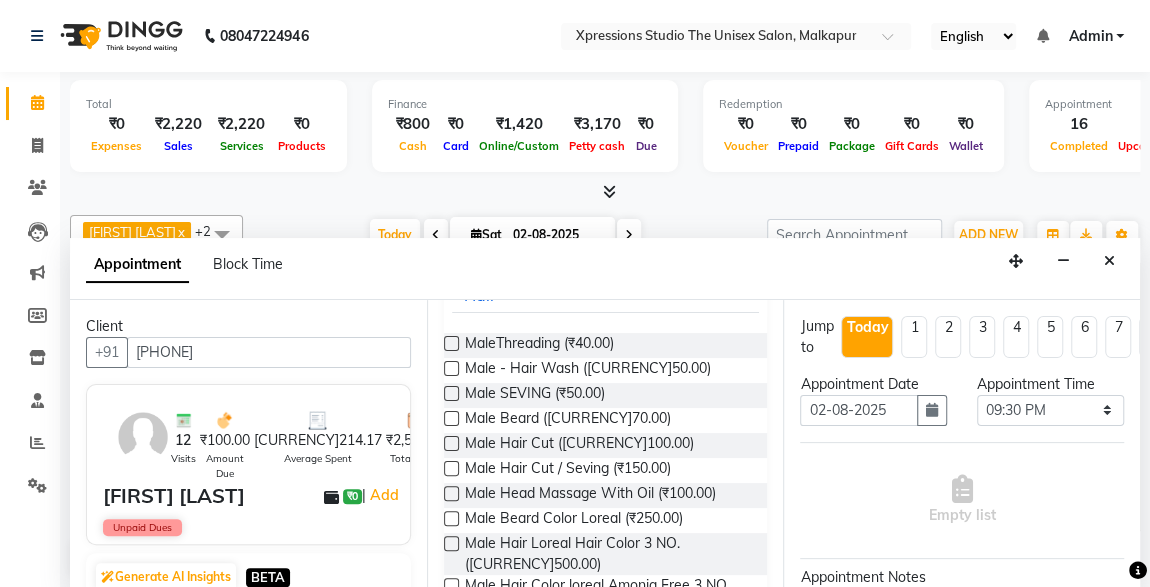 scroll, scrollTop: 0, scrollLeft: 0, axis: both 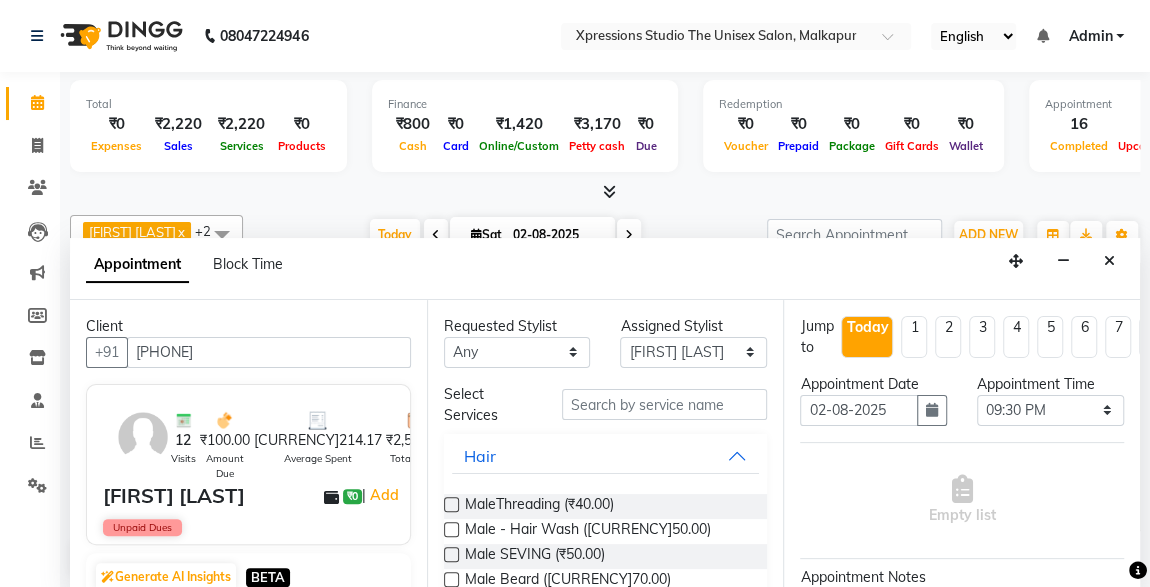 type on "[PHONE]" 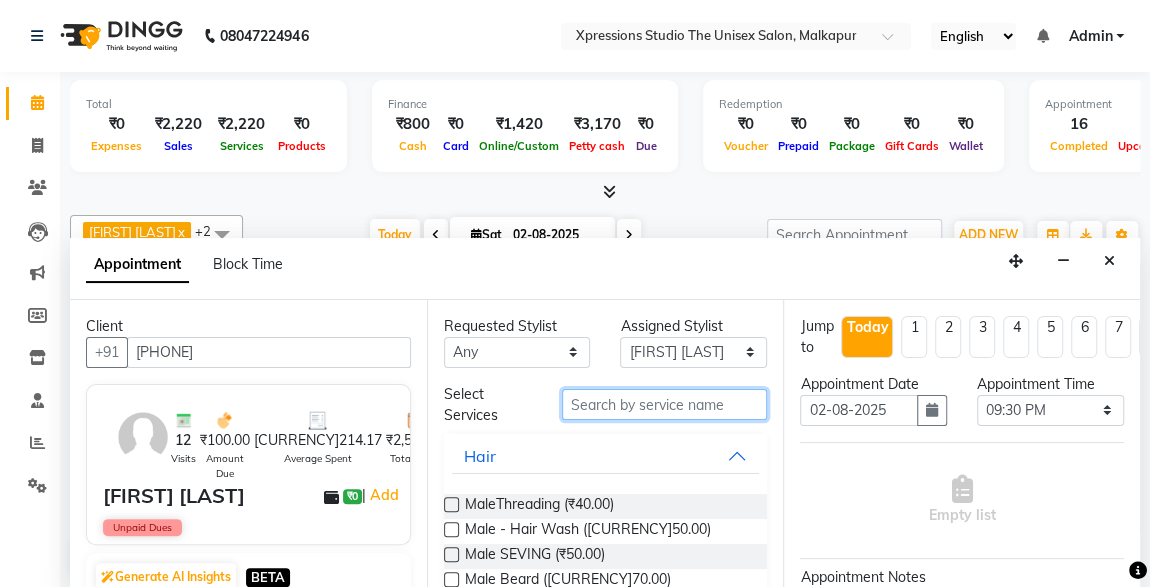 click at bounding box center [665, 404] 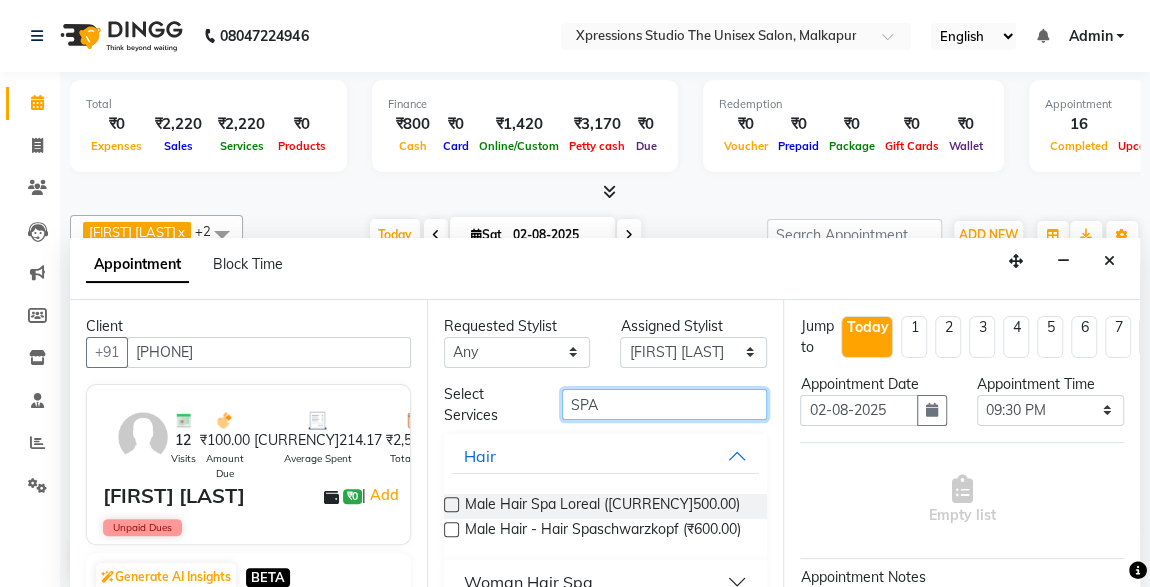 type on "SPA" 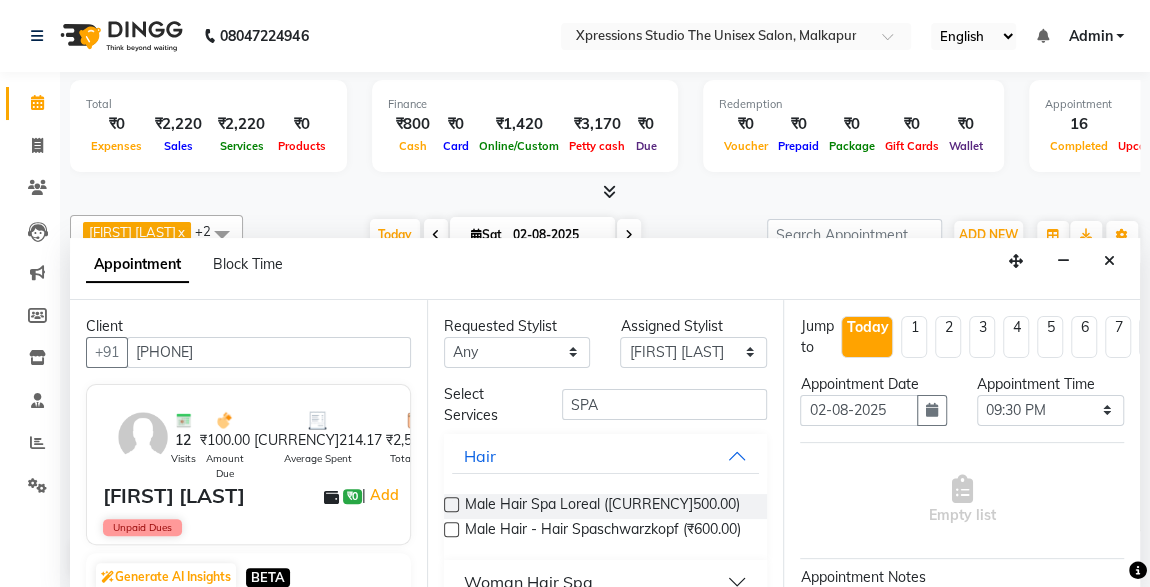 click at bounding box center (451, 504) 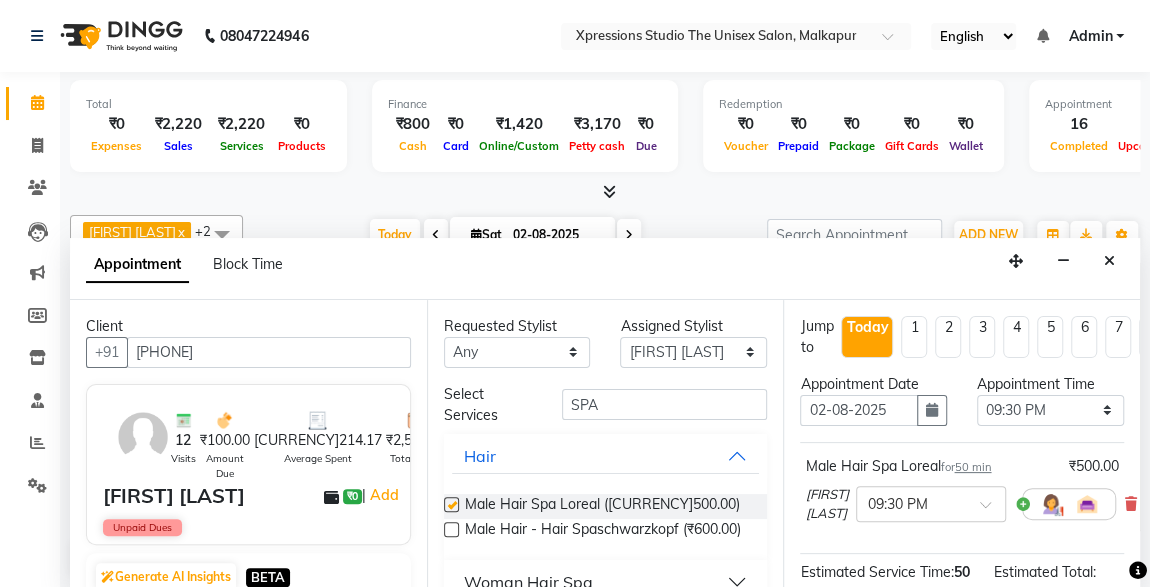 checkbox on "false" 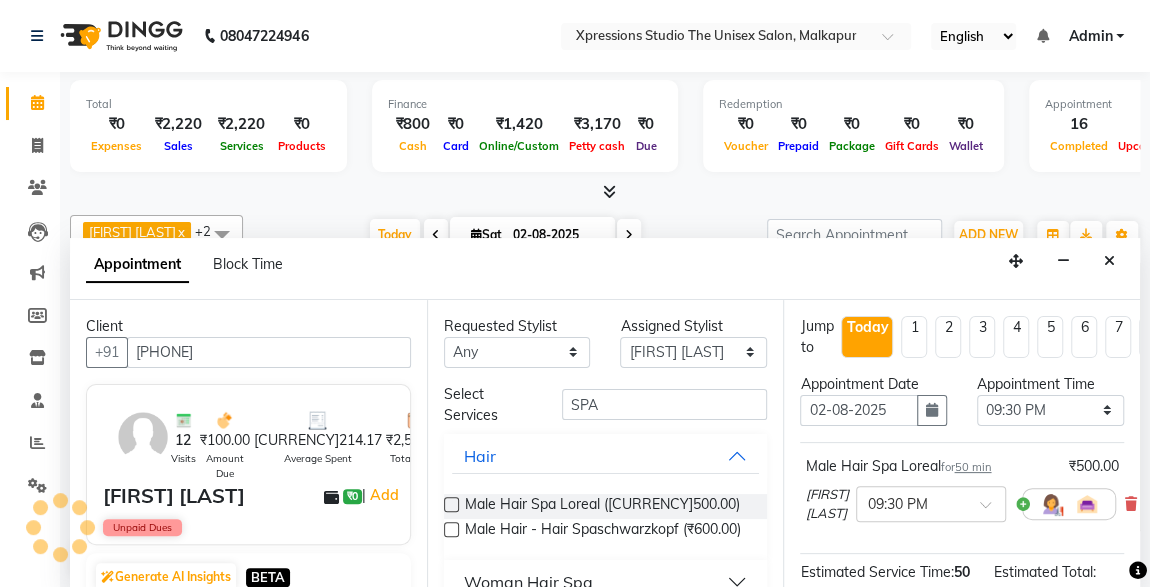 scroll, scrollTop: 289, scrollLeft: 0, axis: vertical 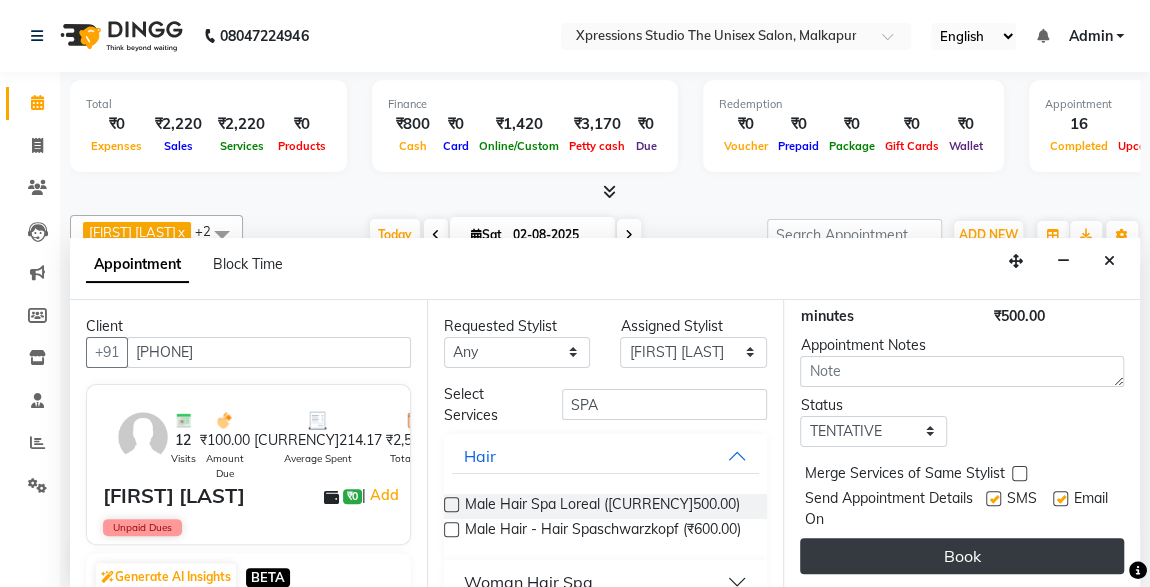 click on "Book" at bounding box center (962, 556) 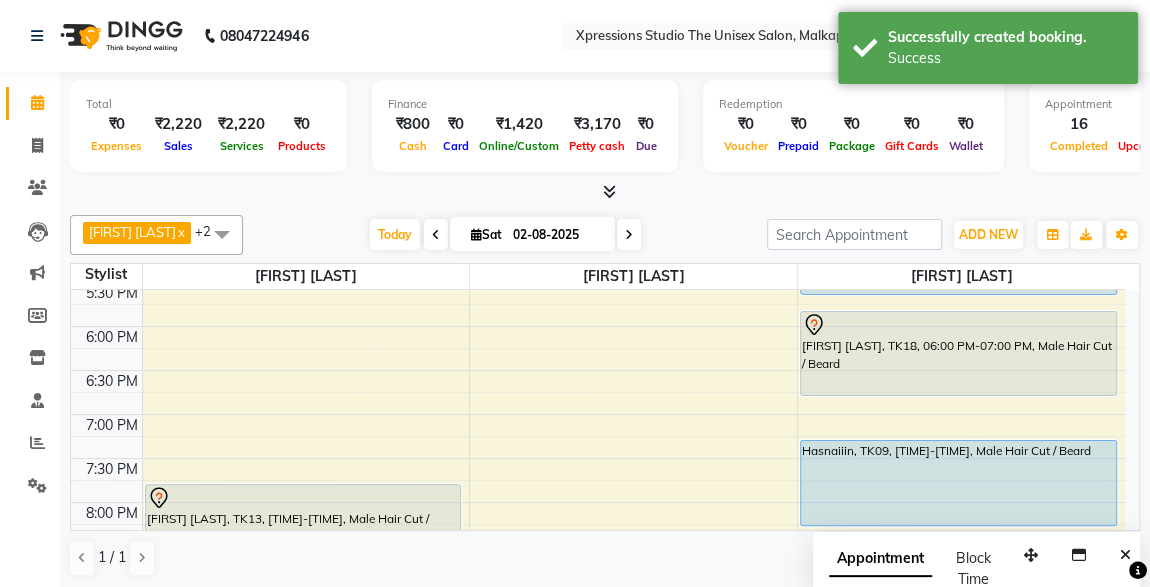 scroll, scrollTop: 786, scrollLeft: 0, axis: vertical 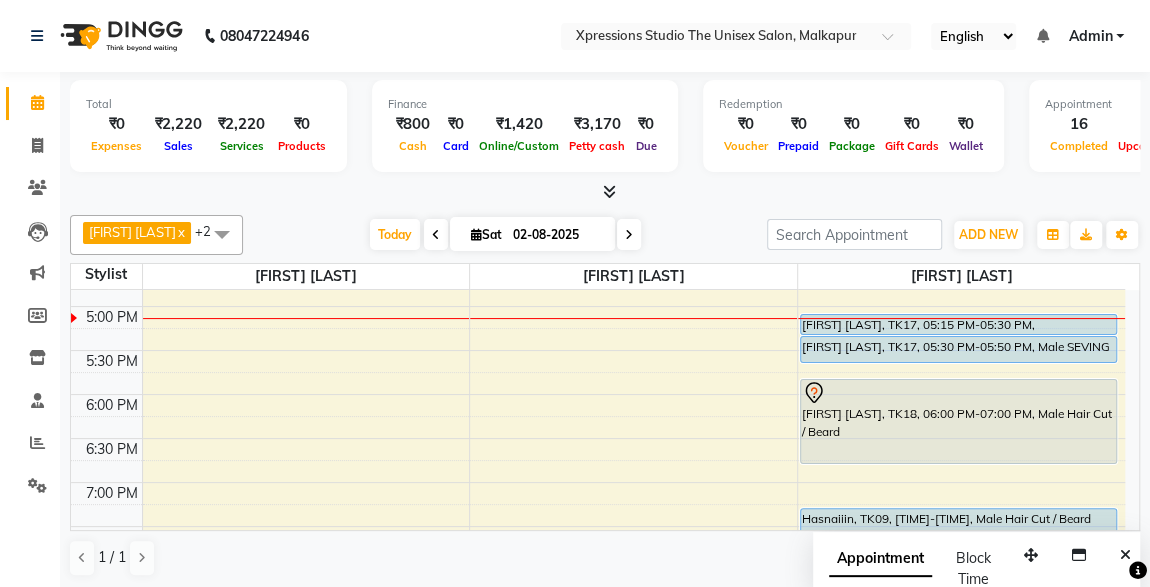 click on "[FIRST] [LAST], TK09, [TIME]-[TIME], Male Hair Cut / Beard" at bounding box center (958, 551) 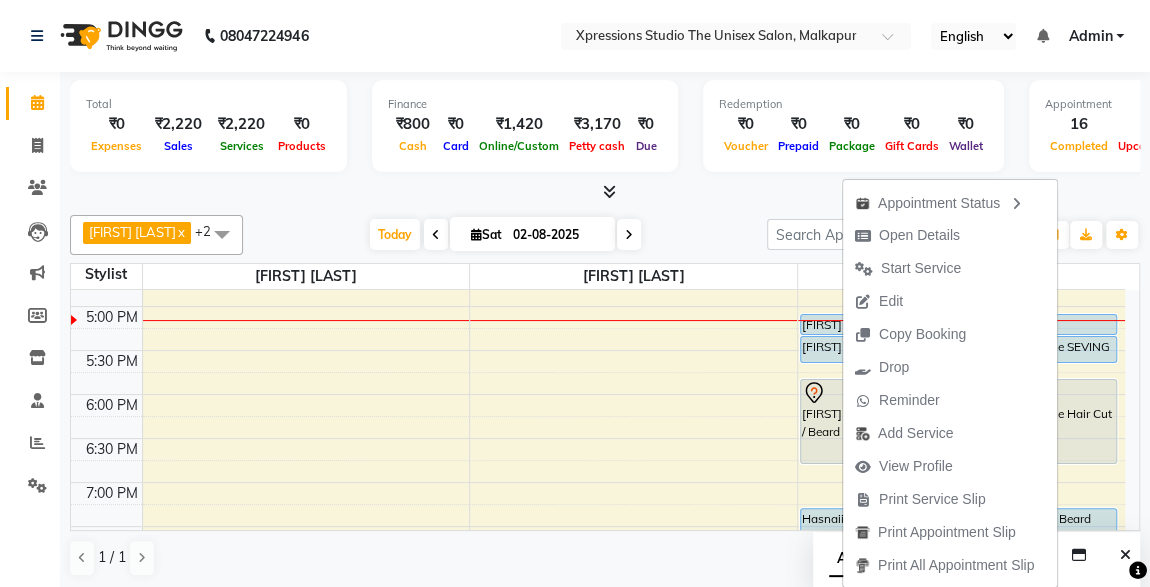 scroll, scrollTop: 564, scrollLeft: 0, axis: vertical 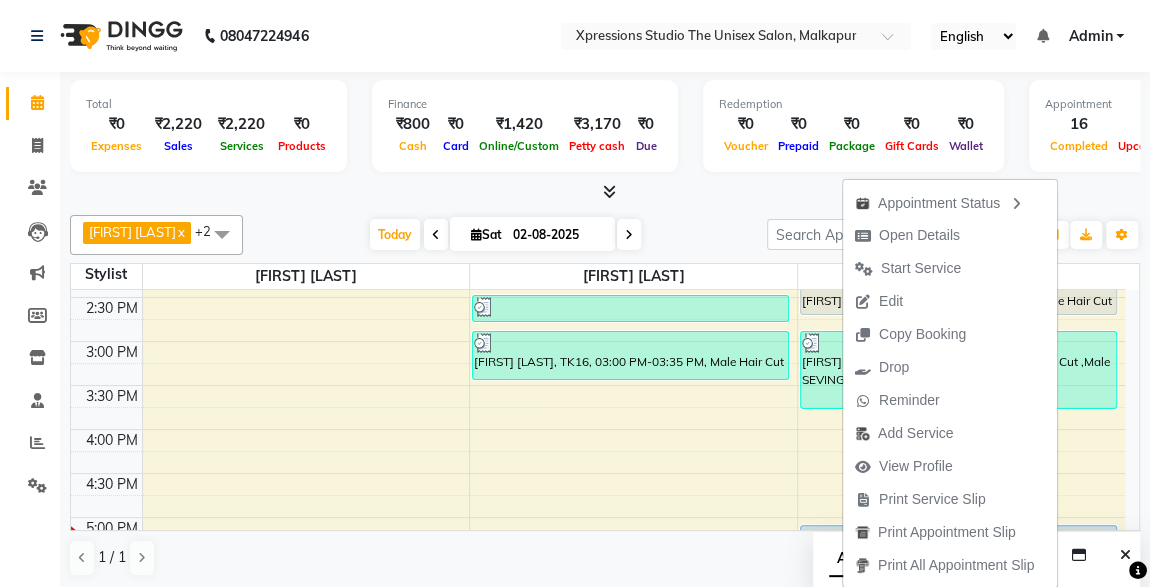 click at bounding box center (605, 192) 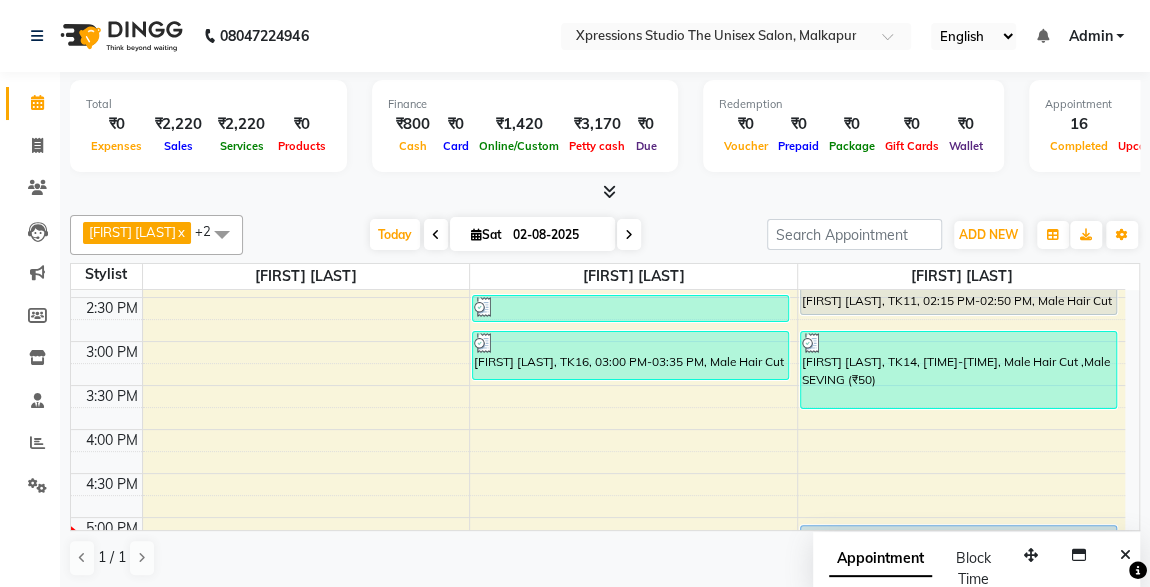scroll, scrollTop: 775, scrollLeft: 0, axis: vertical 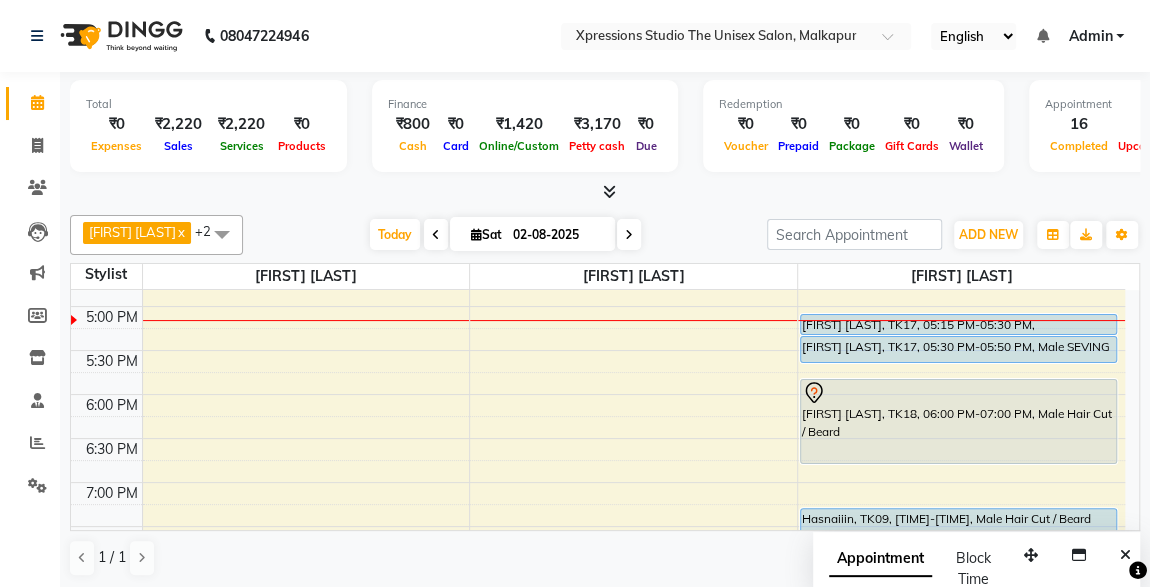 click on "[FIRST] [LAST], TK17, 05:30 PM-05:50 PM, Male SEVING" at bounding box center [958, 349] 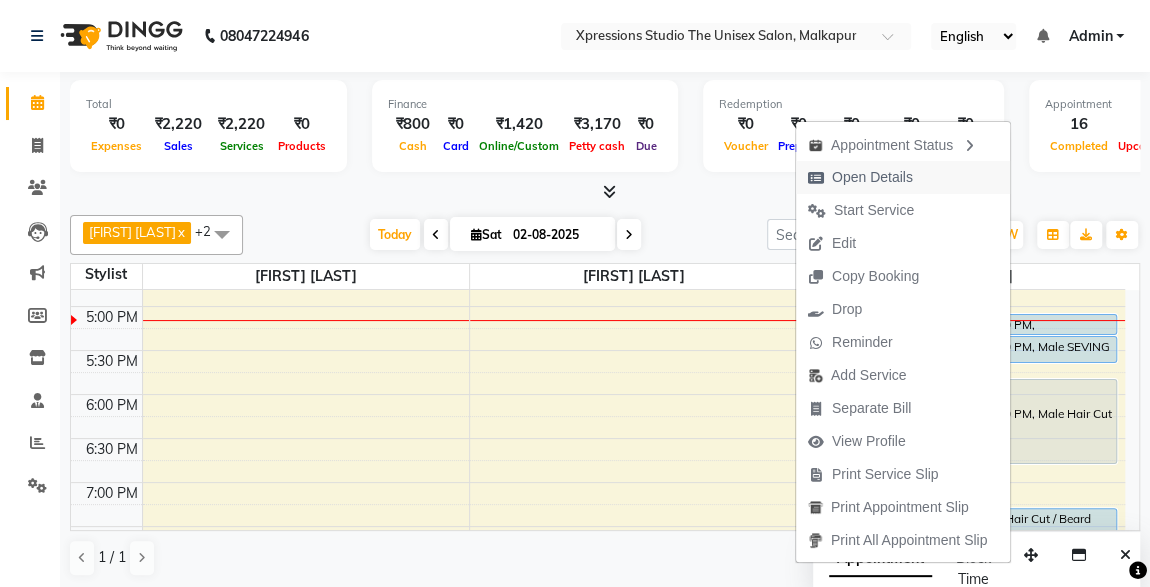 click on "Open Details" at bounding box center [872, 177] 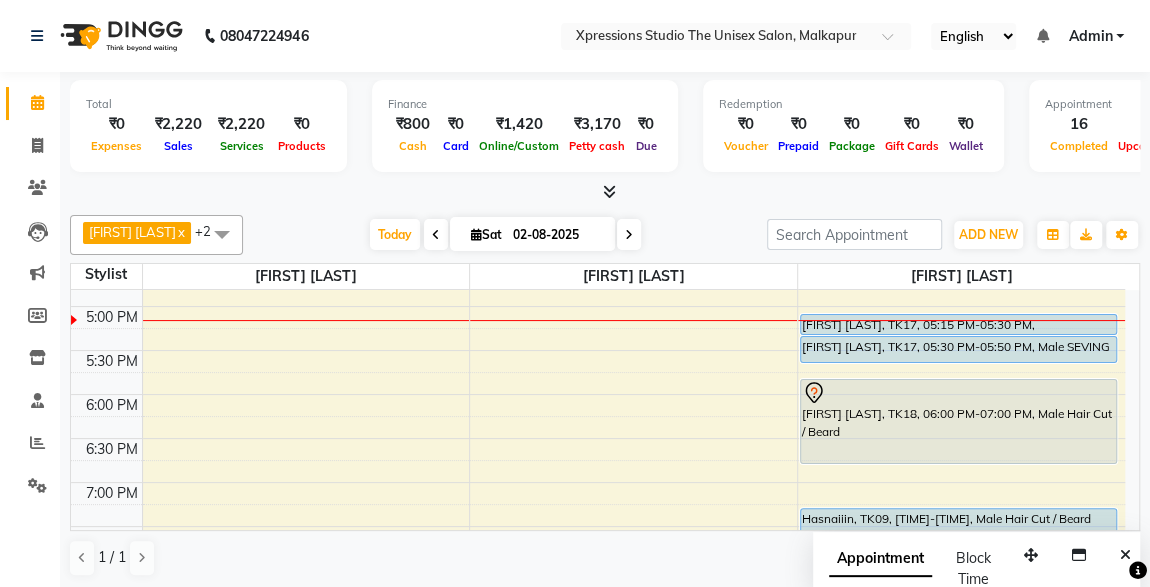 click on "[FIRST] [LAST], TK17, 05:30 PM-05:50 PM, Male SEVING" at bounding box center [958, 349] 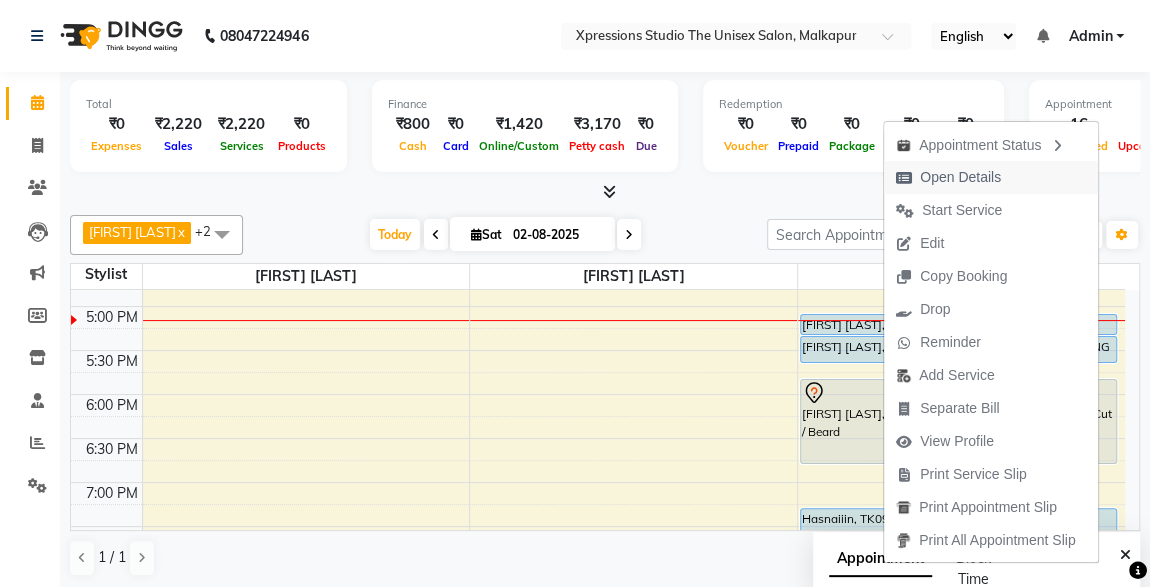 click on "Open Details" at bounding box center [960, 177] 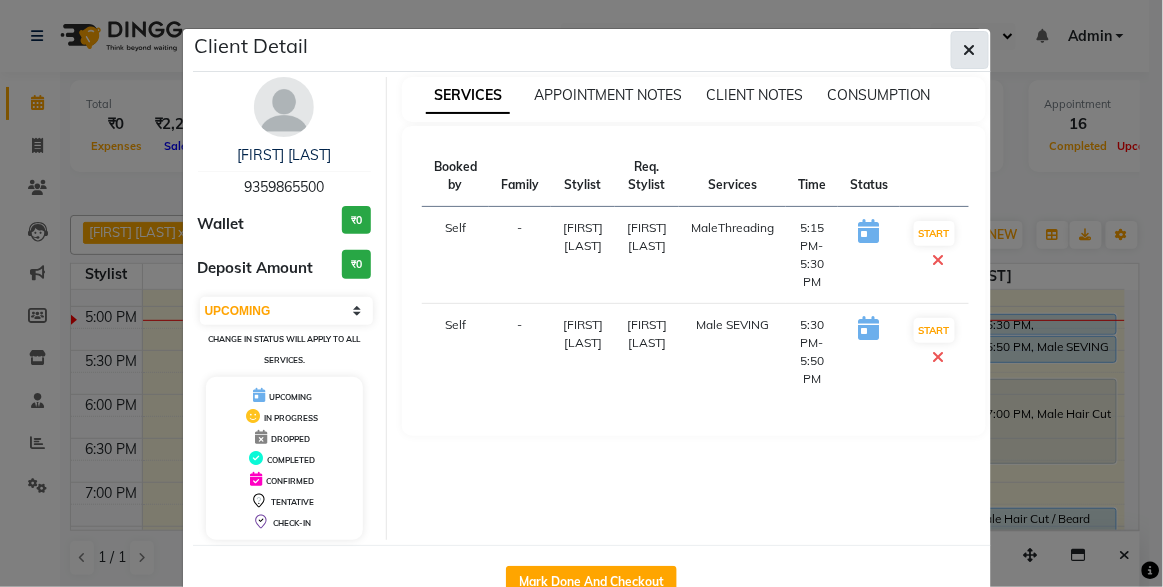 click 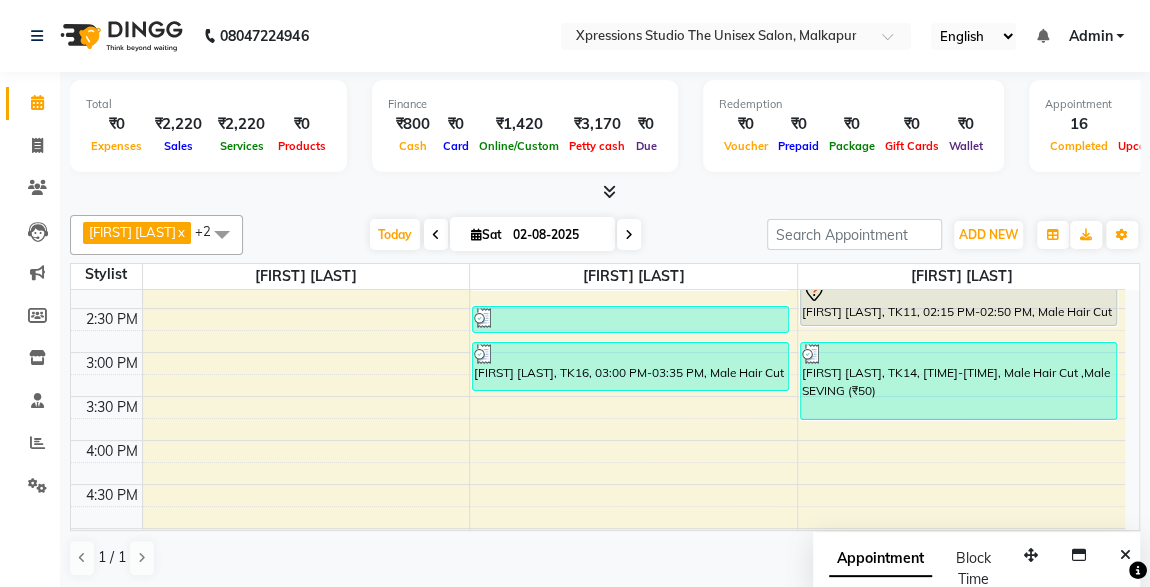scroll, scrollTop: 639, scrollLeft: 0, axis: vertical 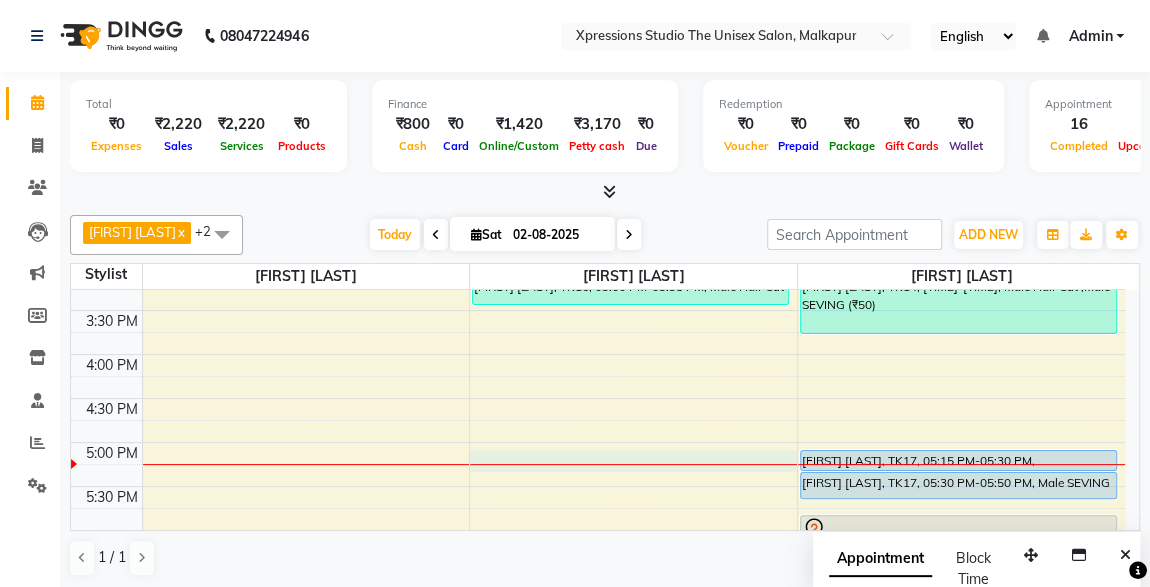 click on "8:00 AM 8:30 AM 9:00 AM 9:30 AM 10:00 AM 10:30 AM 11:00 AM 11:30 AM 12:00 PM 12:30 PM 1:00 PM 1:30 PM 2:00 PM 2:30 PM 3:00 PM 3:30 PM 4:00 PM 4:30 PM 5:00 PM 5:30 PM 6:00 PM 6:30 PM 7:00 PM 7:30 PM 8:00 PM 8:30 PM 9:00 PM 9:30 PM 10:00 PM 10:30 PM     SANJAY SONONE, TK10, 12:00 PM-01:00 PM, Male Hair Cut / Seving     SANJAY SONONE, TK10, 12:15 PM-01:05 PM, Male- Hair Colour Strex profashional             ROHIT RAJPAL, TK13, 08:00 PM-09:00 PM, Male Hair Cut / Beard      SAURABH VARMA, TK07, 11:45 AM-12:45 PM, Male  Beard,Male Hair Cut      Karan sathe, TK01, 12:15 PM-12:35 PM, Male SEVING      Karan sathe, TK01, 12:35 PM-01:15 PM, Male SEVING ,Male Head Massage With Oil,Male  - Hair Wash,Dolfine Massage     YASH DESHMUKH, TK02, 09:30 AM-10:30 AM, Male Hair Cut / Seving     YASH DESHMUKH, TK02, 10:30 AM-10:55 AM, Massage - Charcole Massage     HIMANSHU NAHAR, TK05, 11:00 AM-11:35 AM, Male Hair Cut      ASHISH CHOPADE, TK12, 01:25 PM-02:25 PM, Male Hair Cut / Seving" at bounding box center (598, 310) 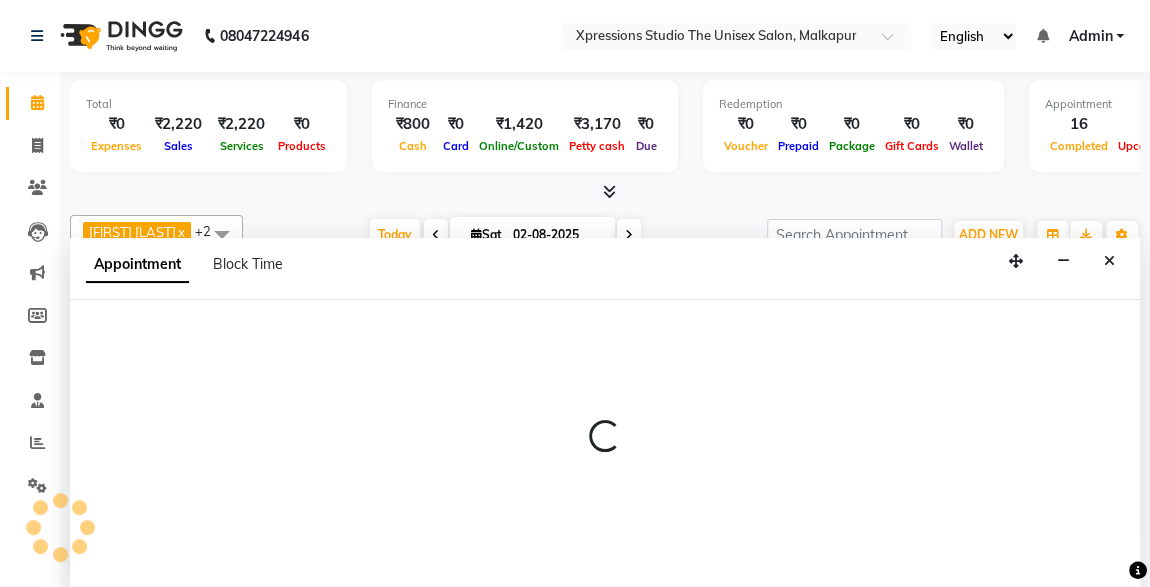 scroll, scrollTop: 0, scrollLeft: 0, axis: both 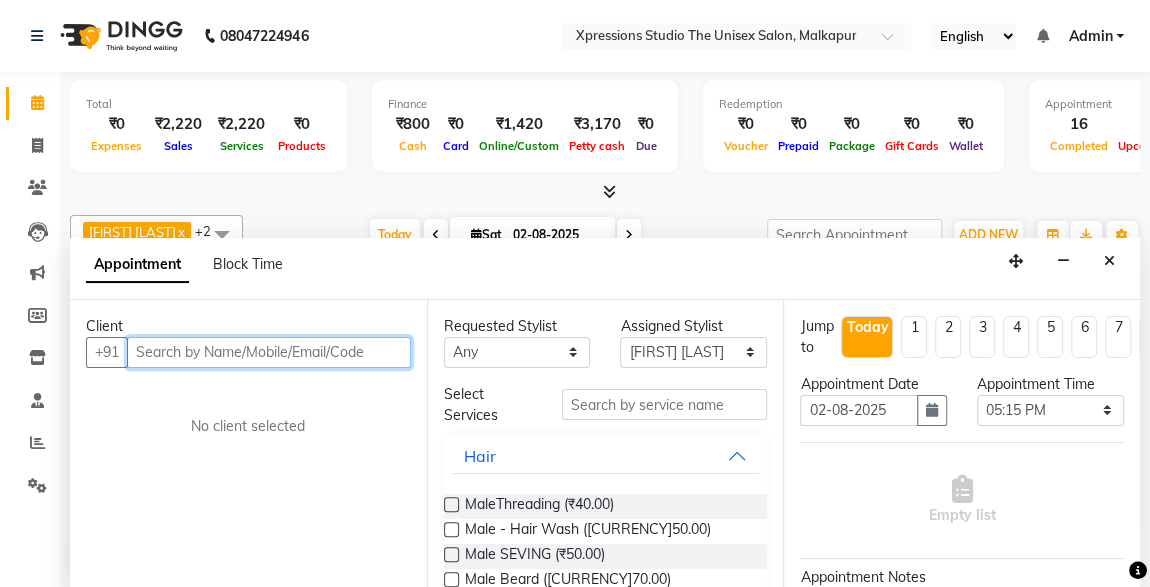 click at bounding box center [269, 352] 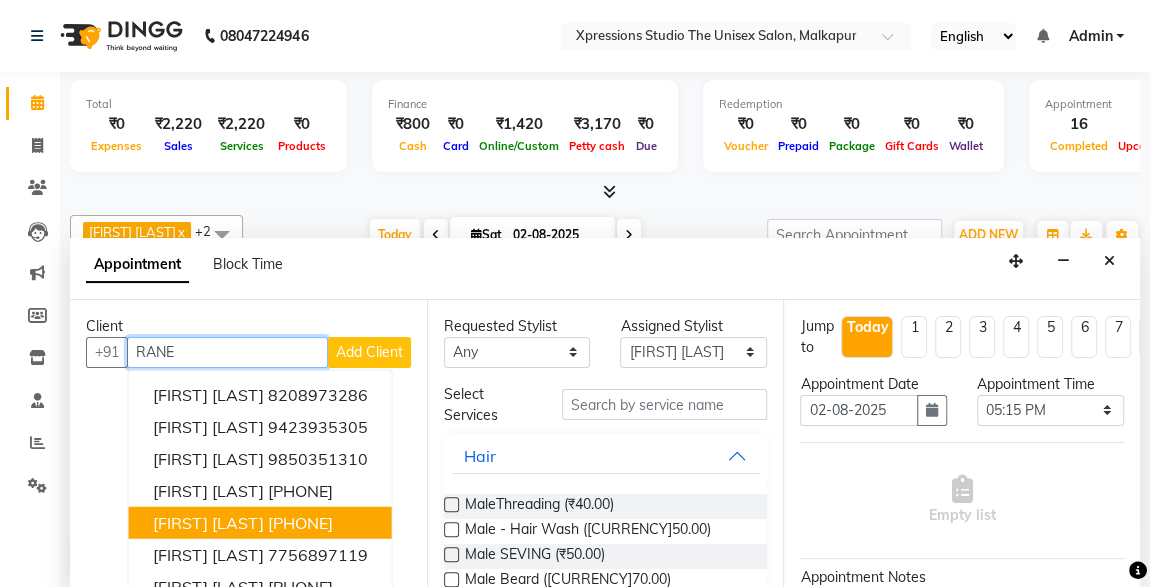 click on "[PHONE]" at bounding box center (300, 522) 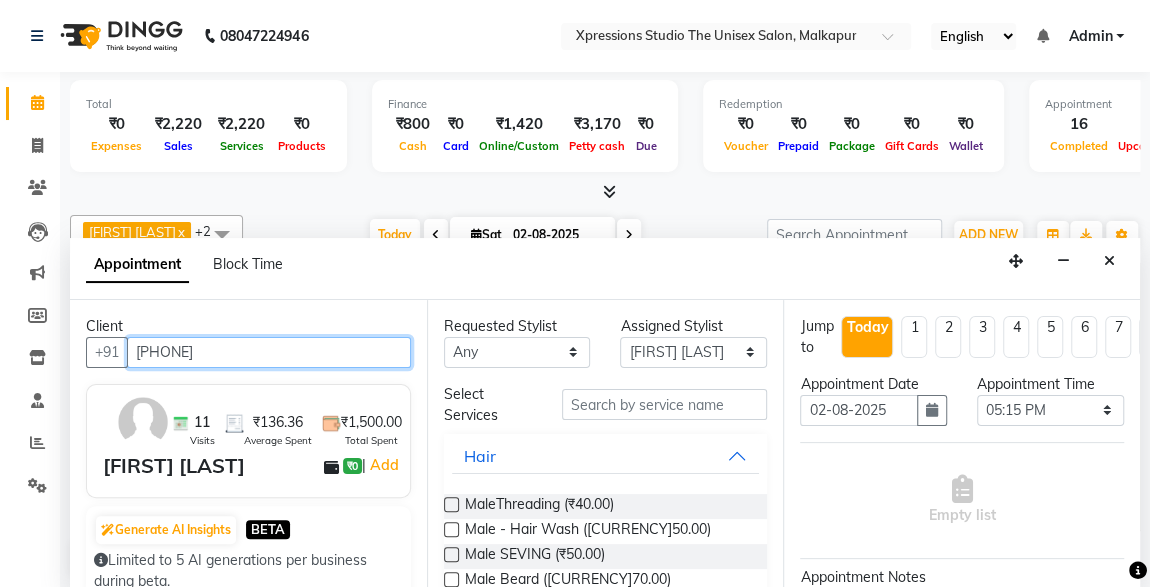 type on "[PHONE]" 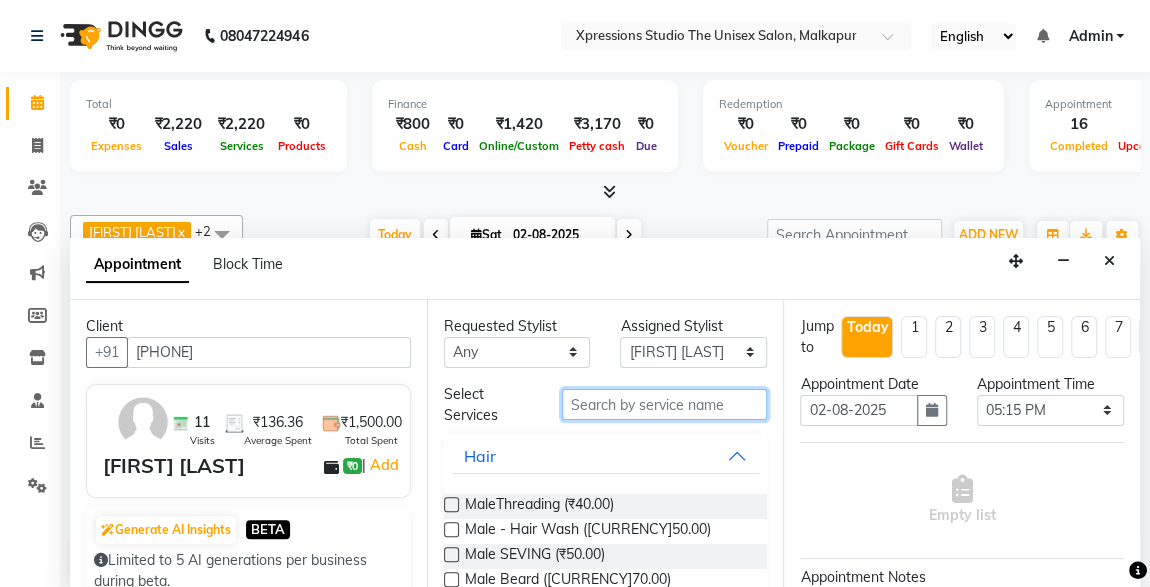 click at bounding box center [665, 404] 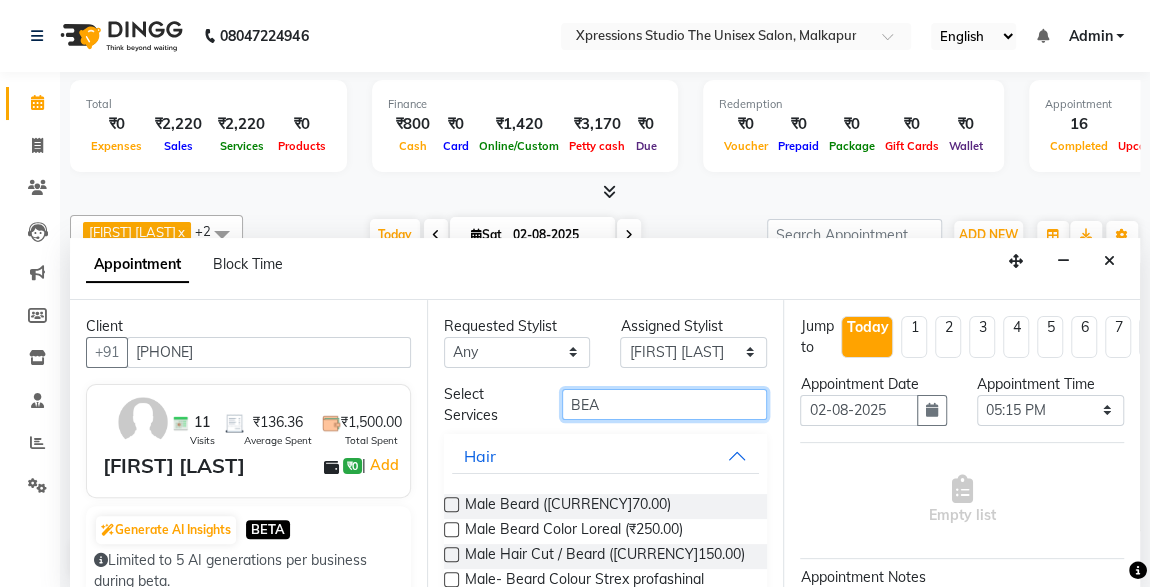 type on "BEA" 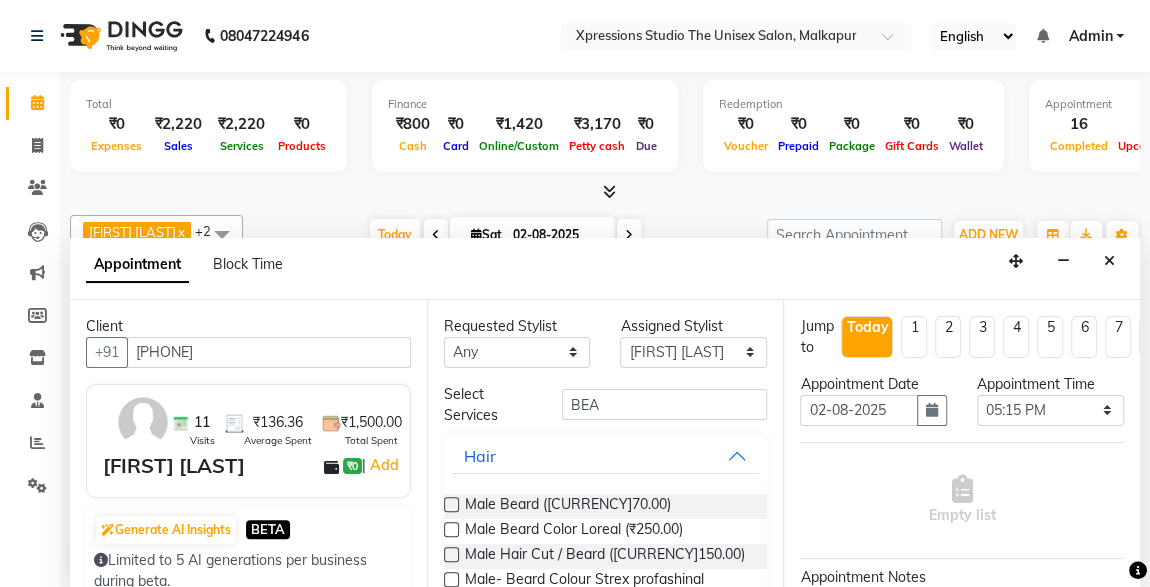 click at bounding box center [451, 554] 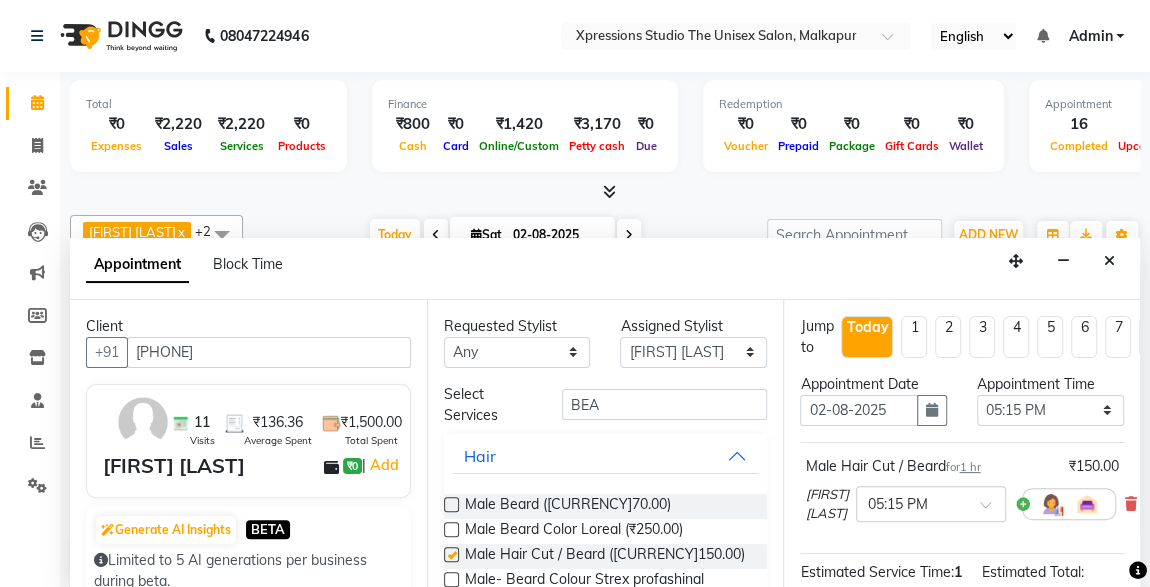 checkbox on "false" 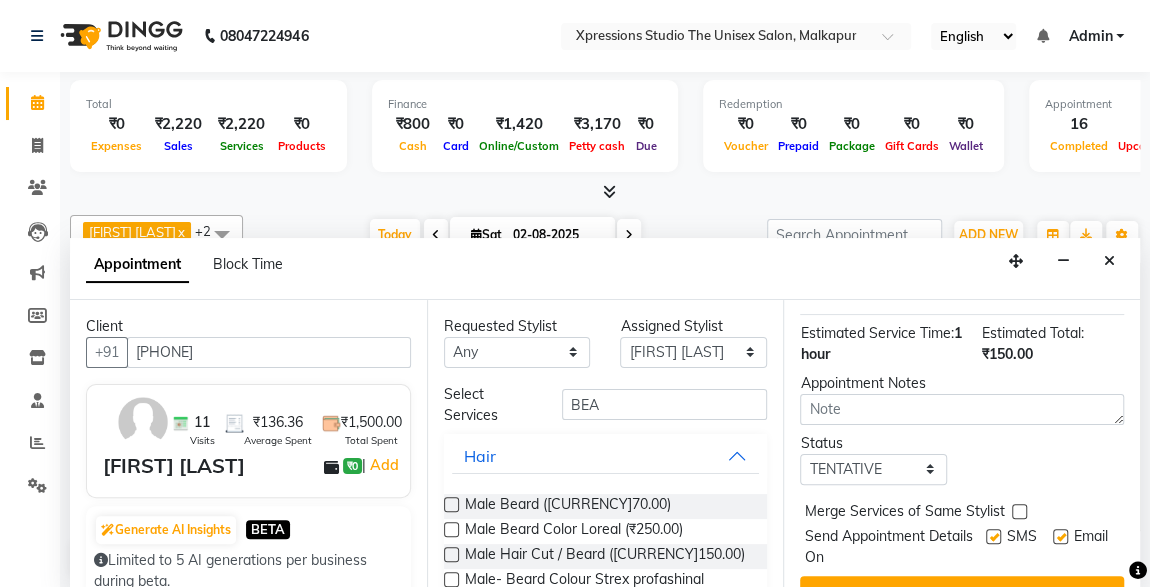 scroll, scrollTop: 289, scrollLeft: 0, axis: vertical 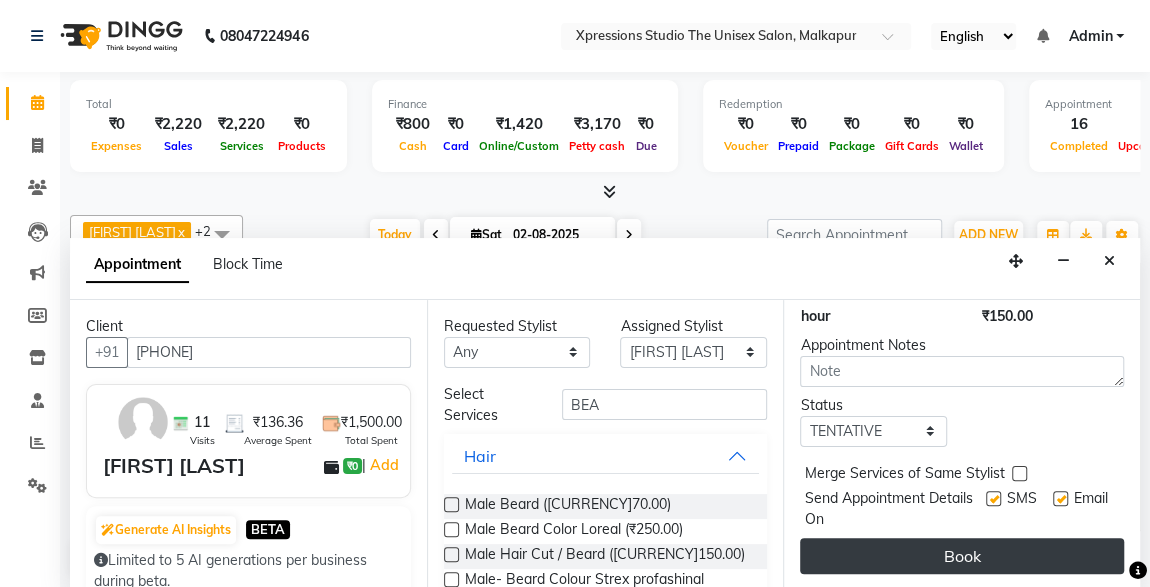 click on "Book" at bounding box center (962, 556) 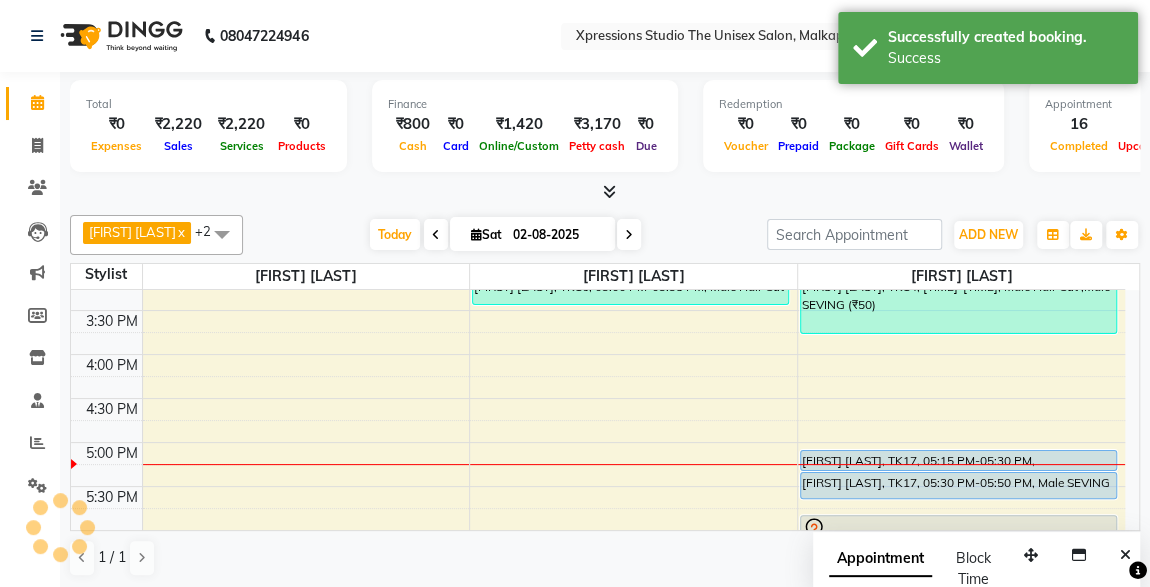 scroll, scrollTop: 0, scrollLeft: 0, axis: both 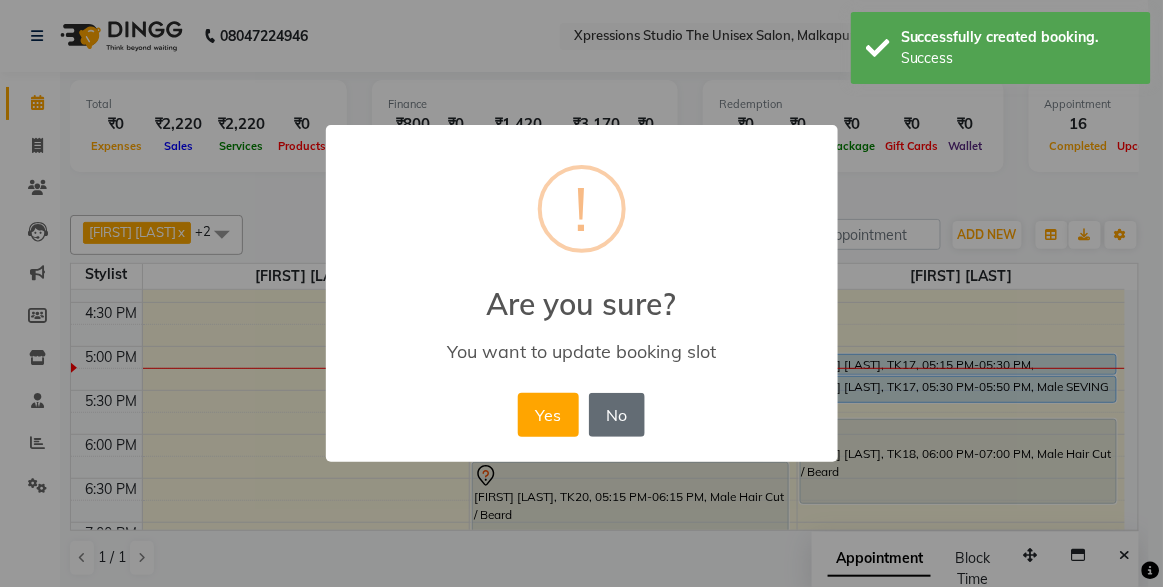 click on "No" at bounding box center [617, 415] 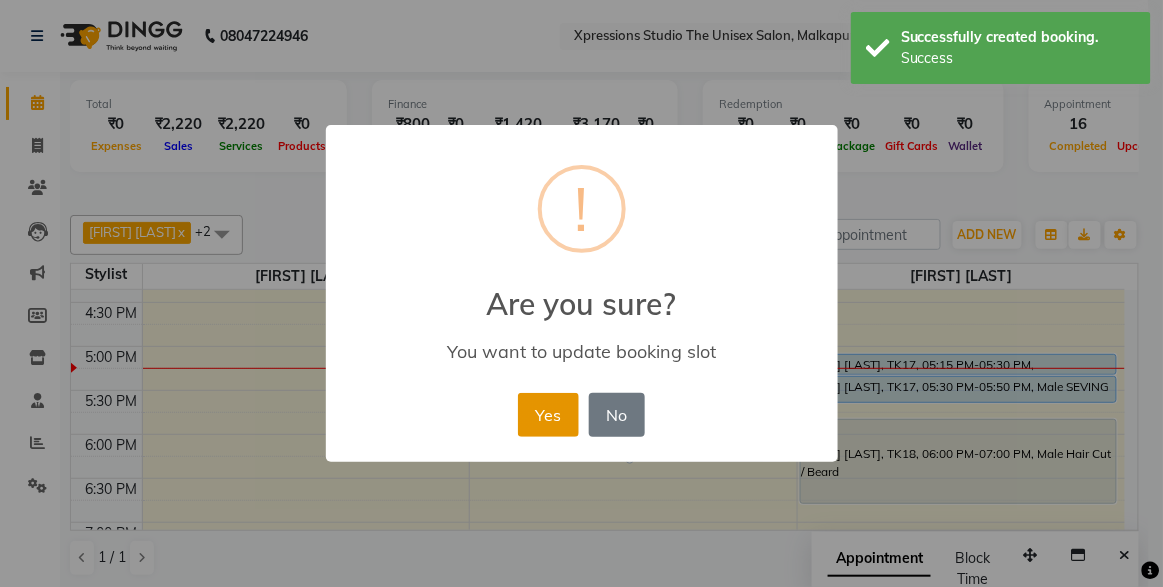 click on "Yes" at bounding box center (548, 415) 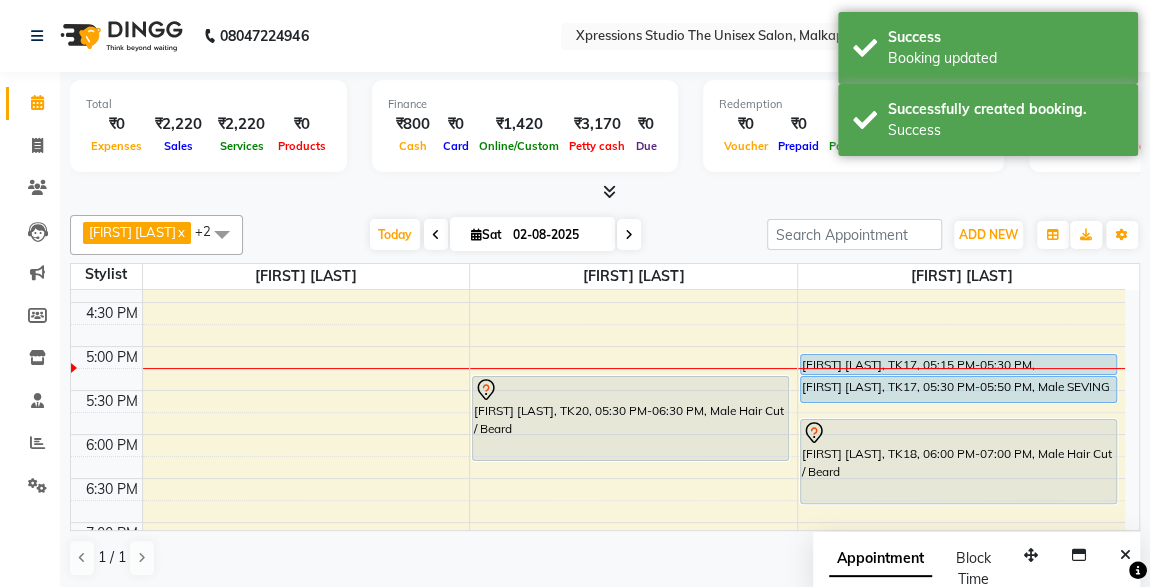 click on "AJAY RANE, TK20, 05:30 PM-06:30 PM, Male Hair Cut / Beard" at bounding box center (630, 418) 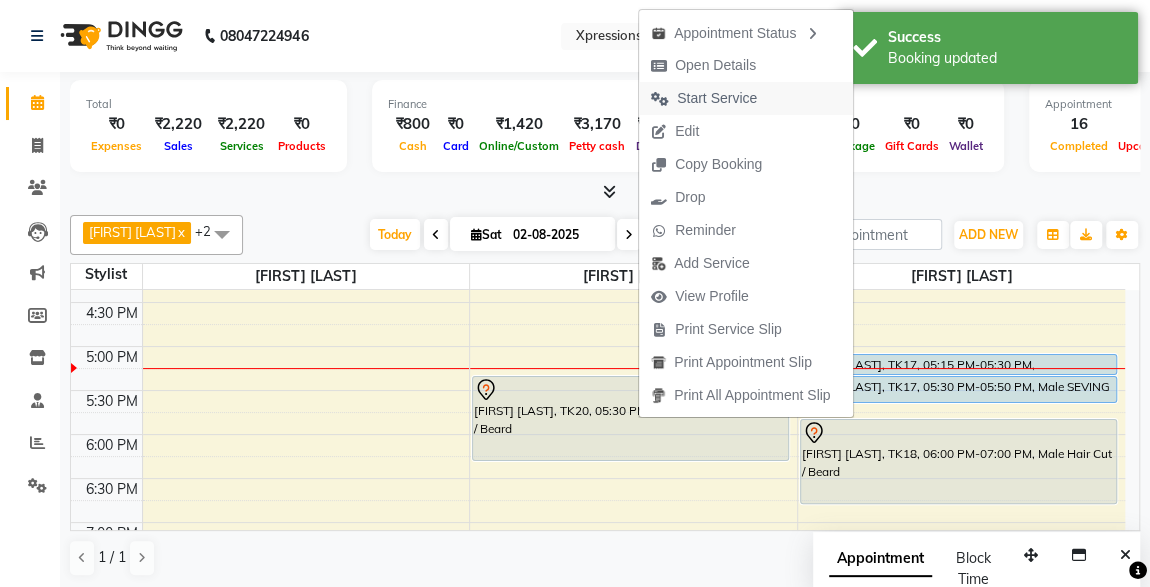 click on "Start Service" at bounding box center (717, 98) 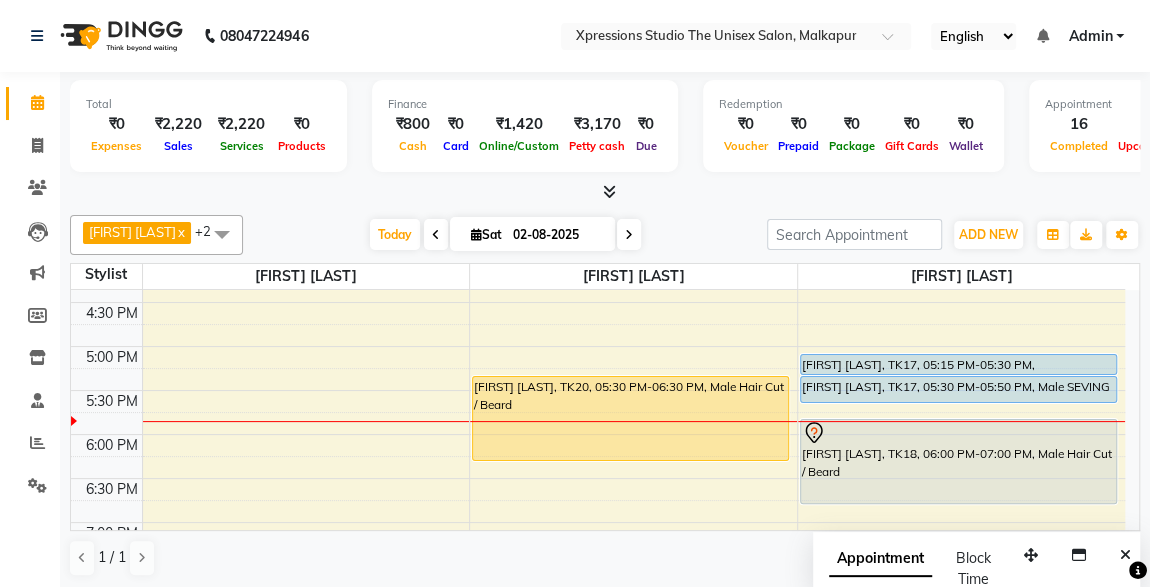 click on "[FIRST] [LAST], TK18, [TIME]-[TIME], Male Hair Cut / Beard" at bounding box center (958, 461) 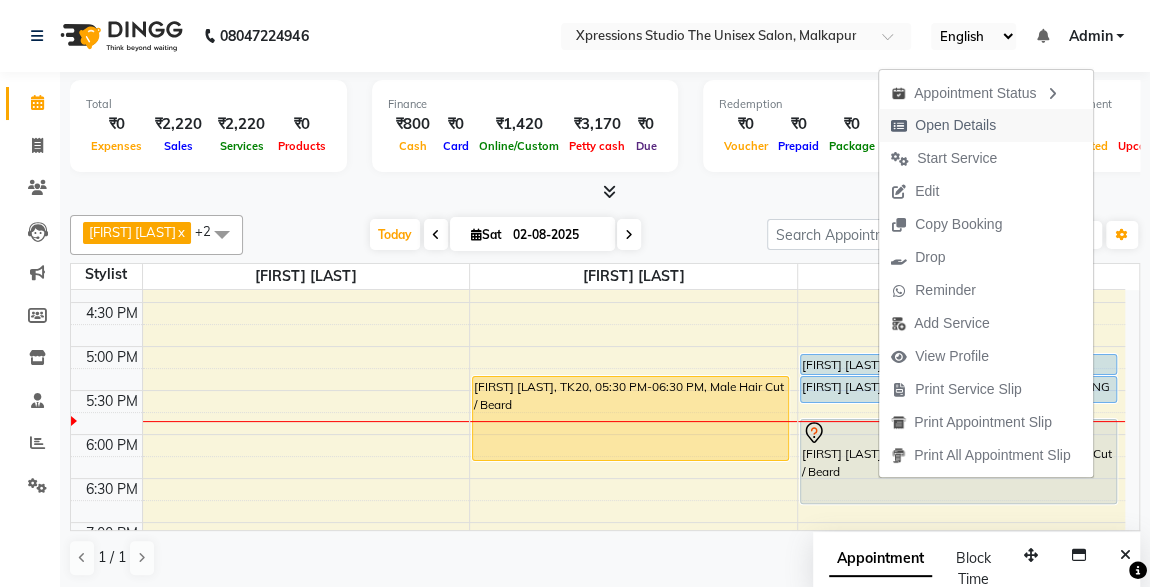 click on "Open Details" at bounding box center [955, 125] 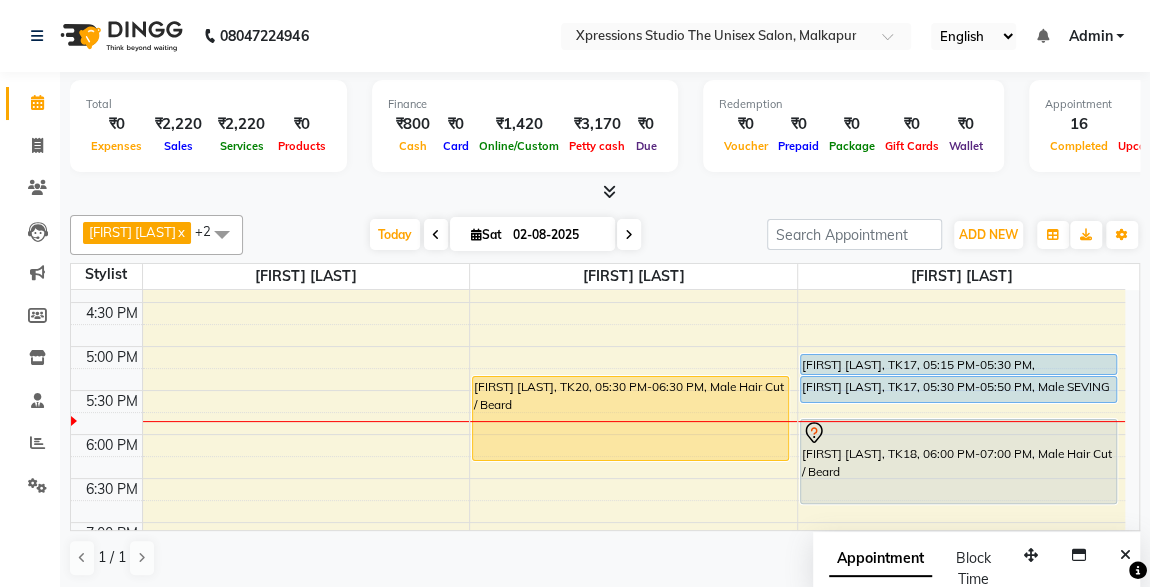 click on "[FIRST] [LAST], TK18, [TIME]-[TIME], Male Hair Cut / Beard" at bounding box center [958, 461] 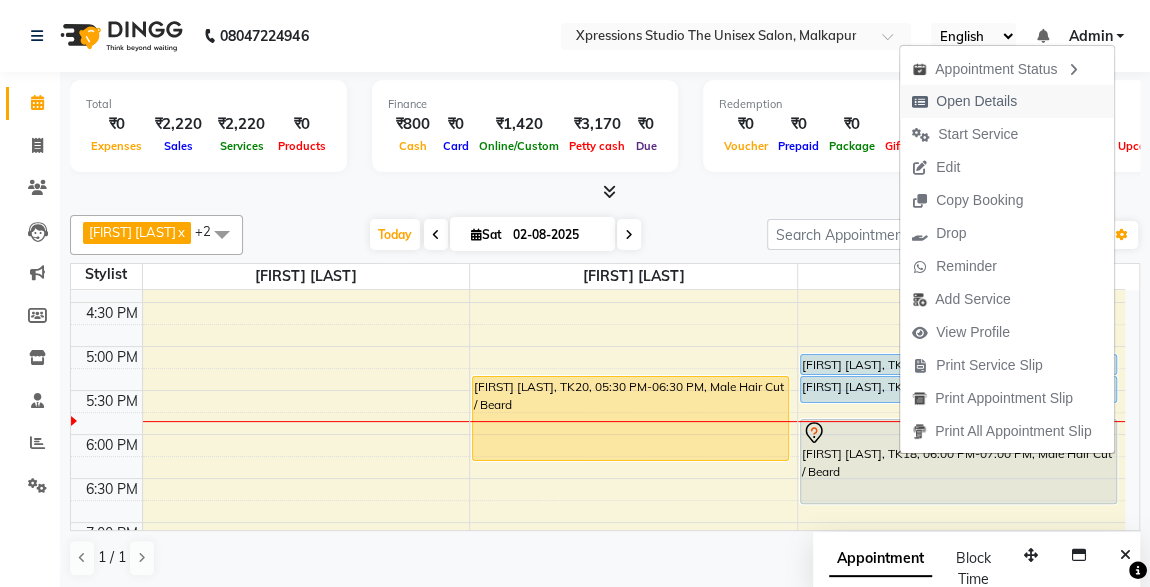 click on "Open Details" at bounding box center (976, 101) 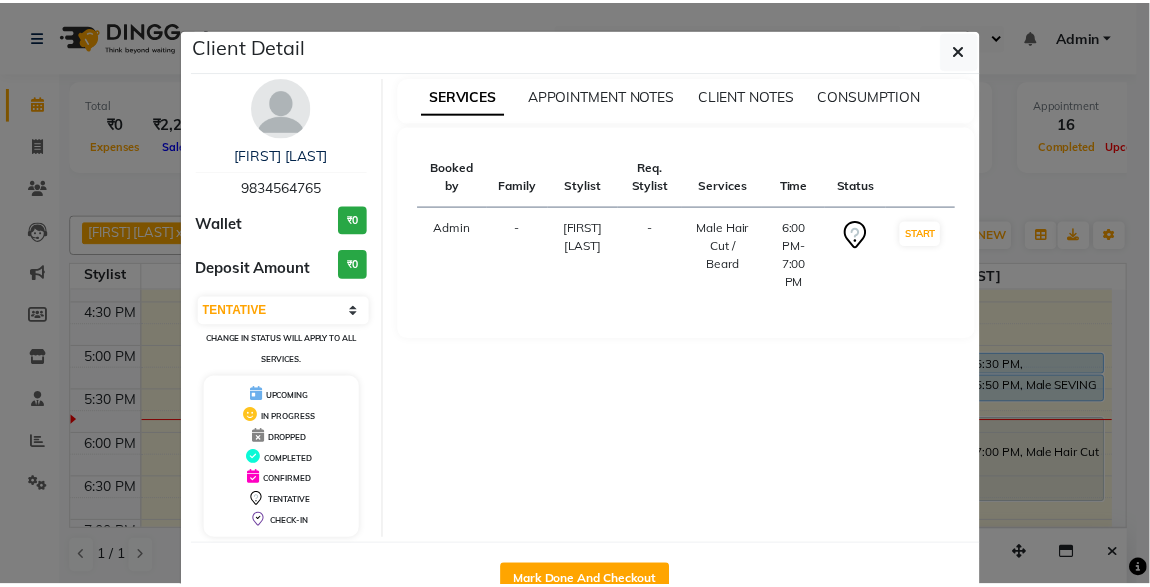 scroll, scrollTop: 55, scrollLeft: 0, axis: vertical 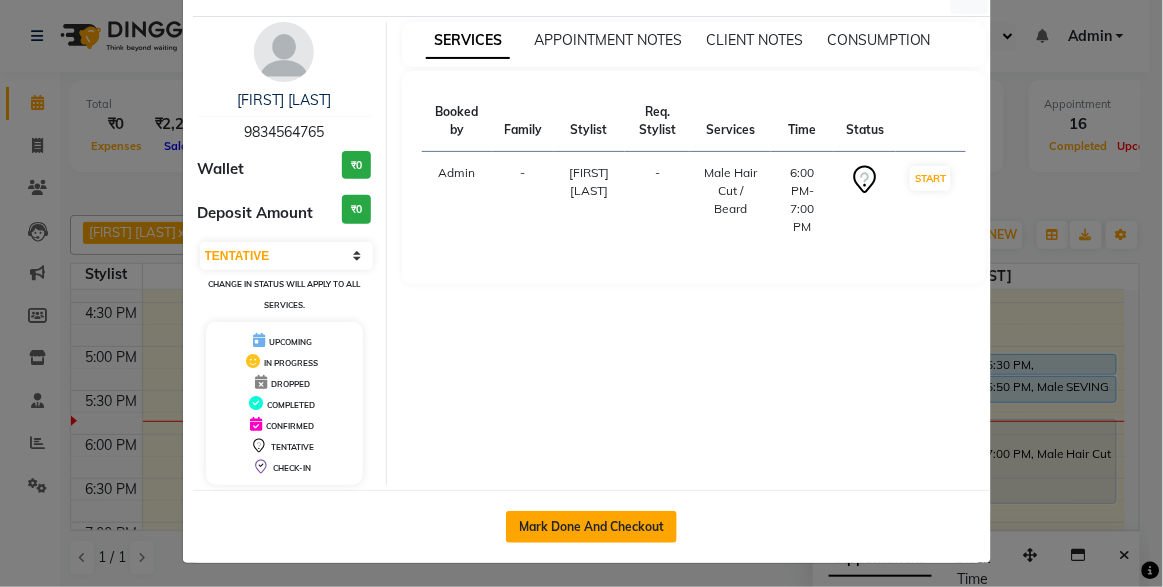 click on "Mark Done And Checkout" 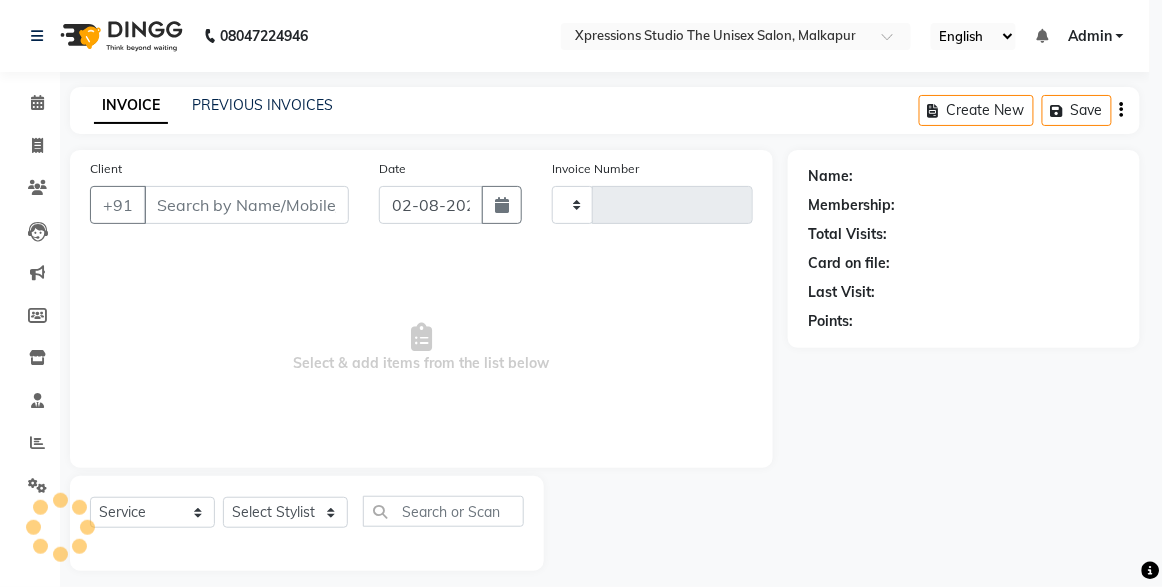 type on "3697" 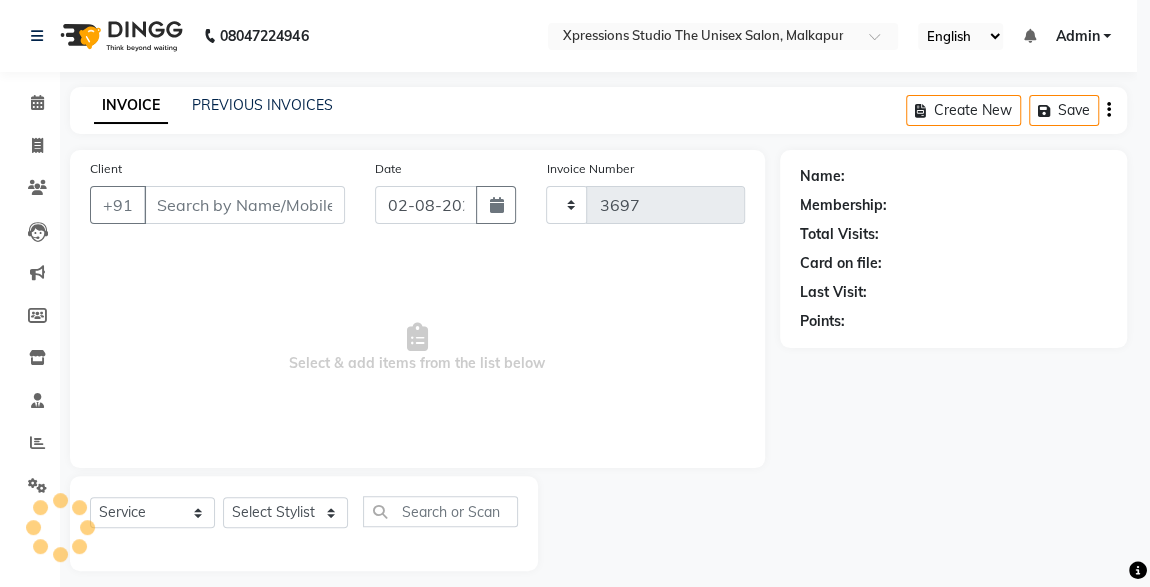 select on "7003" 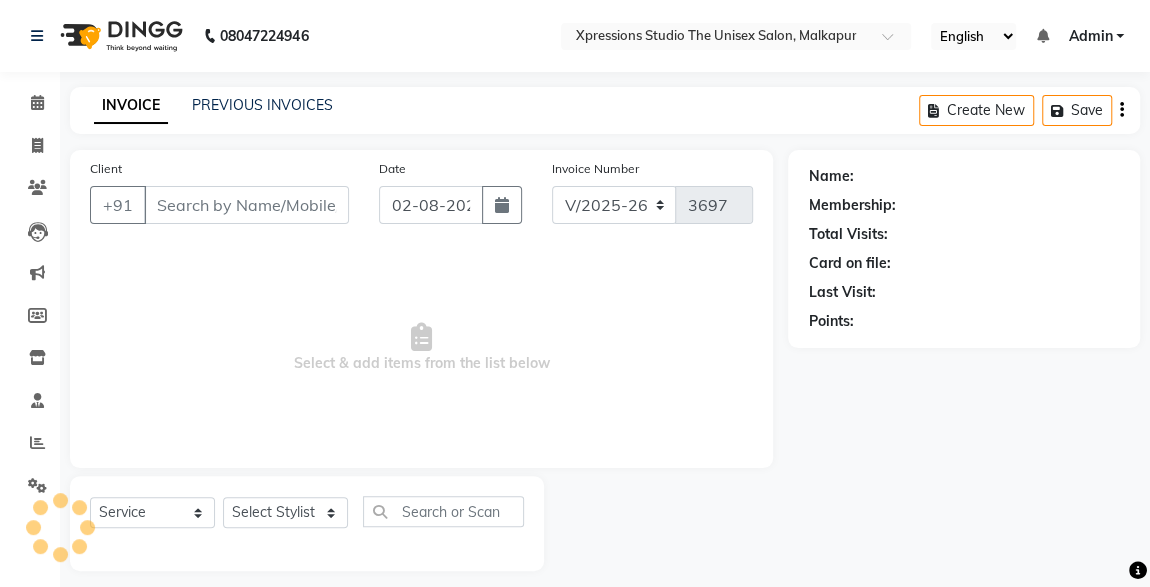 type on "9834564765" 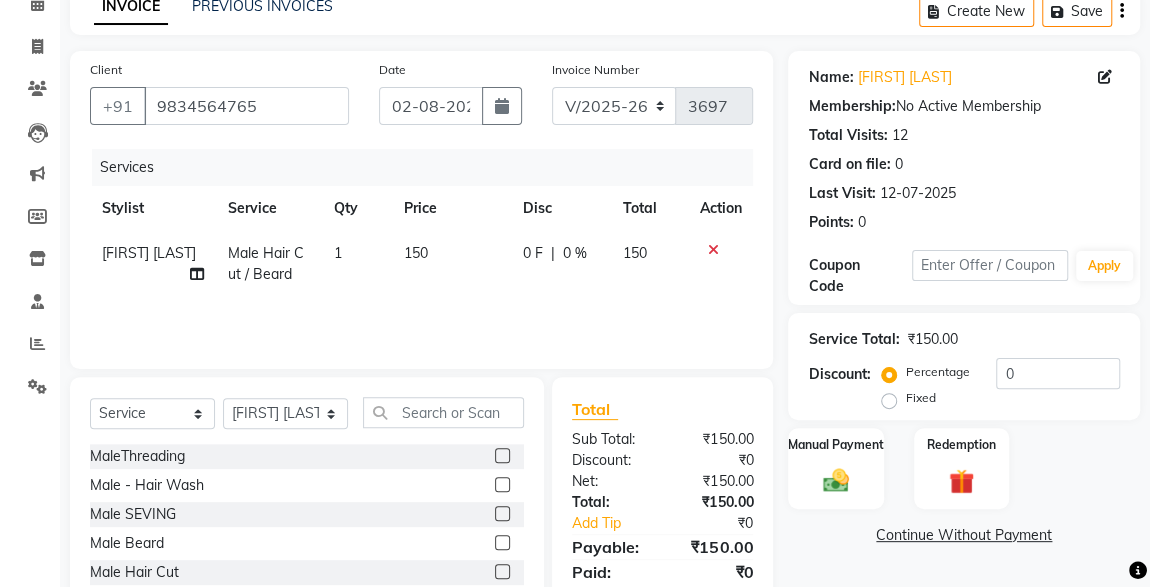scroll, scrollTop: 0, scrollLeft: 0, axis: both 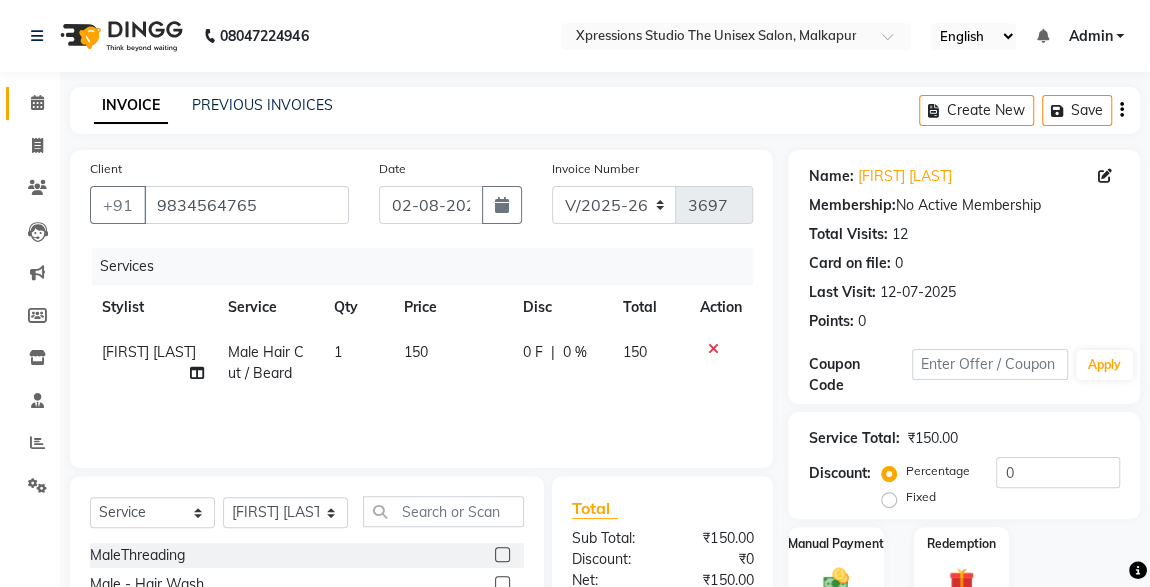 click 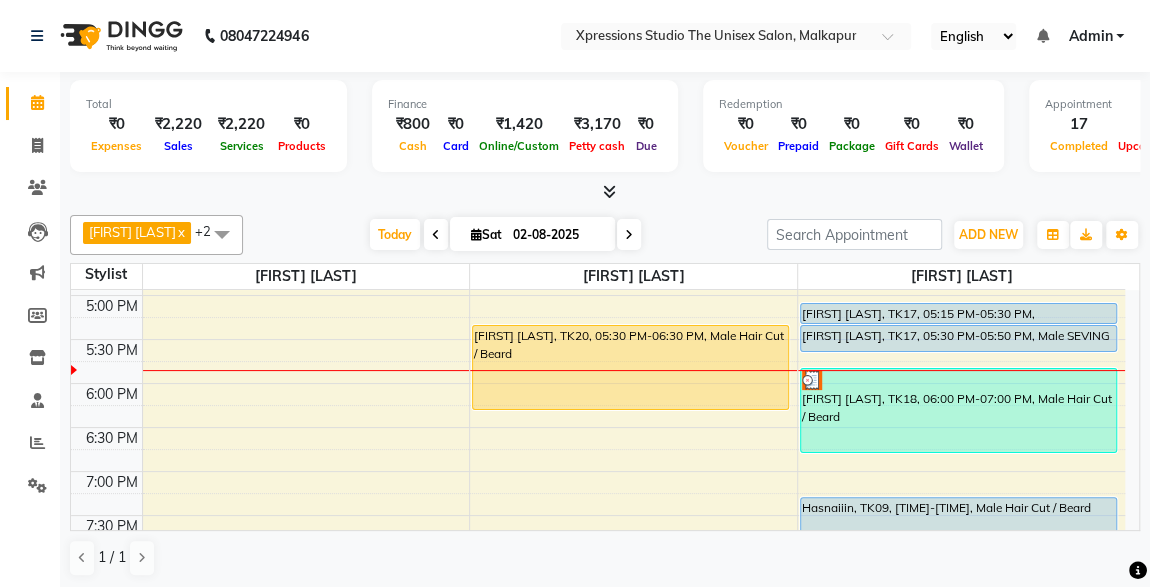 scroll, scrollTop: 790, scrollLeft: 0, axis: vertical 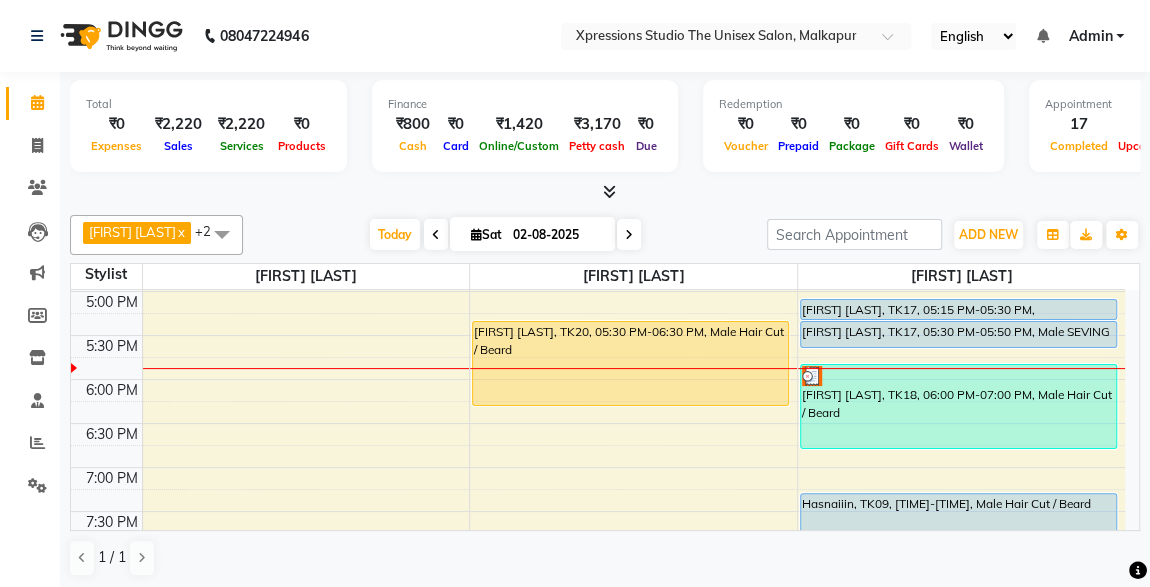 click on "[FIRST] [LAST], TK17, [TIME]-[TIME], MaleThreading" at bounding box center (958, 309) 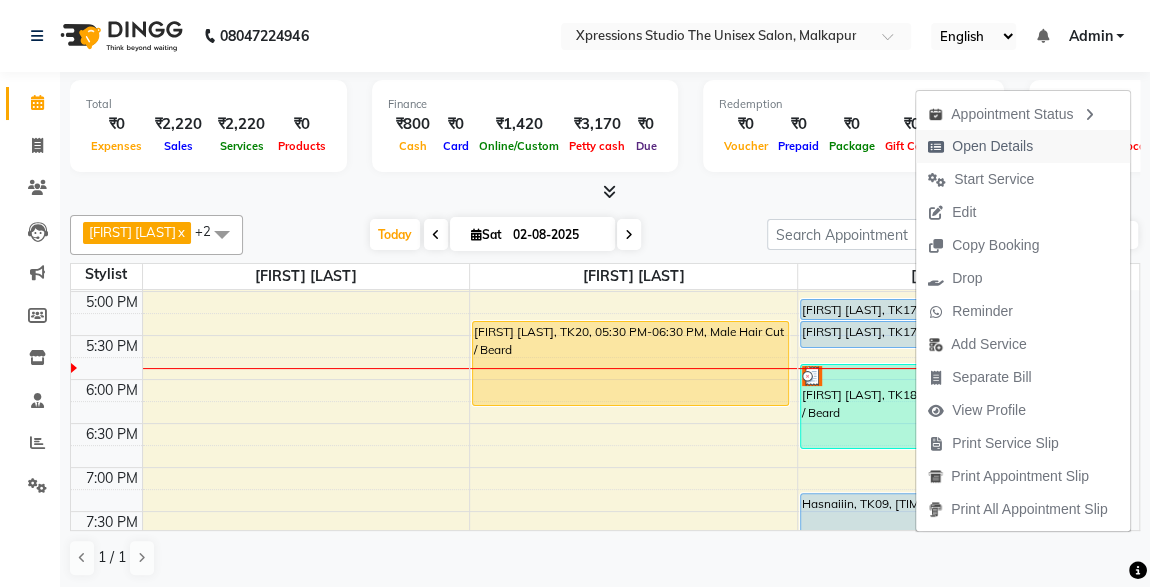 click on "Open Details" at bounding box center (992, 146) 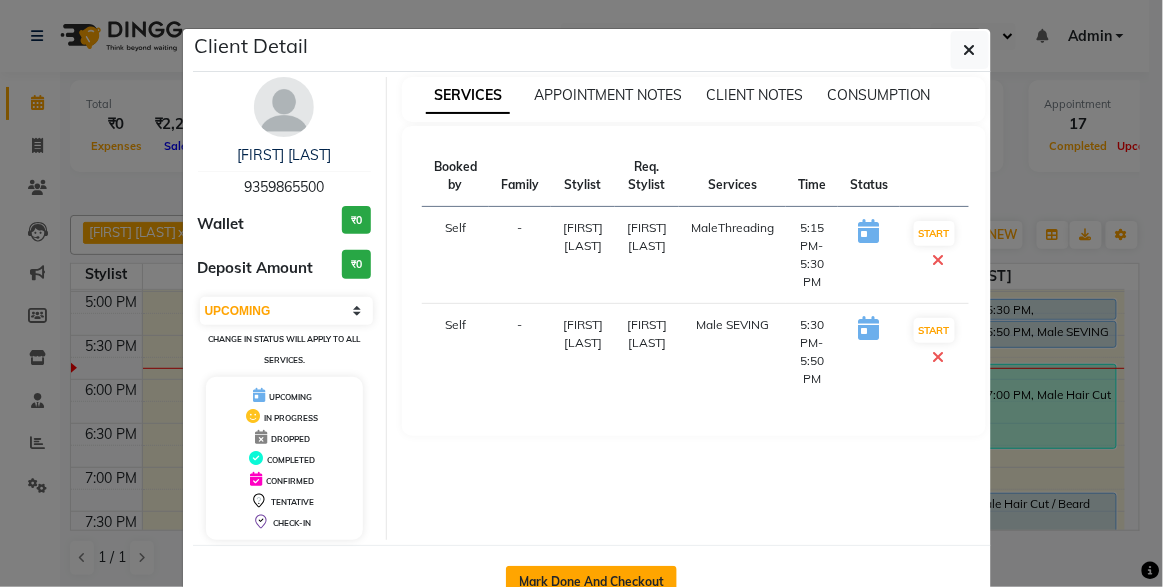 click on "Mark Done And Checkout" 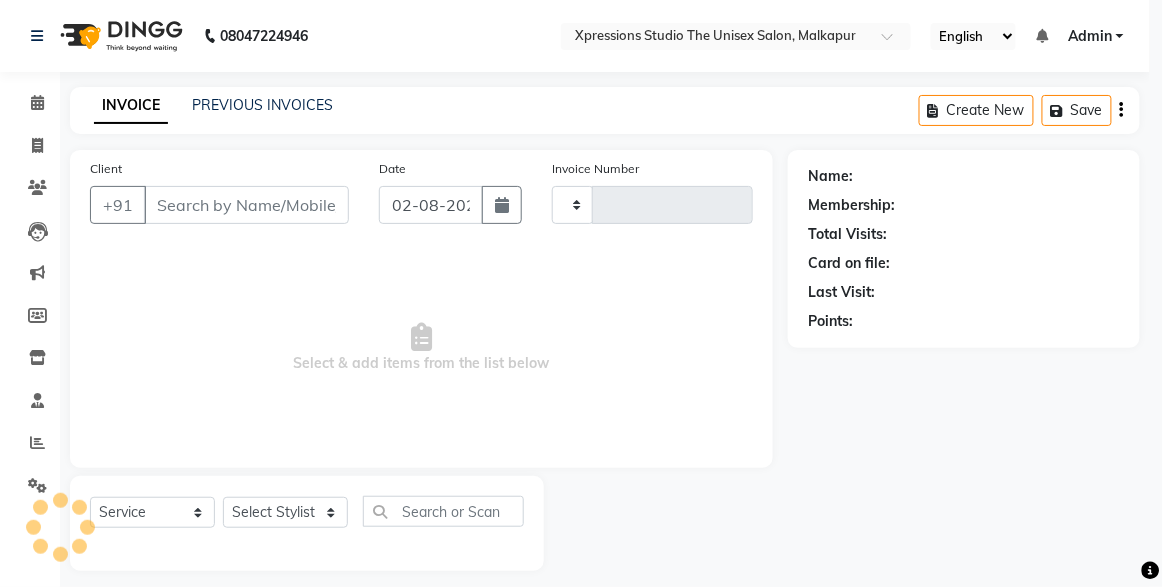 type on "3697" 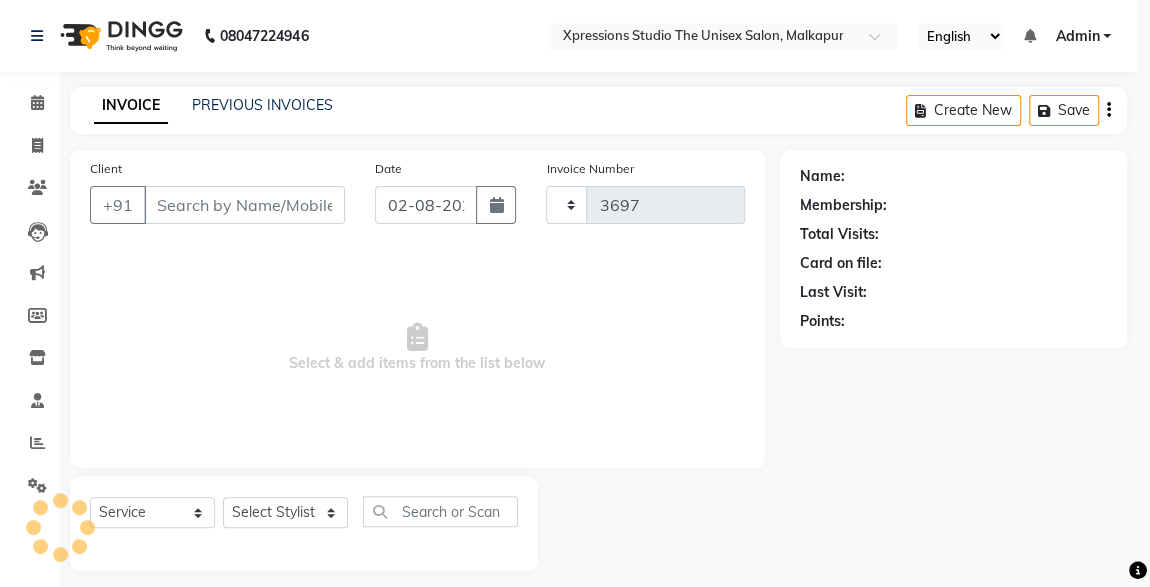 select on "7003" 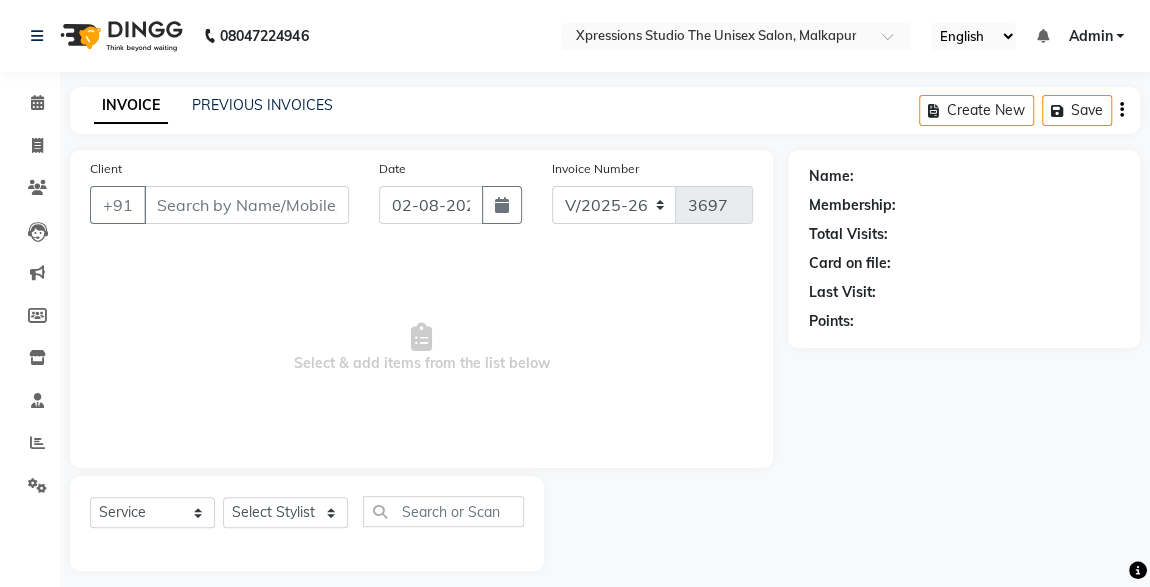 type on "9359865500" 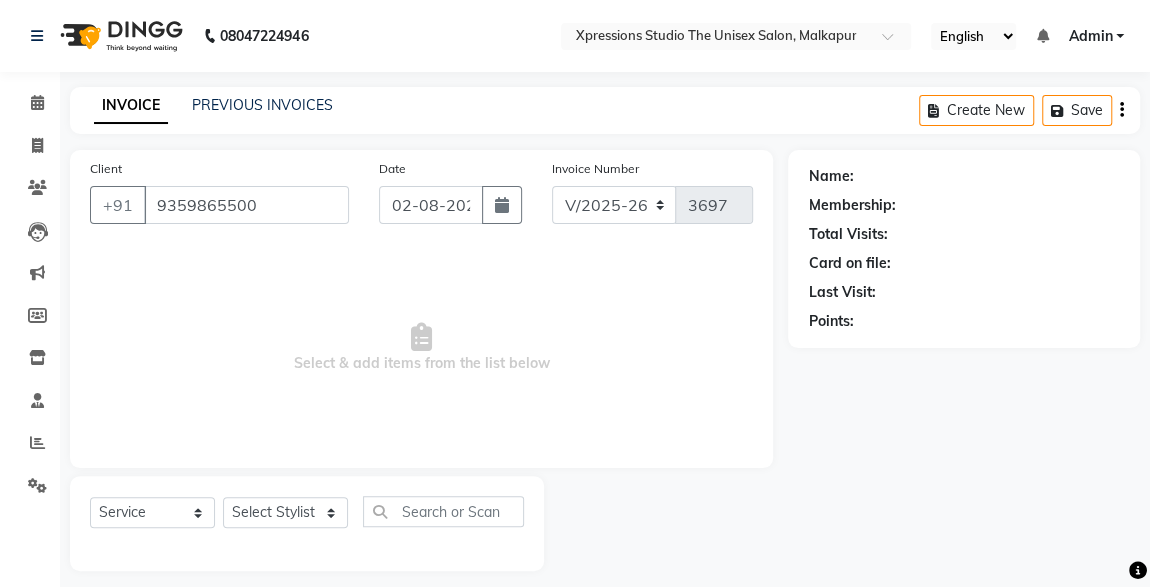 select on "57589" 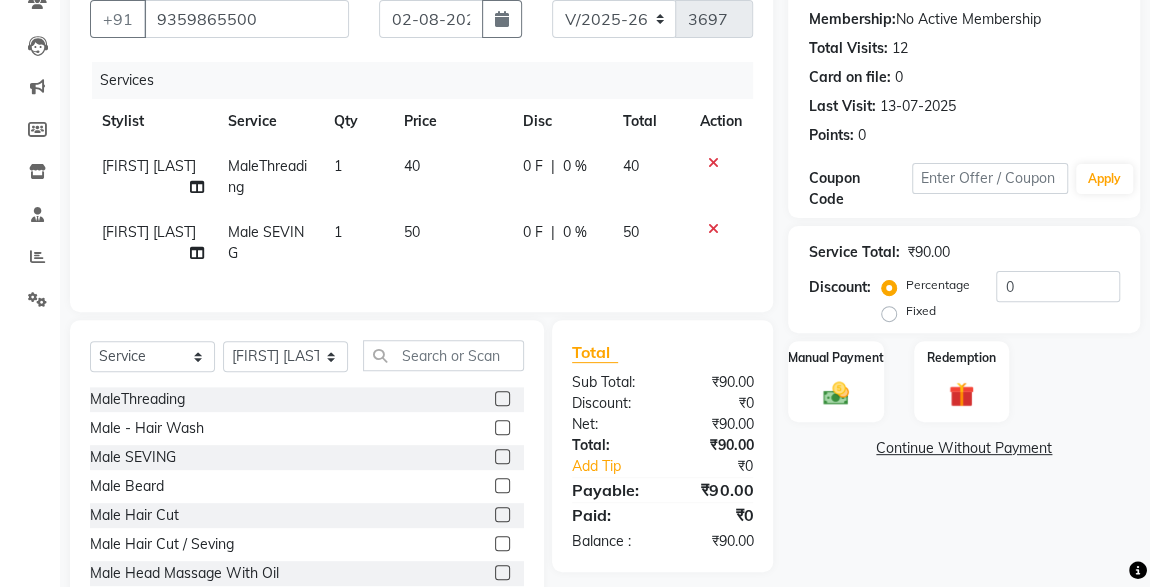 scroll, scrollTop: 256, scrollLeft: 0, axis: vertical 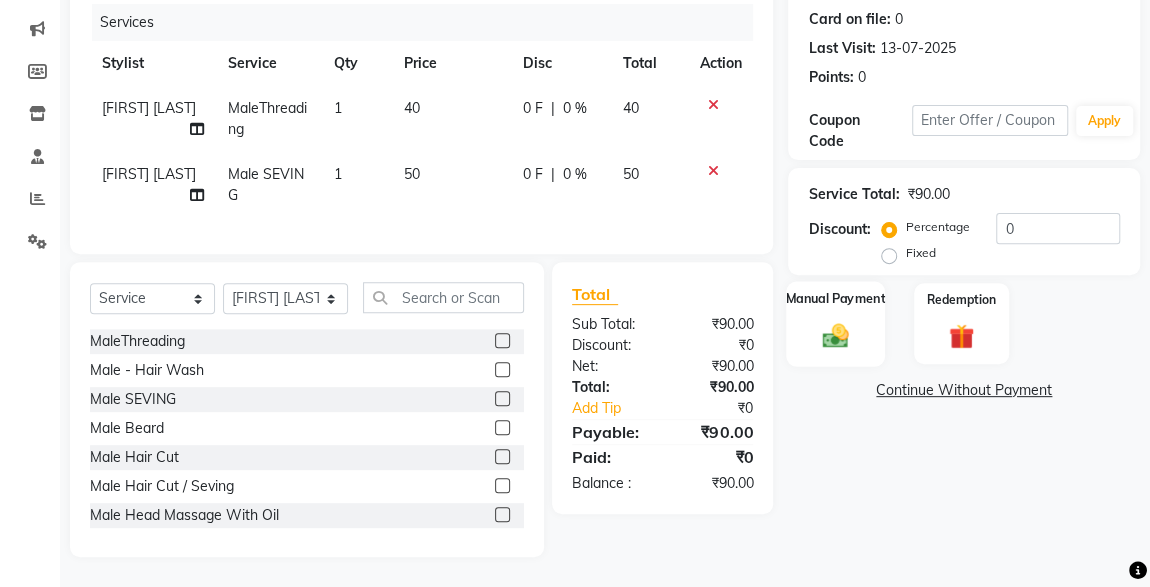 click on "Manual Payment" 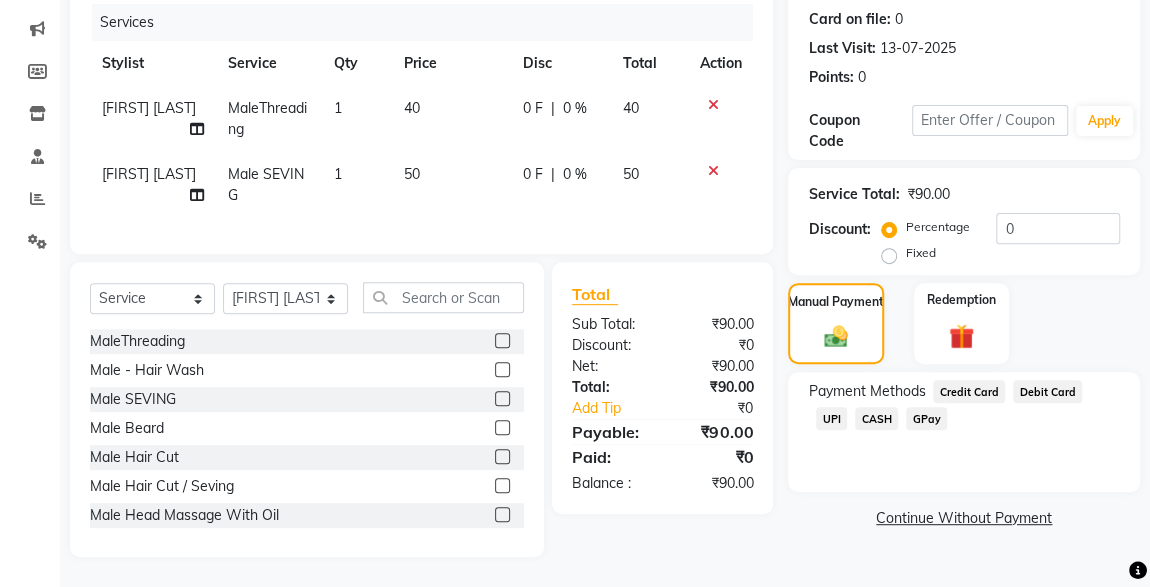 click on "CASH" 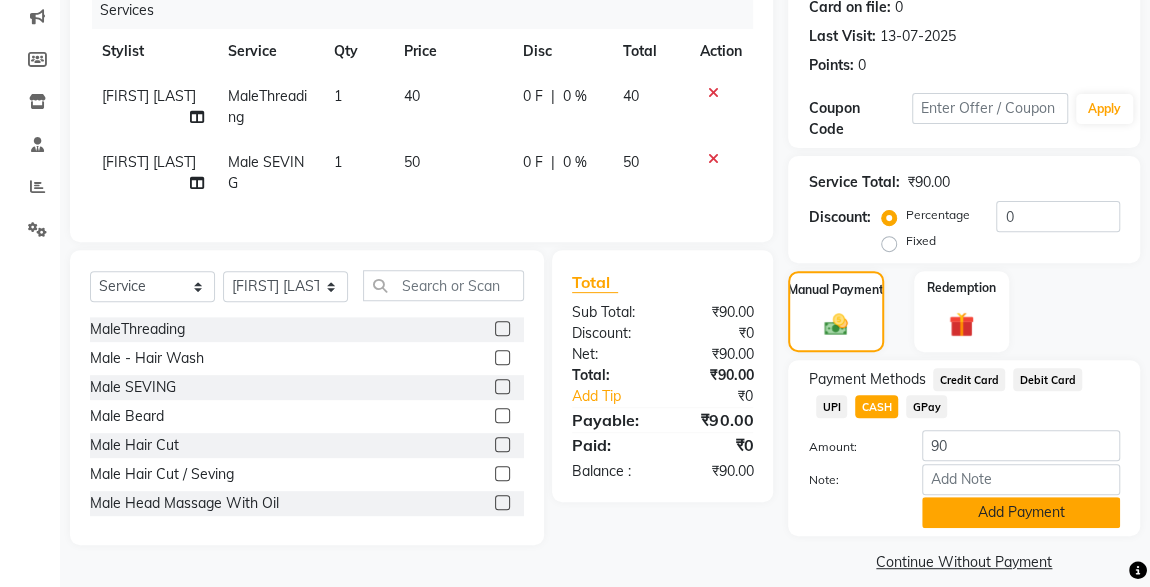 click on "Add Payment" 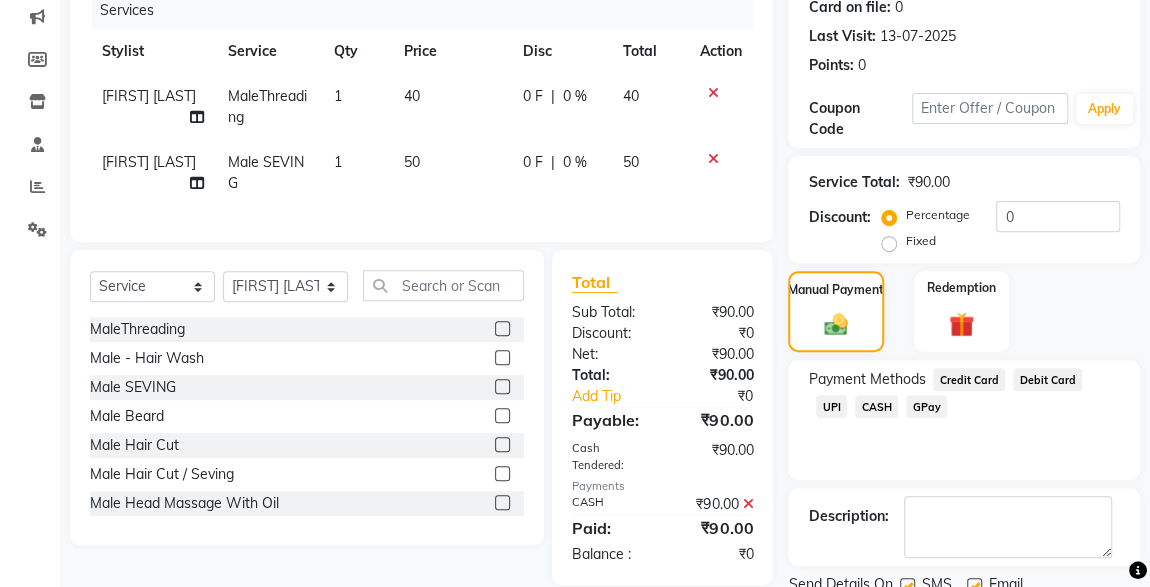 scroll, scrollTop: 330, scrollLeft: 0, axis: vertical 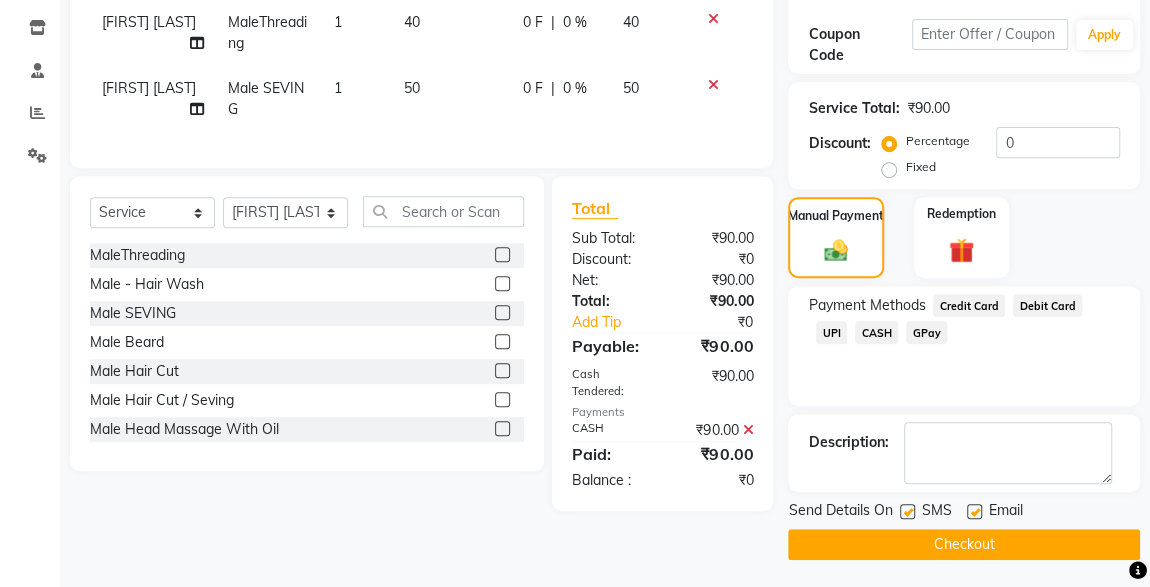 click on "Checkout" 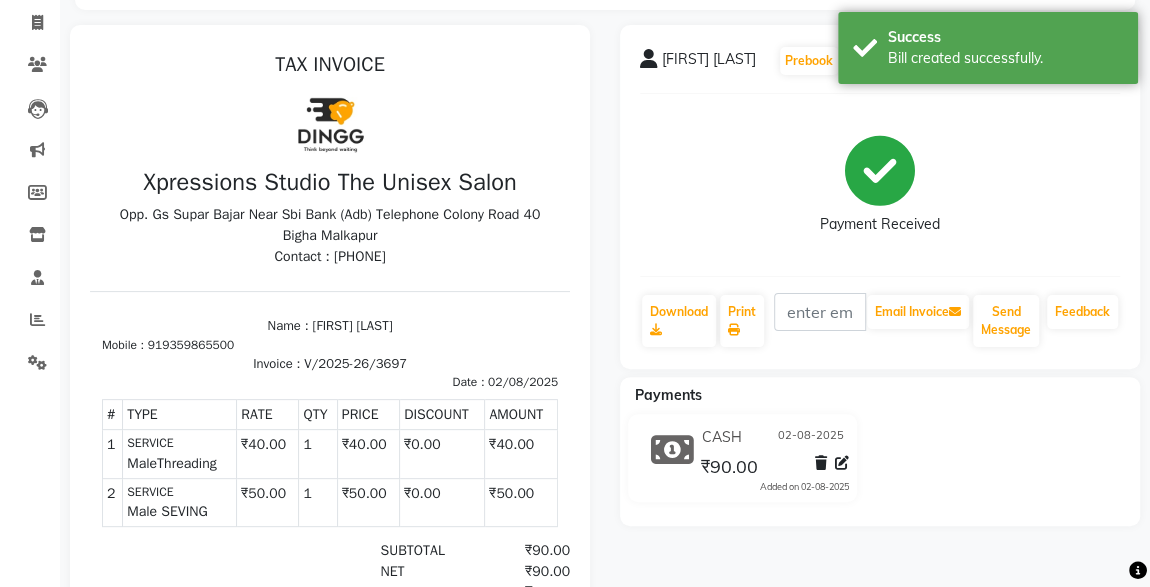 scroll, scrollTop: 0, scrollLeft: 0, axis: both 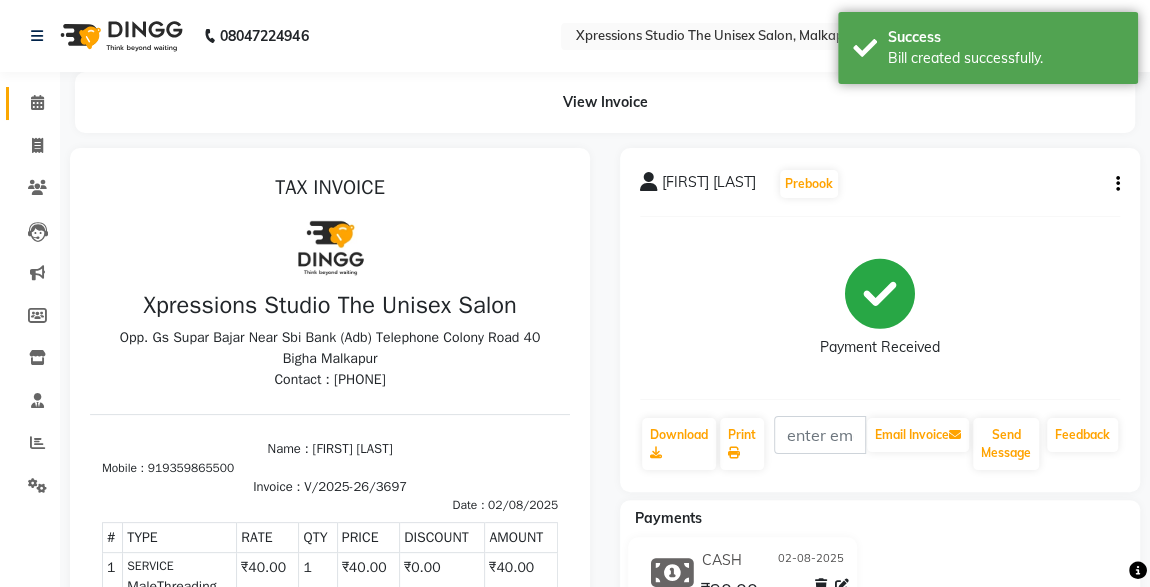 click 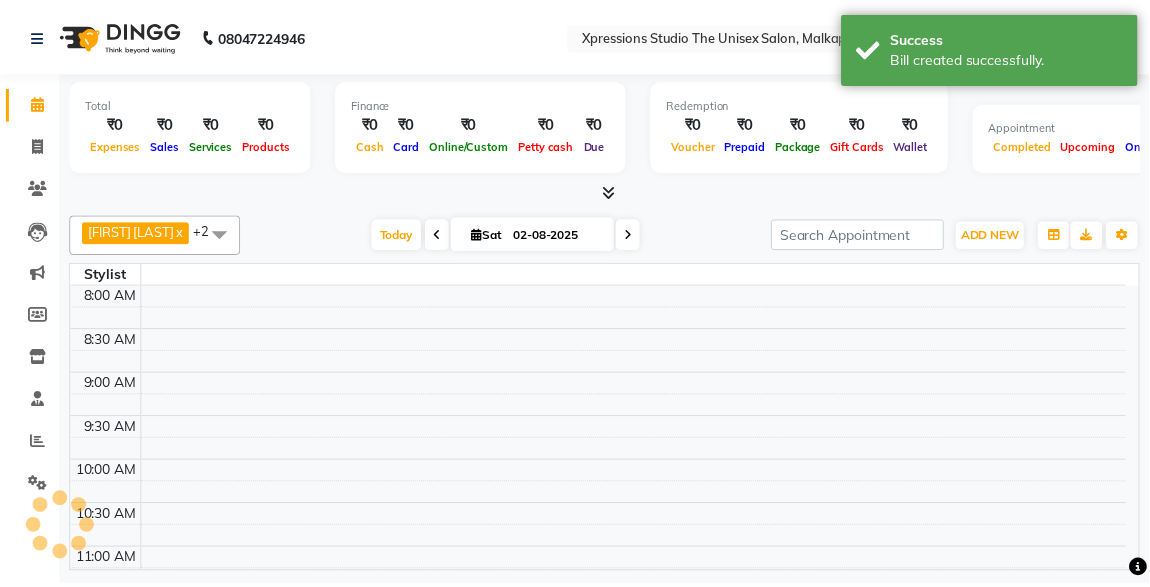 scroll, scrollTop: 864, scrollLeft: 0, axis: vertical 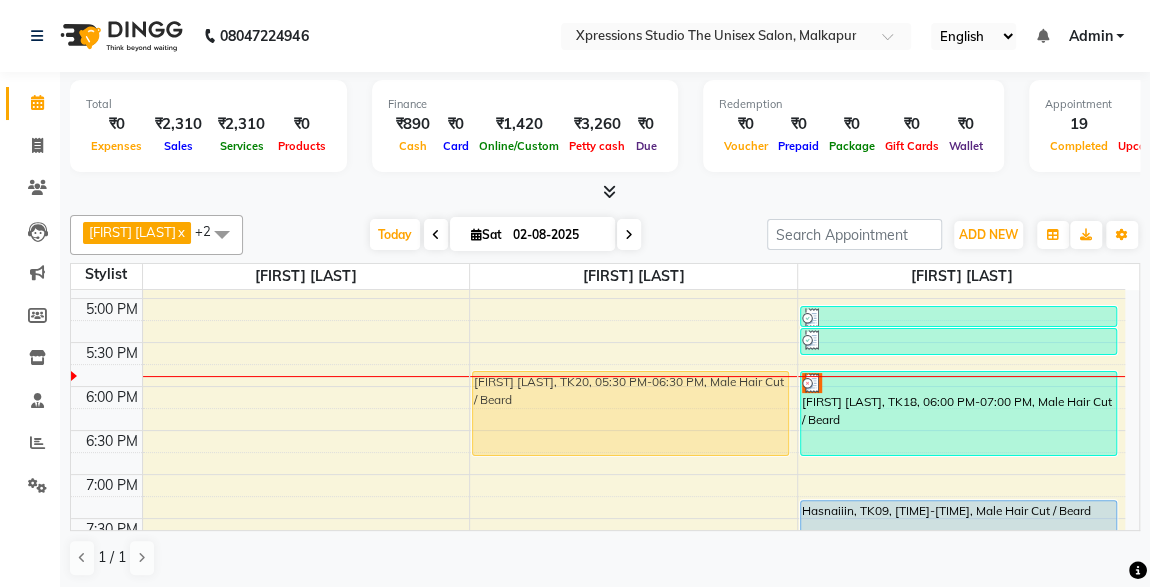 drag, startPoint x: 664, startPoint y: 335, endPoint x: 689, endPoint y: 384, distance: 55.00909 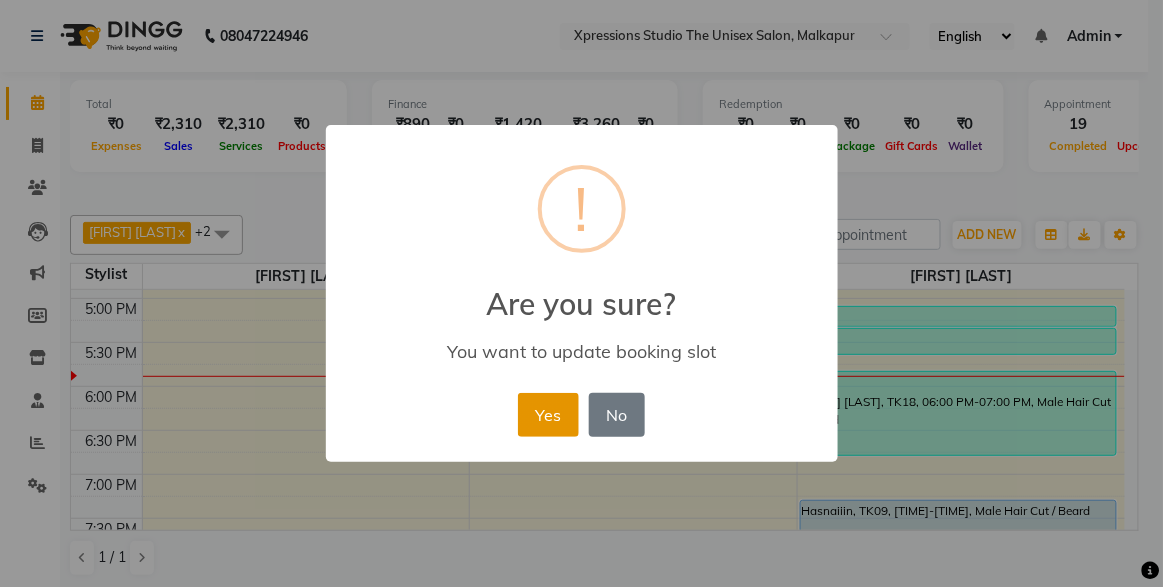 click on "Yes" at bounding box center [548, 415] 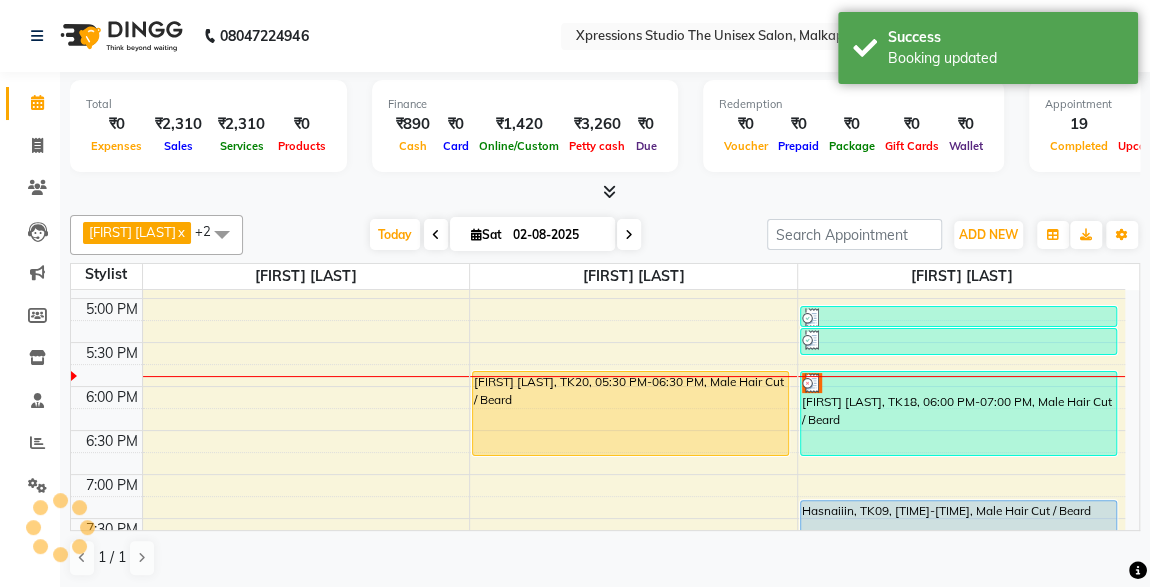 click on "AJAY RANE, TK20, 05:30 PM-06:30 PM, Male Hair Cut / Beard" at bounding box center (630, 413) 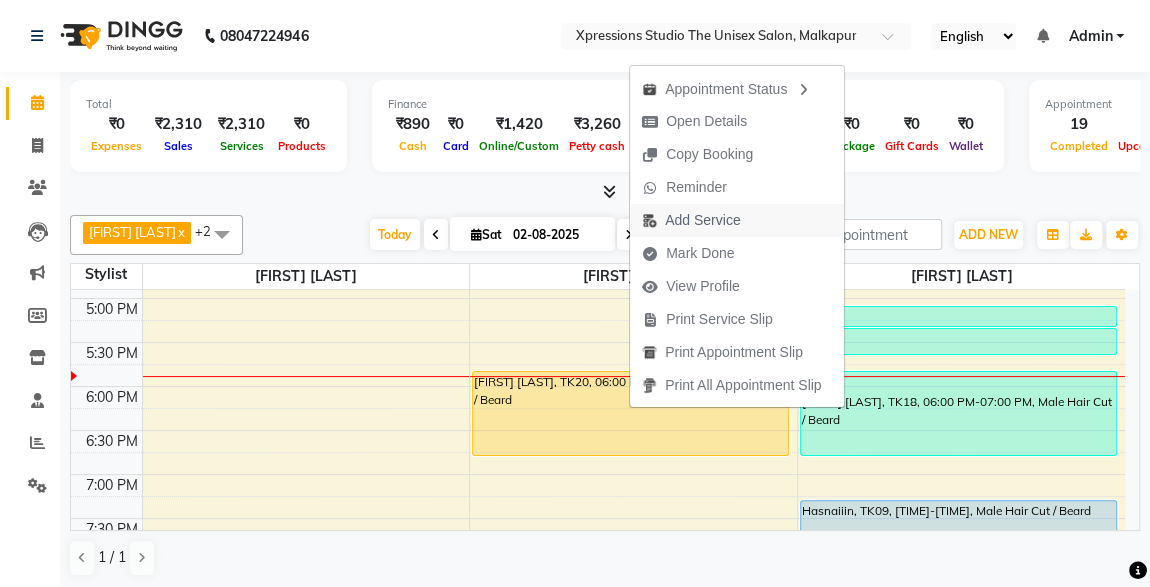 click on "Add Service" at bounding box center (702, 220) 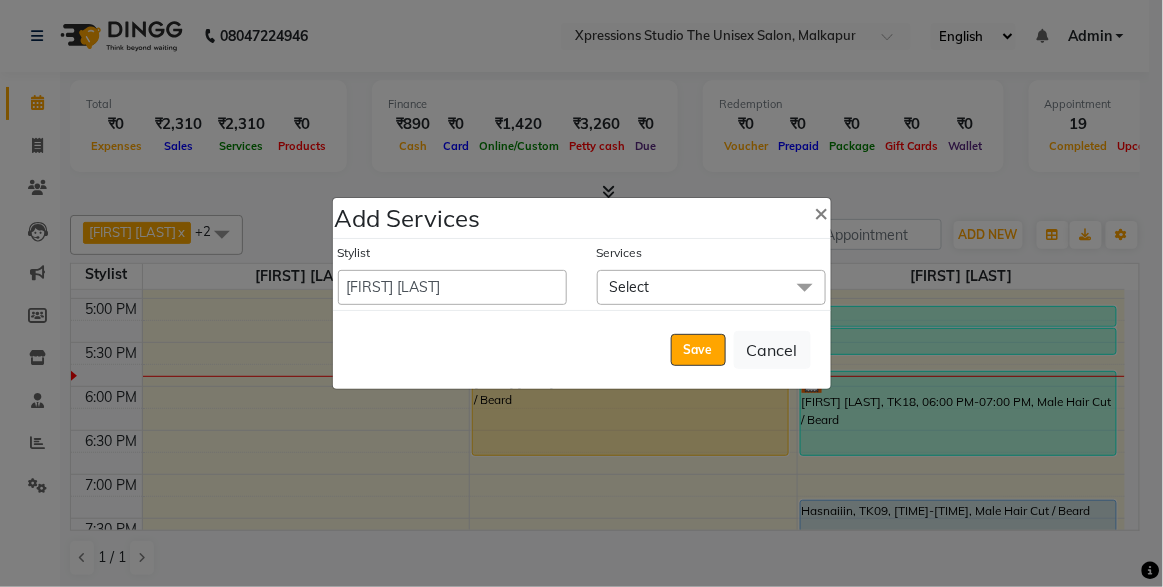 click on "Select" 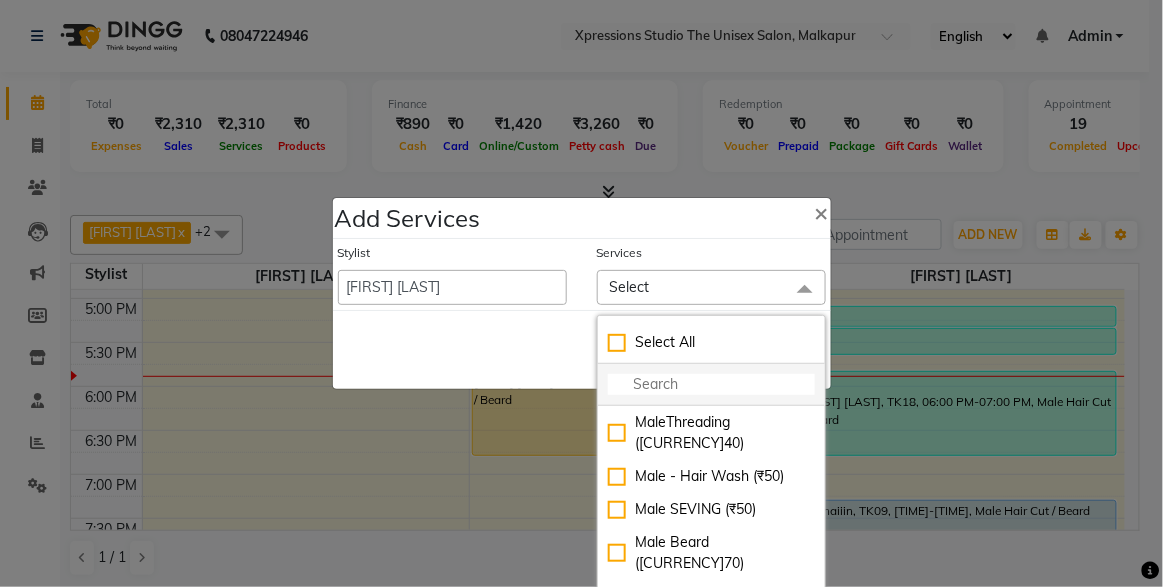 click 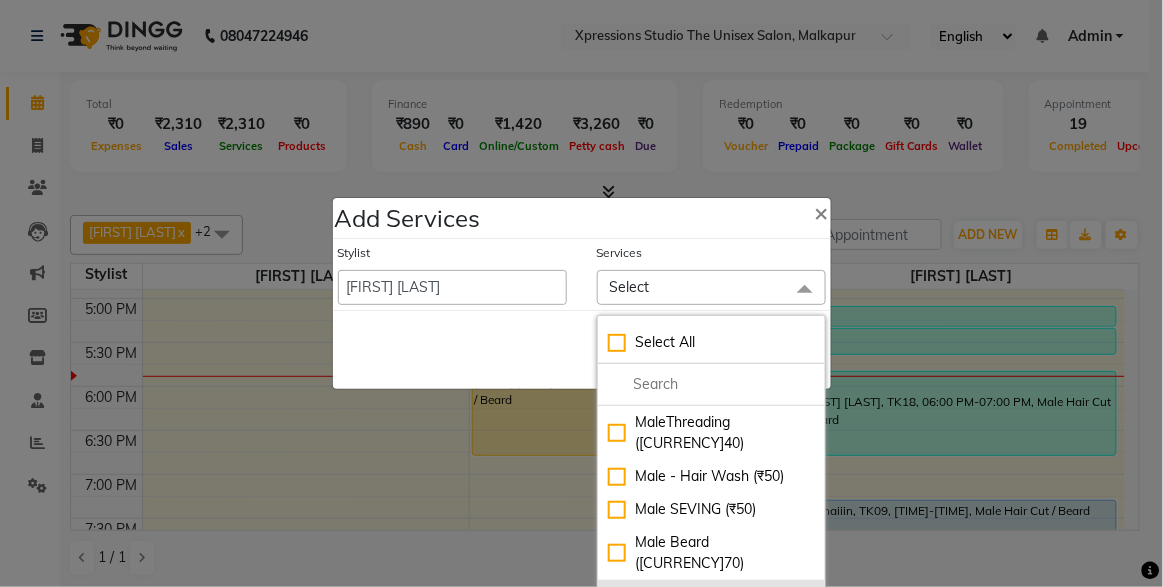 click on "Male Hair Cut  (₹100)" 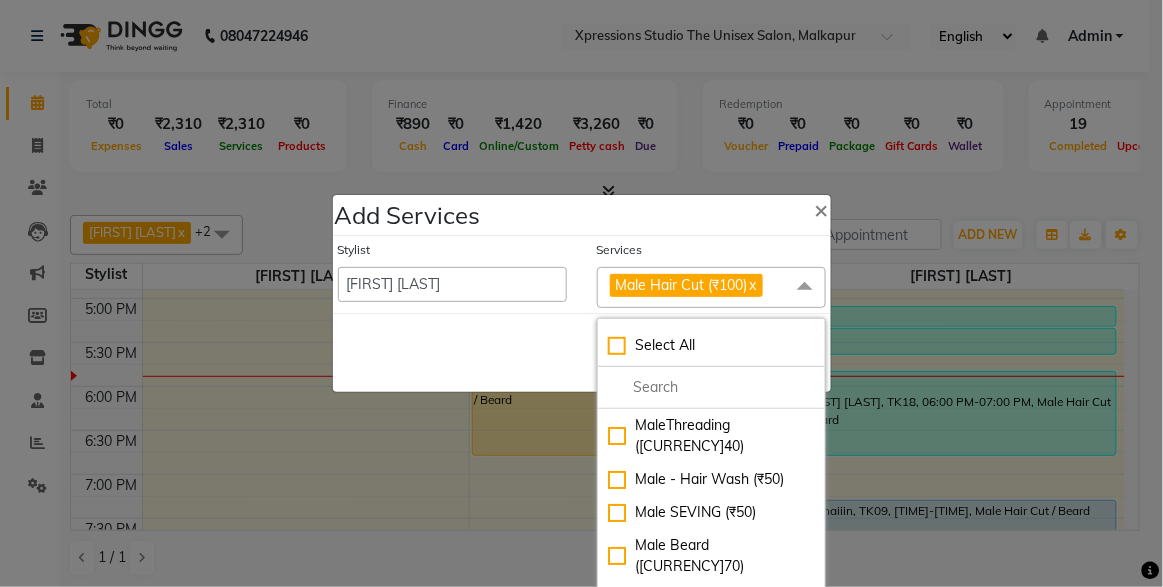 click on "Services" 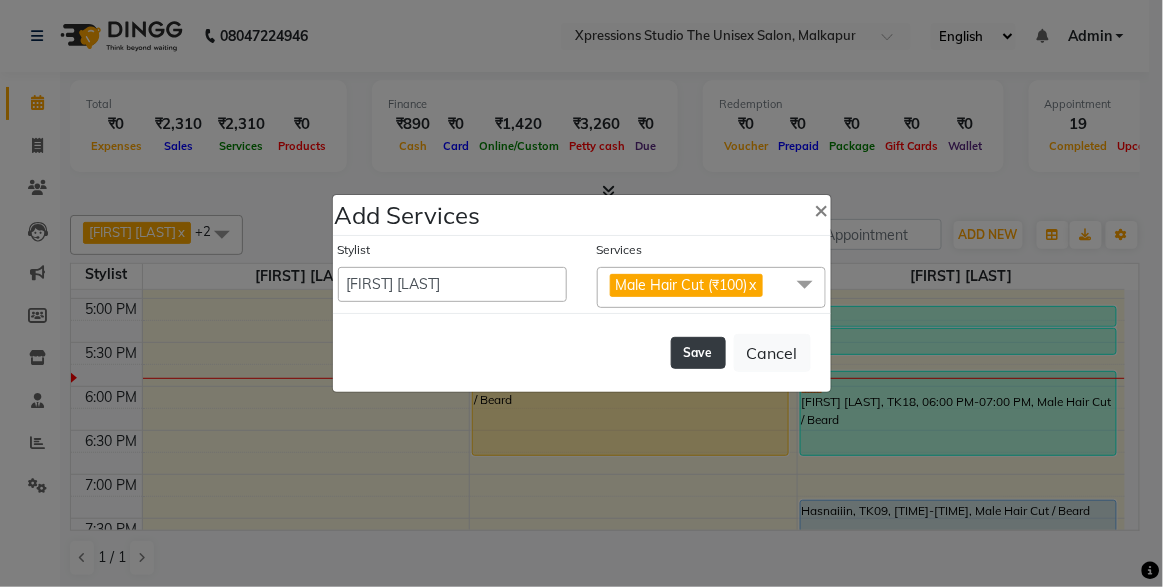 click on "Save" 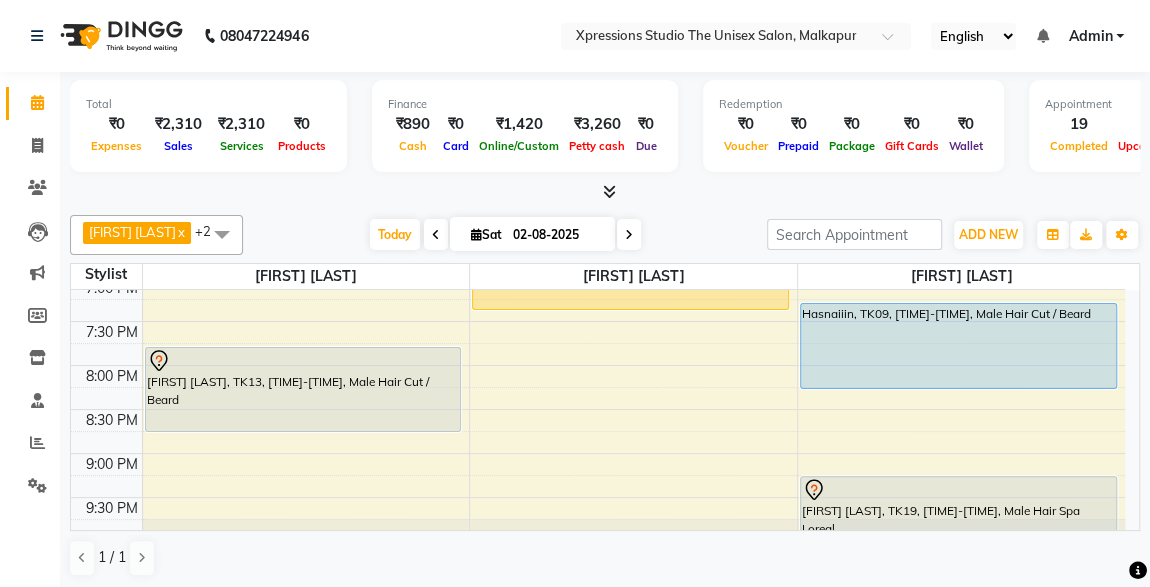 scroll, scrollTop: 993, scrollLeft: 0, axis: vertical 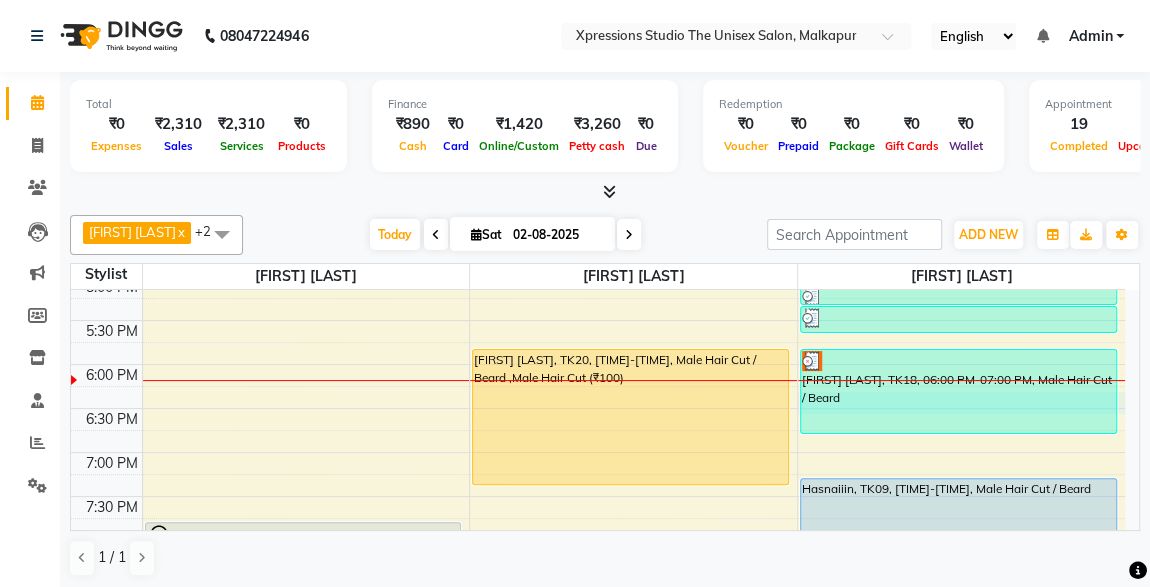 click on "8:00 AM 8:30 AM 9:00 AM 9:30 AM 10:00 AM 10:30 AM 11:00 AM 11:30 AM 12:00 PM 12:30 PM 1:00 PM 1:30 PM 2:00 PM 2:30 PM 3:00 PM 3:30 PM 4:00 PM 4:30 PM 5:00 PM 5:30 PM 6:00 PM 6:30 PM 7:00 PM 7:30 PM 8:00 PM 8:30 PM 9:00 PM 9:30 PM 10:00 PM 10:30 PM     SANJAY SONONE, TK10, 12:00 PM-01:00 PM, Male Hair Cut / Seving     SANJAY SONONE, TK10, 12:15 PM-01:05 PM, Male- Hair Colour Strex profashional             ROHIT RAJPAL, TK13, 08:00 PM-09:00 PM, Male Hair Cut / Beard      SAURABH VARMA, TK07, 11:45 AM-12:45 PM, Male  Beard,Male Hair Cut      Karan sathe, TK01, 12:15 PM-12:35 PM, Male SEVING      Karan sathe, TK01, 12:35 PM-01:15 PM, Male SEVING ,Male Head Massage With Oil,Male  - Hair Wash,Dolfine Massage     YASH DESHMUKH, TK02, 09:30 AM-10:30 AM, Male Hair Cut / Seving     YASH DESHMUKH, TK02, 10:30 AM-10:55 AM, Massage - Charcole Massage     HIMANSHU NAHAR, TK05, 11:00 AM-11:35 AM, Male Hair Cut      ASHISH CHOPADE, TK12, 01:25 PM-02:25 PM, Male Hair Cut / Seving" at bounding box center (598, 144) 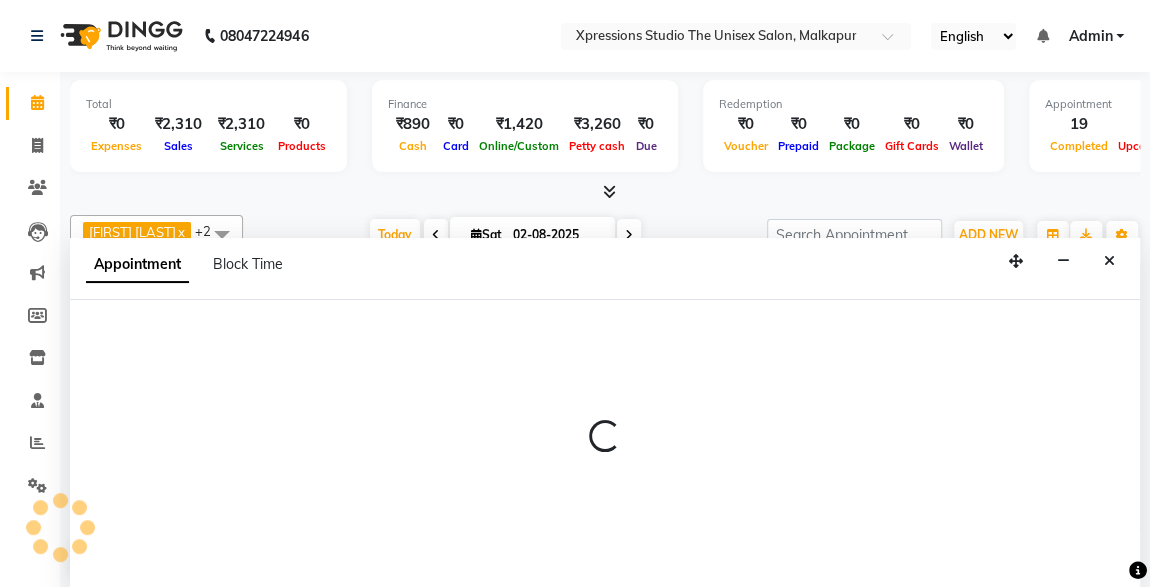 select on "57589" 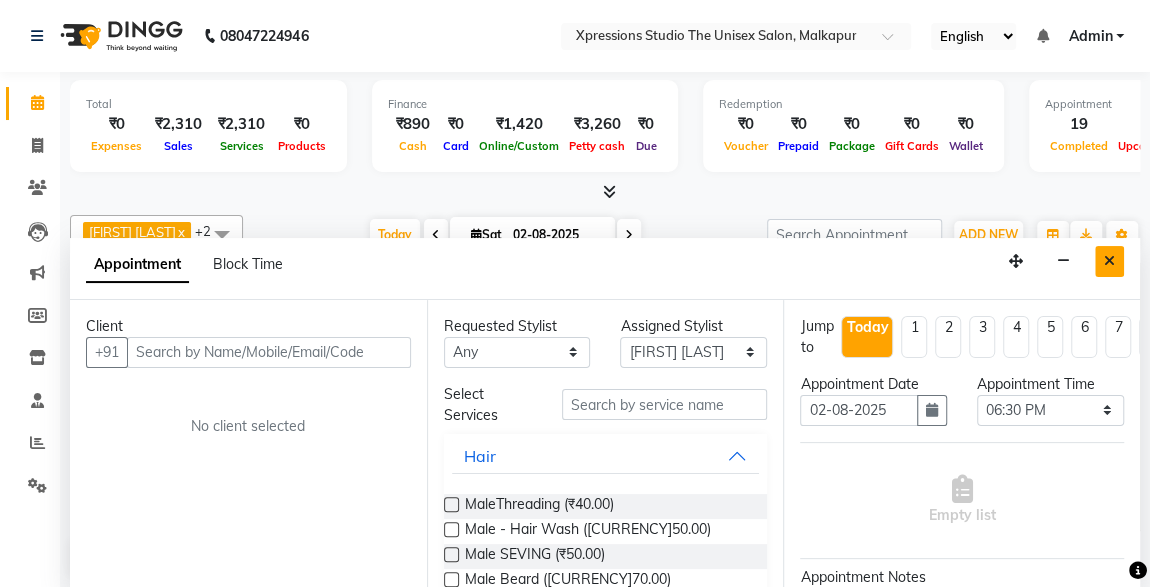 click at bounding box center [1109, 261] 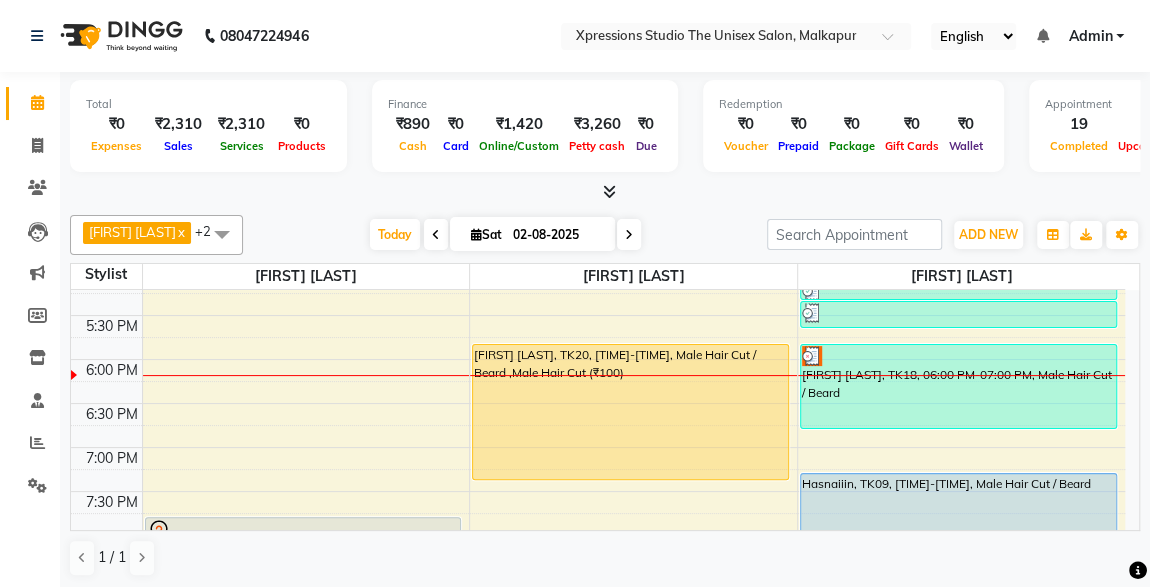 scroll, scrollTop: 816, scrollLeft: 0, axis: vertical 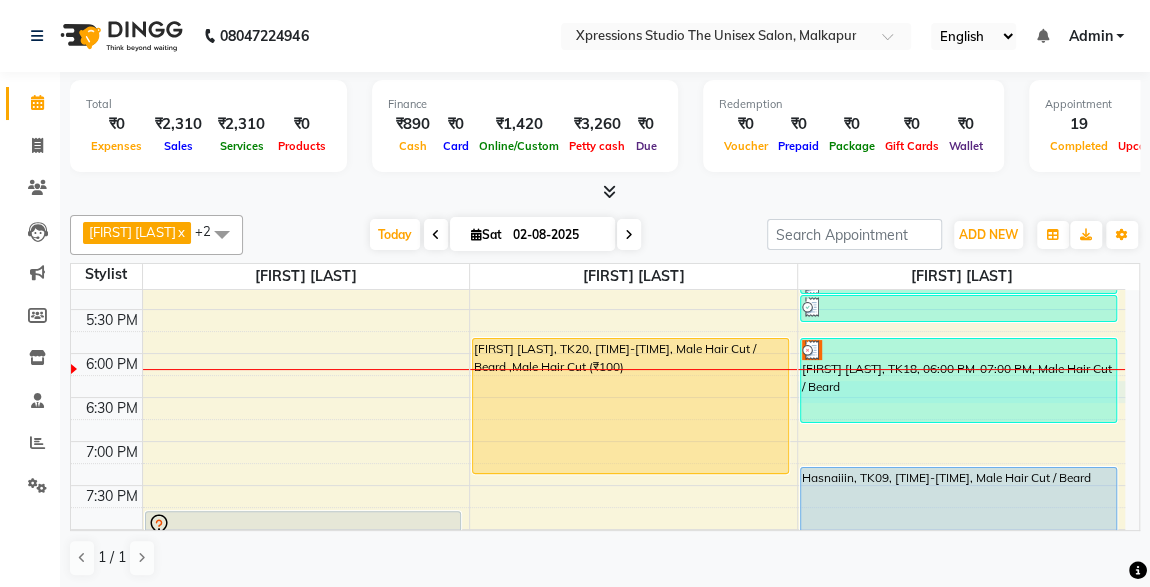 click on "8:00 AM 8:30 AM 9:00 AM 9:30 AM 10:00 AM 10:30 AM 11:00 AM 11:30 AM 12:00 PM 12:30 PM 1:00 PM 1:30 PM 2:00 PM 2:30 PM 3:00 PM 3:30 PM 4:00 PM 4:30 PM 5:00 PM 5:30 PM 6:00 PM 6:30 PM 7:00 PM 7:30 PM 8:00 PM 8:30 PM 9:00 PM 9:30 PM 10:00 PM 10:30 PM     SANJAY SONONE, TK10, 12:00 PM-01:00 PM, Male Hair Cut / Seving     SANJAY SONONE, TK10, 12:15 PM-01:05 PM, Male- Hair Colour Strex profashional             ROHIT RAJPAL, TK13, 08:00 PM-09:00 PM, Male Hair Cut / Beard      SAURABH VARMA, TK07, 11:45 AM-12:45 PM, Male  Beard,Male Hair Cut      Karan sathe, TK01, 12:15 PM-12:35 PM, Male SEVING      Karan sathe, TK01, 12:35 PM-01:15 PM, Male SEVING ,Male Head Massage With Oil,Male  - Hair Wash,Dolfine Massage     YASH DESHMUKH, TK02, 09:30 AM-10:30 AM, Male Hair Cut / Seving     YASH DESHMUKH, TK02, 10:30 AM-10:55 AM, Massage - Charcole Massage     HIMANSHU NAHAR, TK05, 11:00 AM-11:35 AM, Male Hair Cut      ASHISH CHOPADE, TK12, 01:25 PM-02:25 PM, Male Hair Cut / Seving" at bounding box center [598, 133] 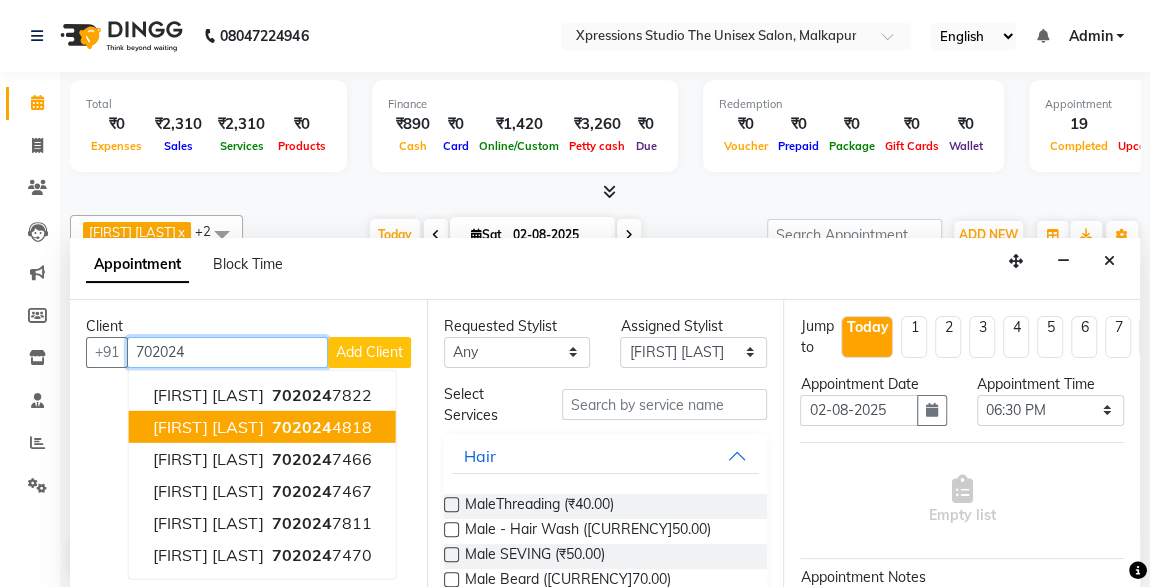 click on "702024" at bounding box center (302, 426) 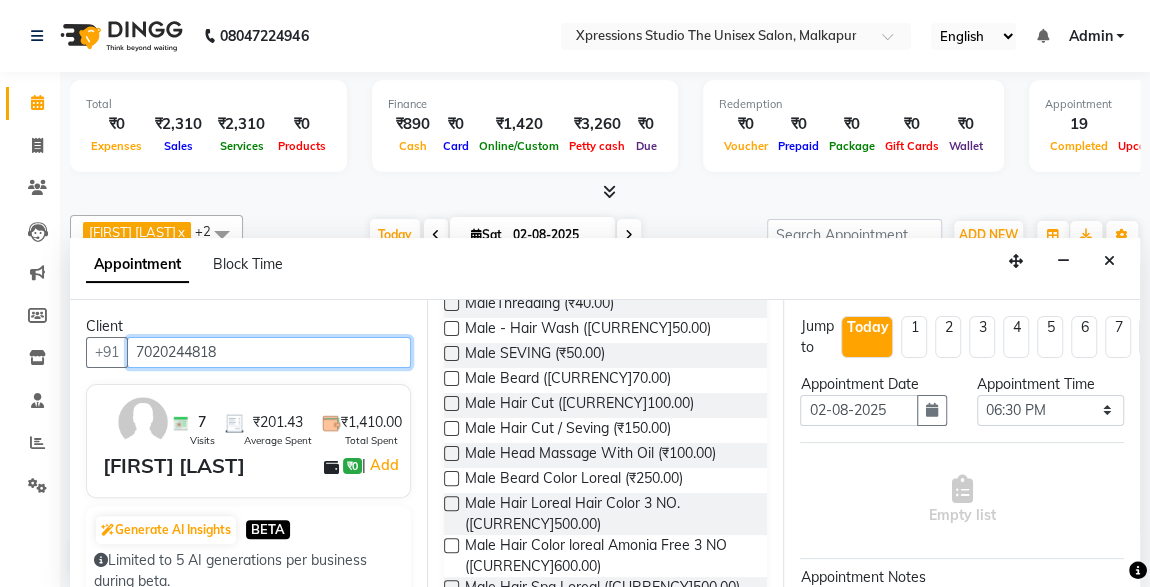scroll, scrollTop: 219, scrollLeft: 0, axis: vertical 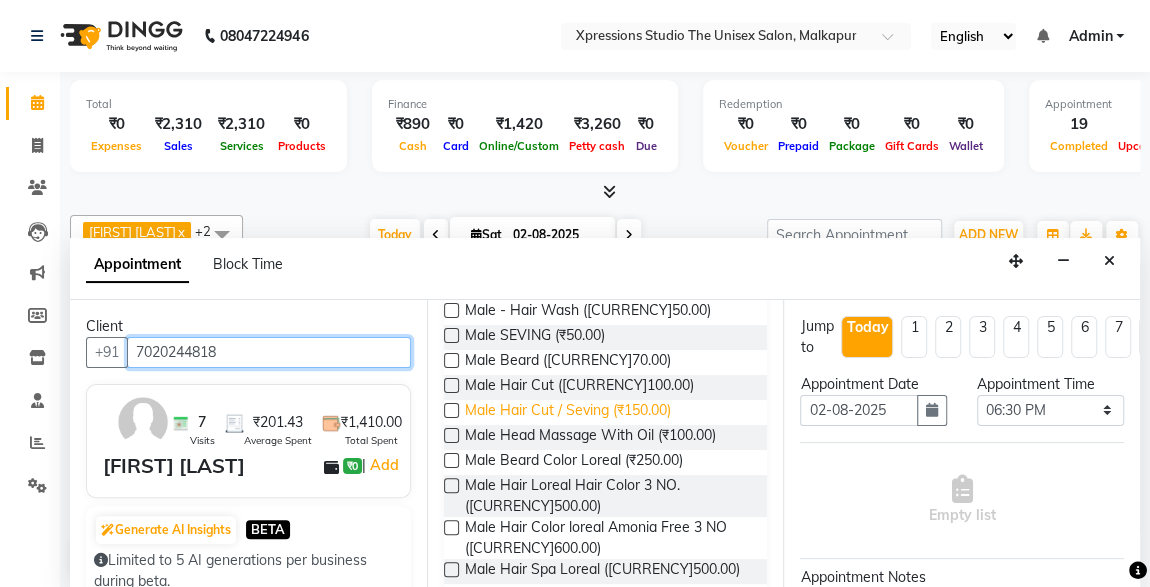 type on "7020244818" 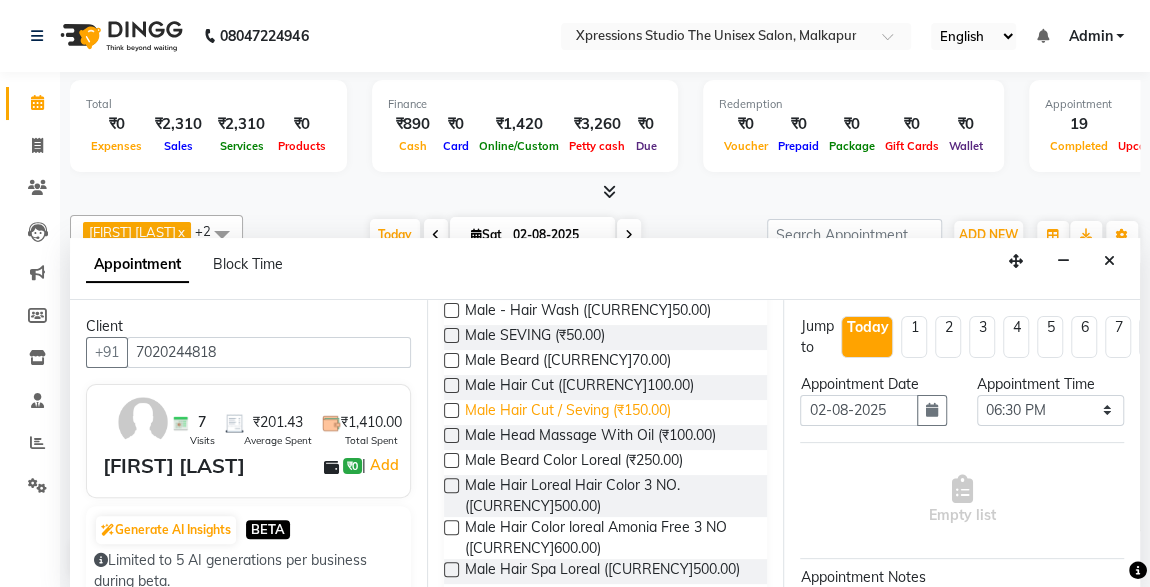 click on "Male Hair Cut / Seving (₹150.00)" at bounding box center (568, 412) 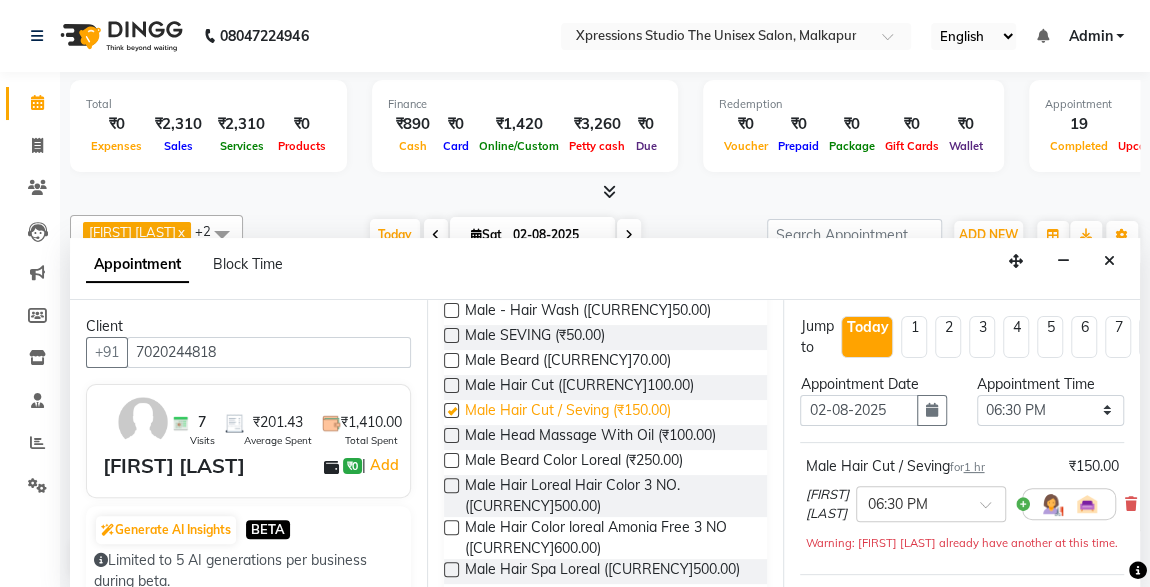 checkbox on "false" 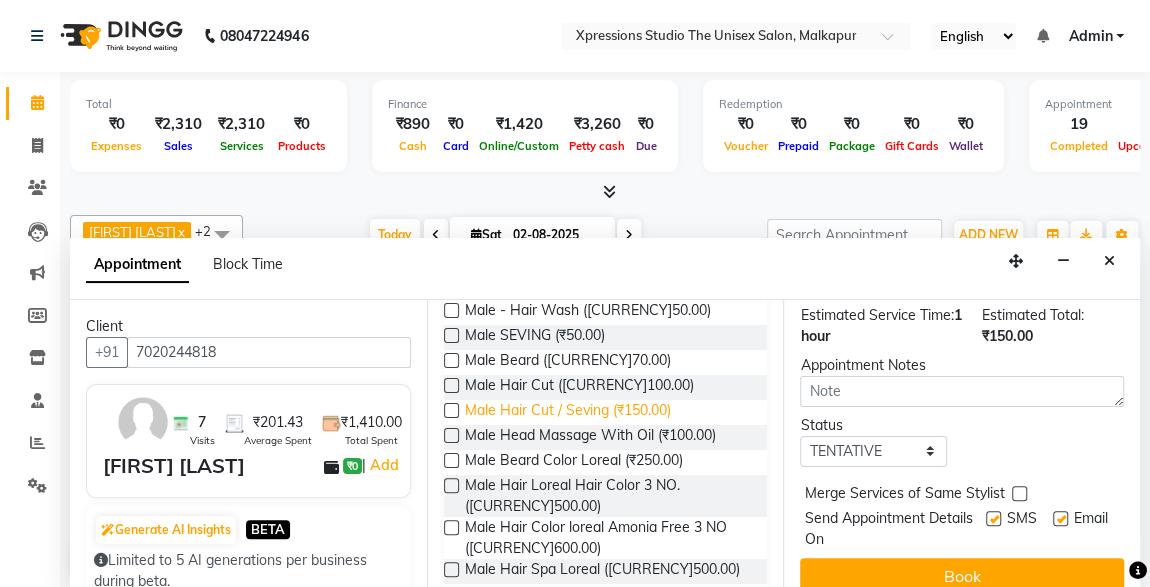 scroll, scrollTop: 330, scrollLeft: 0, axis: vertical 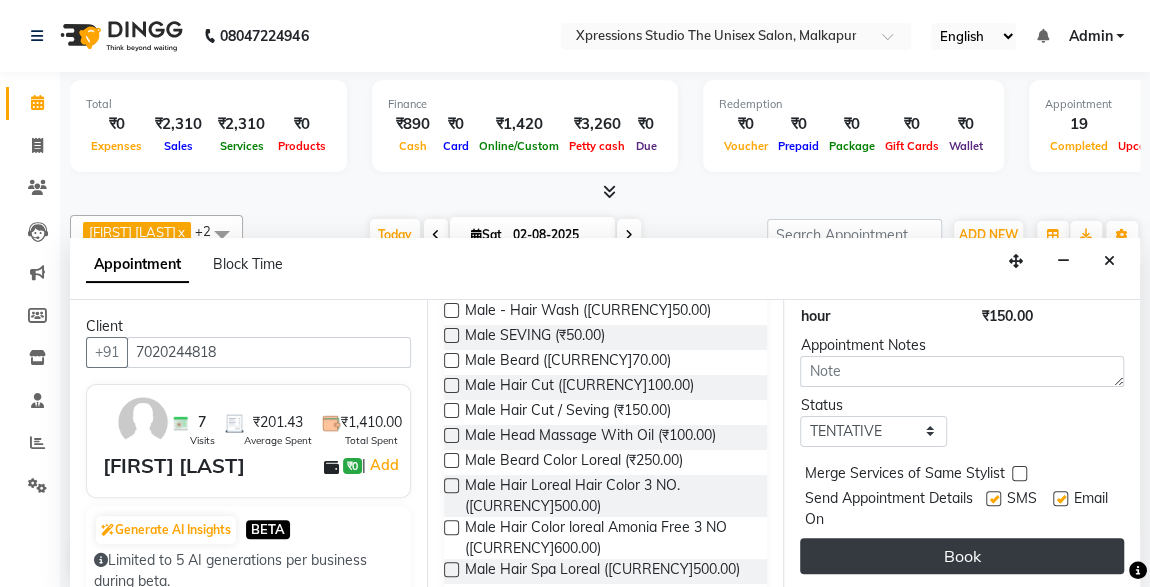 click on "Book" at bounding box center (962, 556) 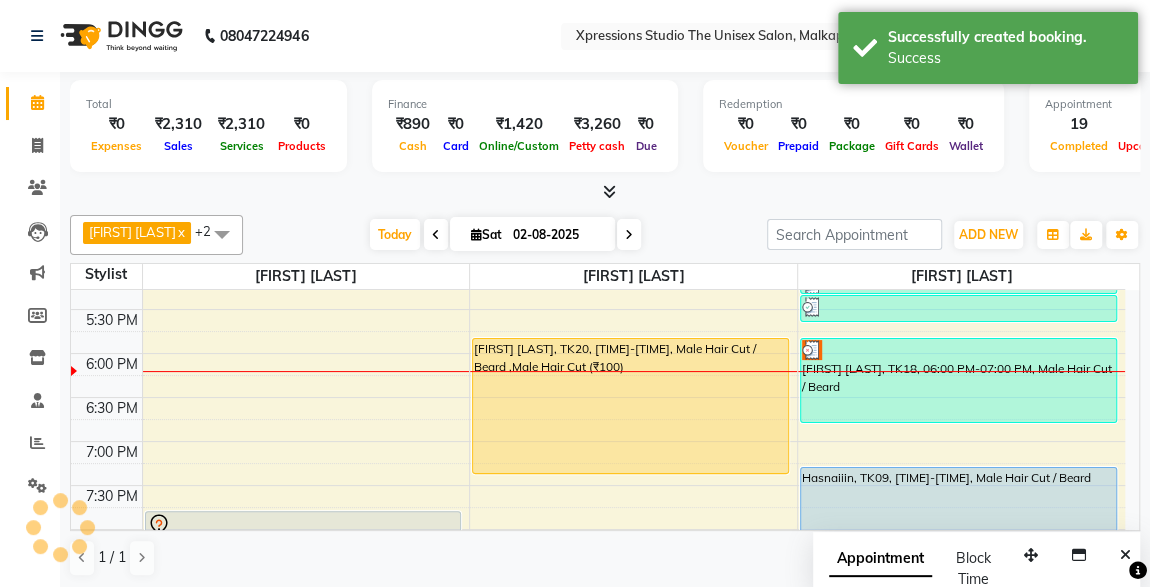 scroll, scrollTop: 0, scrollLeft: 0, axis: both 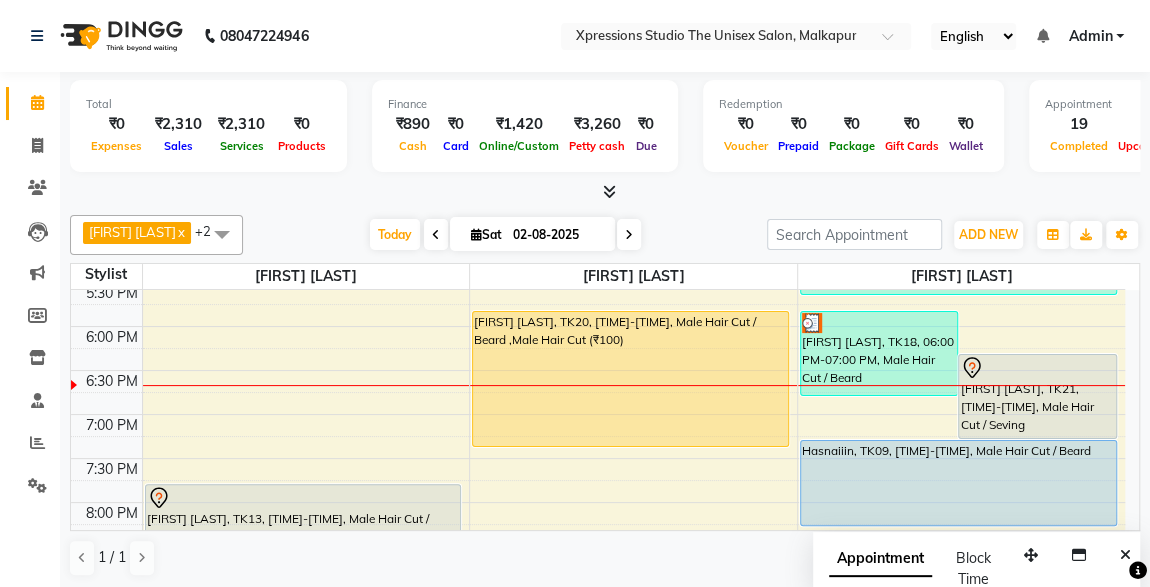 click on "[FIRST] [LAST], TK18, [TIME]-[TIME], Male Hair Cut / Beard" at bounding box center (879, 353) 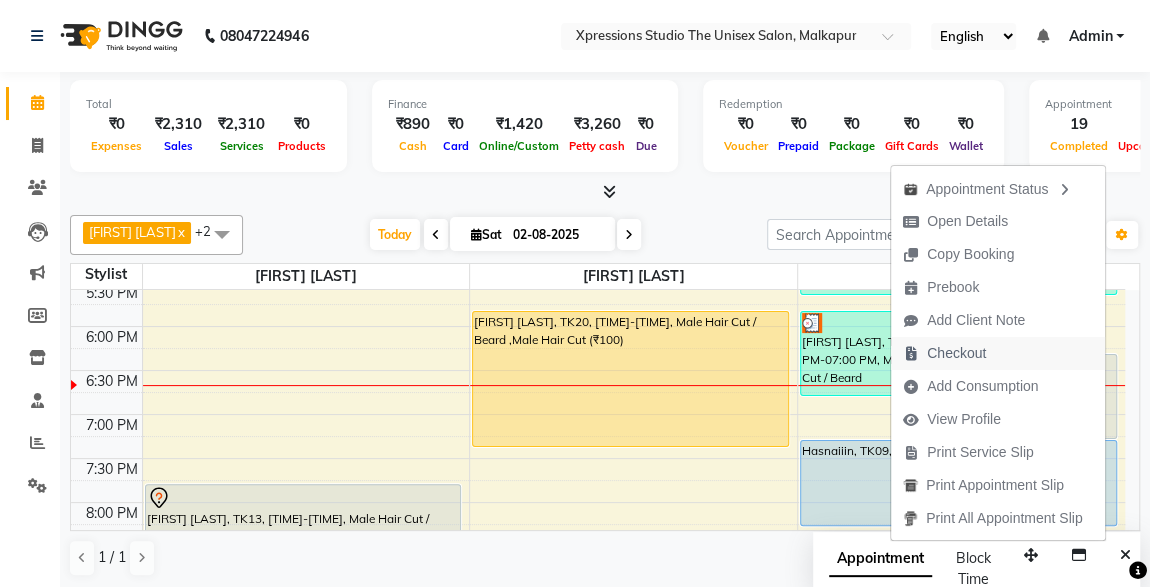 scroll, scrollTop: 0, scrollLeft: 0, axis: both 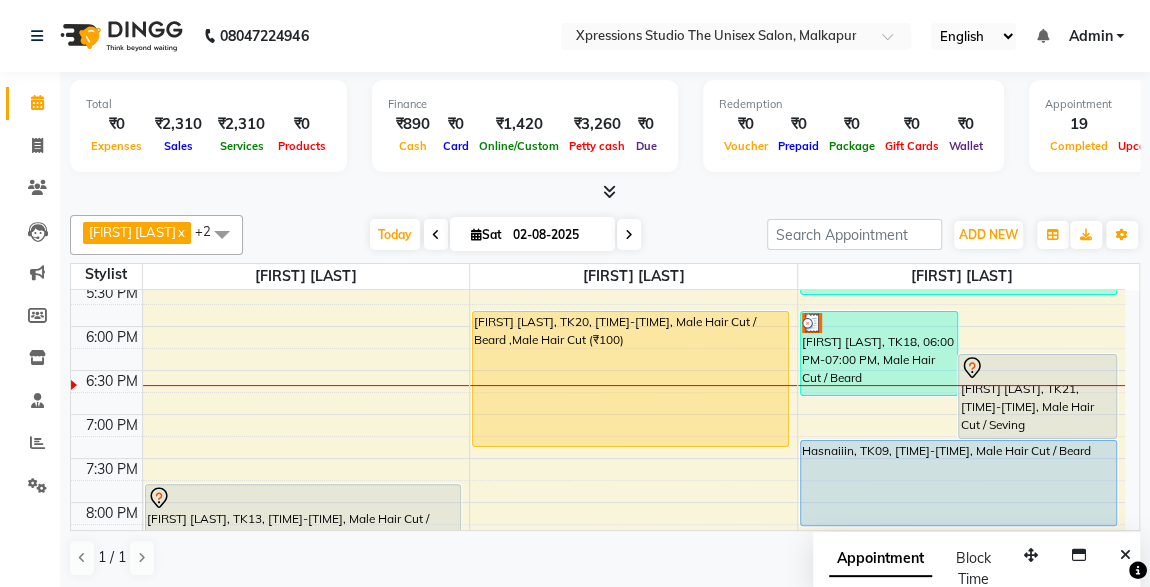 click on "[FIRST] [LAST], TK18, [TIME]-[TIME], Male Hair Cut / Beard" at bounding box center [879, 353] 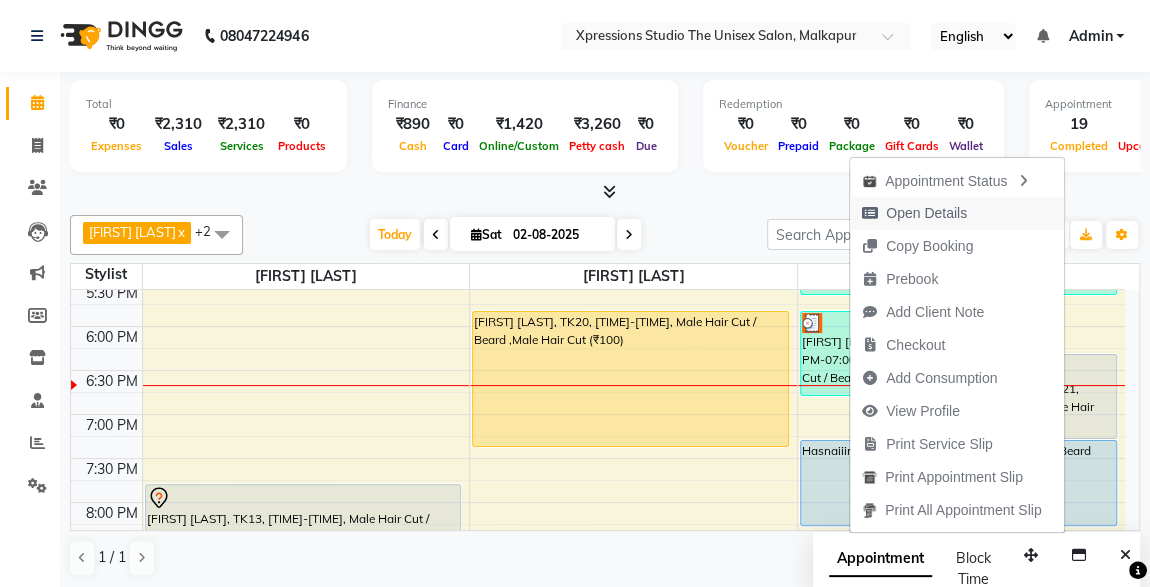 click on "Open Details" at bounding box center [926, 213] 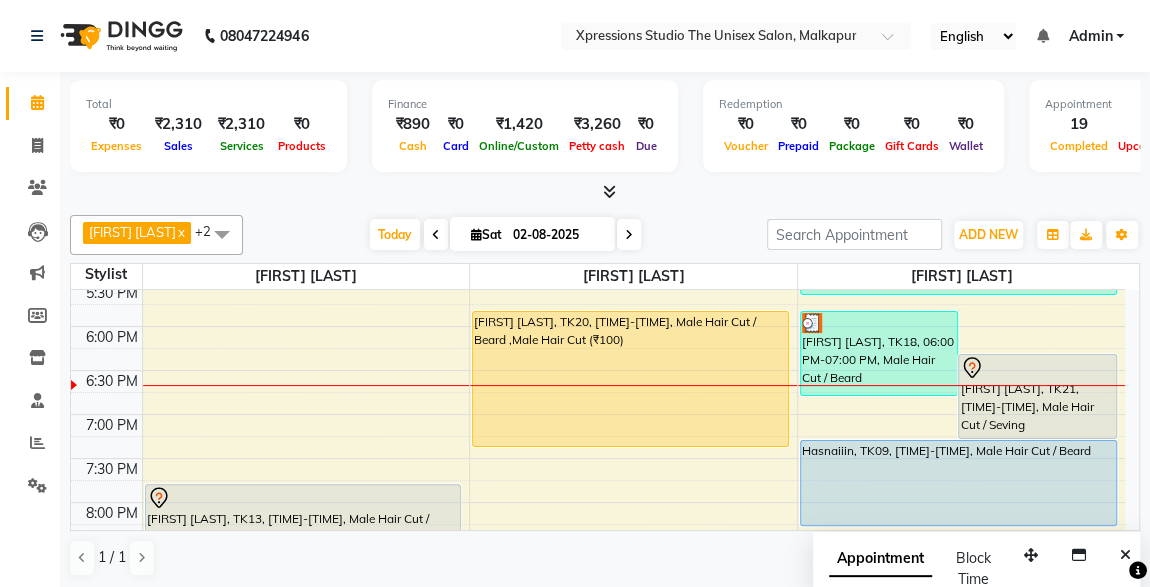 click at bounding box center (879, 323) 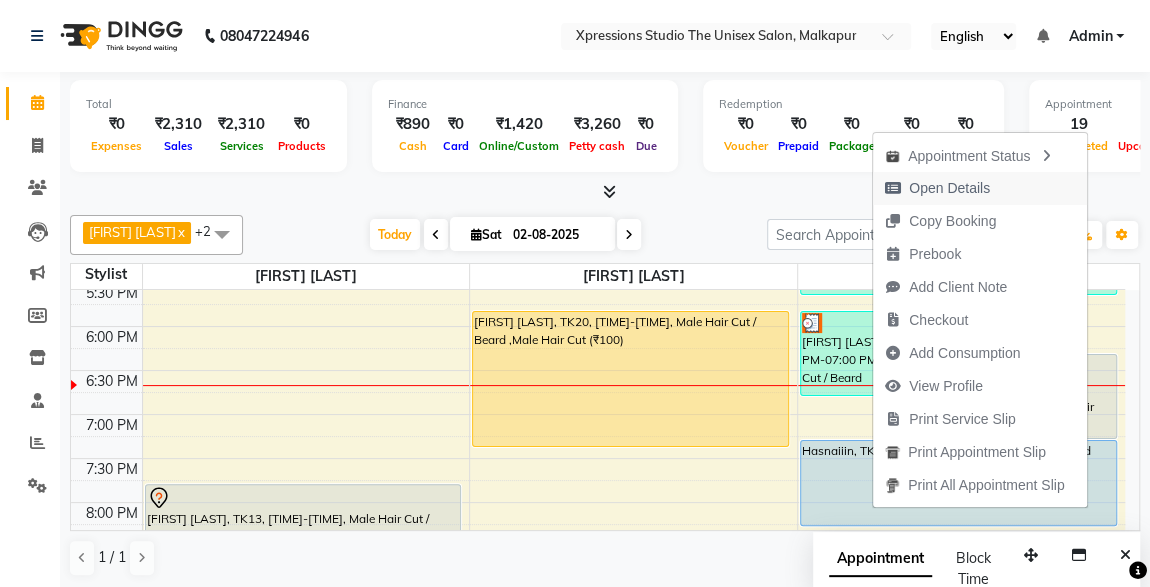 click on "Open Details" at bounding box center (949, 188) 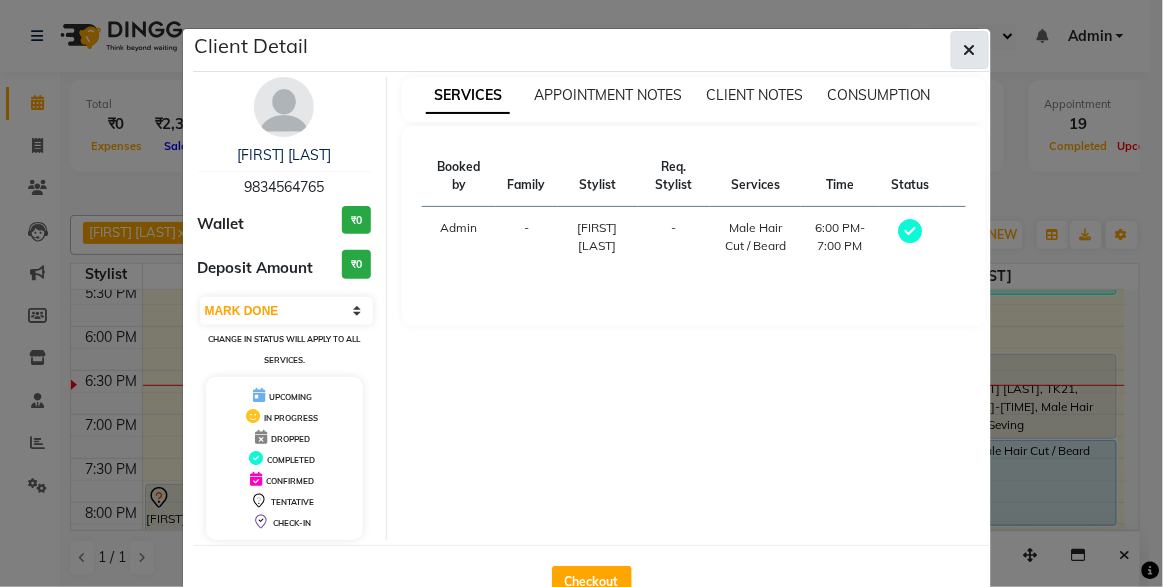 click 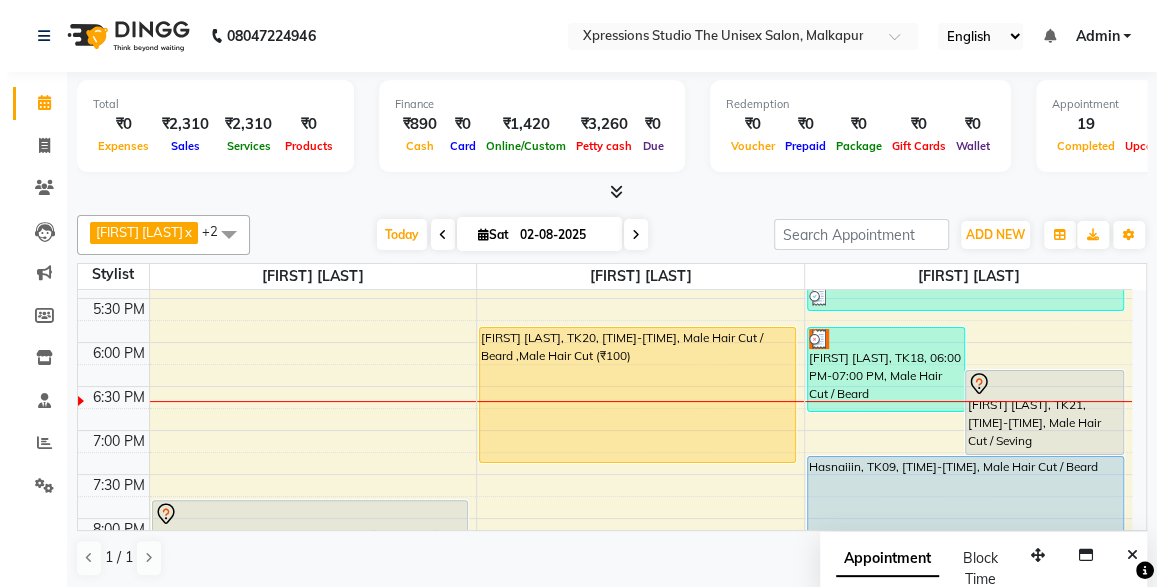 scroll, scrollTop: 843, scrollLeft: 0, axis: vertical 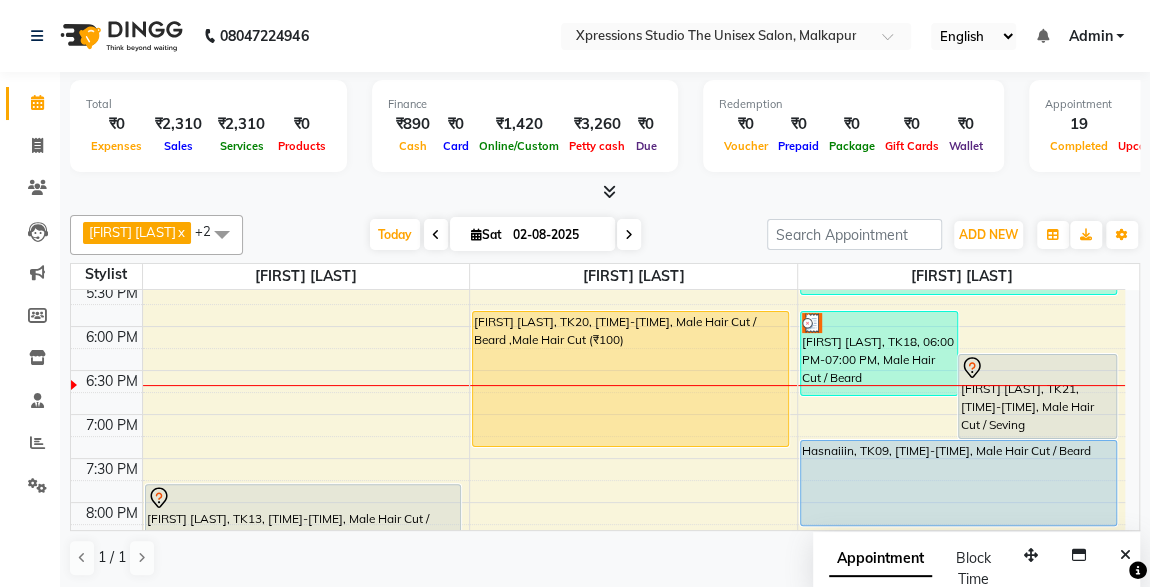 click on "[FIRST] [LAST], TK18, [TIME]-[TIME], Male Hair Cut / Beard" at bounding box center (879, 353) 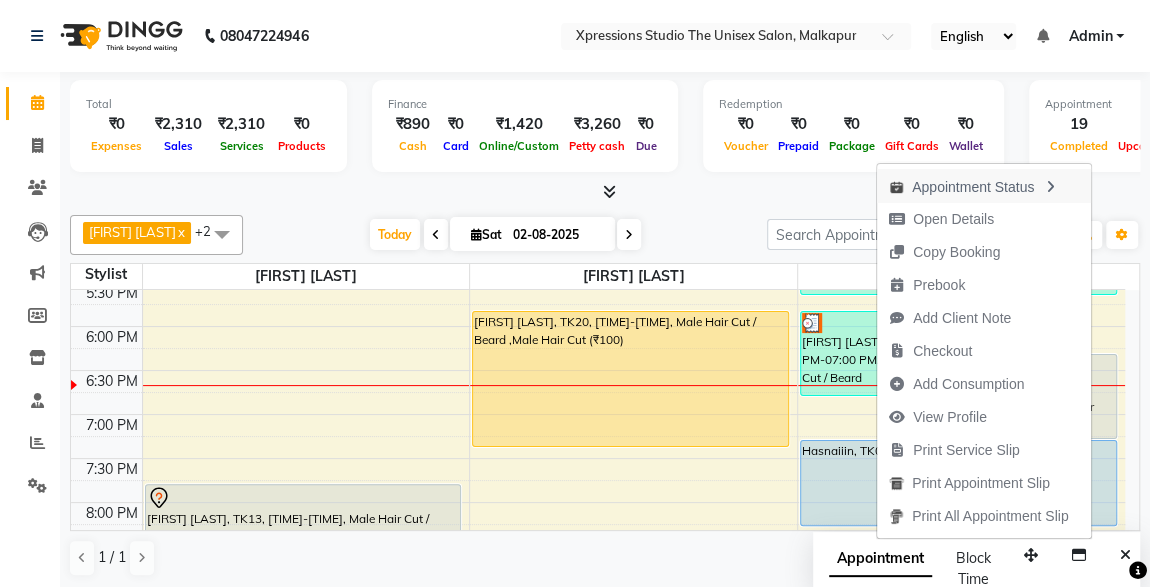 click on "Appointment Status" at bounding box center [984, 186] 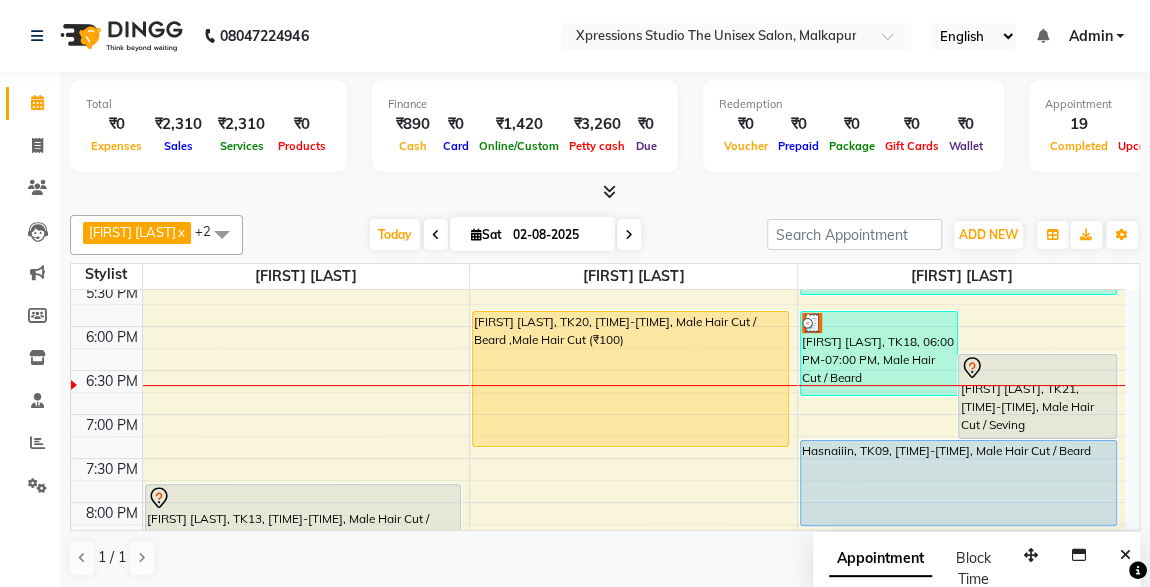 click on "[FIRST] [LAST], TK18, [TIME]-[TIME], Male Hair Cut / Beard" at bounding box center [879, 353] 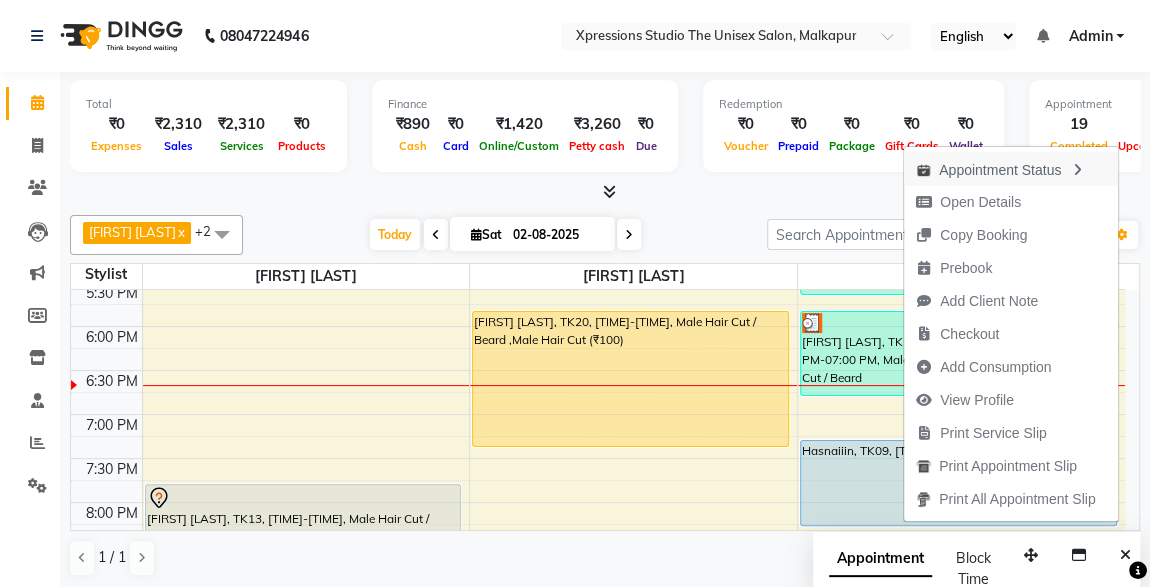 click on "Appointment Status" at bounding box center (1011, 169) 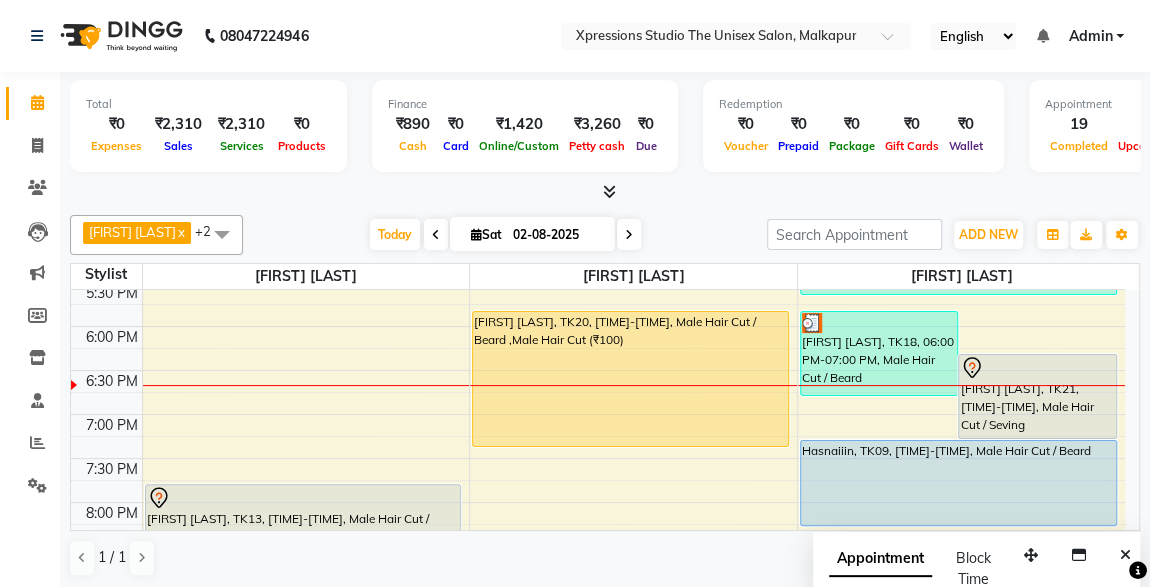 click on "[FIRST] [LAST], TK18, [TIME]-[TIME], Male Hair Cut / Beard" at bounding box center [879, 353] 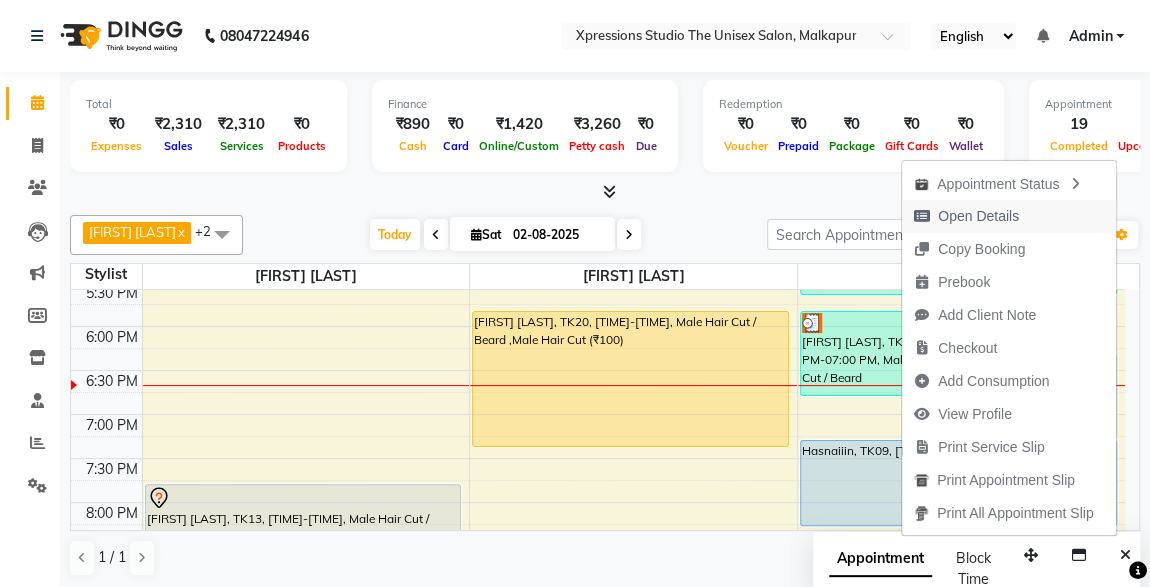 click on "Open Details" at bounding box center (978, 216) 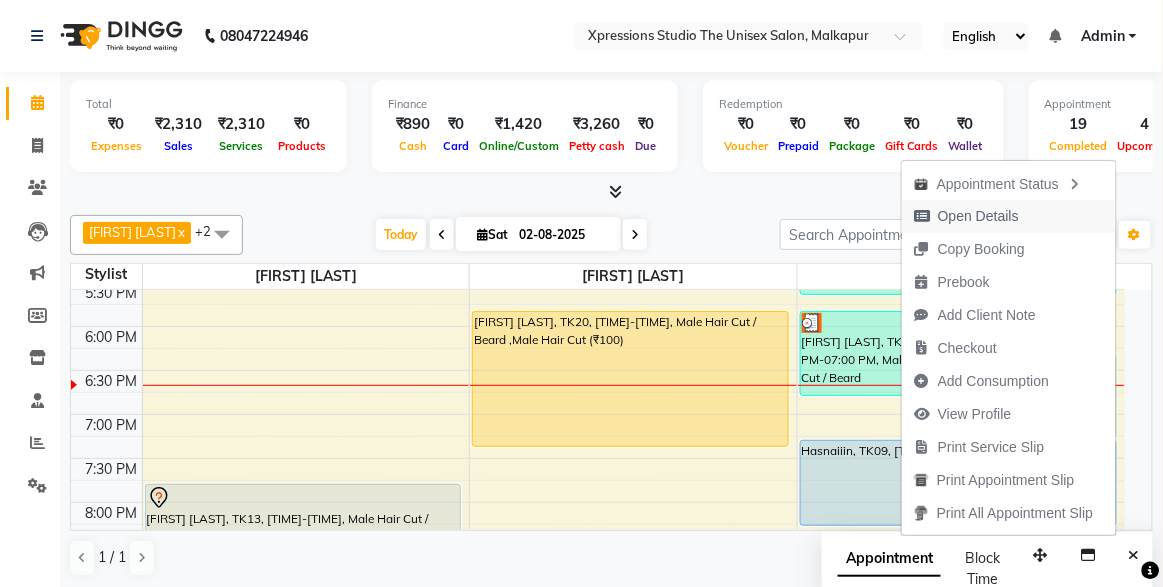 select on "3" 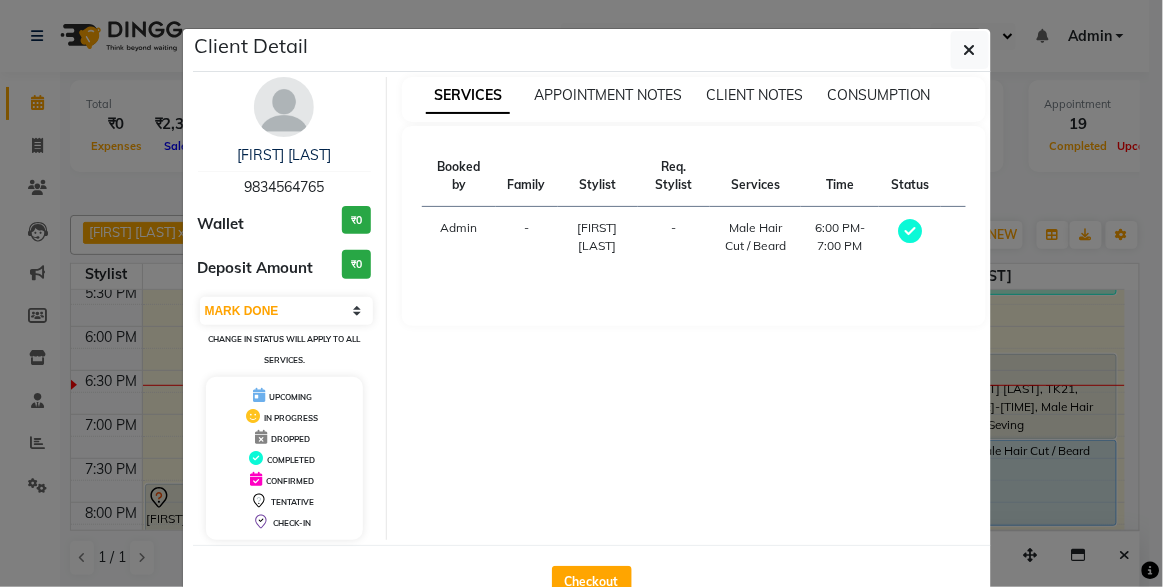 scroll, scrollTop: 55, scrollLeft: 0, axis: vertical 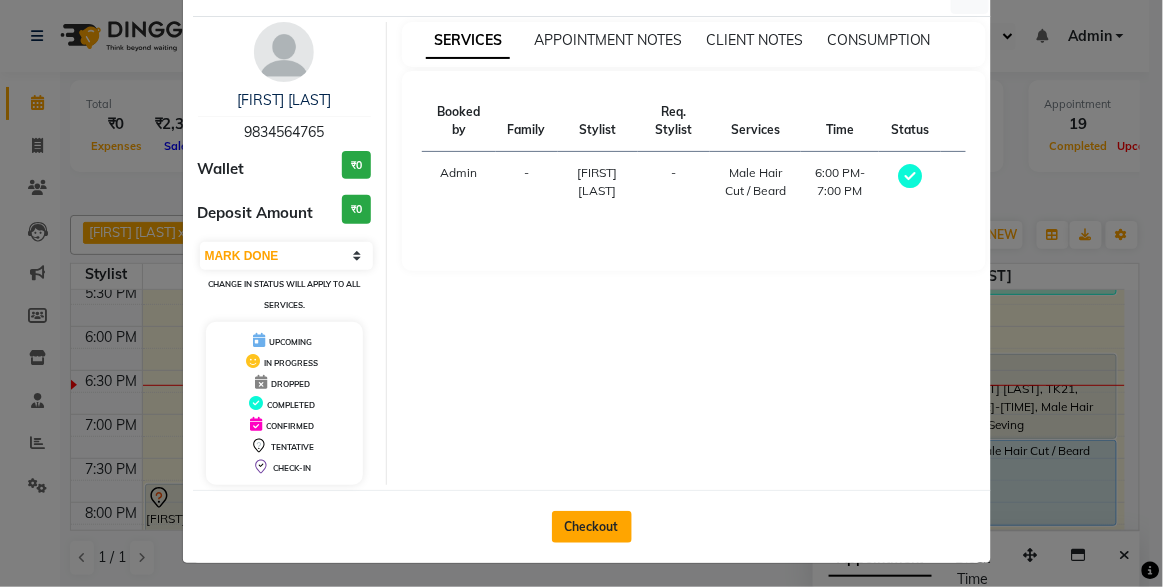 click on "Checkout" 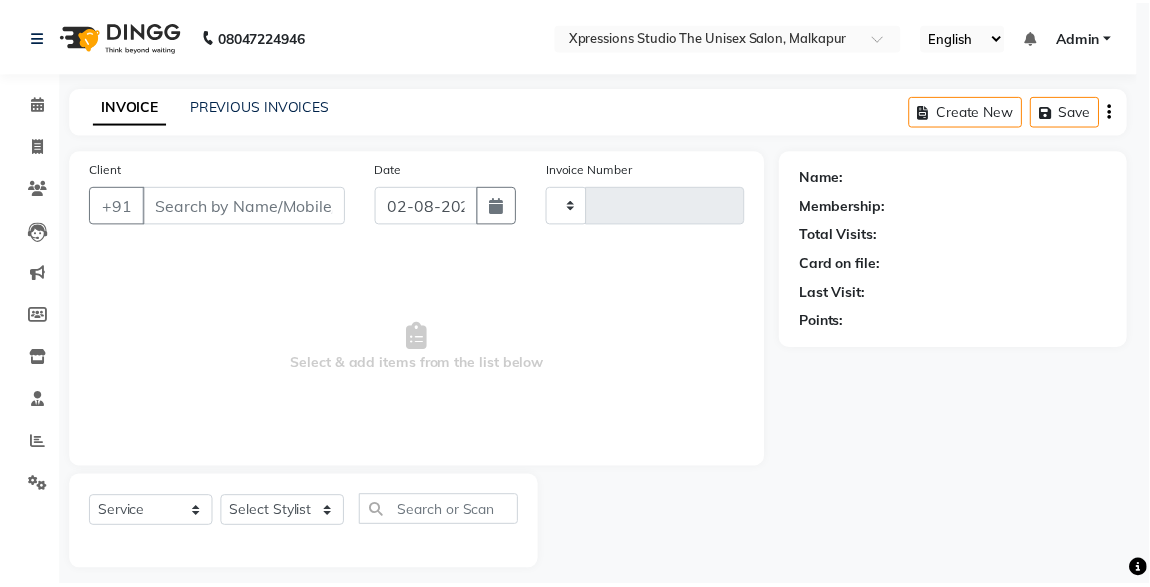scroll, scrollTop: 0, scrollLeft: 0, axis: both 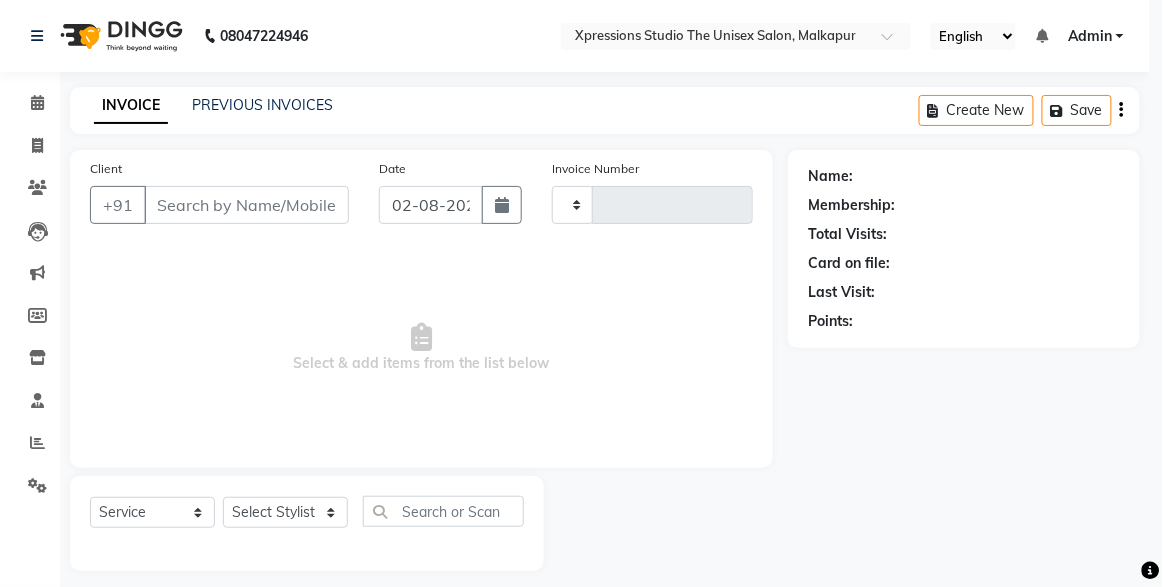 type on "3698" 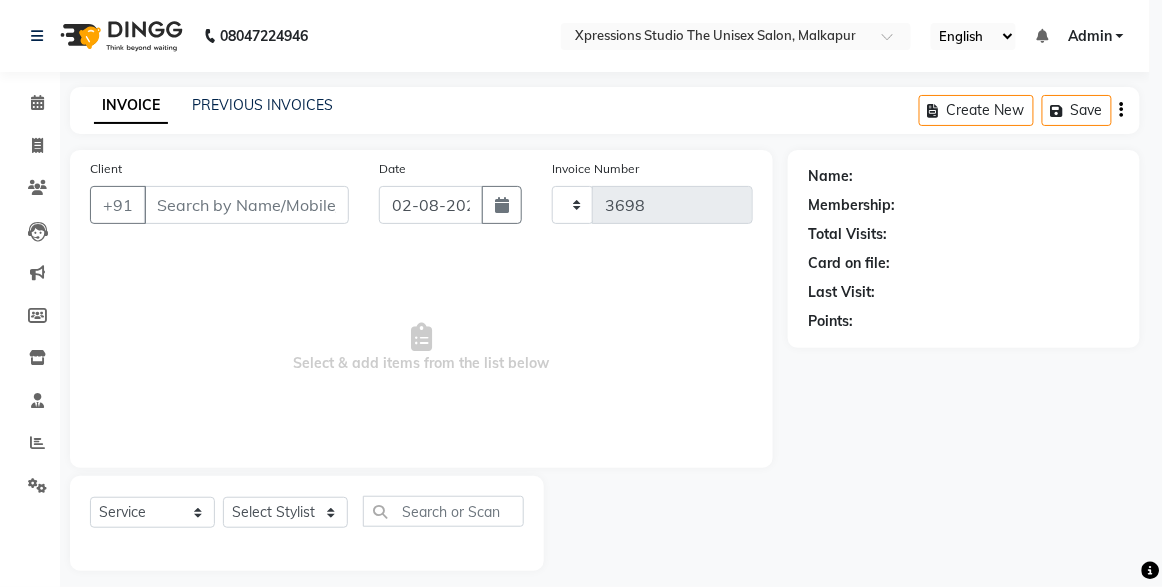 select on "7003" 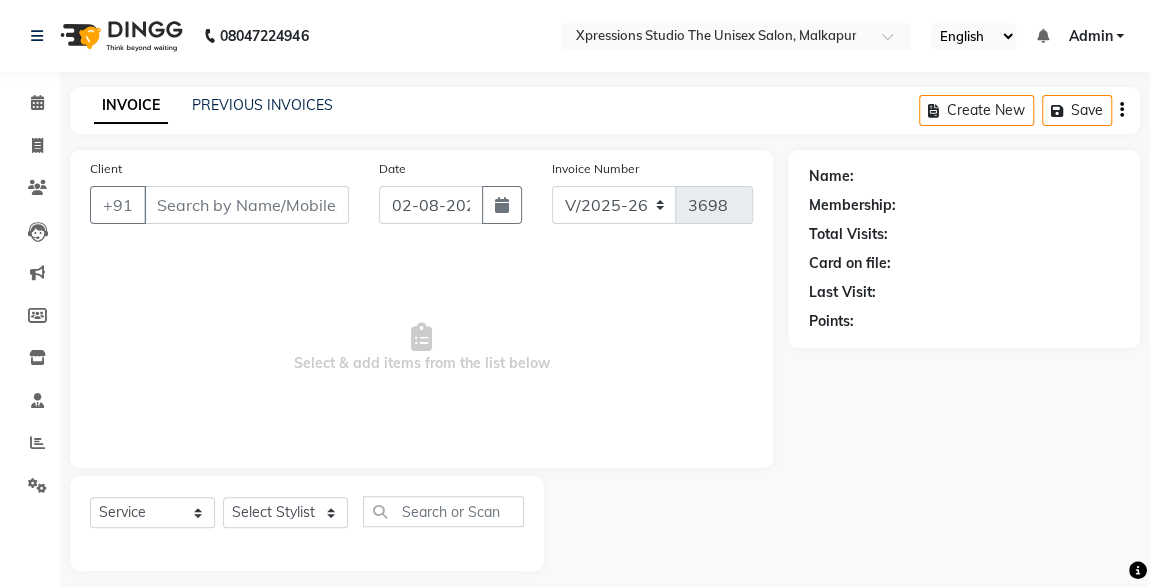 type on "9834564765" 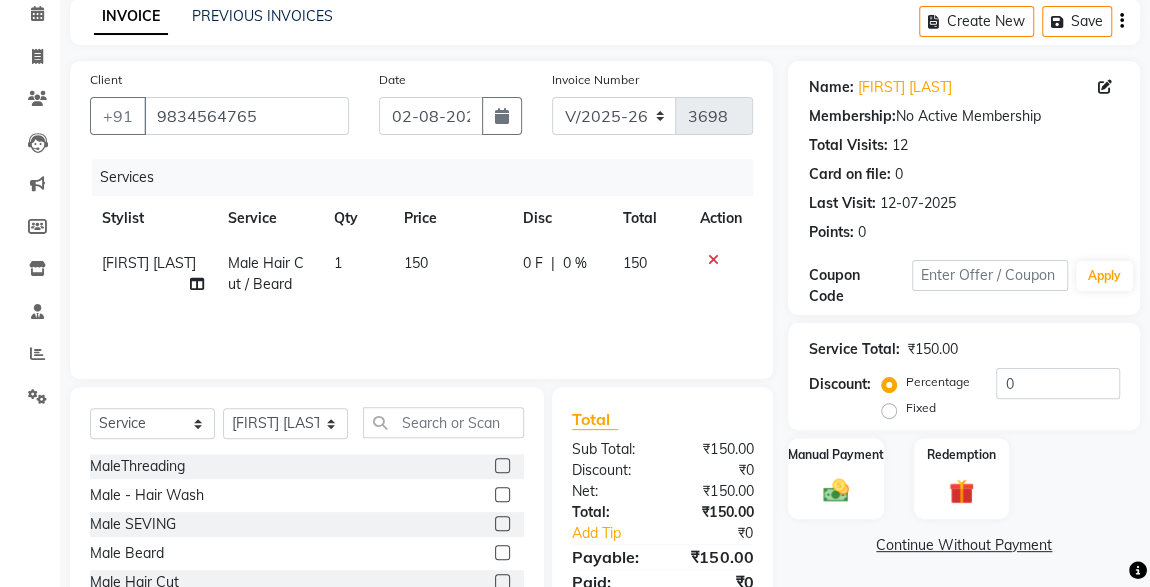 scroll, scrollTop: 0, scrollLeft: 0, axis: both 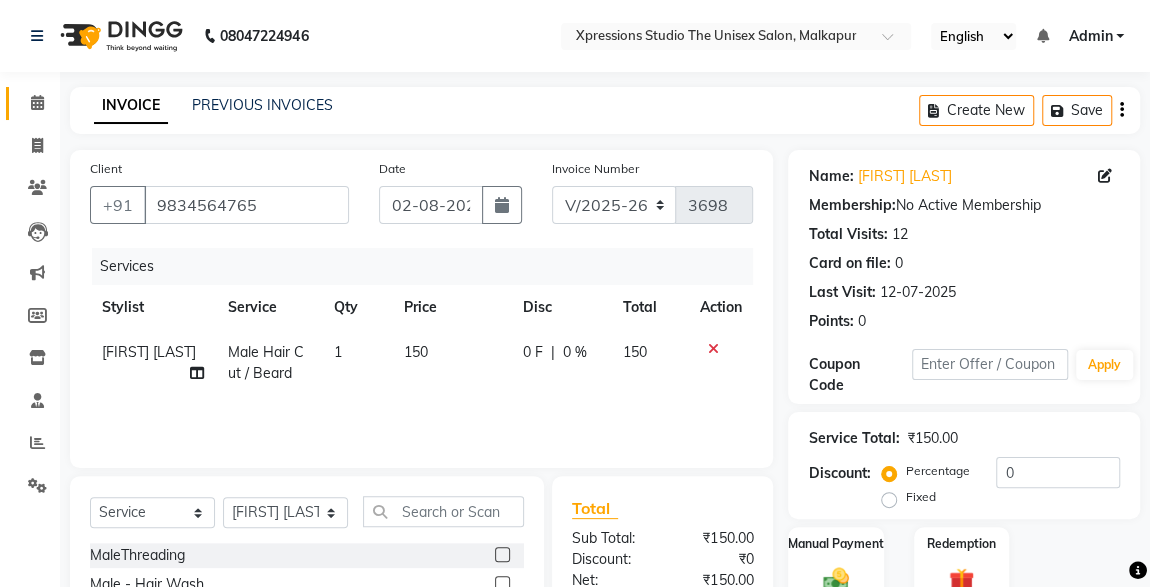click 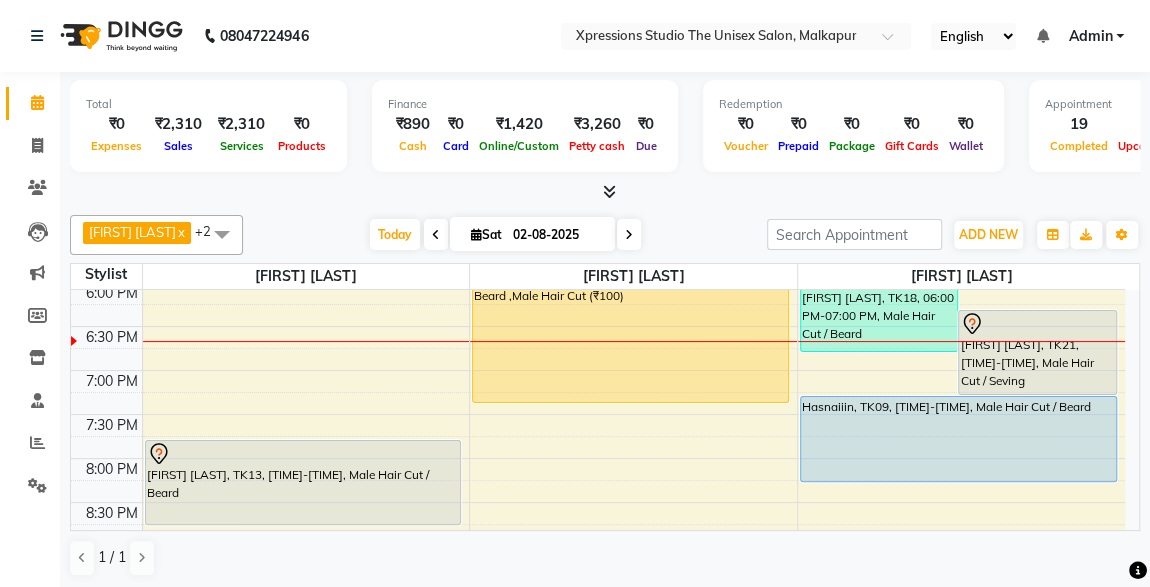 scroll, scrollTop: 906, scrollLeft: 0, axis: vertical 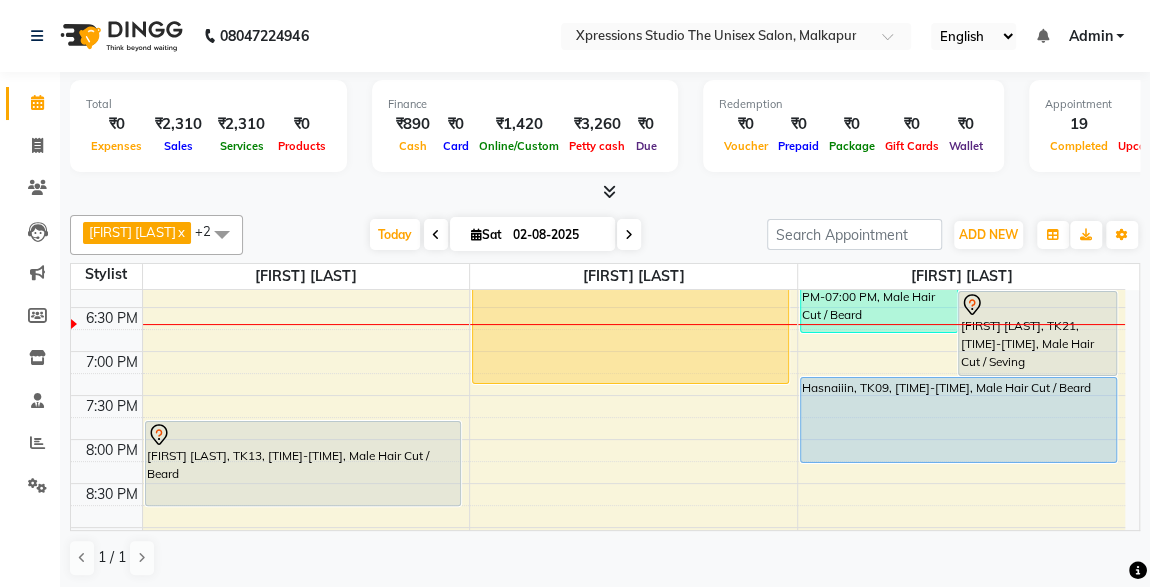 click on "[FIRST] [LAST], TK18, [TIME]-[TIME], Male Hair Cut / Beard" at bounding box center (879, 290) 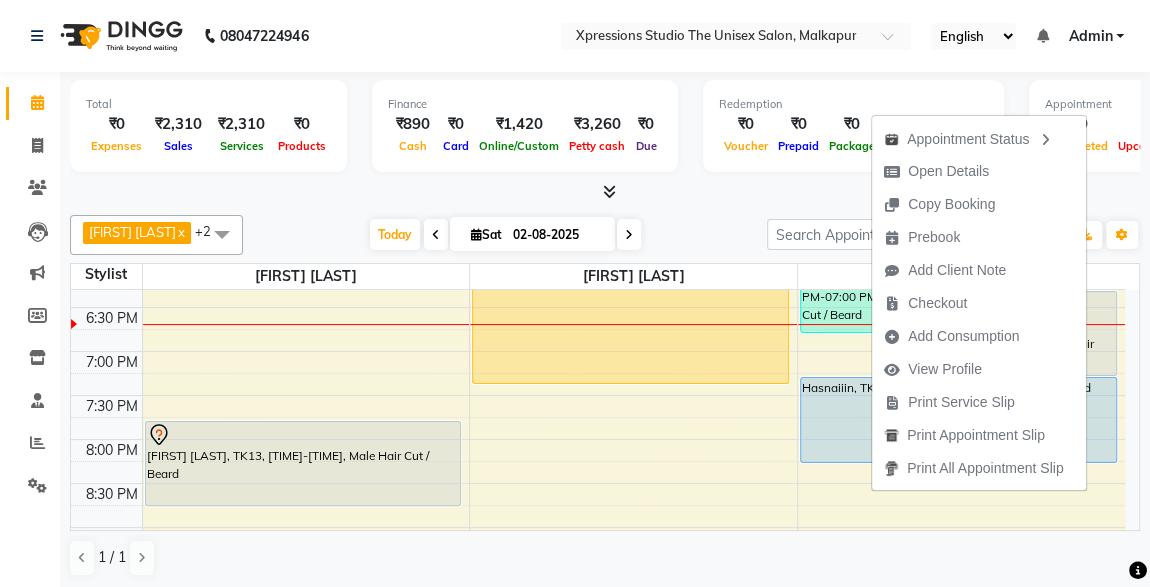 click on "8:00 AM 8:30 AM 9:00 AM 9:30 AM 10:00 AM 10:30 AM 11:00 AM 11:30 AM 12:00 PM 12:30 PM 1:00 PM 1:30 PM 2:00 PM 2:30 PM 3:00 PM 3:30 PM 4:00 PM 4:30 PM 5:00 PM 5:30 PM 6:00 PM 6:30 PM 7:00 PM 7:30 PM 8:00 PM 8:30 PM 9:00 PM 9:30 PM 10:00 PM 10:30 PM     SANJAY SONONE, TK10, 12:00 PM-01:00 PM, Male Hair Cut / Seving     SANJAY SONONE, TK10, 12:15 PM-01:05 PM, Male- Hair Colour Strex profashional             ROHIT RAJPAL, TK13, 08:00 PM-09:00 PM, Male Hair Cut / Beard      SAURABH VARMA, TK07, 11:45 AM-12:45 PM, Male  Beard,Male Hair Cut      Karan sathe, TK01, 12:15 PM-12:35 PM, Male SEVING      Karan sathe, TK01, 12:35 PM-01:15 PM, Male SEVING ,Male Head Massage With Oil,Male  - Hair Wash,Dolfine Massage     YASH DESHMUKH, TK02, 09:30 AM-10:30 AM, Male Hair Cut / Seving     YASH DESHMUKH, TK02, 10:30 AM-10:55 AM, Massage - Charcole Massage     HIMANSHU NAHAR, TK05, 11:00 AM-11:35 AM, Male Hair Cut      ASHISH CHOPADE, TK12, 01:25 PM-02:25 PM, Male Hair Cut / Seving" at bounding box center (598, 43) 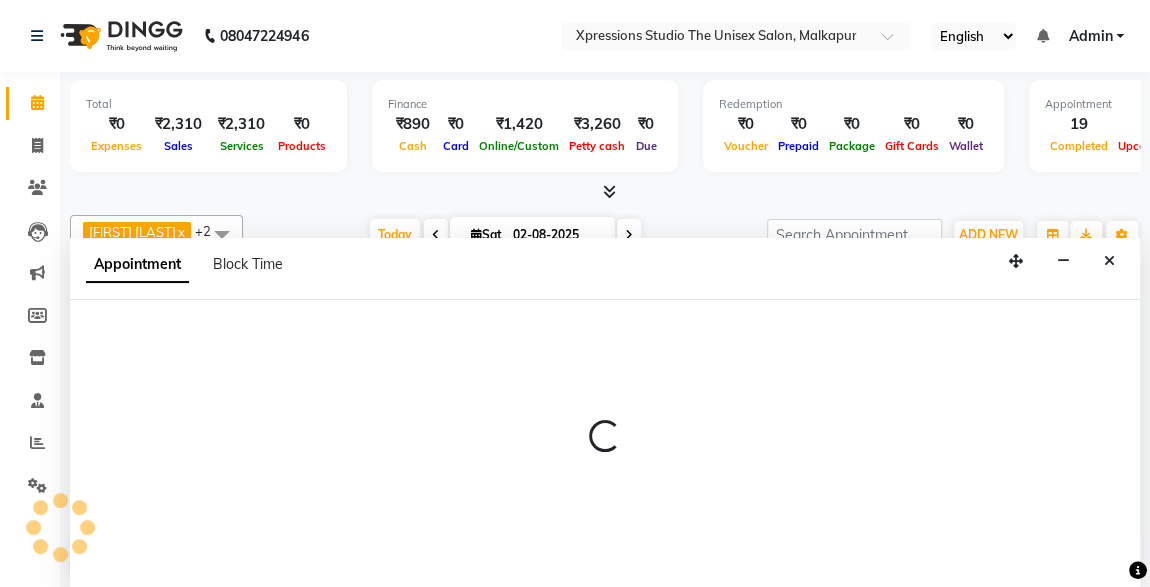 scroll, scrollTop: 0, scrollLeft: 0, axis: both 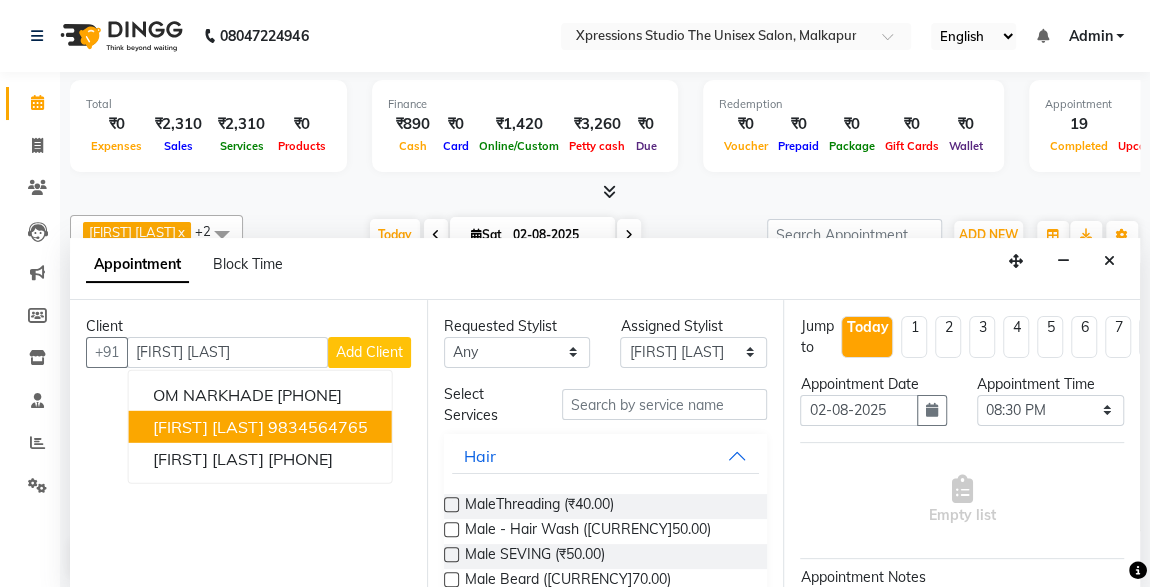 click on "[FIRST] [LAST]" at bounding box center (208, 426) 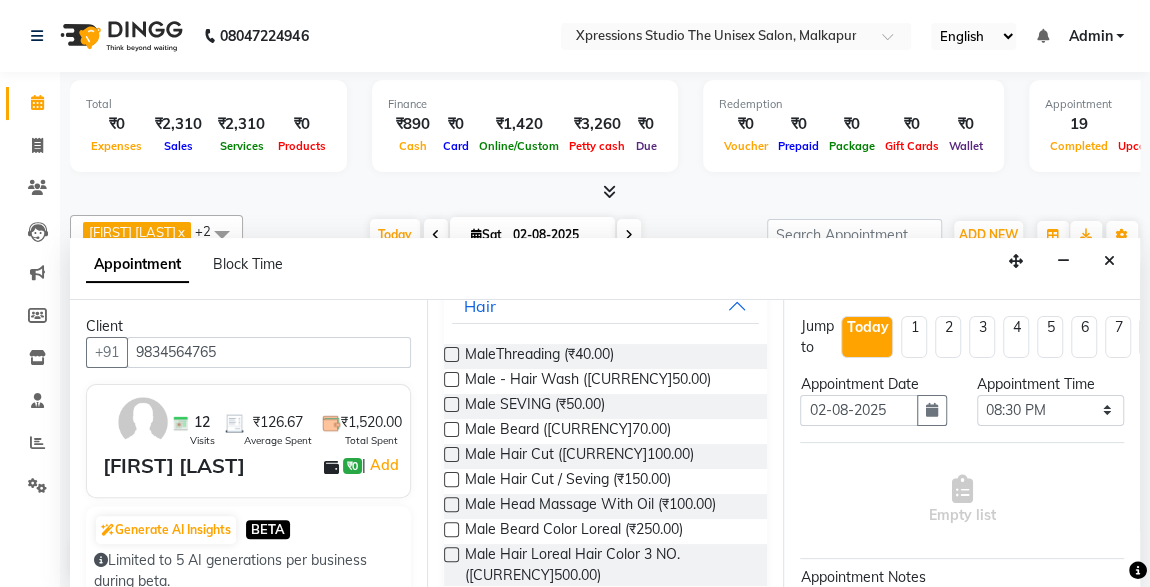 scroll, scrollTop: 154, scrollLeft: 0, axis: vertical 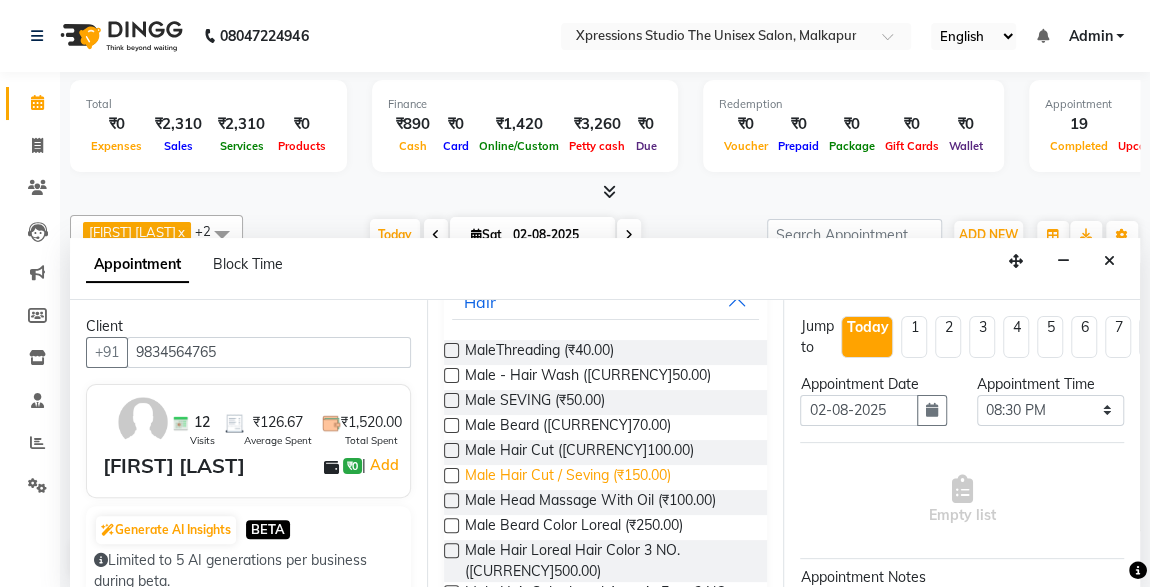 type on "9834564765" 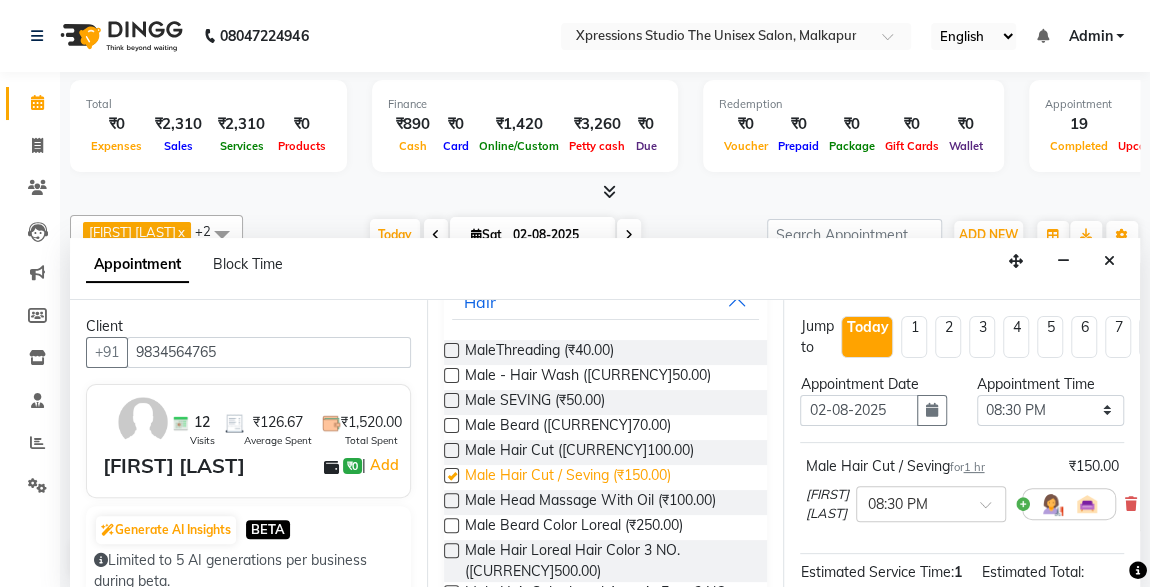 checkbox on "false" 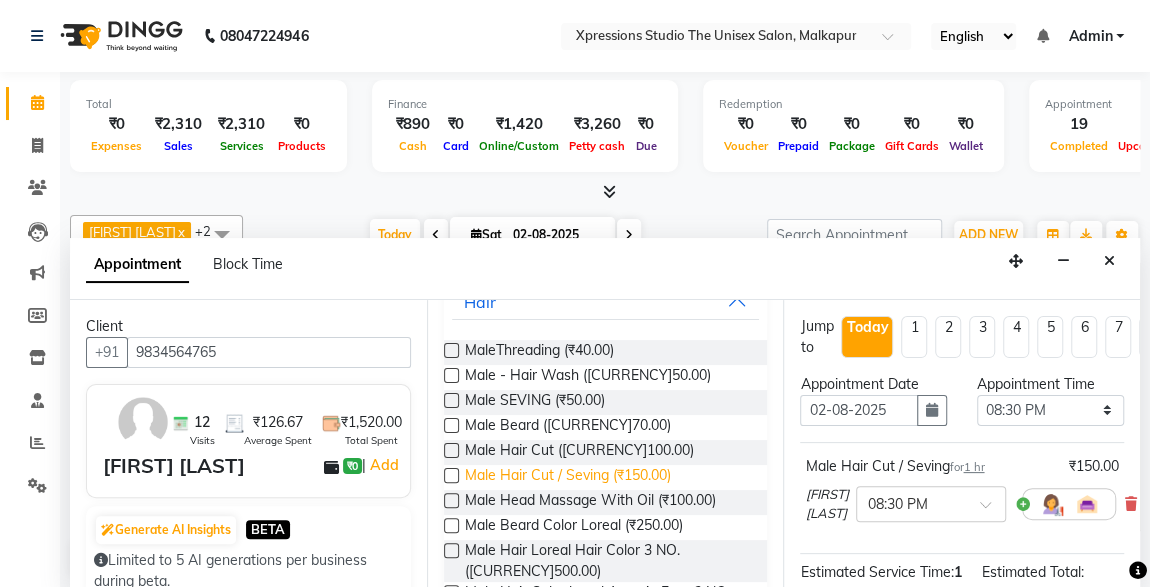 scroll, scrollTop: 289, scrollLeft: 0, axis: vertical 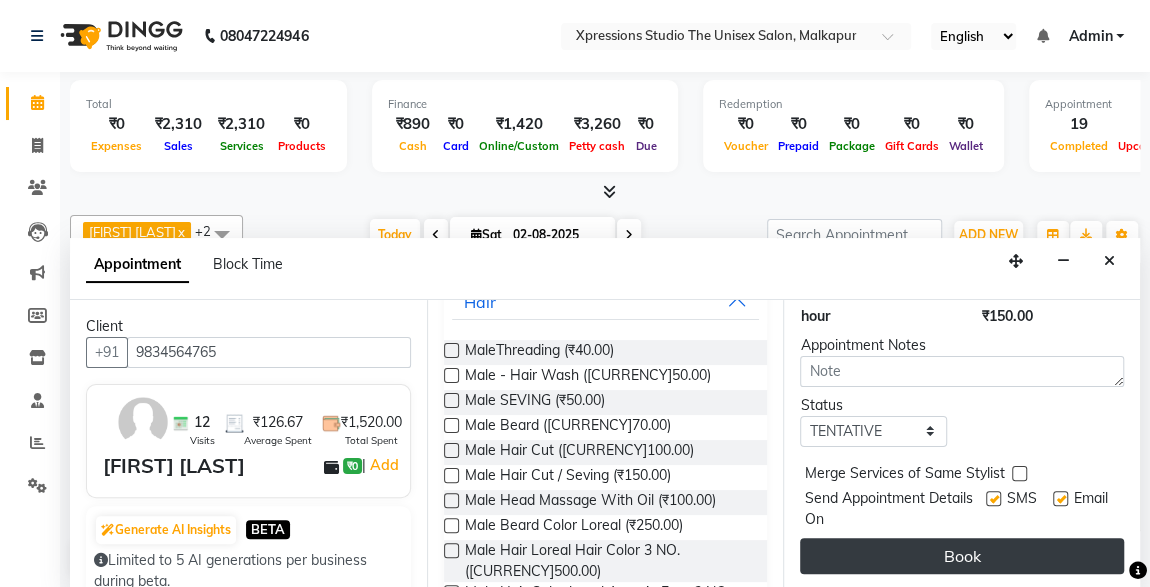 click on "Book" at bounding box center [962, 556] 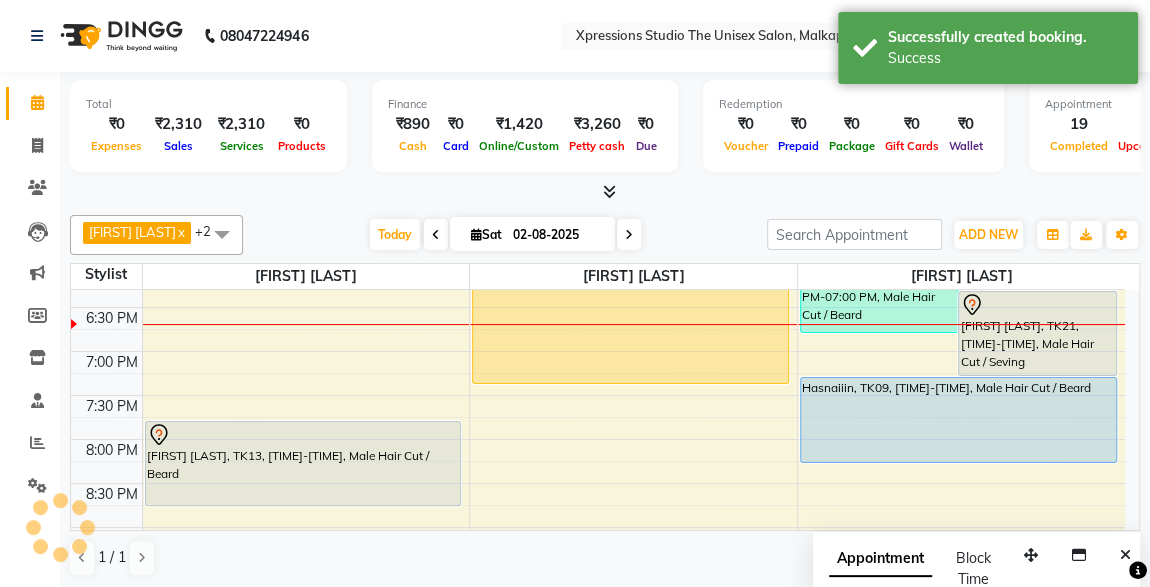scroll, scrollTop: 0, scrollLeft: 0, axis: both 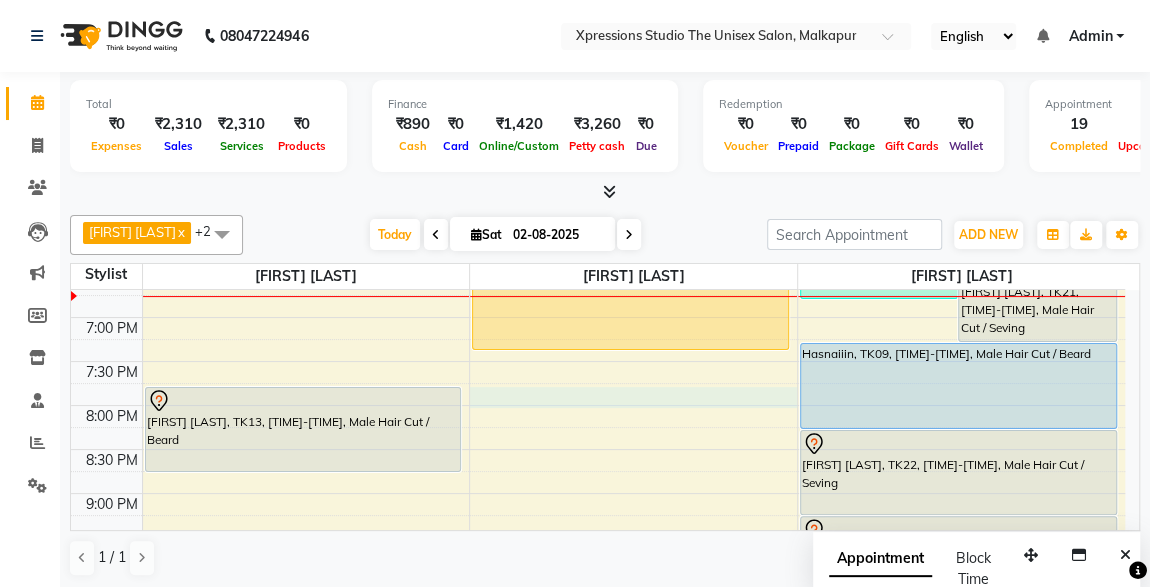 click on "8:00 AM 8:30 AM 9:00 AM 9:30 AM 10:00 AM 10:30 AM 11:00 AM 11:30 AM 12:00 PM 12:30 PM 1:00 PM 1:30 PM 2:00 PM 2:30 PM 3:00 PM 3:30 PM 4:00 PM 4:30 PM 5:00 PM 5:30 PM 6:00 PM 6:30 PM 7:00 PM 7:30 PM 8:00 PM 8:30 PM 9:00 PM 9:30 PM 10:00 PM 10:30 PM     SANJAY SONONE, TK10, 12:00 PM-01:00 PM, Male Hair Cut / Seving     SANJAY SONONE, TK10, 12:15 PM-01:05 PM, Male- Hair Colour Strex profashional             ROHIT RAJPAL, TK13, 08:00 PM-09:00 PM, Male Hair Cut / Beard      SAURABH VARMA, TK07, 11:45 AM-12:45 PM, Male  Beard,Male Hair Cut      Karan sathe, TK01, 12:15 PM-12:35 PM, Male SEVING      Karan sathe, TK01, 12:35 PM-01:15 PM, Male SEVING ,Male Head Massage With Oil,Male  - Hair Wash,Dolfine Massage     YASH DESHMUKH, TK02, 09:30 AM-10:30 AM, Male Hair Cut / Seving     YASH DESHMUKH, TK02, 10:30 AM-10:55 AM, Massage - Charcole Massage     HIMANSHU NAHAR, TK05, 11:00 AM-11:35 AM, Male Hair Cut      ASHISH CHOPADE, TK12, 01:25 PM-02:25 PM, Male Hair Cut / Seving" at bounding box center (598, 9) 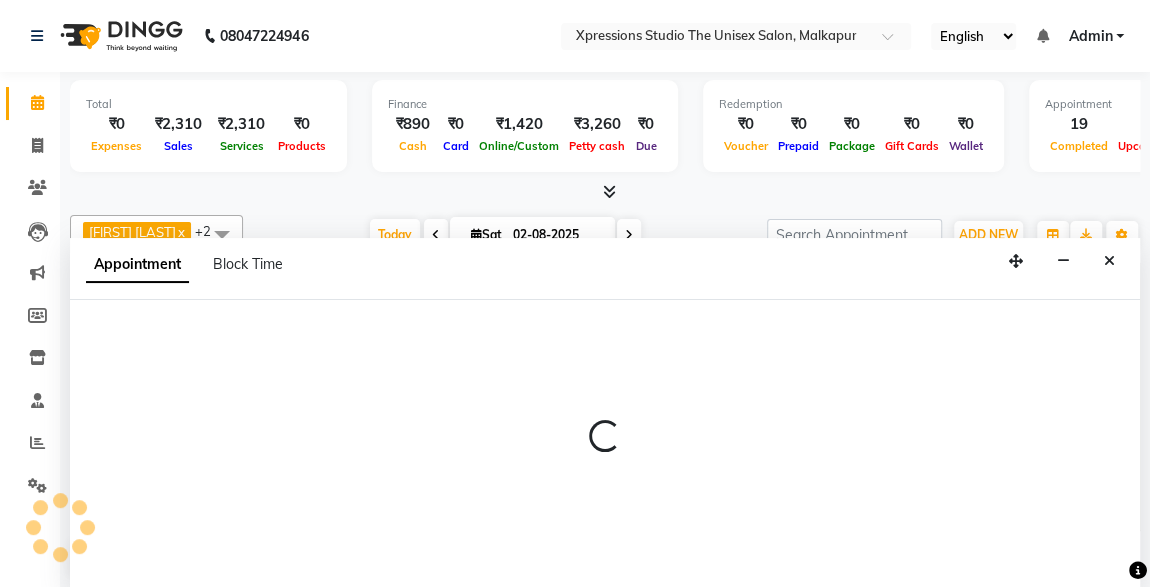 scroll, scrollTop: 0, scrollLeft: 0, axis: both 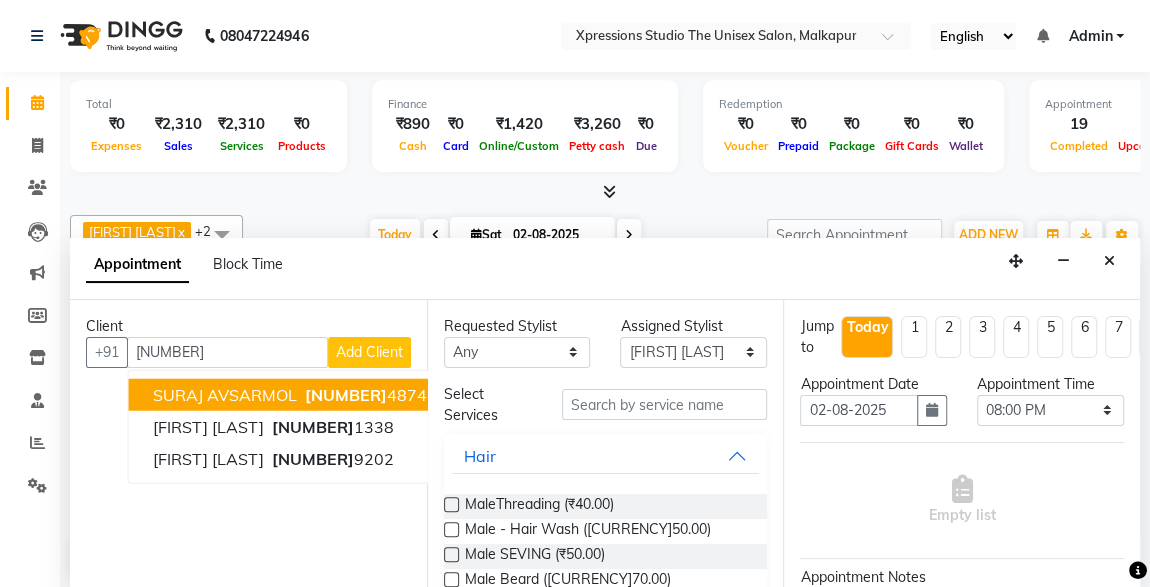 click on "878837" at bounding box center [346, 394] 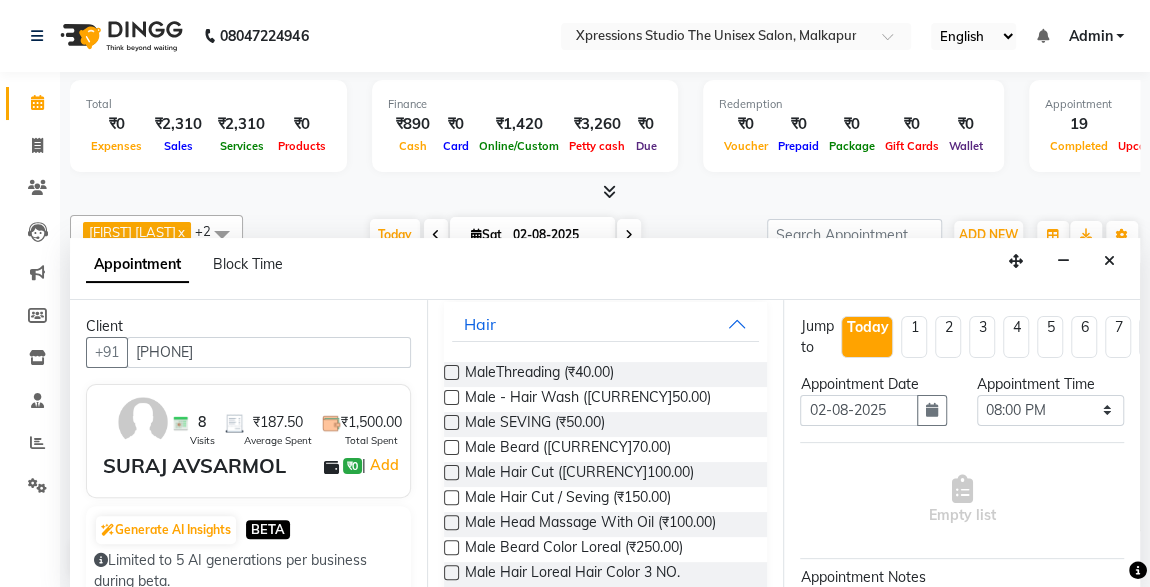 scroll, scrollTop: 133, scrollLeft: 0, axis: vertical 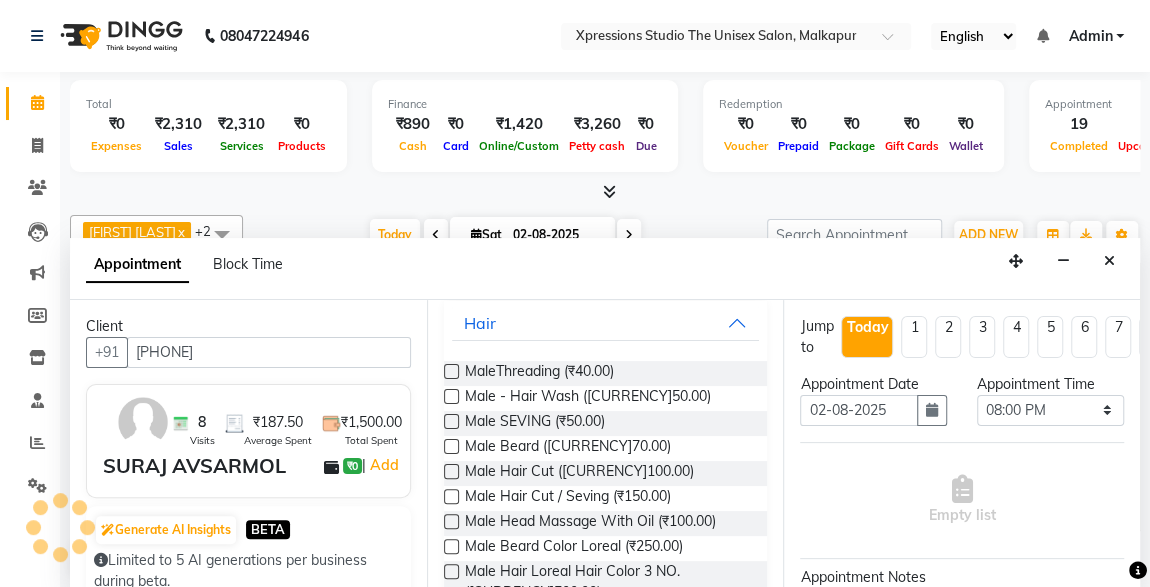 type on "[PHONE]" 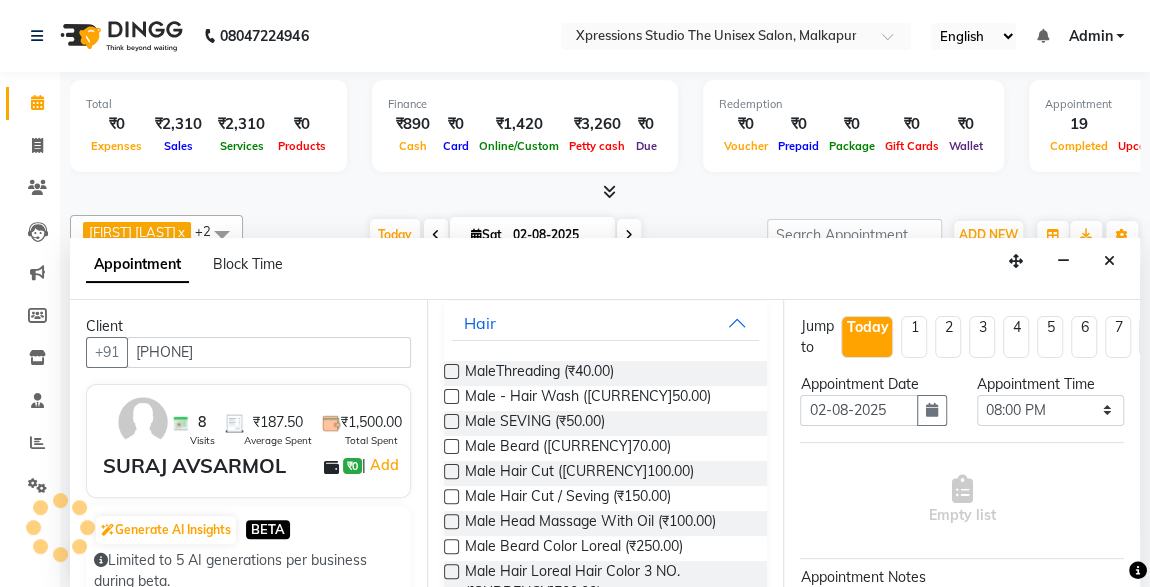 click at bounding box center [451, 496] 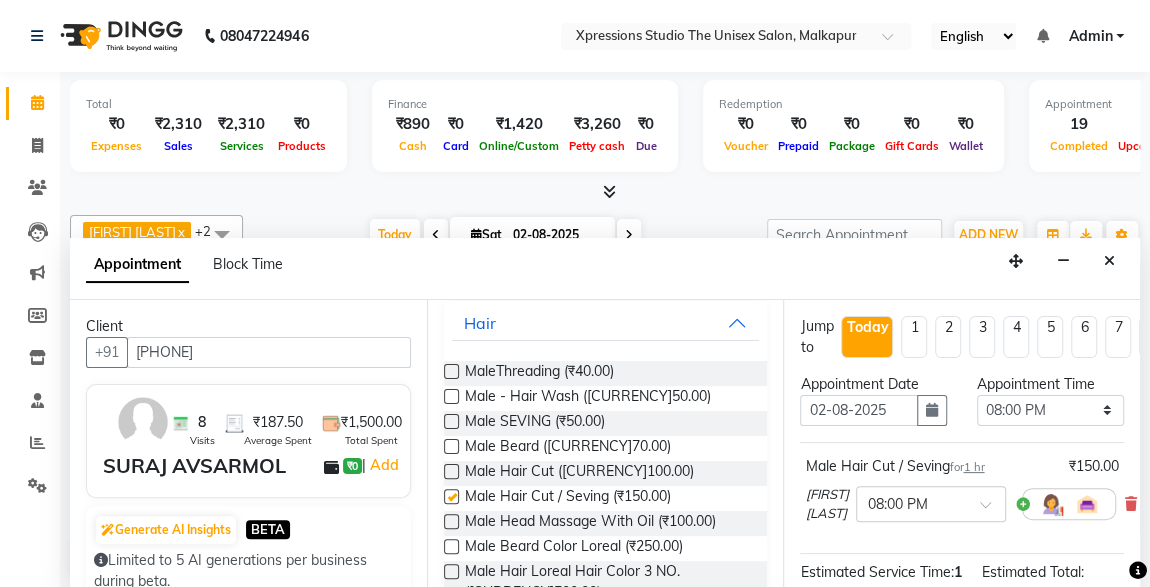 checkbox on "false" 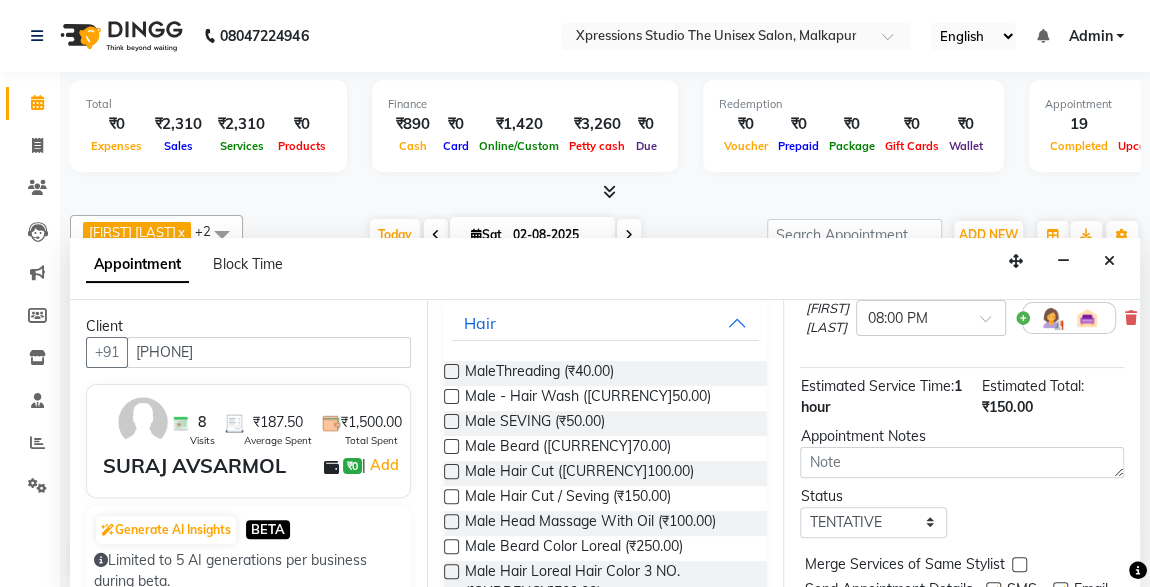 scroll, scrollTop: 289, scrollLeft: 0, axis: vertical 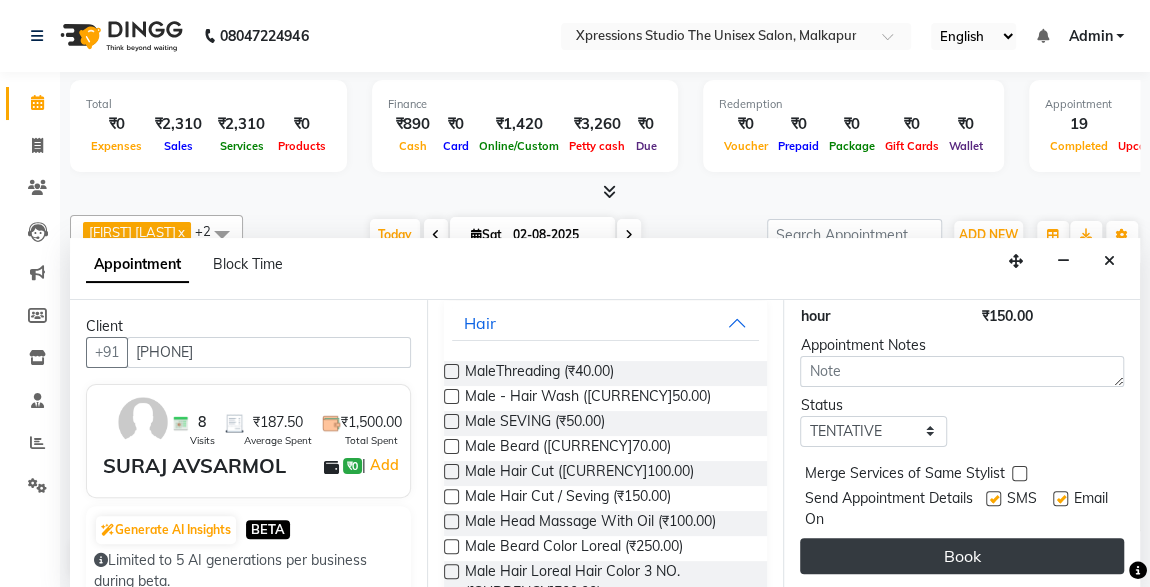 click on "Book" at bounding box center (962, 556) 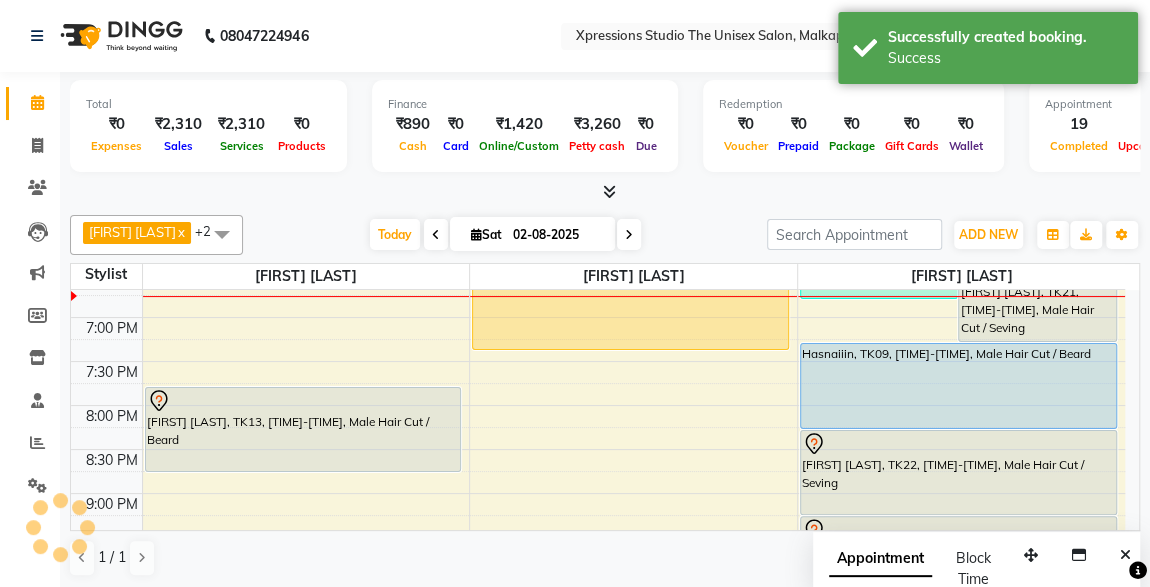 scroll, scrollTop: 0, scrollLeft: 0, axis: both 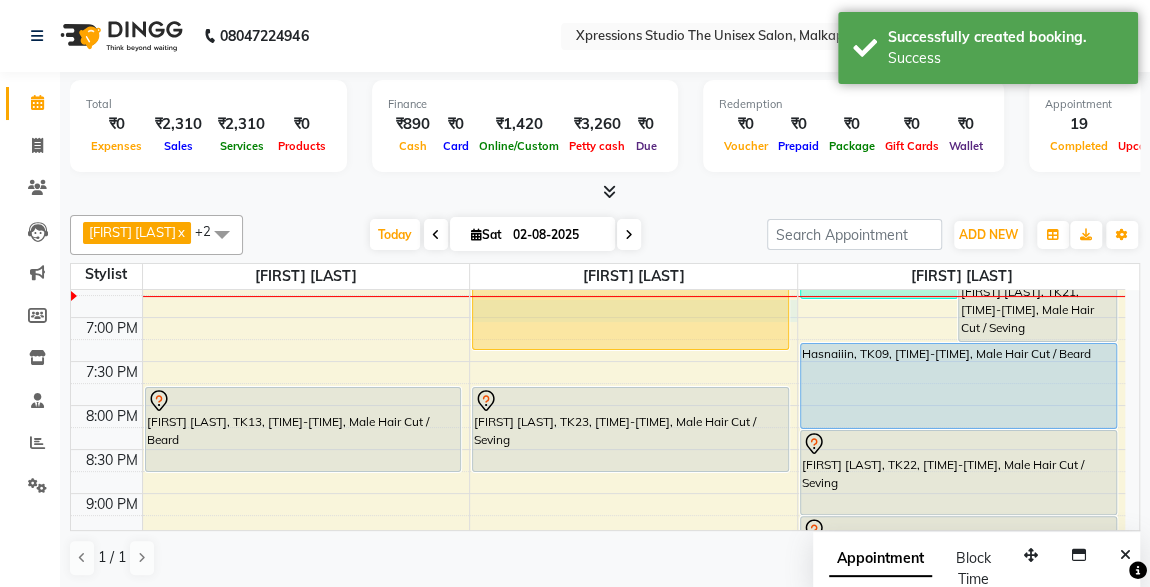click on "8:00 AM 8:30 AM 9:00 AM 9:30 AM 10:00 AM 10:30 AM 11:00 AM 11:30 AM 12:00 PM 12:30 PM 1:00 PM 1:30 PM 2:00 PM 2:30 PM 3:00 PM 3:30 PM 4:00 PM 4:30 PM 5:00 PM 5:30 PM 6:00 PM 6:30 PM 7:00 PM 7:30 PM 8:00 PM 8:30 PM 9:00 PM 9:30 PM 10:00 PM 10:30 PM     SANJAY SONONE, TK10, 12:00 PM-01:00 PM, Male Hair Cut / Seving     SANJAY SONONE, TK10, 12:15 PM-01:05 PM, Male- Hair Colour Strex profashional             ROHIT RAJPAL, TK13, 08:00 PM-09:00 PM, Male Hair Cut / Beard      SAURABH VARMA, TK07, 11:45 AM-12:45 PM, Male  Beard,Male Hair Cut      Karan sathe, TK01, 12:15 PM-12:35 PM, Male SEVING      Karan sathe, TK01, 12:35 PM-01:15 PM, Male SEVING ,Male Head Massage With Oil,Male  - Hair Wash,Dolfine Massage     YASH DESHMUKH, TK02, 09:30 AM-10:30 AM, Male Hair Cut / Seving     YASH DESHMUKH, TK02, 10:30 AM-10:55 AM, Massage - Charcole Massage     HIMANSHU NAHAR, TK05, 11:00 AM-11:35 AM, Male Hair Cut      ASHISH CHOPADE, TK12, 01:25 PM-02:25 PM, Male Hair Cut / Seving" at bounding box center [598, 9] 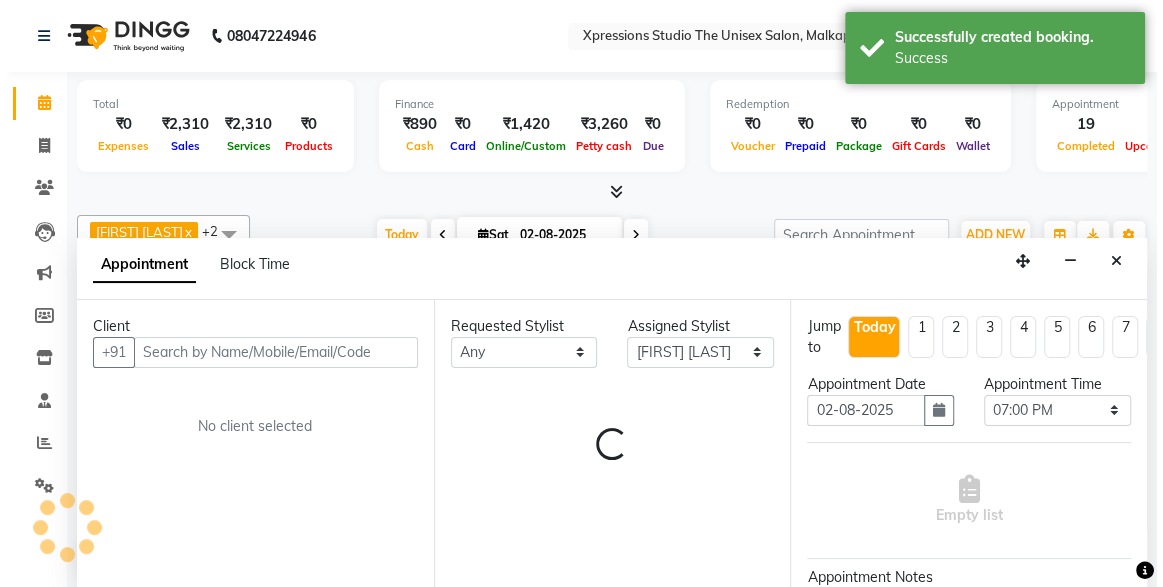 scroll, scrollTop: 0, scrollLeft: 0, axis: both 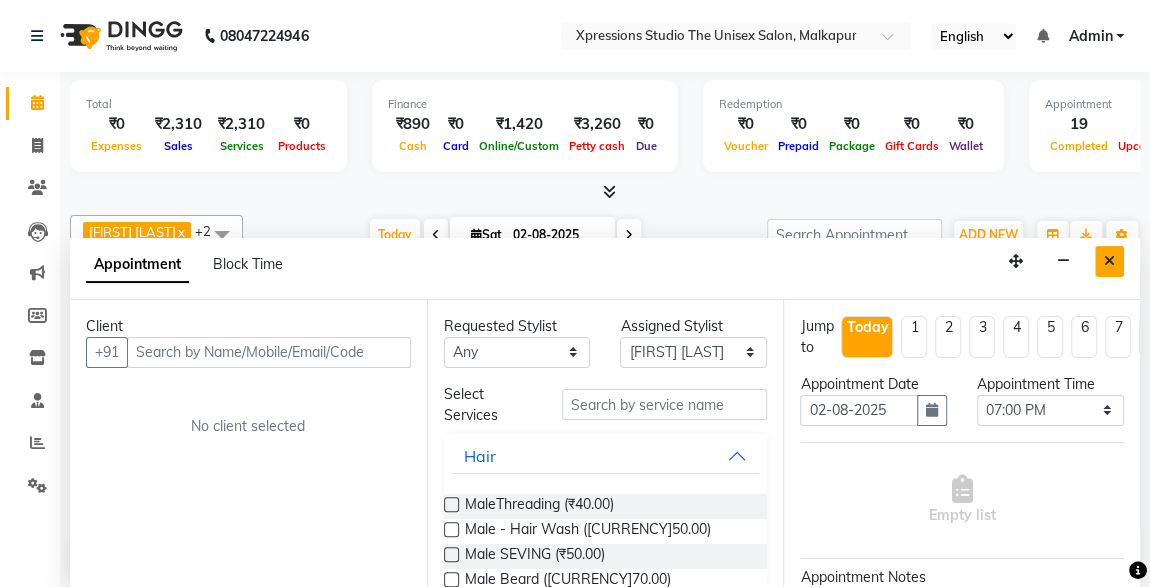 click at bounding box center (1109, 261) 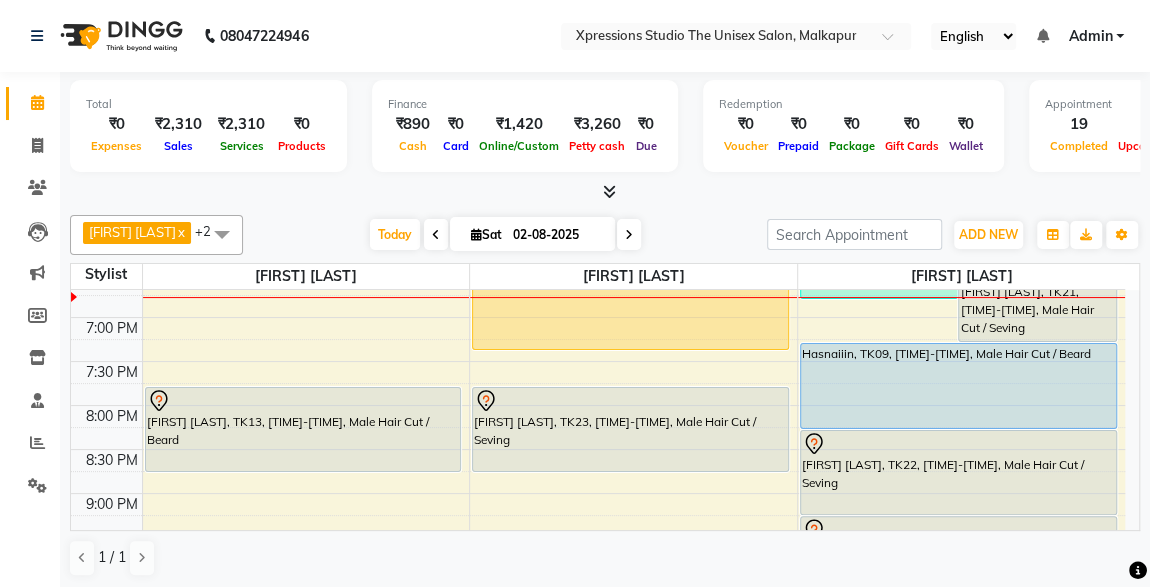 click on "AJAY RANE, TK20, 06:00 PM-07:35 PM, Male Hair Cut / Beard ,Male Hair Cut  (₹100)" at bounding box center (630, 282) 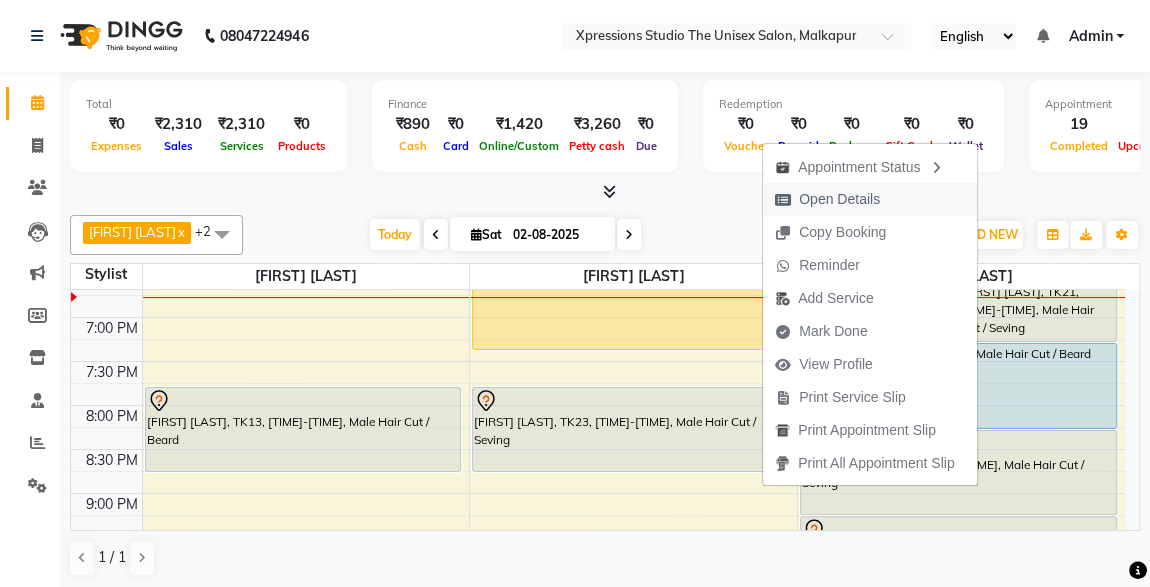 click on "Open Details" at bounding box center [839, 199] 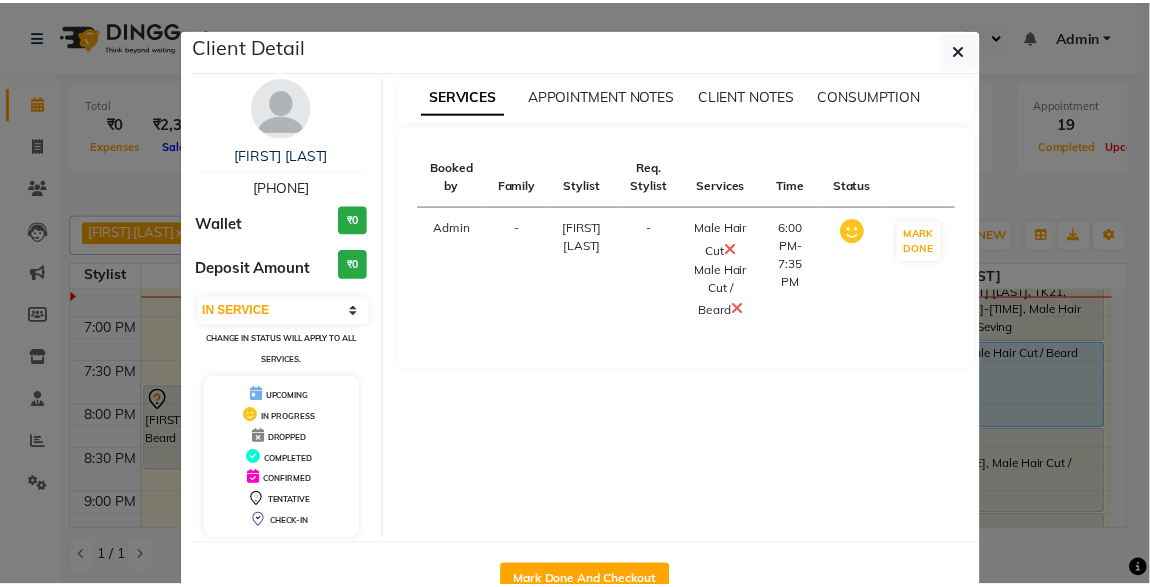 scroll, scrollTop: 55, scrollLeft: 0, axis: vertical 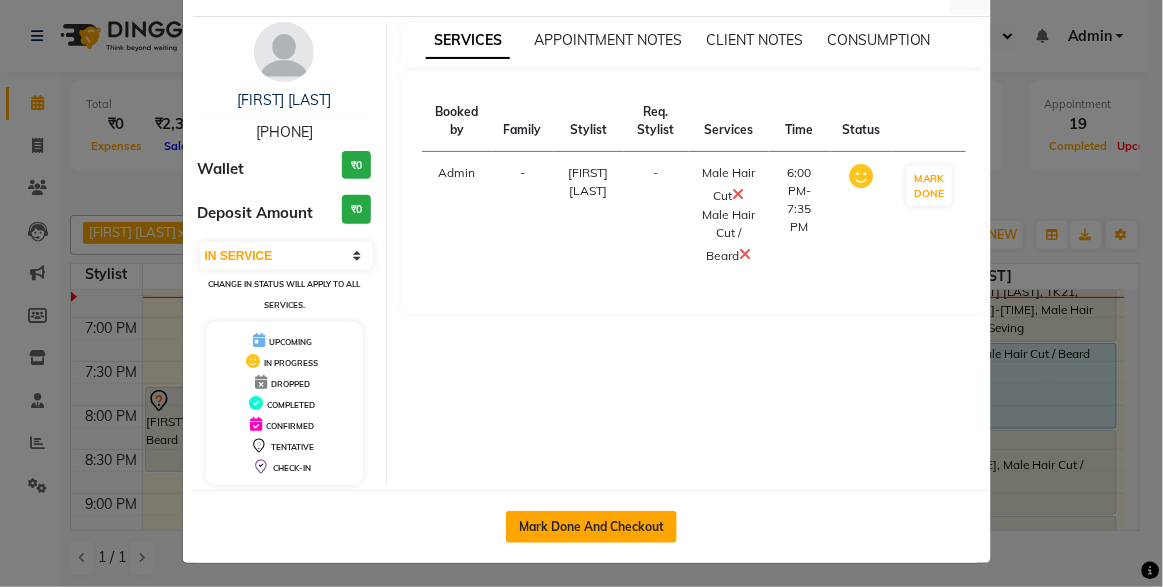 click on "Mark Done And Checkout" 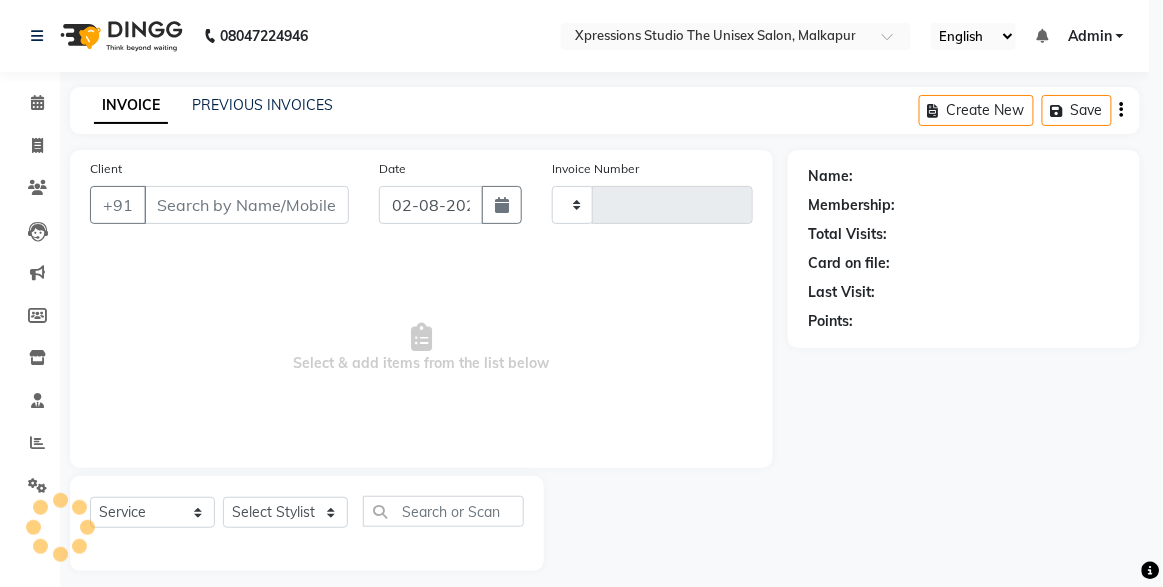 type on "3698" 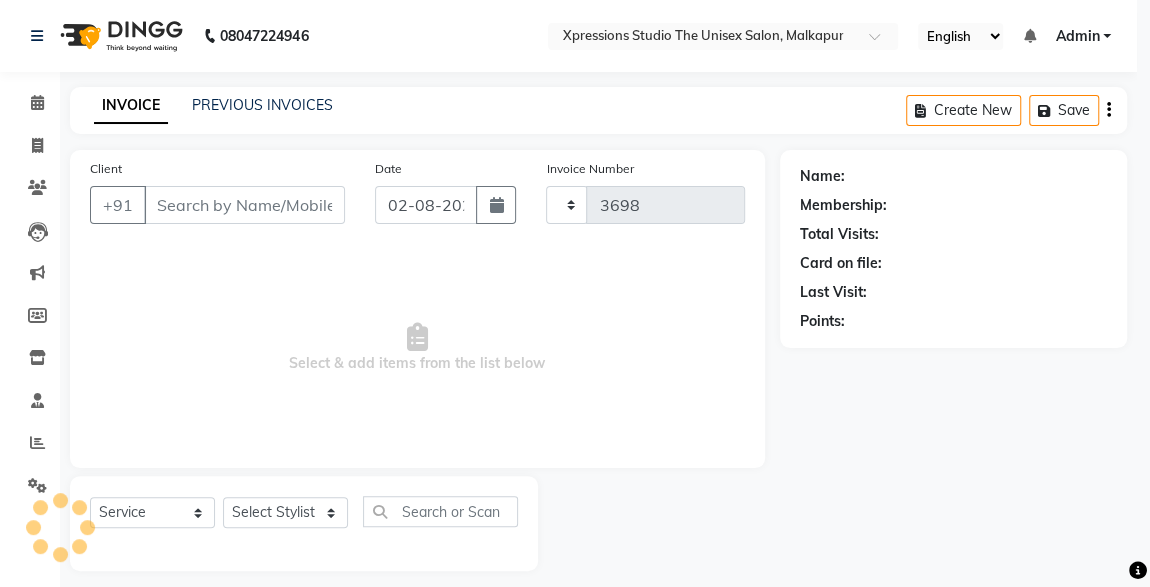 select on "7003" 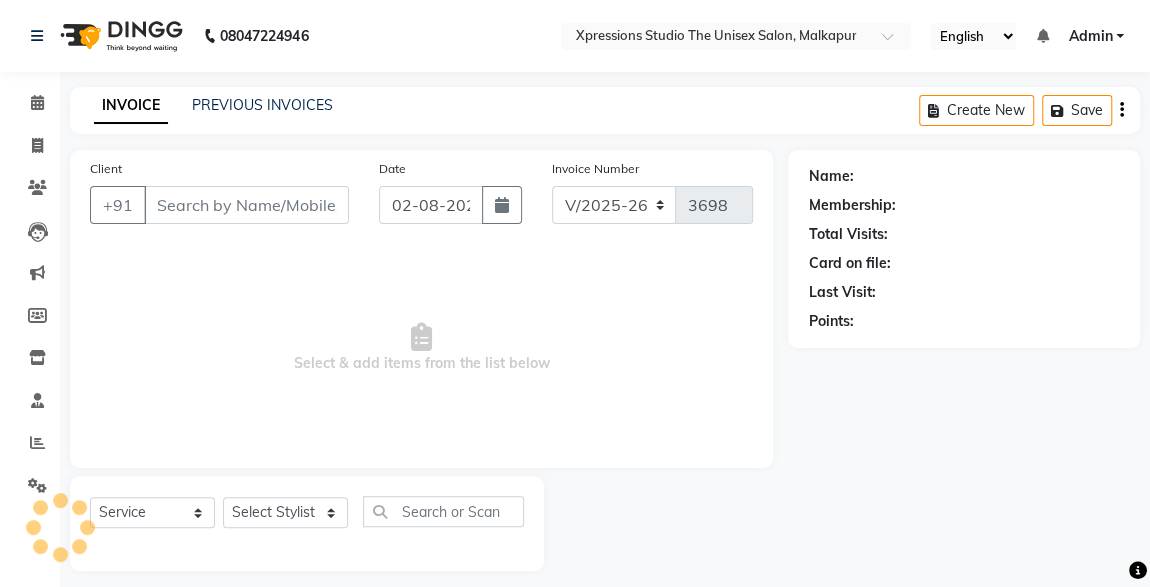 scroll, scrollTop: 12, scrollLeft: 0, axis: vertical 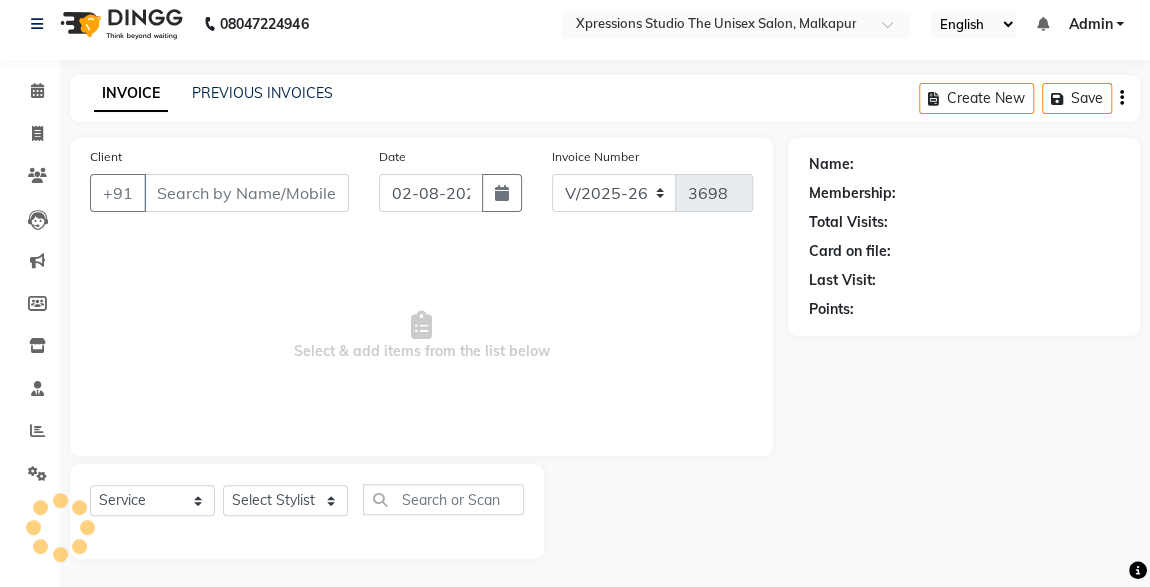 type on "[PHONE]" 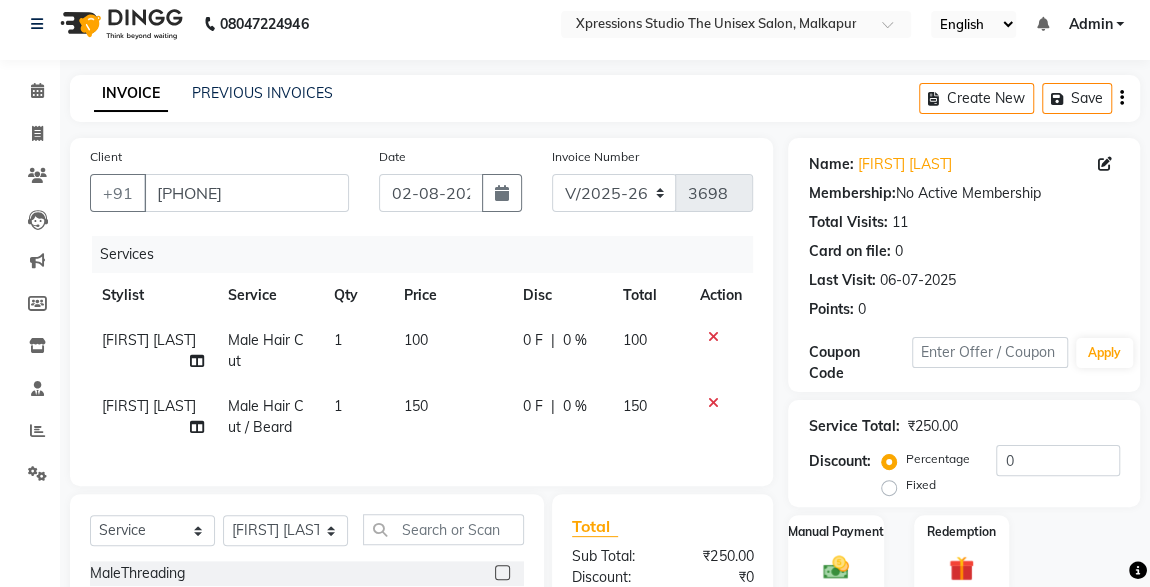 scroll, scrollTop: 256, scrollLeft: 0, axis: vertical 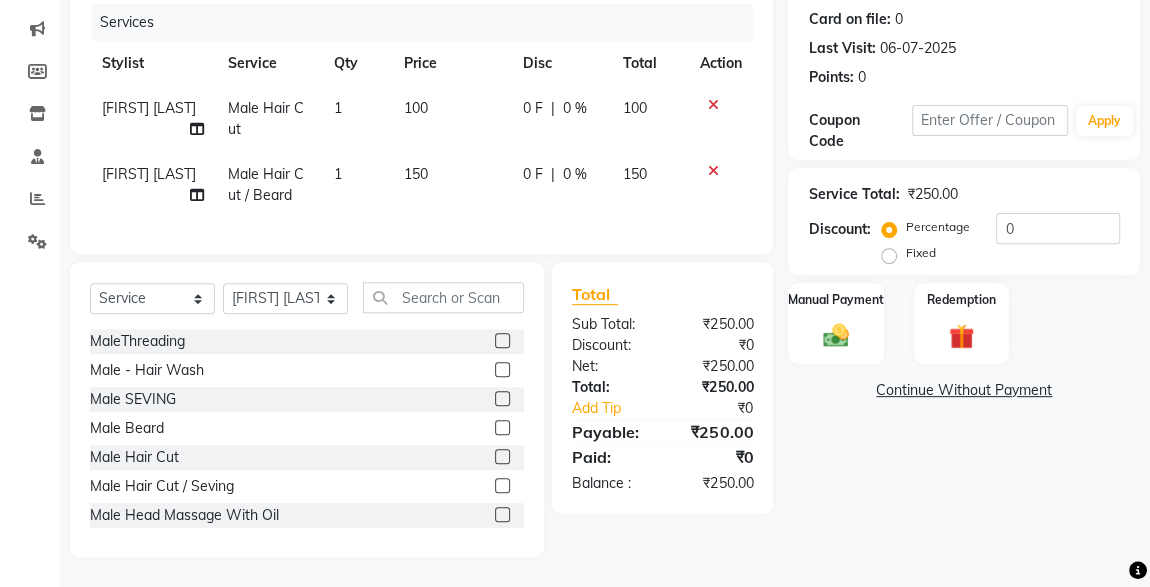 click 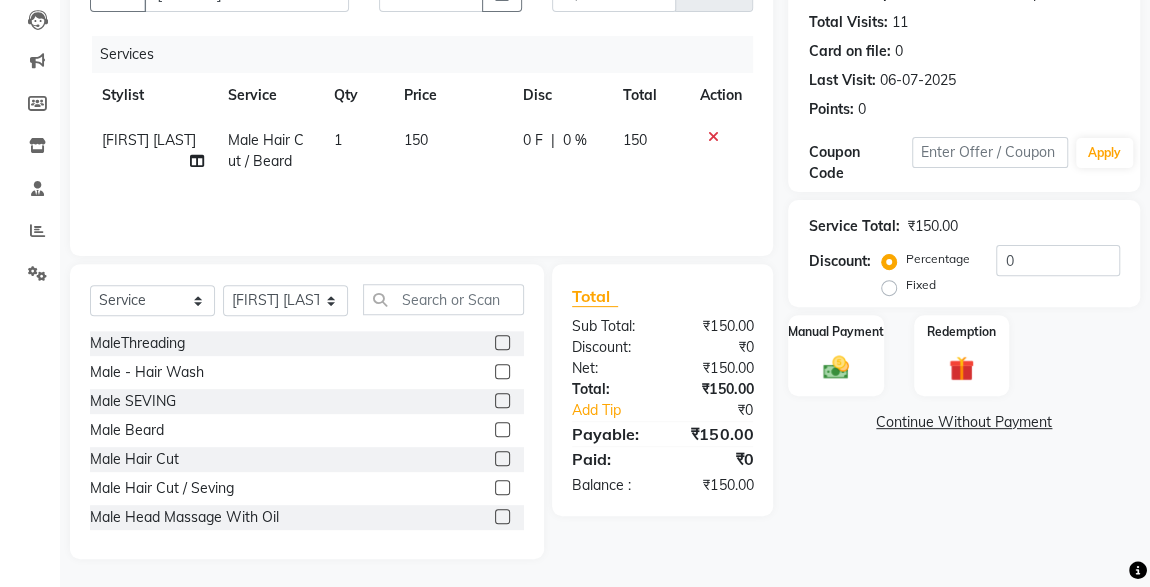 click 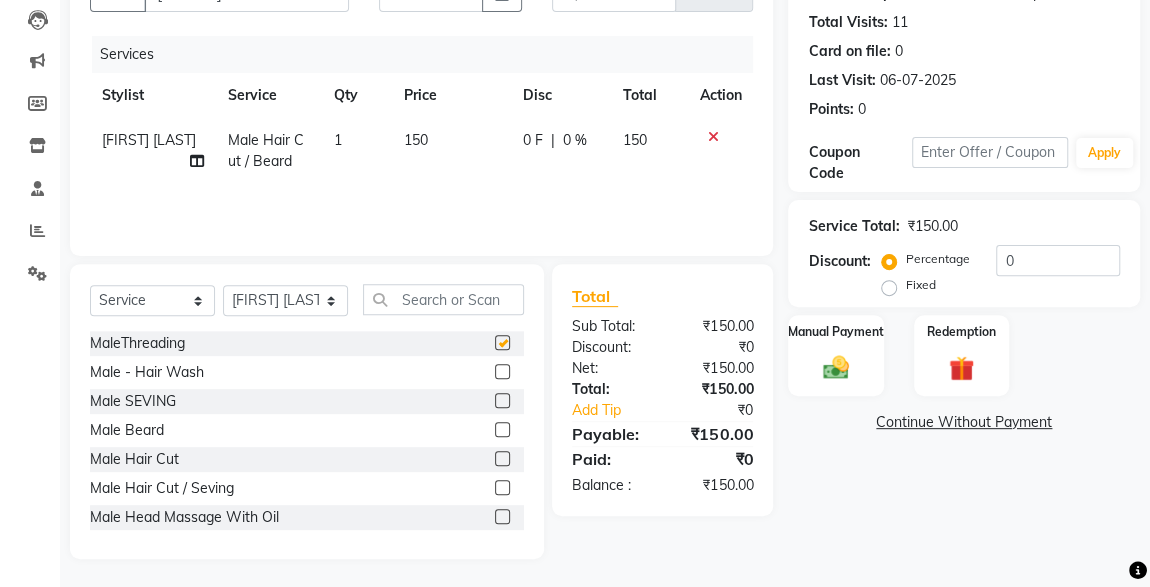 scroll, scrollTop: 256, scrollLeft: 0, axis: vertical 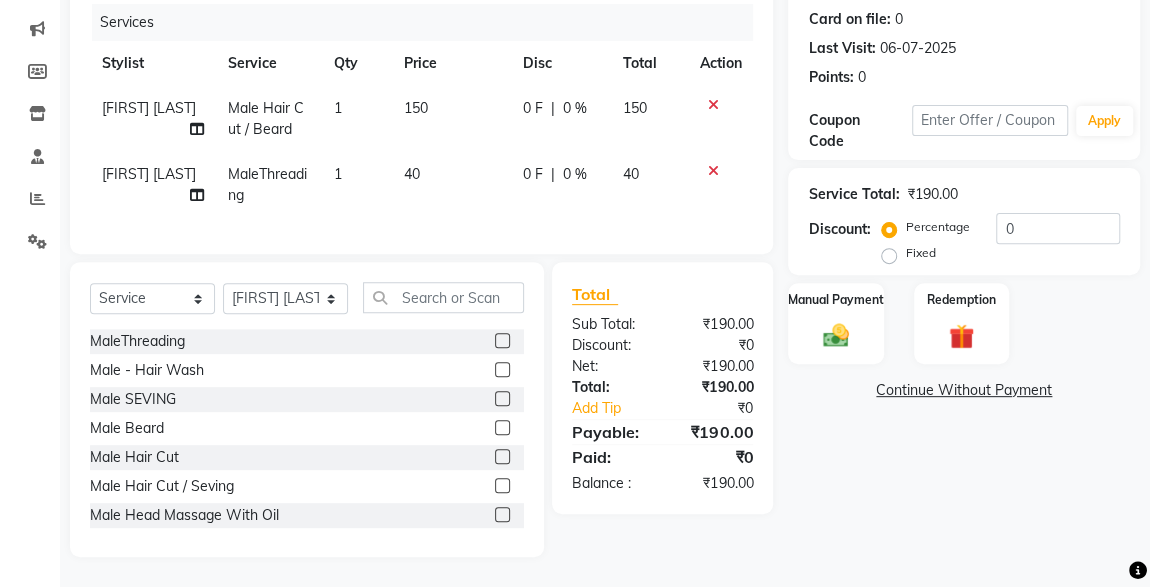 checkbox on "false" 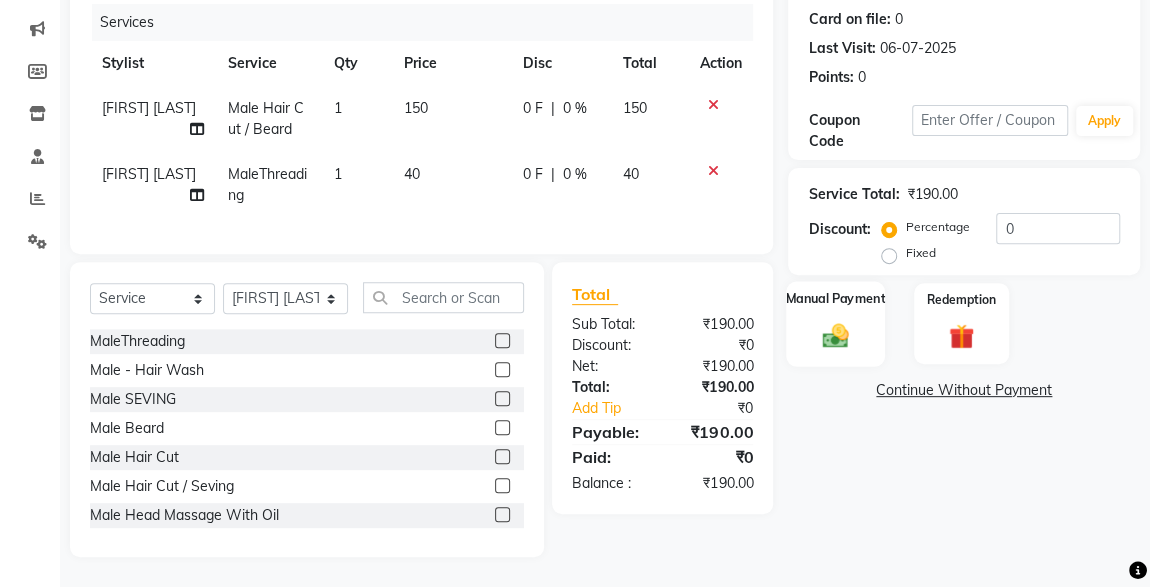 click 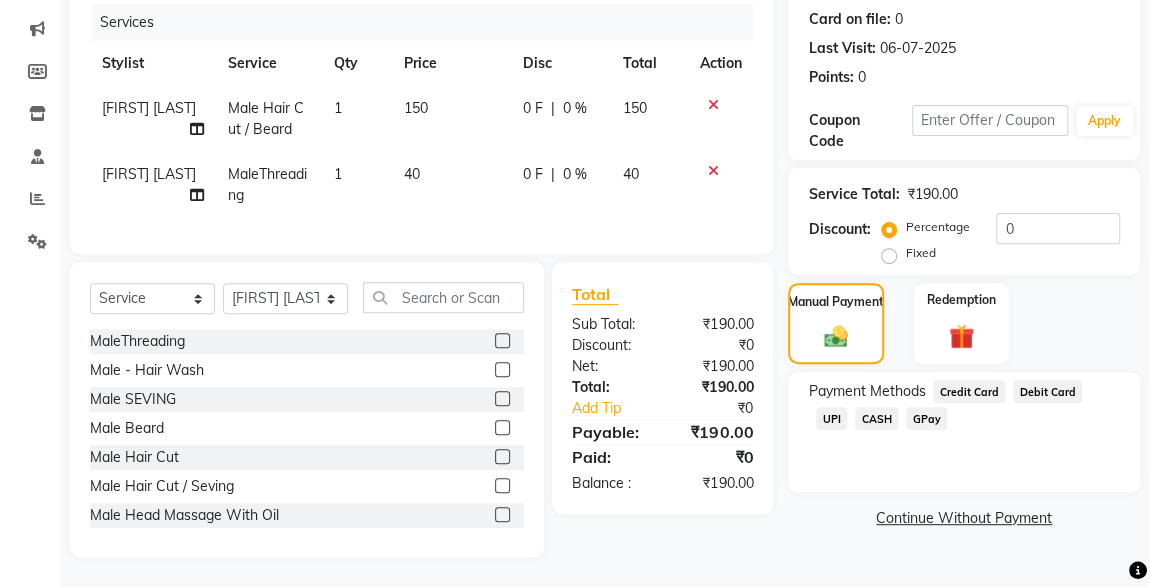 click on "CASH" 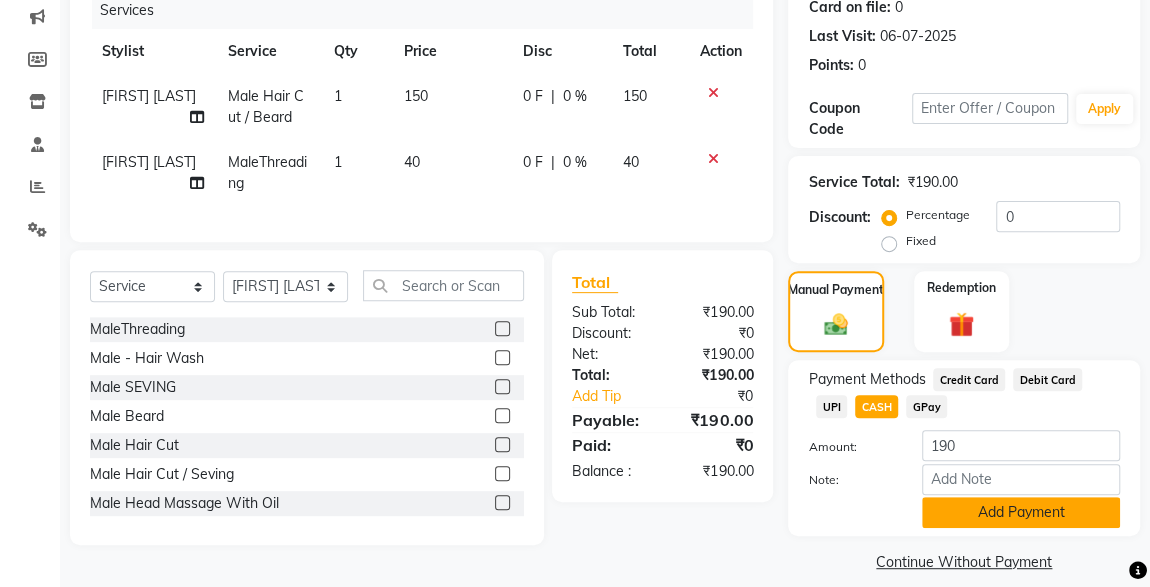 click on "Add Payment" 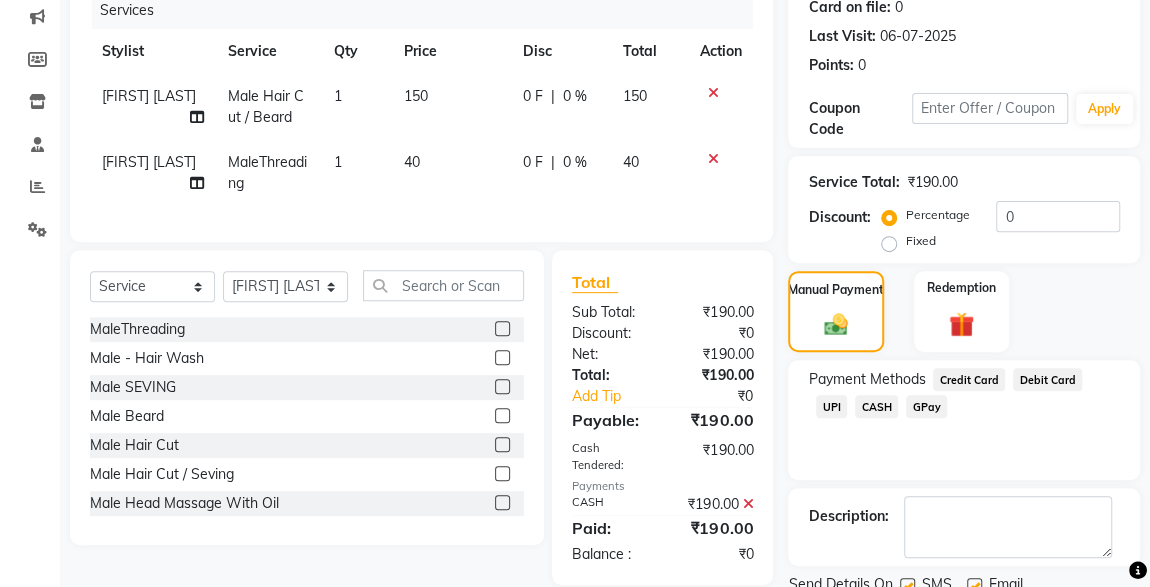 scroll, scrollTop: 330, scrollLeft: 0, axis: vertical 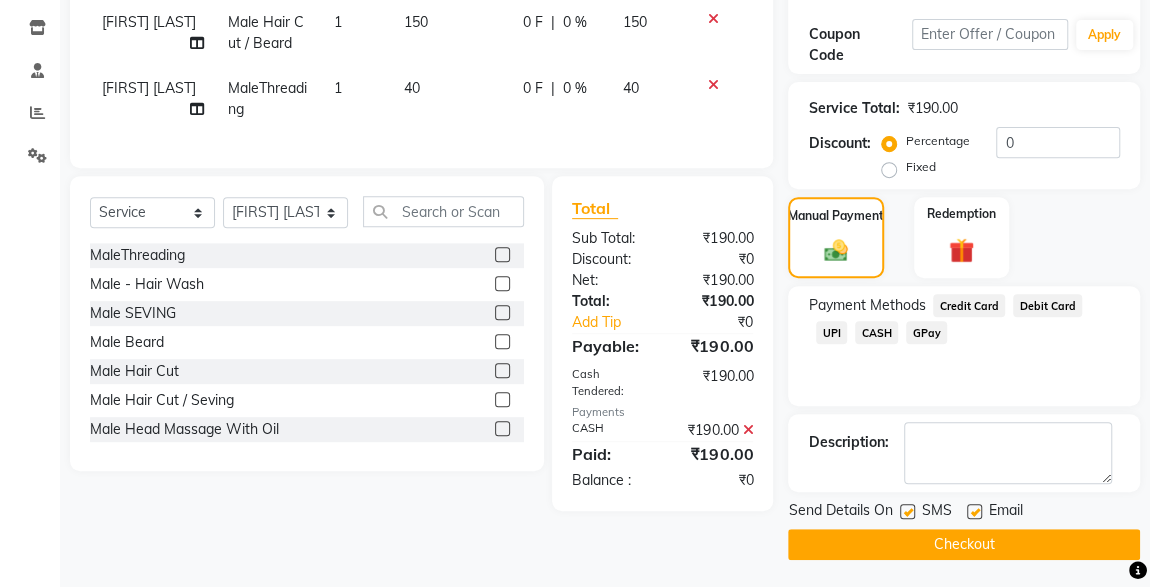 click 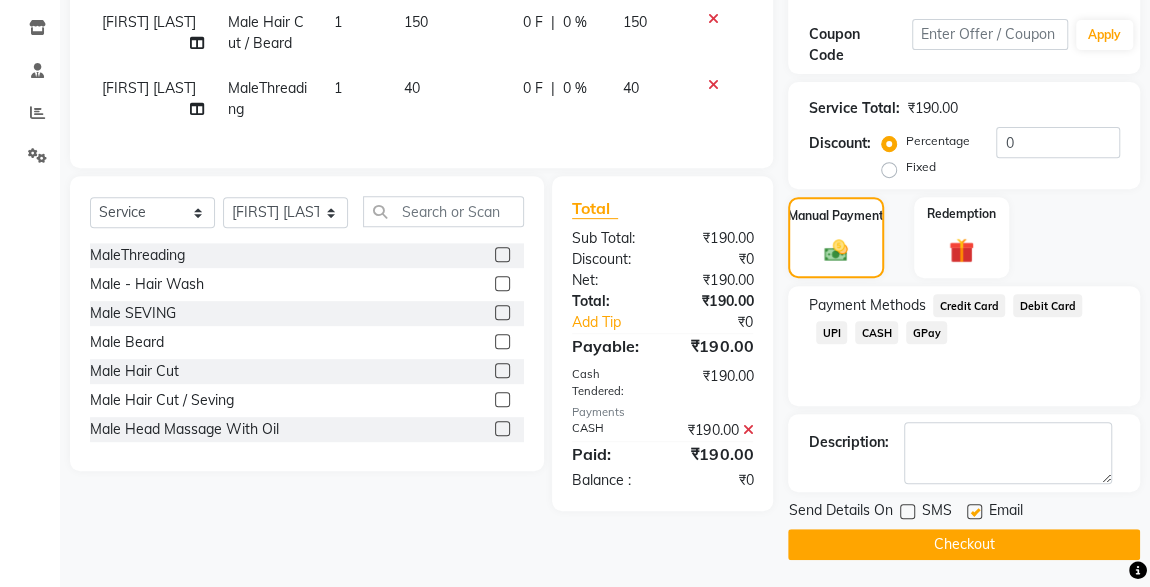 click on "Checkout" 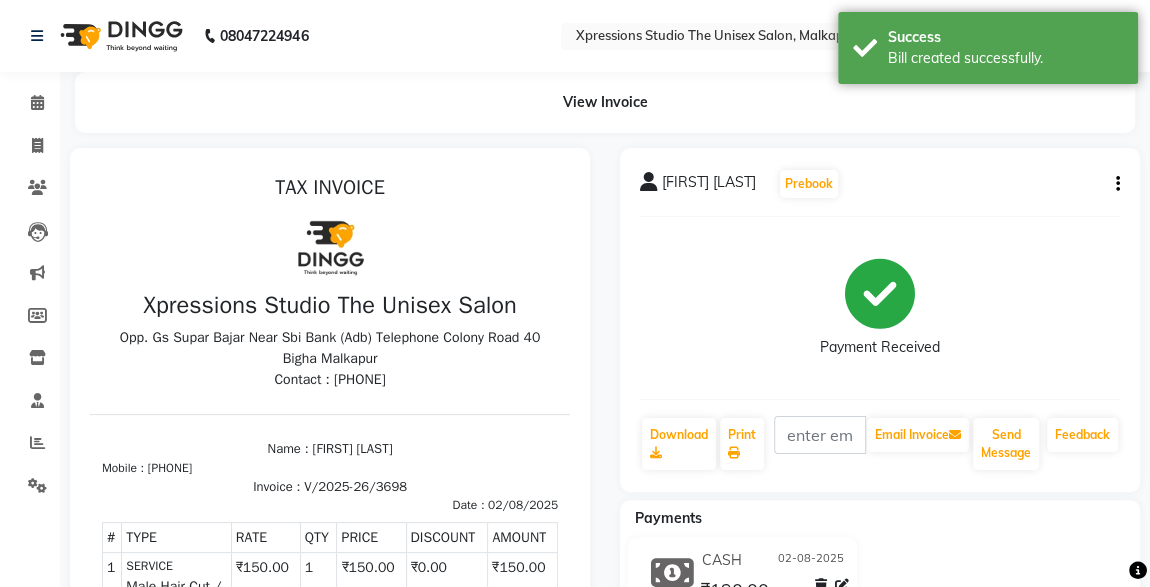 scroll, scrollTop: 0, scrollLeft: 0, axis: both 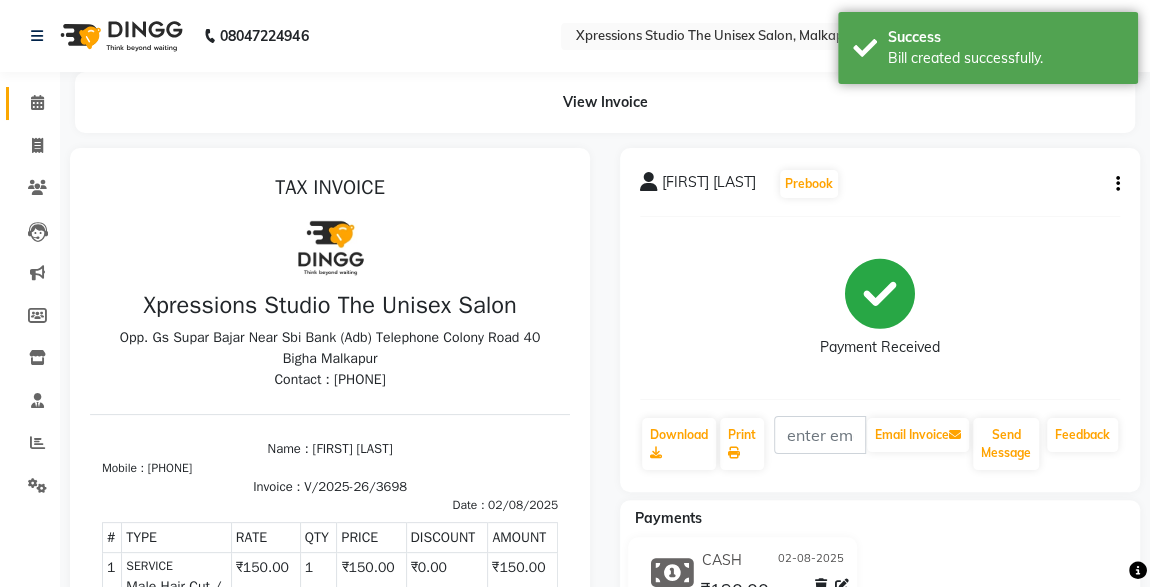 click 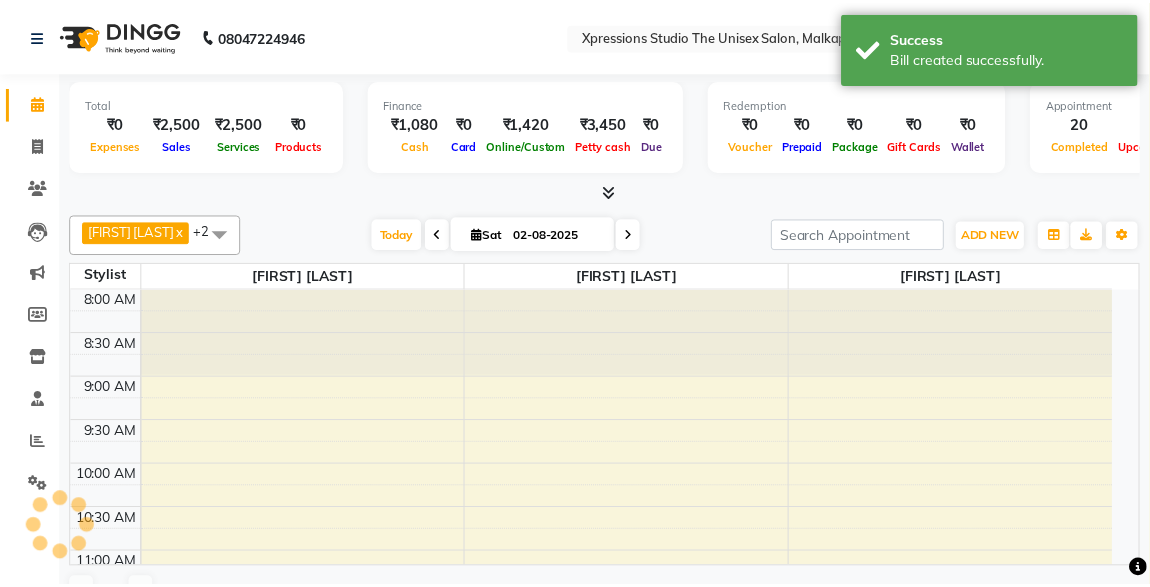scroll, scrollTop: 864, scrollLeft: 0, axis: vertical 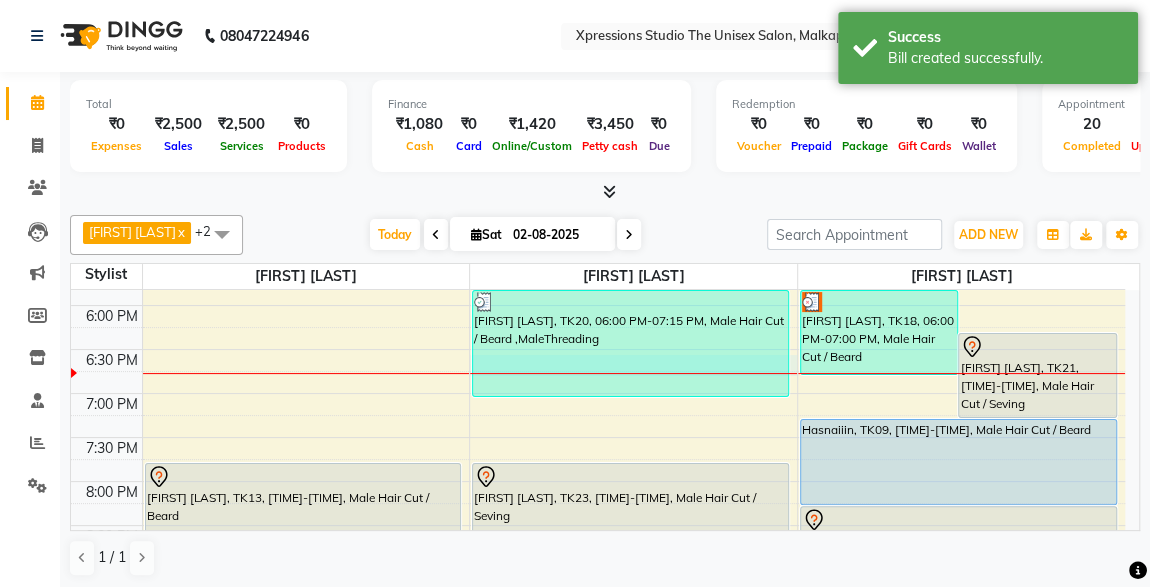 click on "8:00 AM 8:30 AM 9:00 AM 9:30 AM 10:00 AM 10:30 AM 11:00 AM 11:30 AM 12:00 PM 12:30 PM 1:00 PM 1:30 PM 2:00 PM 2:30 PM 3:00 PM 3:30 PM 4:00 PM 4:30 PM 5:00 PM 5:30 PM 6:00 PM 6:30 PM 7:00 PM 7:30 PM 8:00 PM 8:30 PM 9:00 PM 9:30 PM 10:00 PM 10:30 PM     SANJAY SONONE, TK10, 12:00 PM-01:00 PM, Male Hair Cut / Seving     SANJAY SONONE, TK10, 12:15 PM-01:05 PM, Male- Hair Colour Strex profashional             ROHIT RAJPAL, TK13, 08:00 PM-09:00 PM, Male Hair Cut / Beard      SAURABH VARMA, TK07, 11:45 AM-12:45 PM, Male  Beard,Male Hair Cut      Karan sathe, TK01, 12:15 PM-12:35 PM, Male SEVING      Karan sathe, TK01, 12:35 PM-01:15 PM, Male SEVING ,Male Head Massage With Oil,Male  - Hair Wash,Dolfine Massage     YASH DESHMUKH, TK02, 09:30 AM-10:30 AM, Male Hair Cut / Seving     YASH DESHMUKH, TK02, 10:30 AM-10:55 AM, Massage - Charcole Massage     HIMANSHU NAHAR, TK05, 11:00 AM-11:35 AM, Male Hair Cut      ASHISH CHOPADE, TK12, 01:25 PM-02:25 PM, Male Hair Cut / Seving" at bounding box center [598, 85] 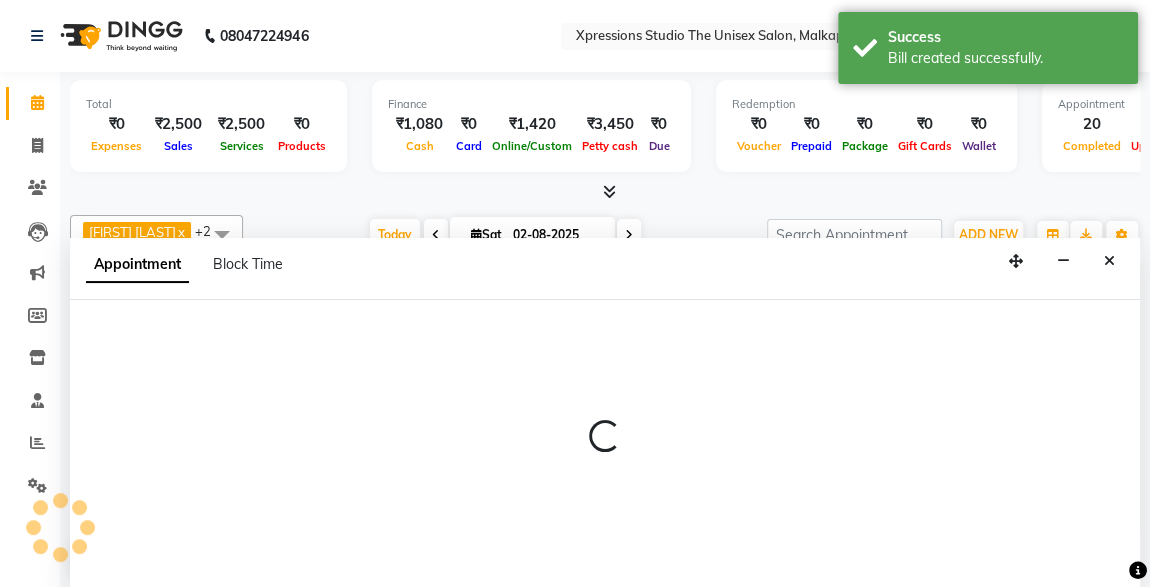 scroll, scrollTop: 0, scrollLeft: 0, axis: both 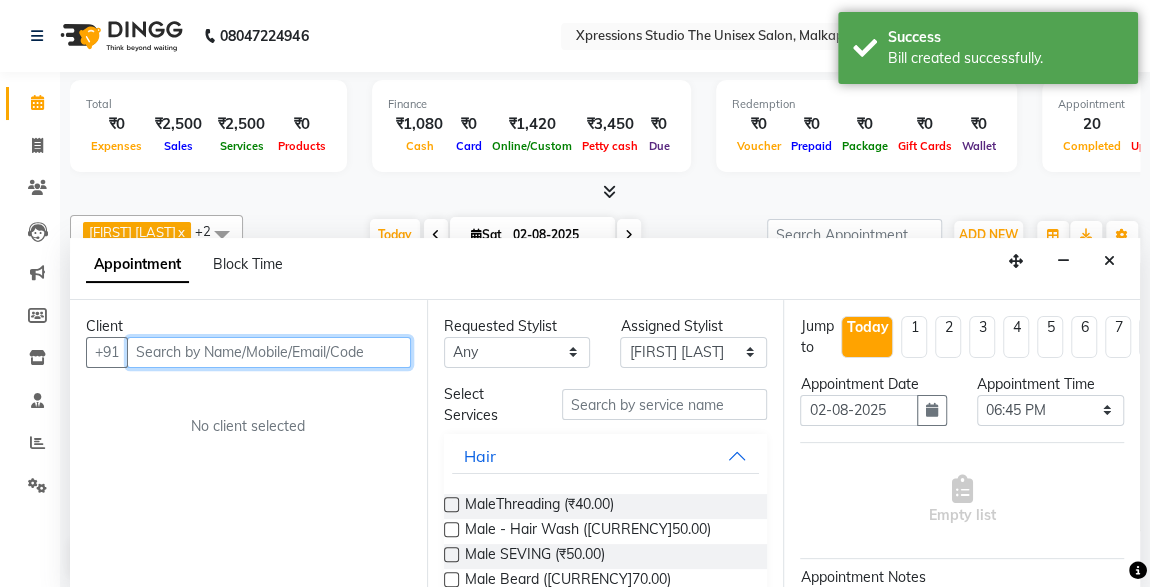 click at bounding box center (269, 352) 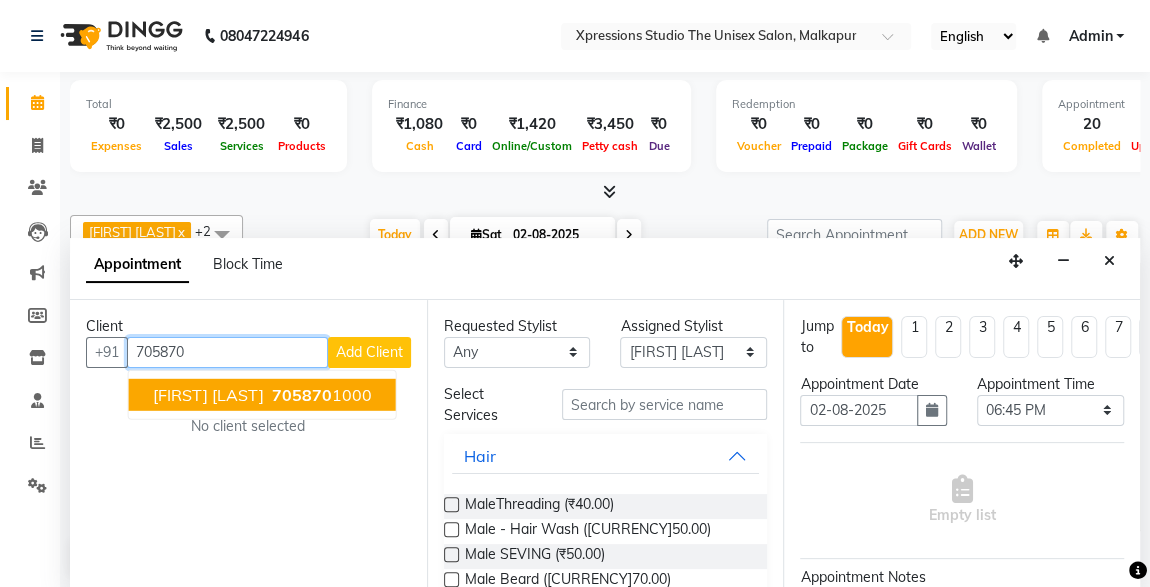 click on "705870 1000" at bounding box center (320, 394) 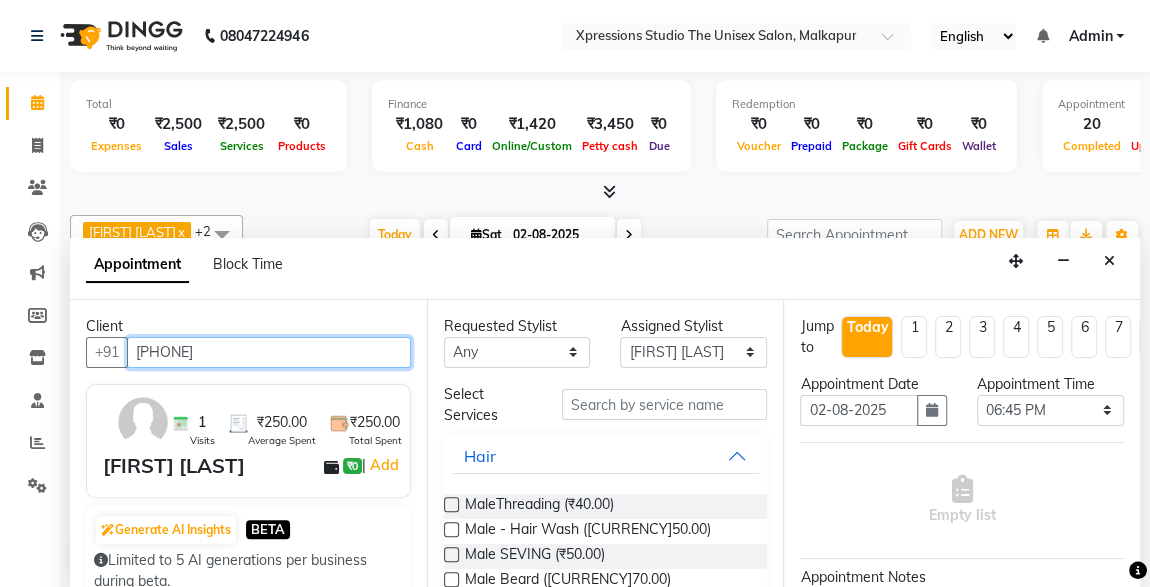 type on "[PHONE]" 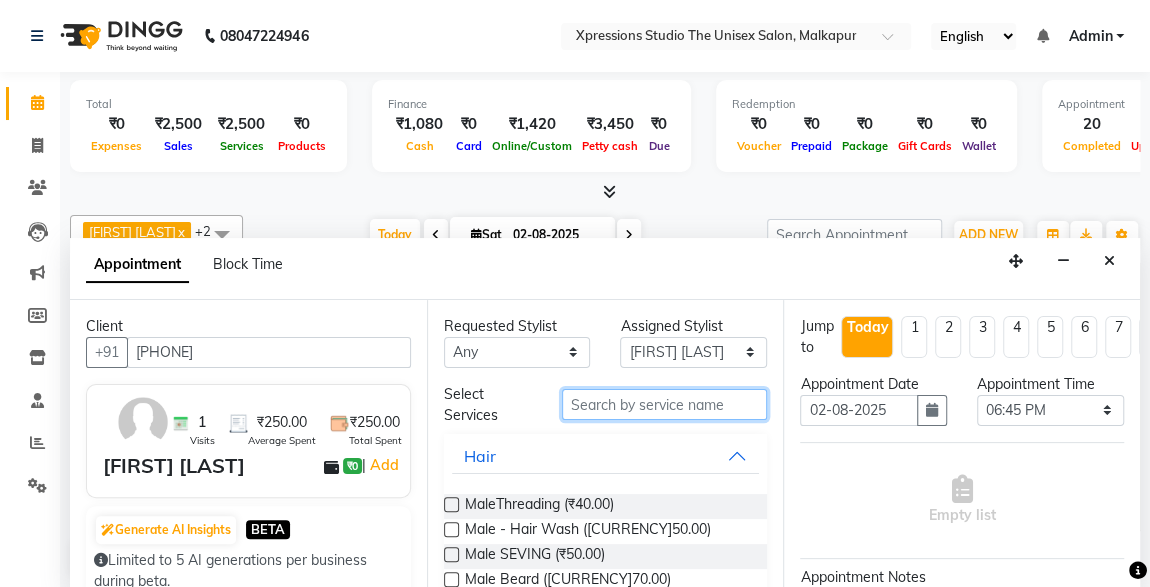 click at bounding box center (665, 404) 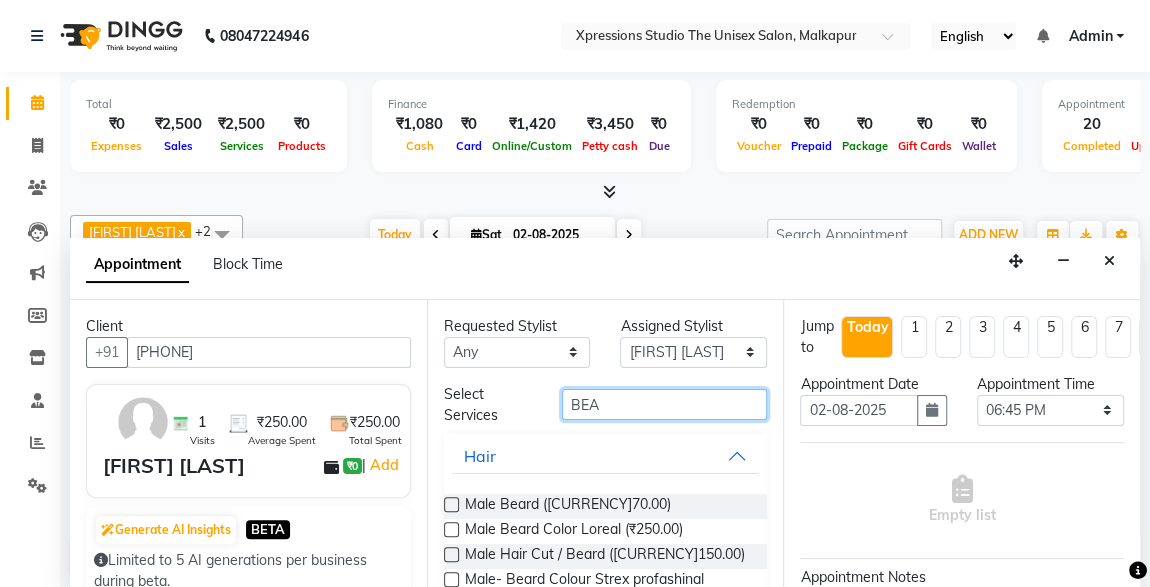 type on "BEA" 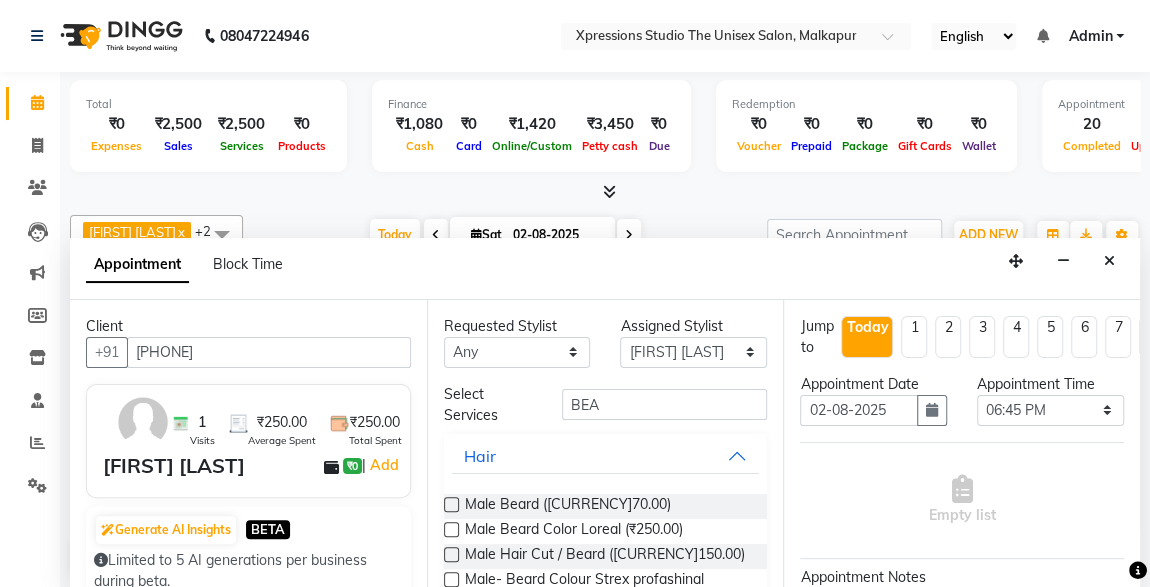 click at bounding box center (451, 554) 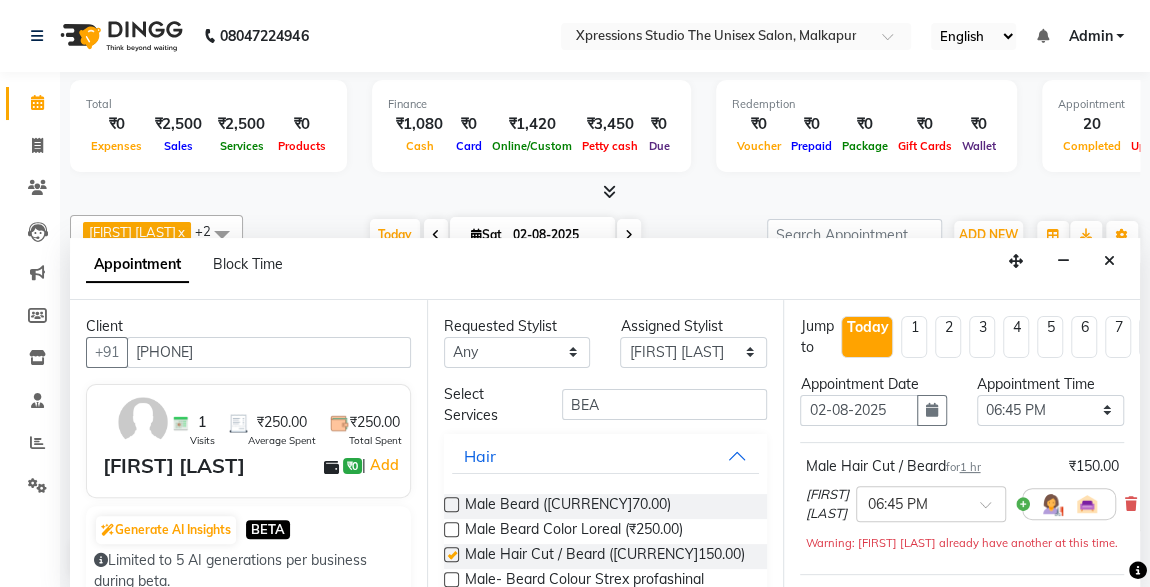 checkbox on "false" 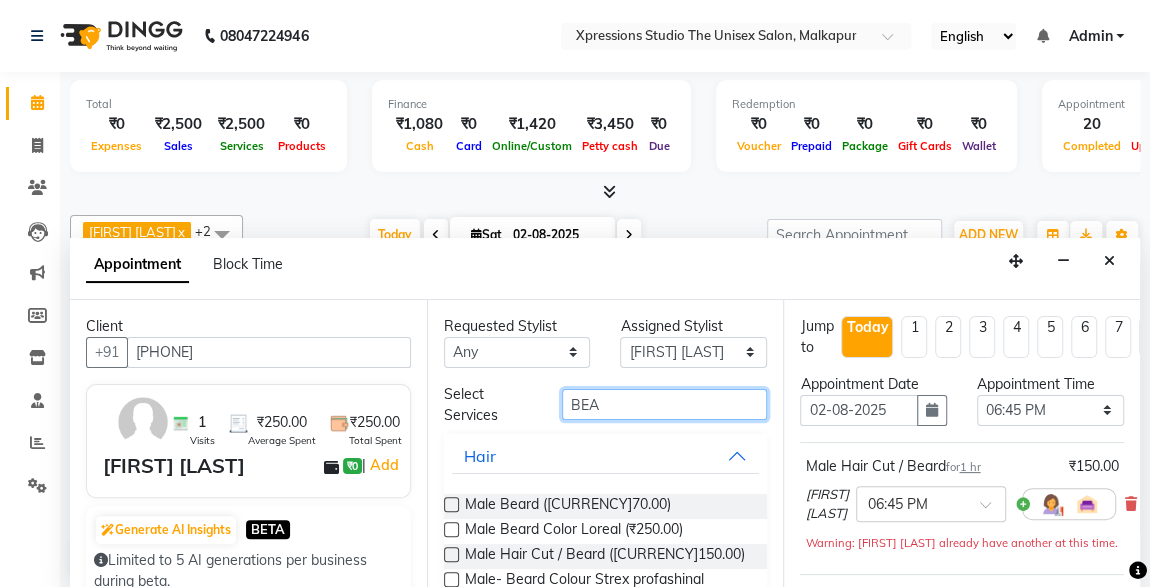 click on "BEA" at bounding box center [665, 404] 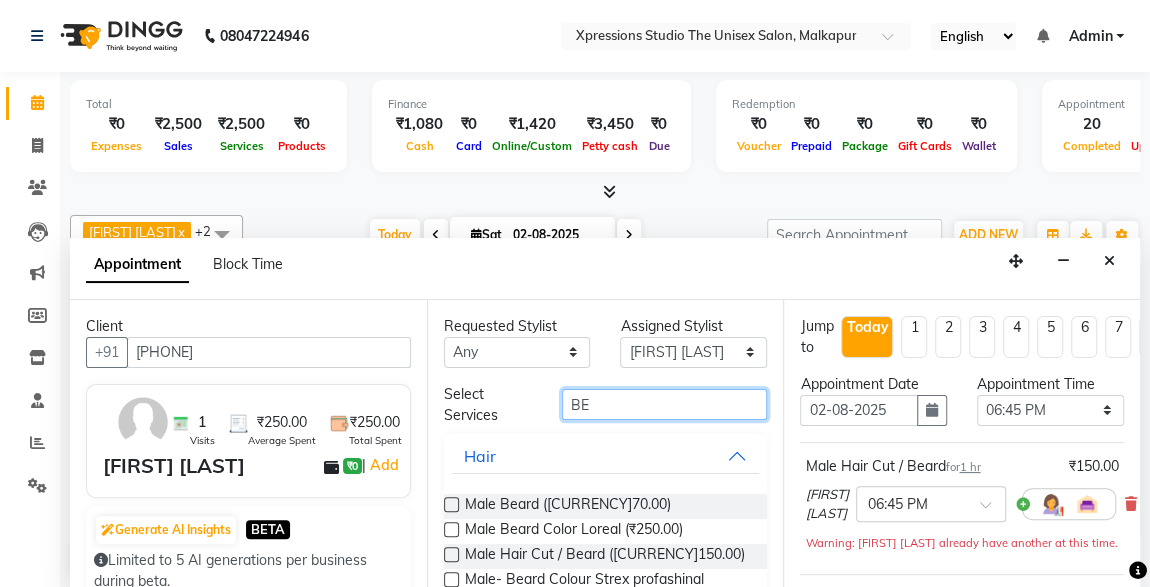 type on "B" 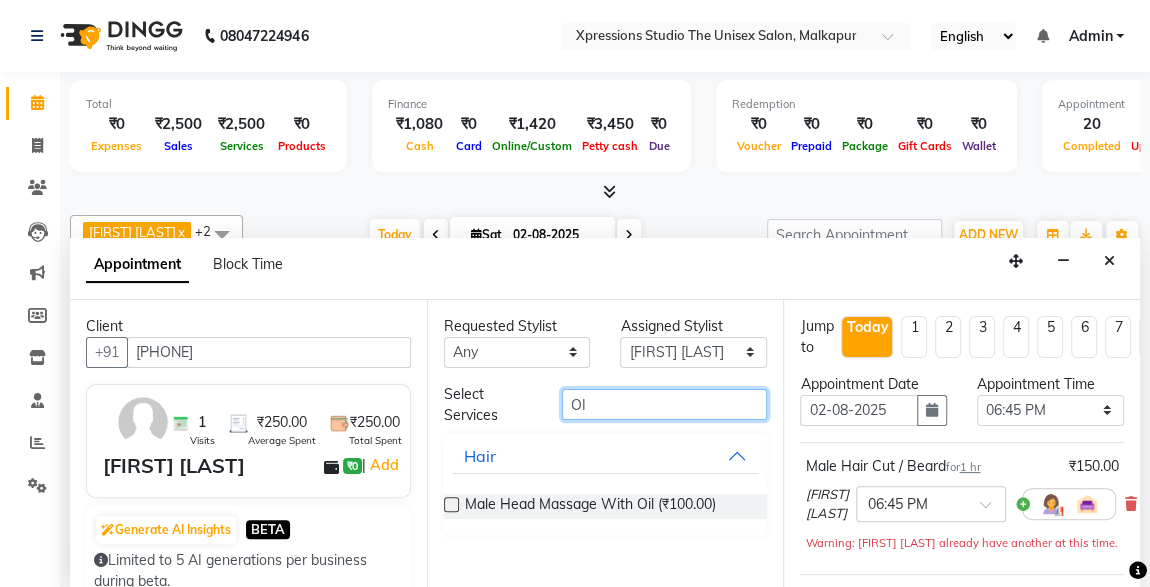 type on "OI" 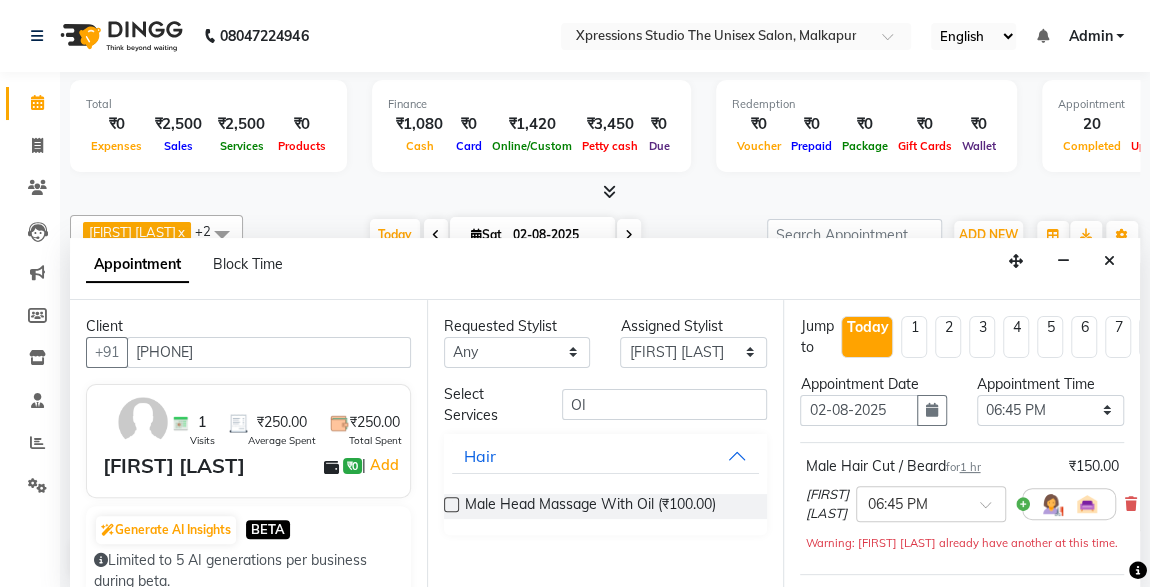 click at bounding box center [451, 504] 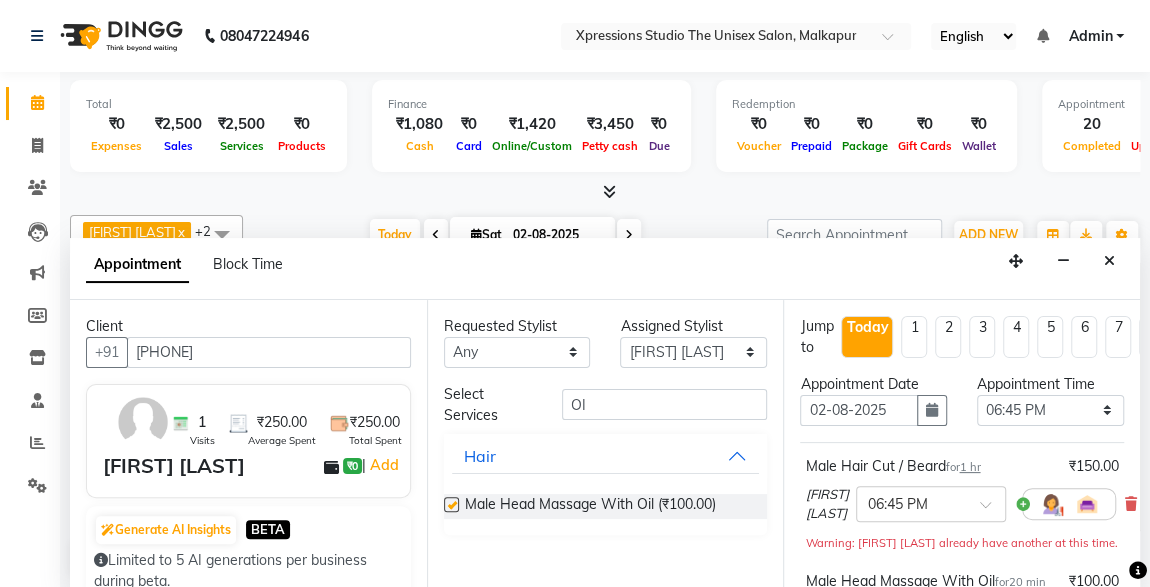 checkbox on "false" 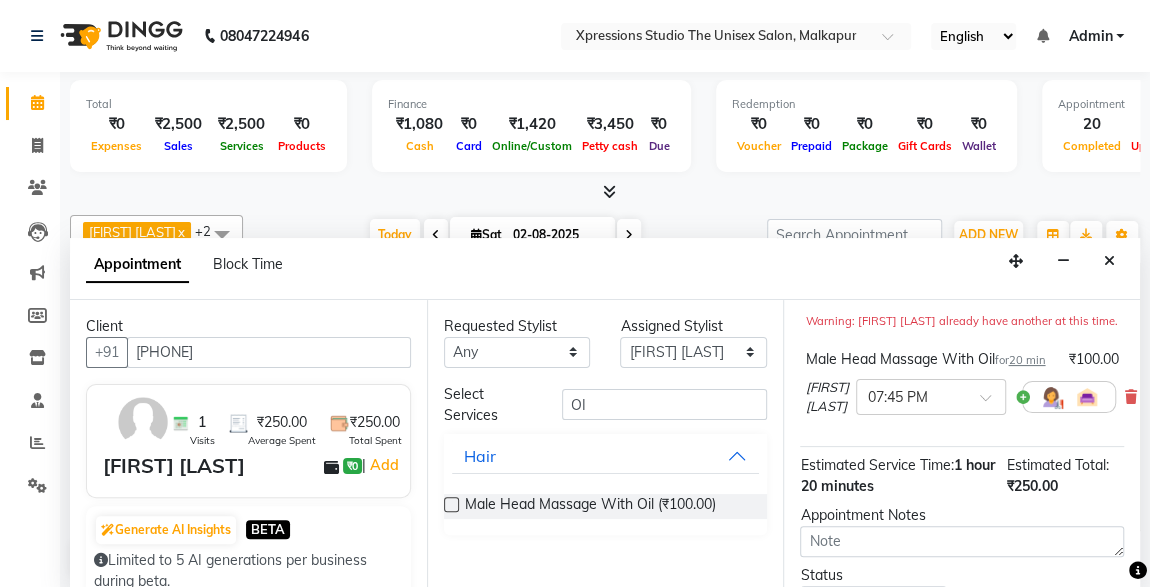scroll, scrollTop: 424, scrollLeft: 0, axis: vertical 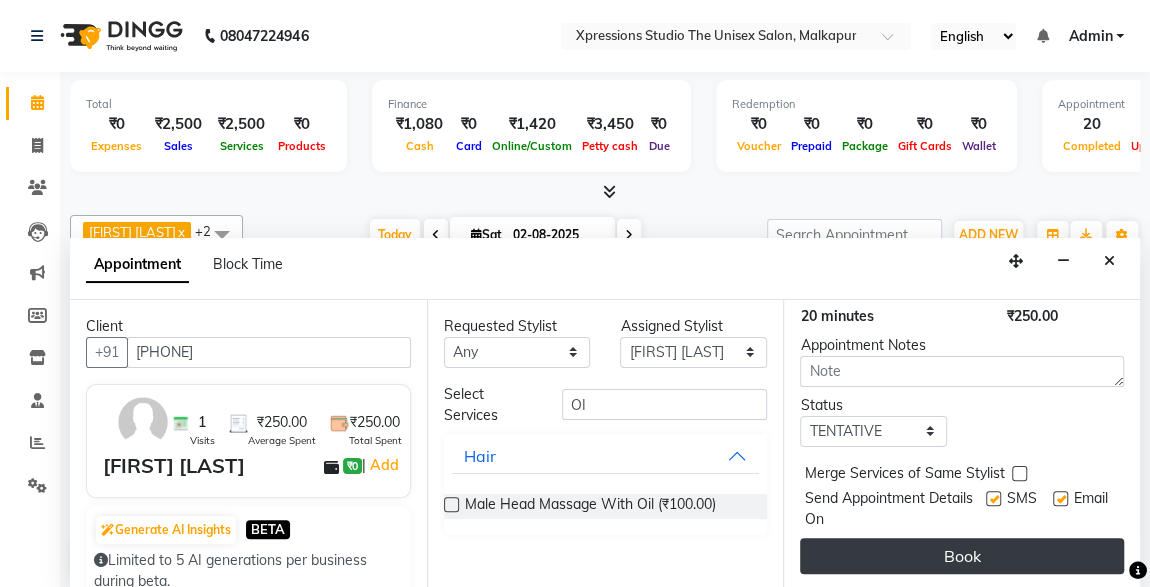 click on "Book" at bounding box center [962, 556] 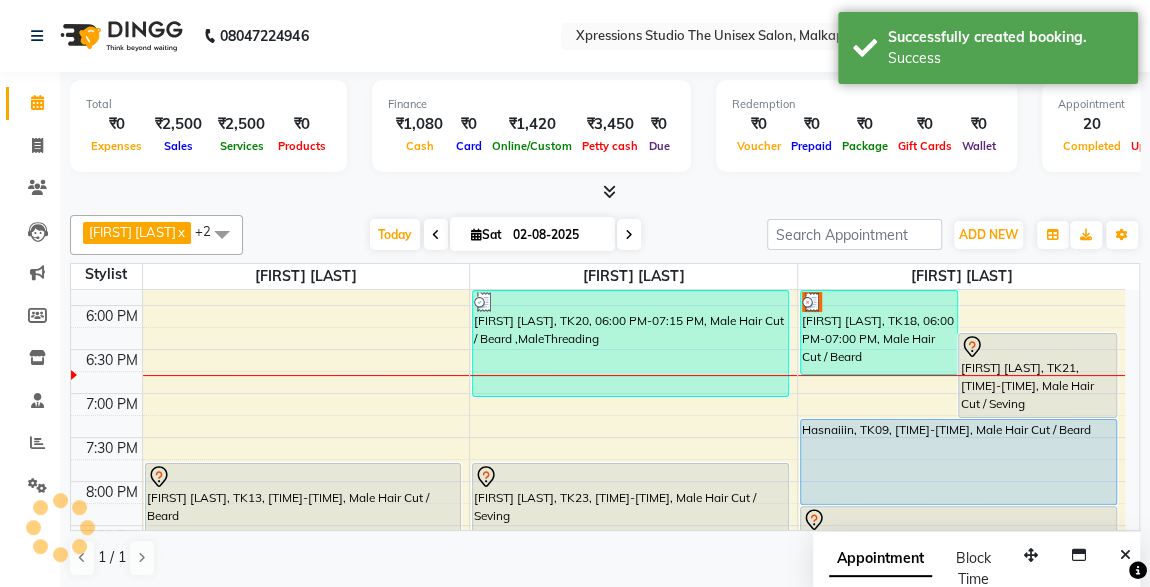 scroll, scrollTop: 0, scrollLeft: 0, axis: both 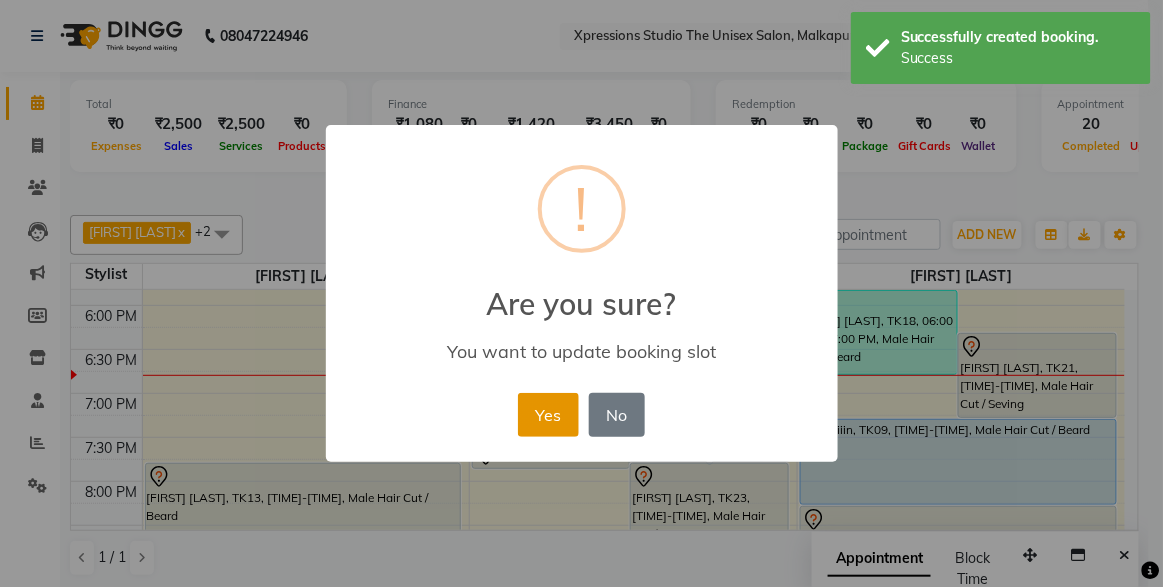 click on "Yes" at bounding box center (548, 415) 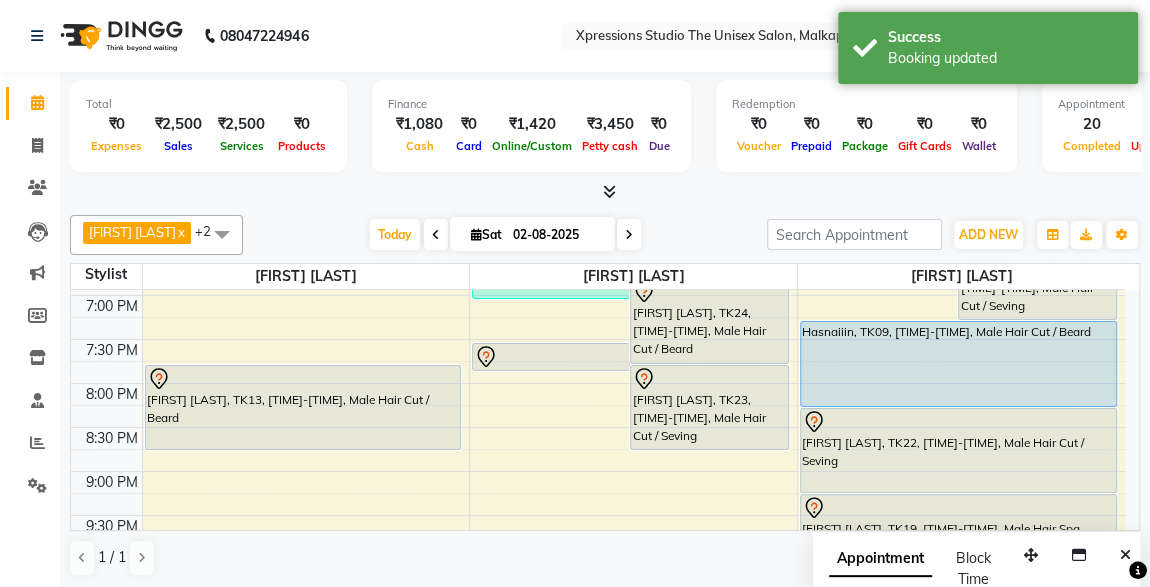 scroll, scrollTop: 943, scrollLeft: 0, axis: vertical 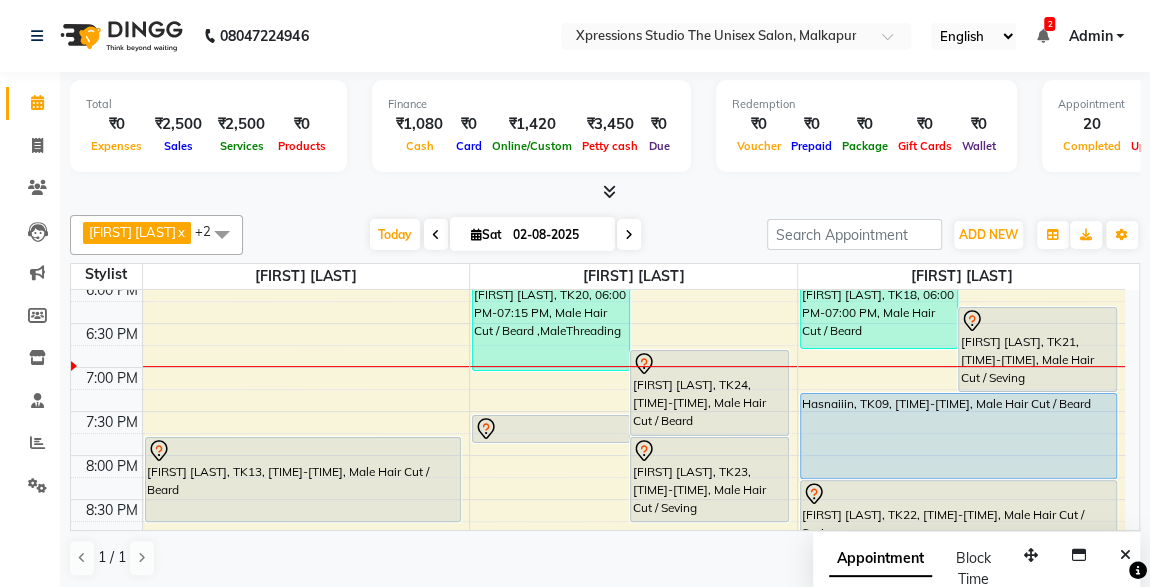 click at bounding box center (1042, 36) 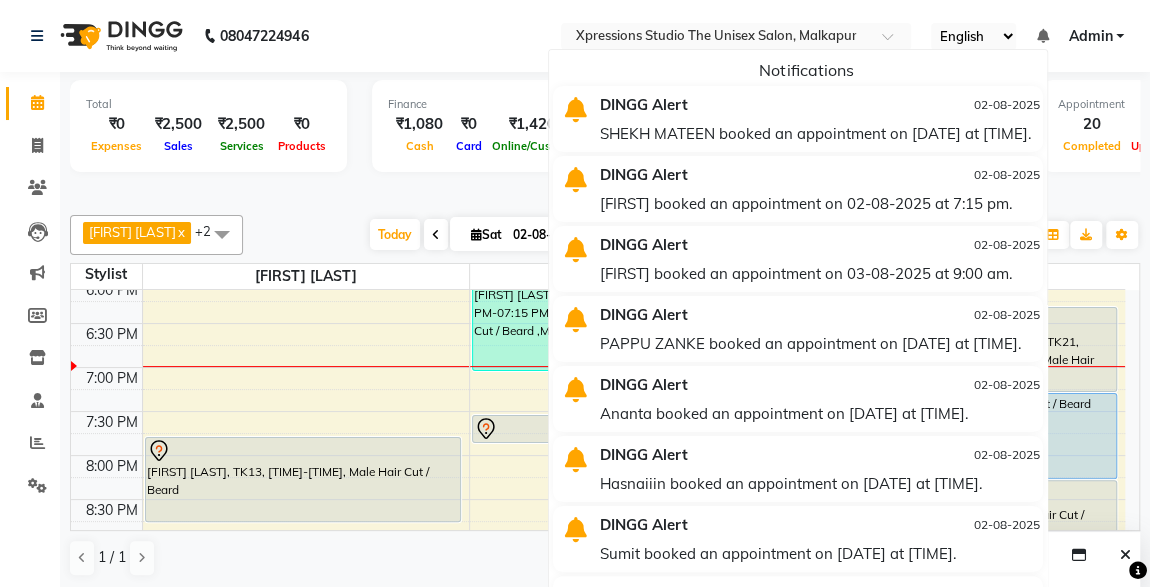 click at bounding box center [1042, 36] 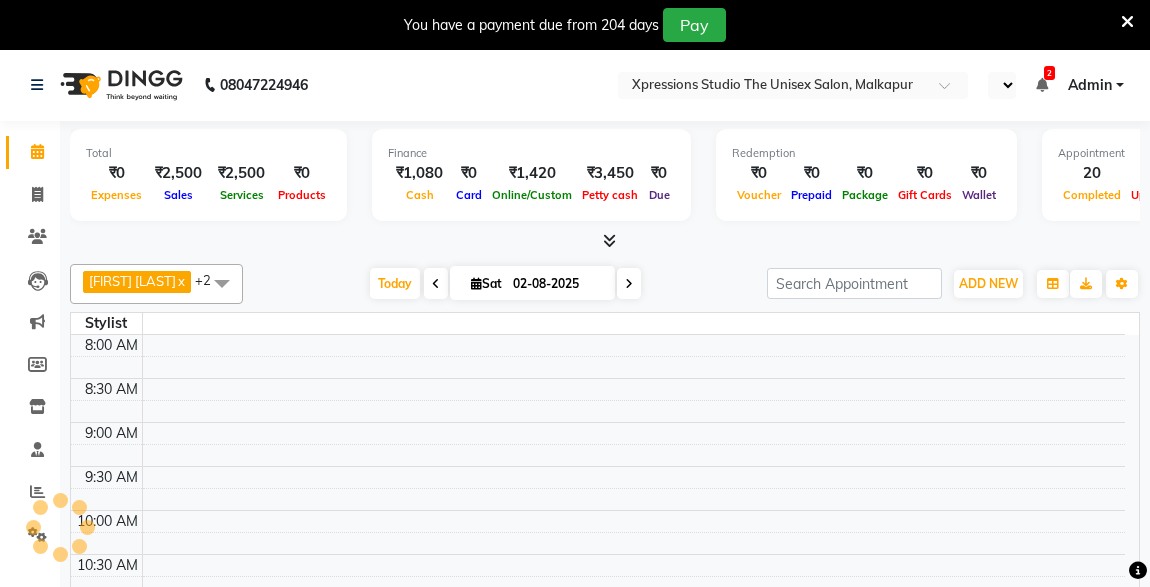 scroll, scrollTop: 0, scrollLeft: 0, axis: both 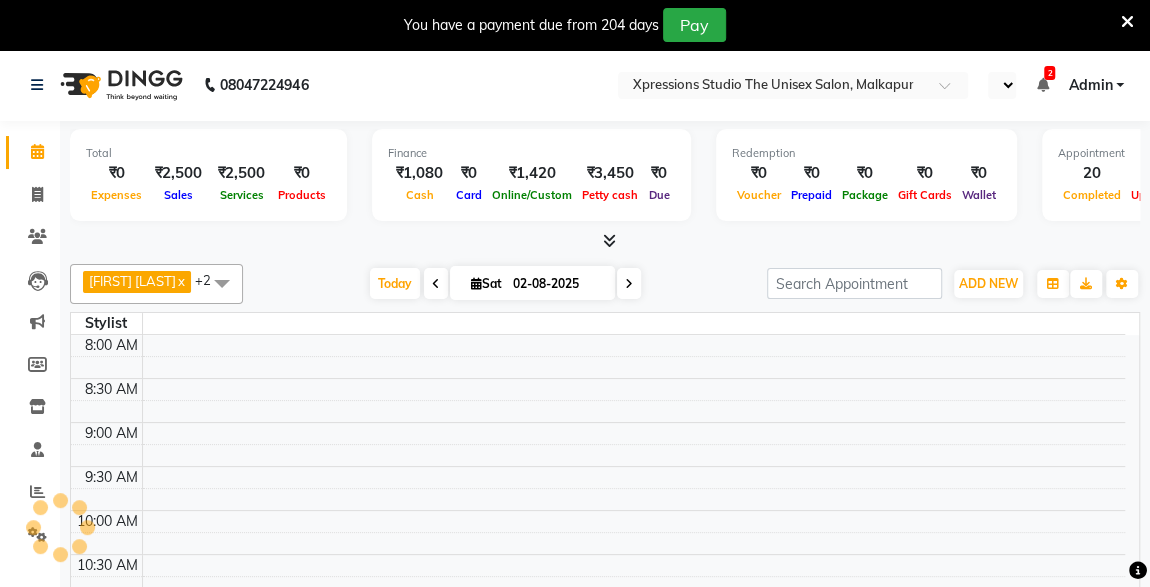 select on "en" 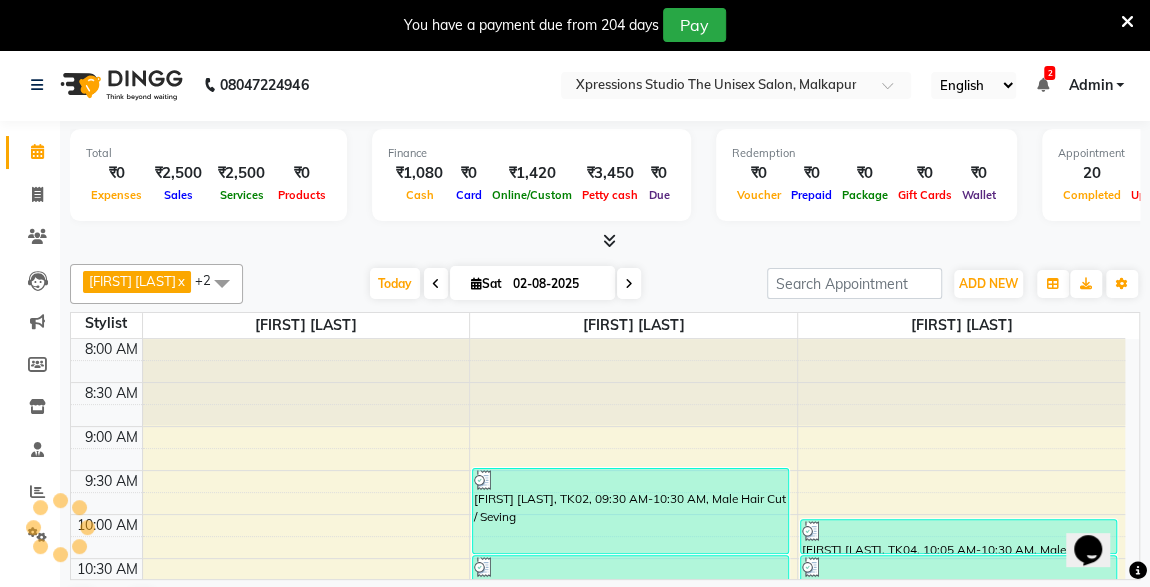 scroll, scrollTop: 0, scrollLeft: 0, axis: both 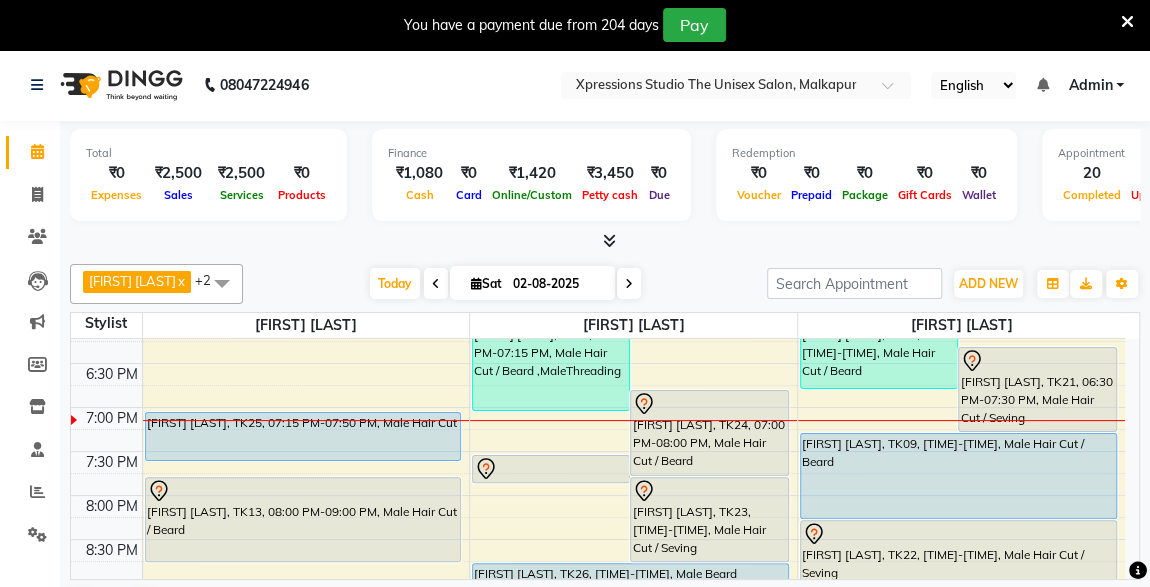 click on "[FIRST] [LAST], TK09, [TIME]-[TIME], Male Hair Cut / Beard" at bounding box center (958, 476) 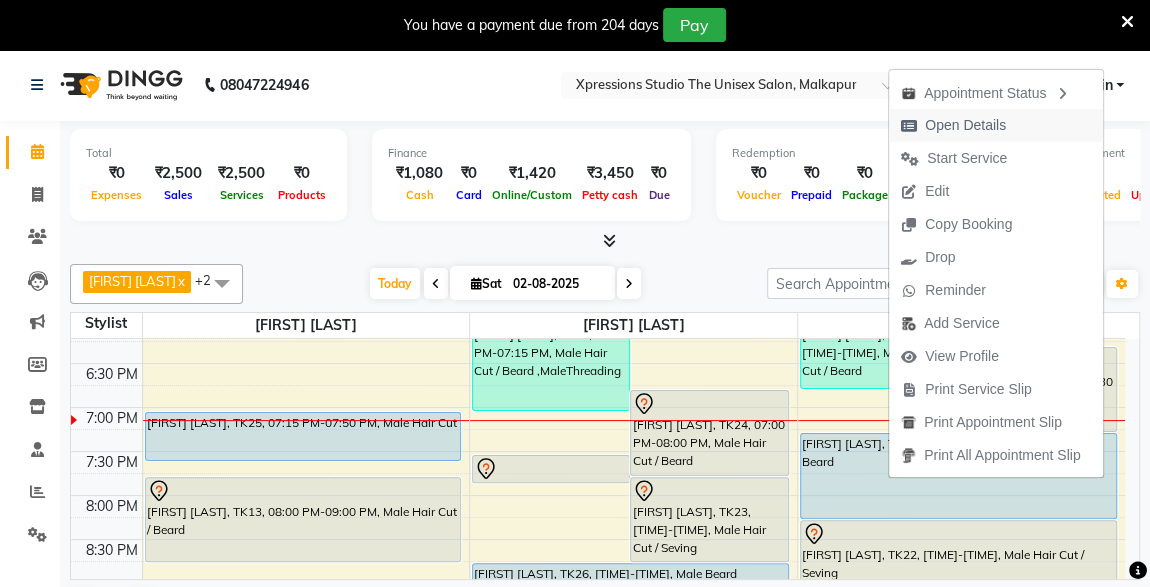 click on "Open Details" at bounding box center [965, 125] 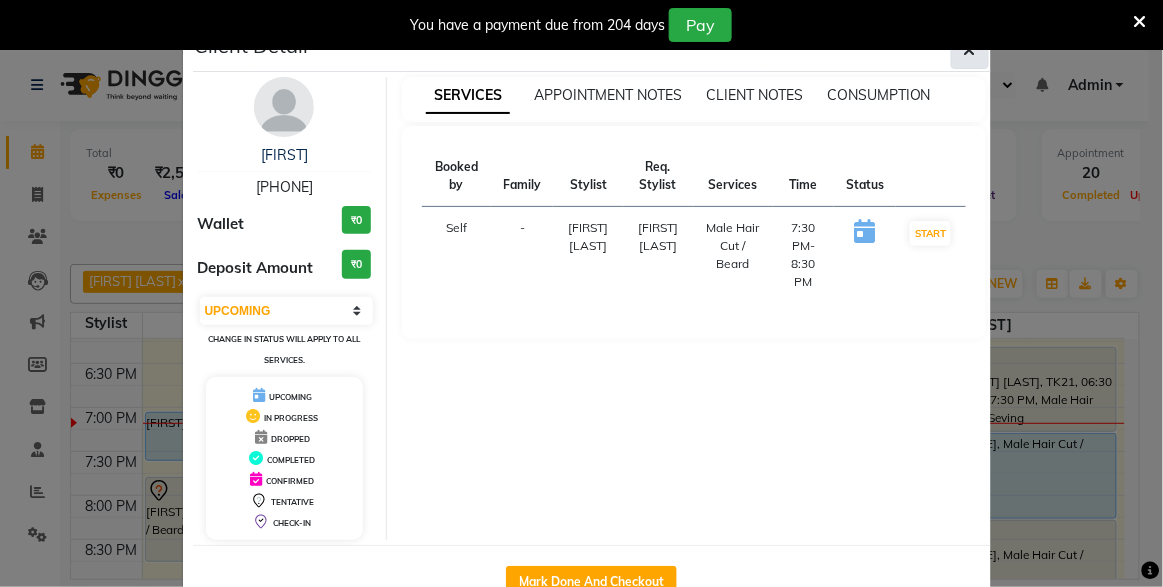 click 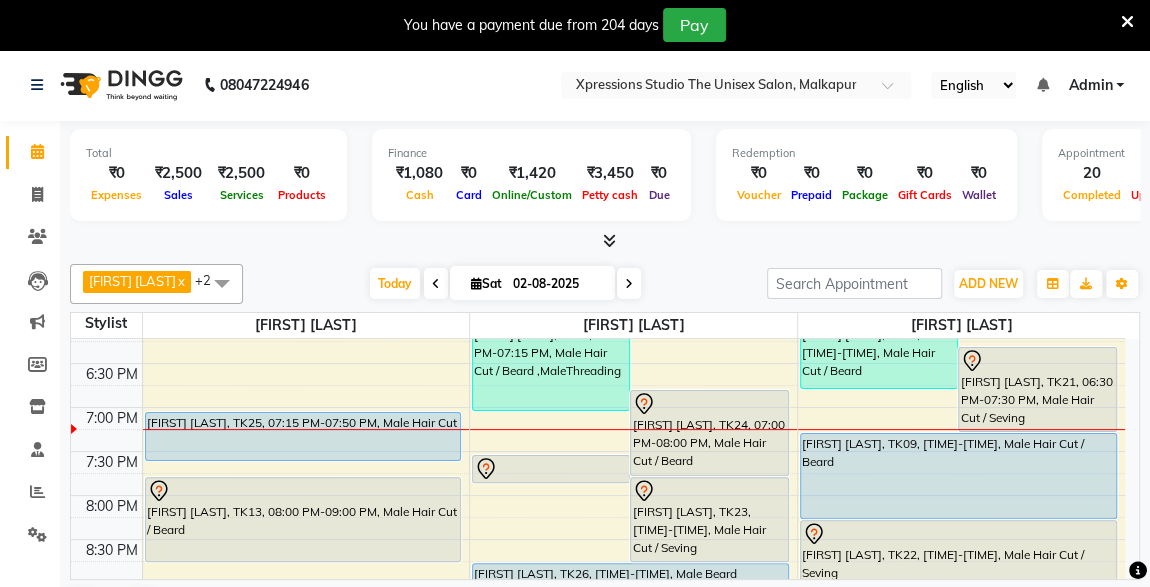 click on "[PHONE] Select Location × Xpressions Studio The Unisex Salon, Malkapur English ENGLISH Español العربية मराठी हिंदी ગુજરાતી தமிழ் 中文 Notifications nothing to show Admin Manage Profile Change Password Sign out  Version:3.15.11" 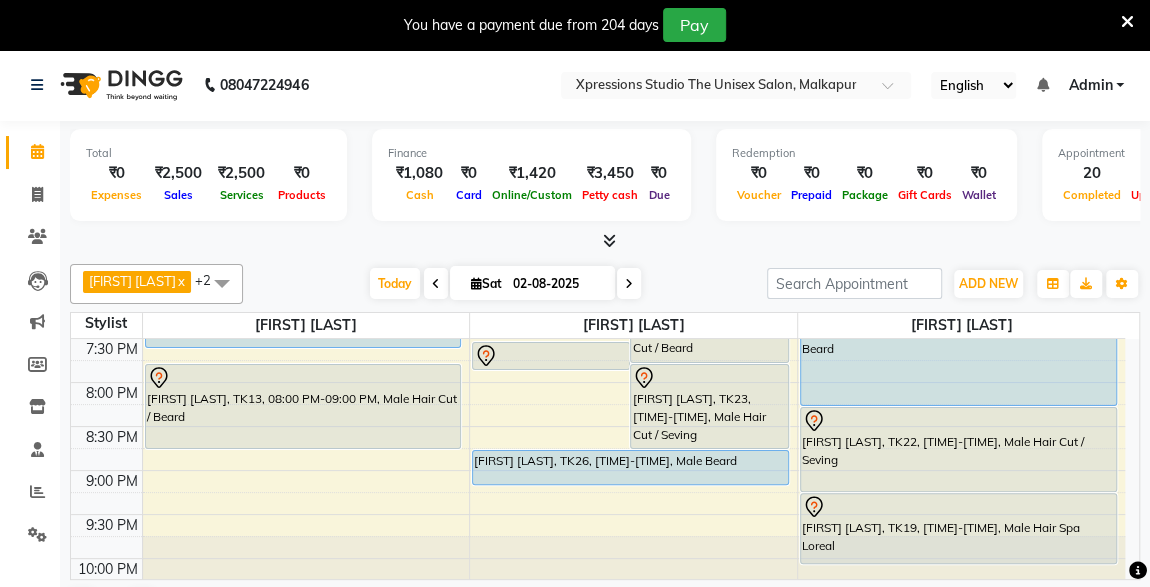 scroll, scrollTop: 1053, scrollLeft: 0, axis: vertical 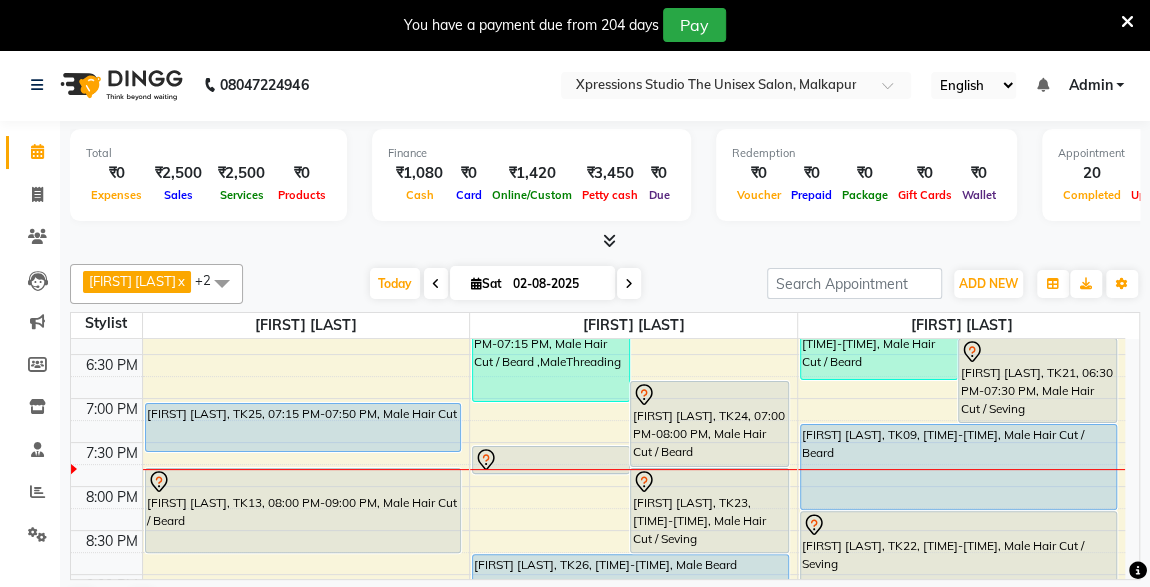 click on "[FIRST] [LAST], TK23, [TIME]-[TIME], Male Hair Cut / Seving" at bounding box center [709, 510] 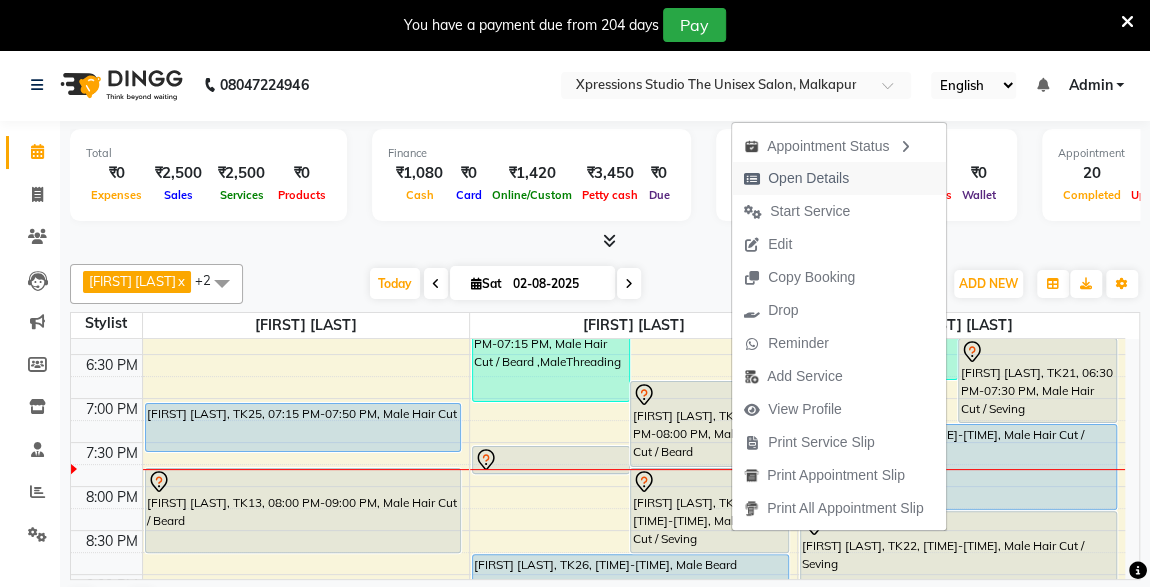click on "Open Details" at bounding box center (808, 178) 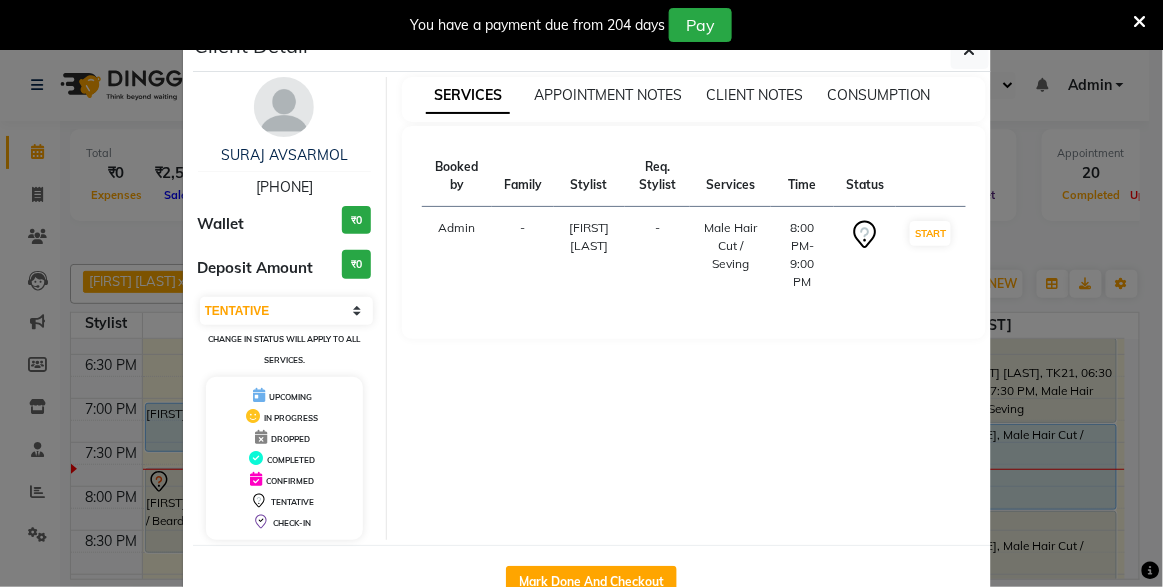 click at bounding box center (1140, 22) 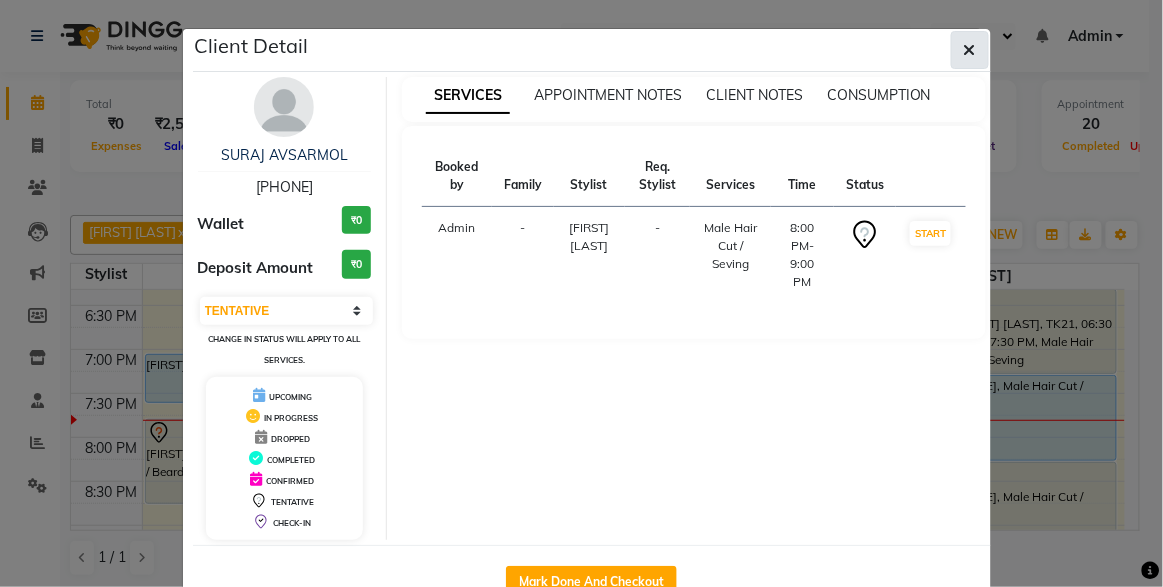 click 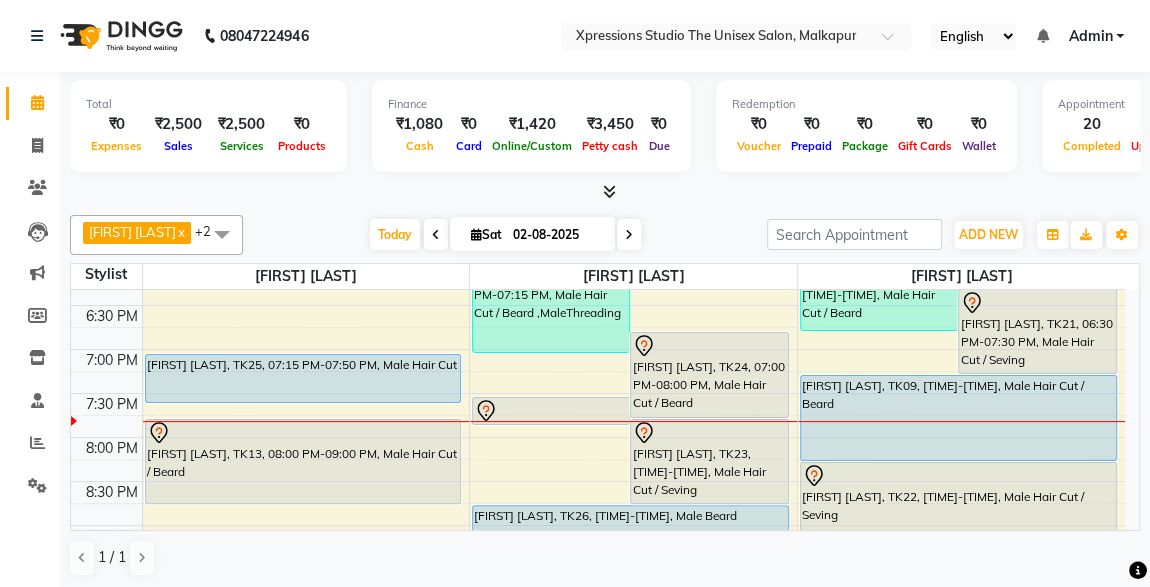 click at bounding box center (709, 346) 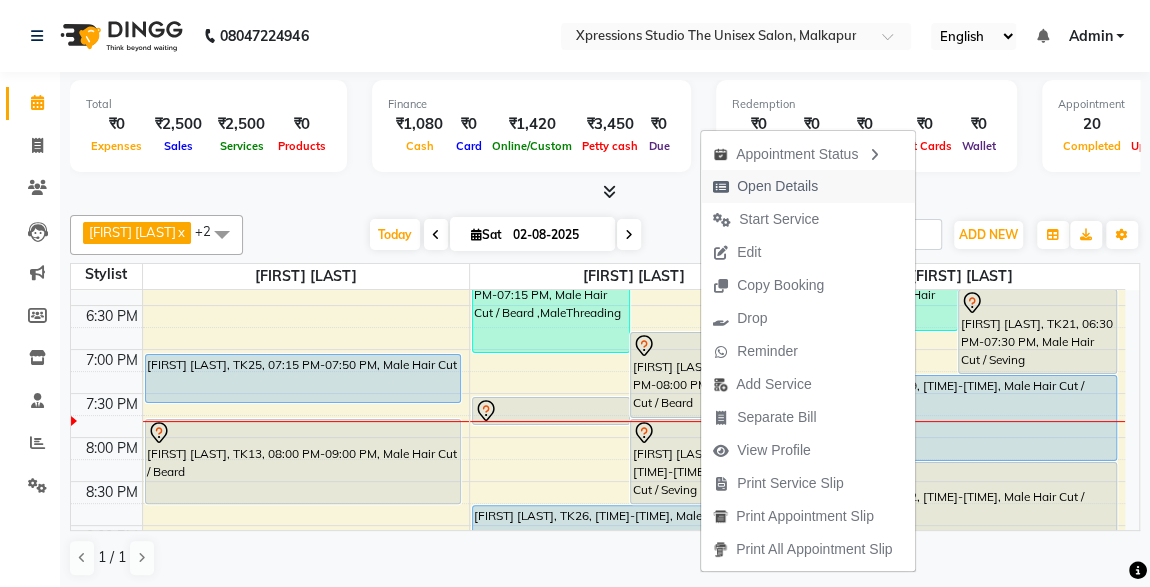 click on "Open Details" at bounding box center (777, 186) 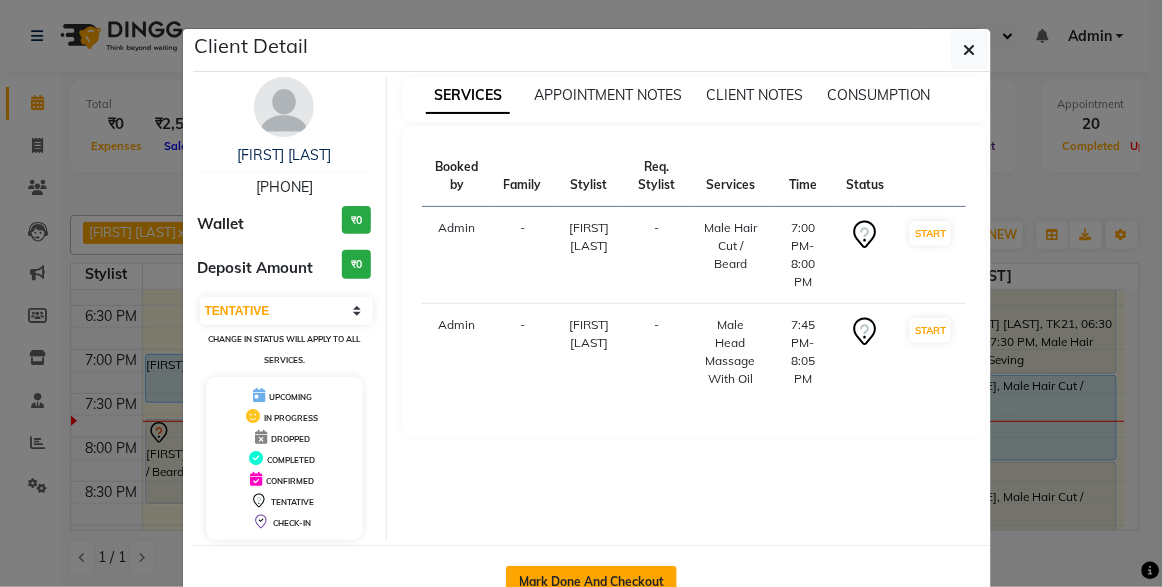click on "Mark Done And Checkout" 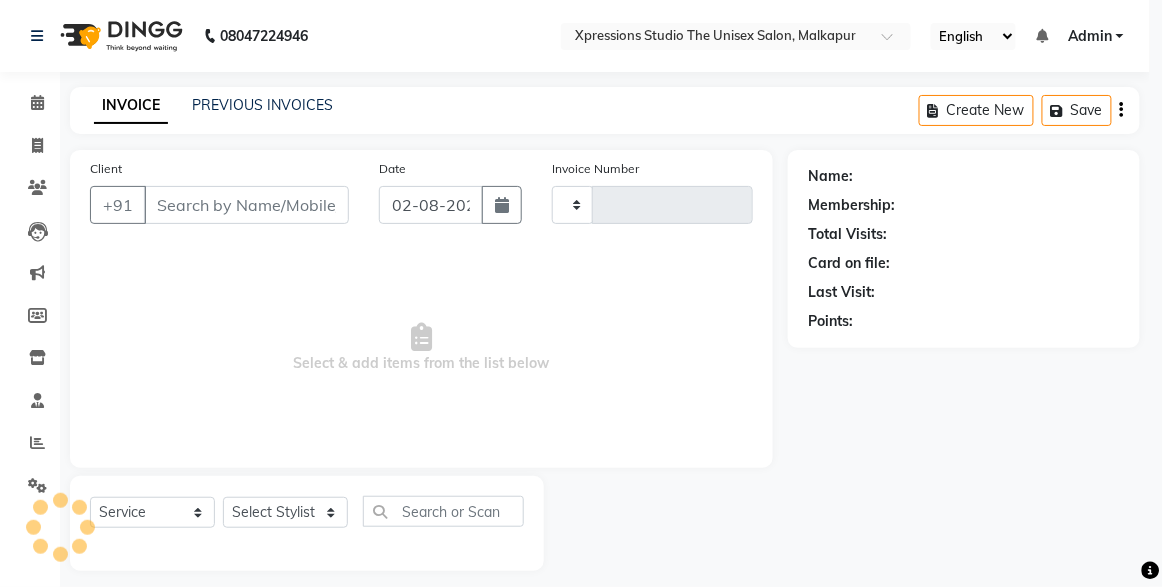 type on "3699" 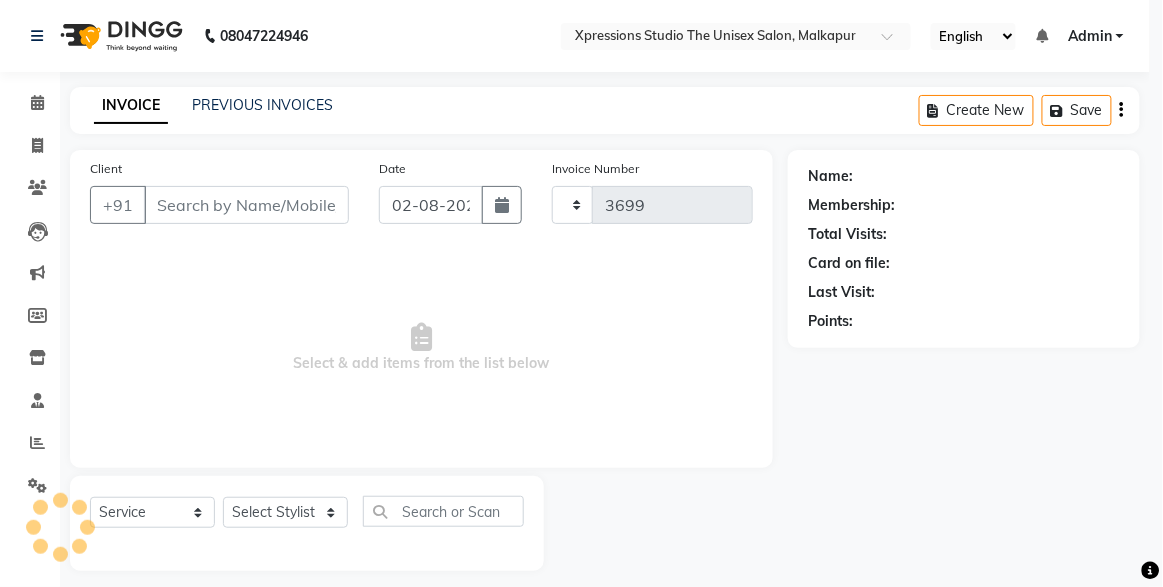 select on "7003" 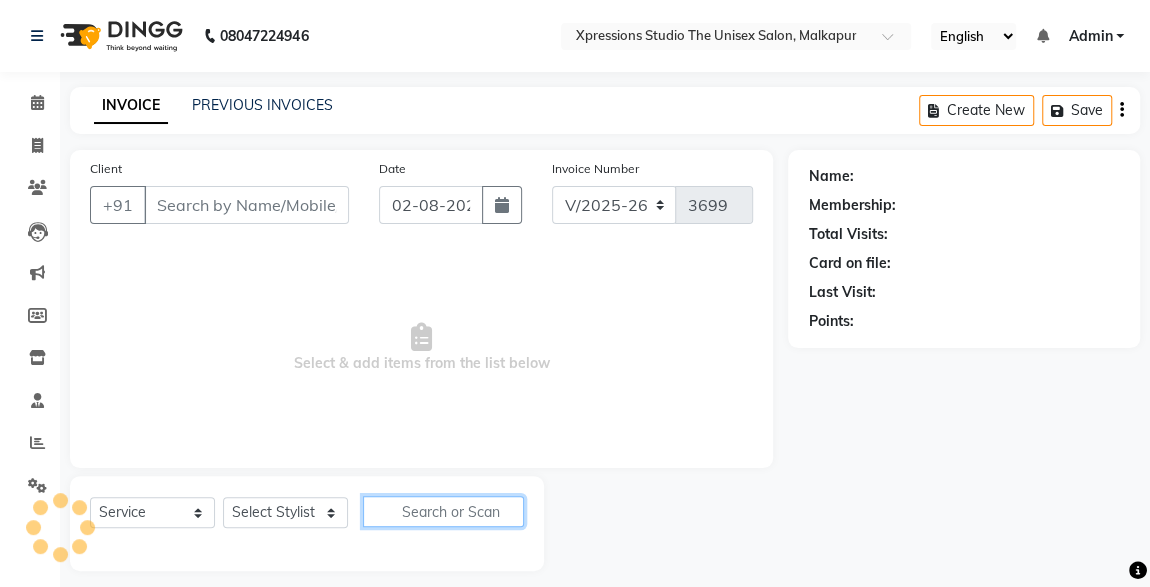 click 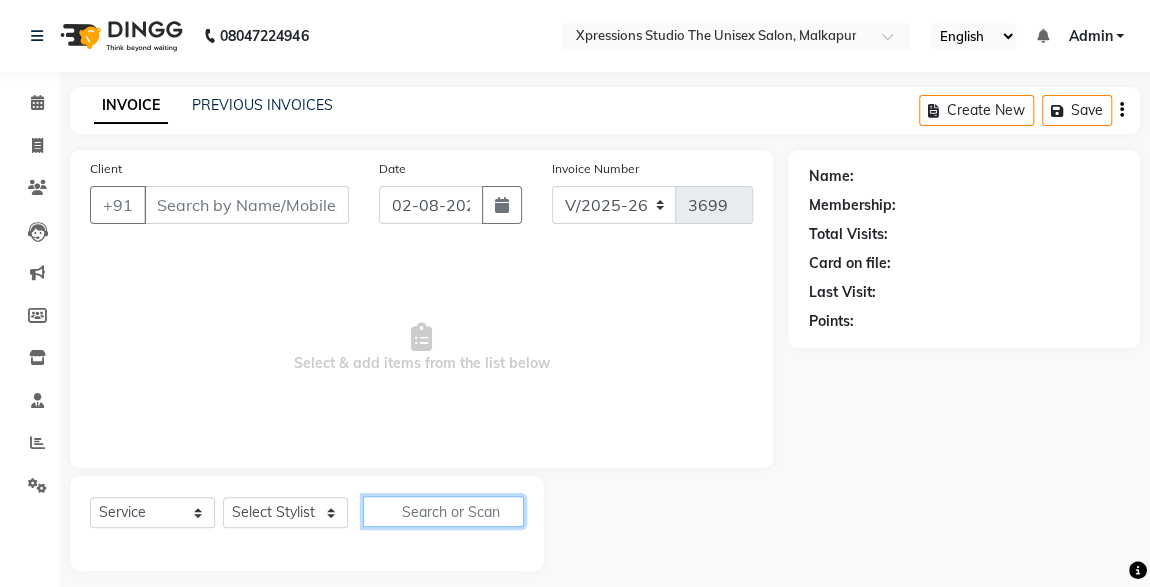 type on "[PHONE]" 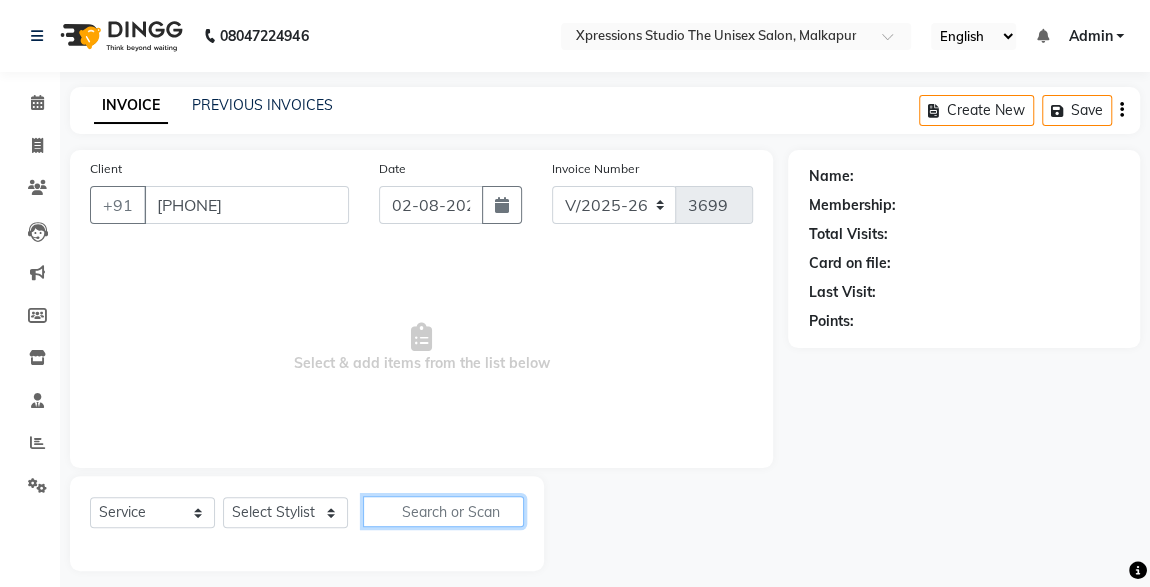 select on "[ID]" 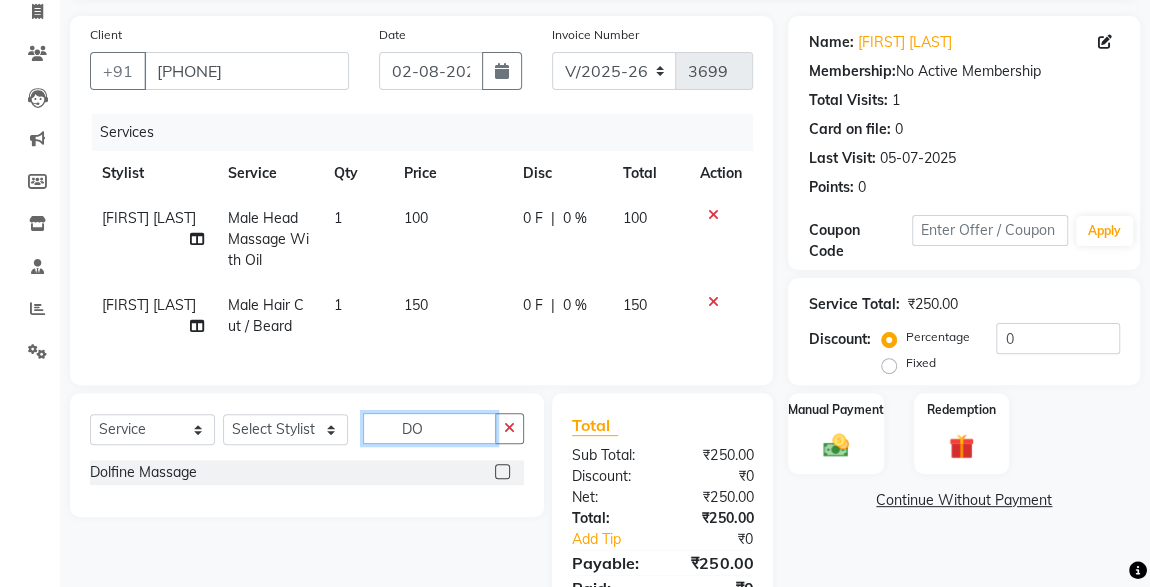 scroll, scrollTop: 135, scrollLeft: 0, axis: vertical 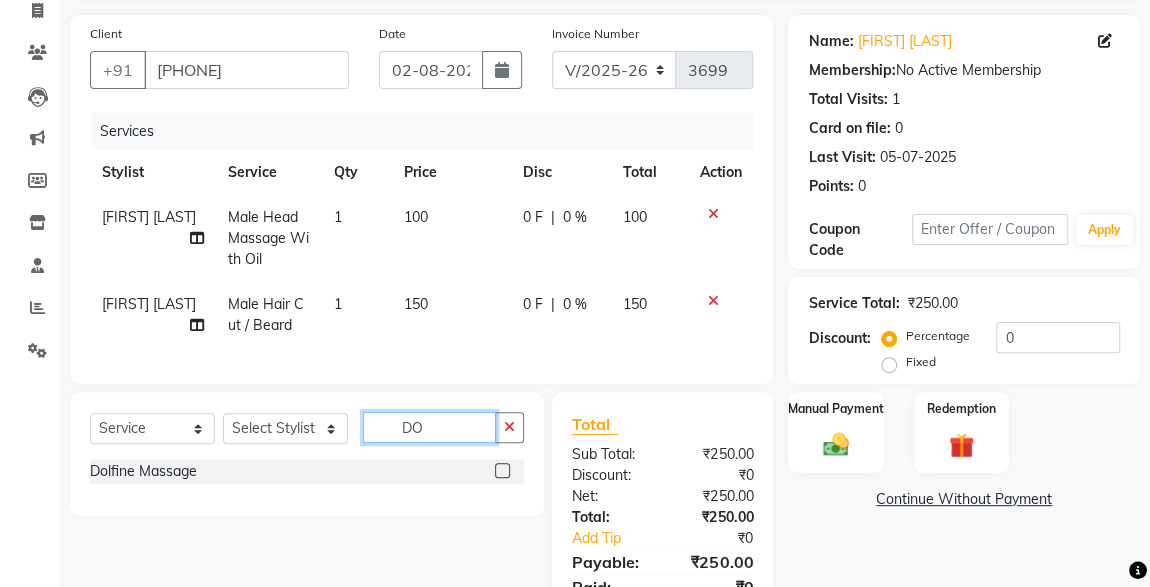 type on "DO" 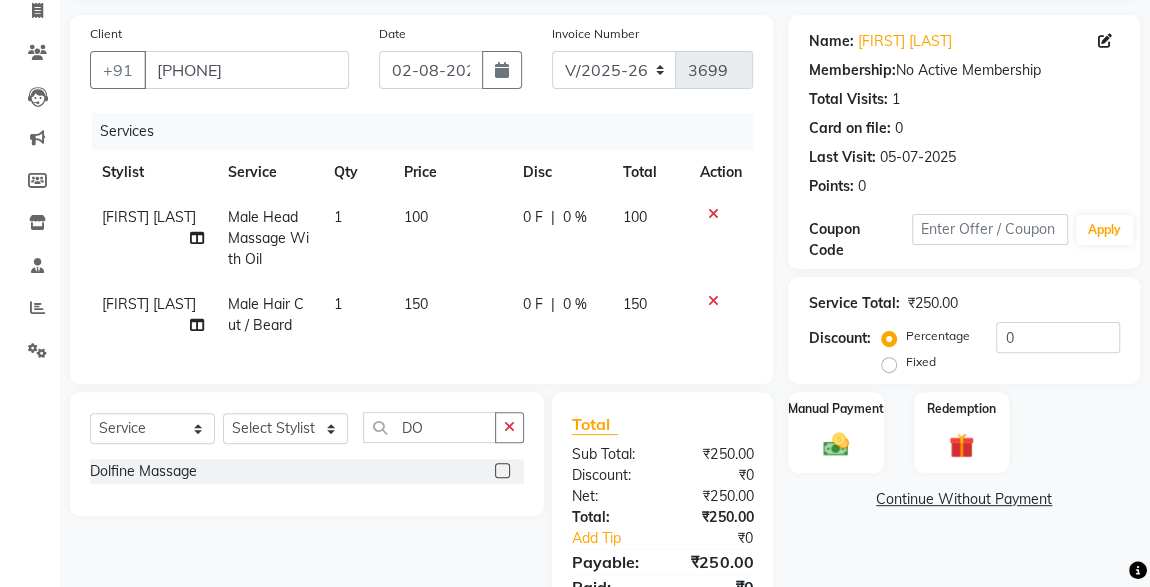 click 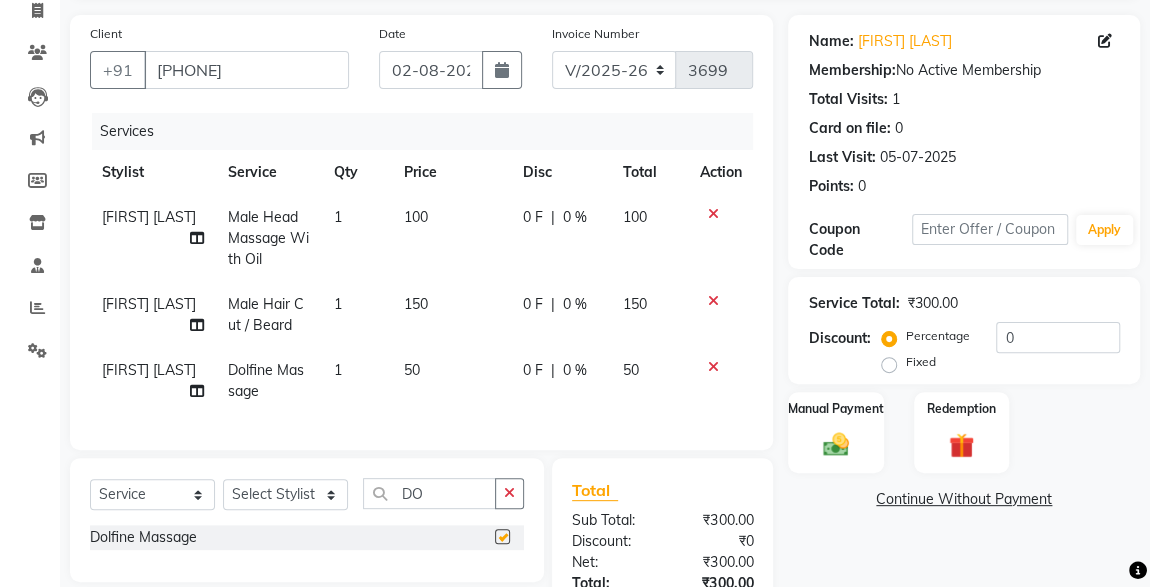 checkbox on "false" 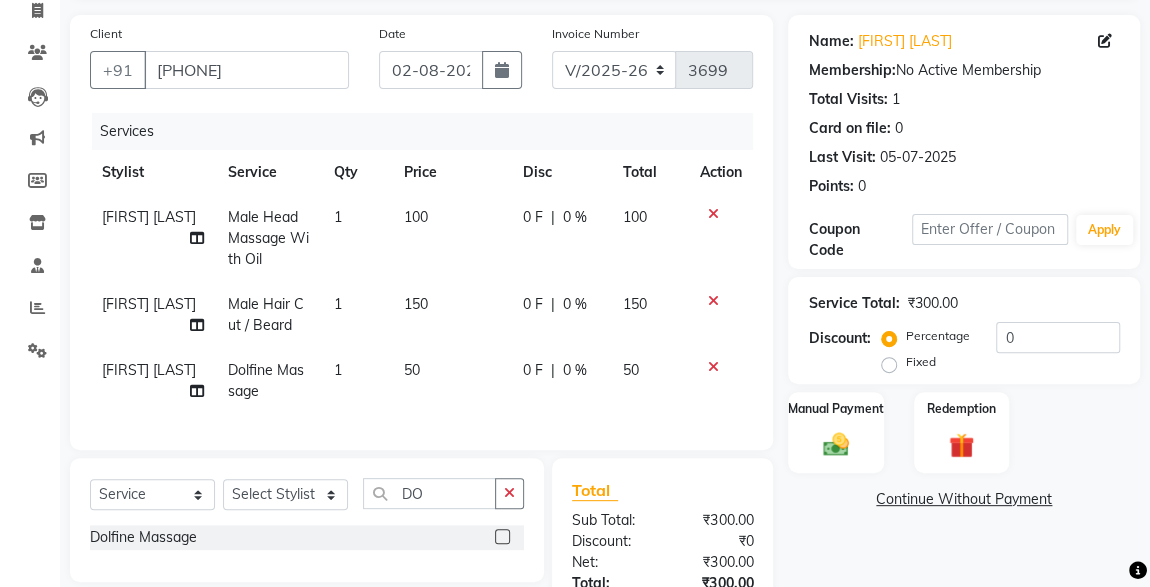 click 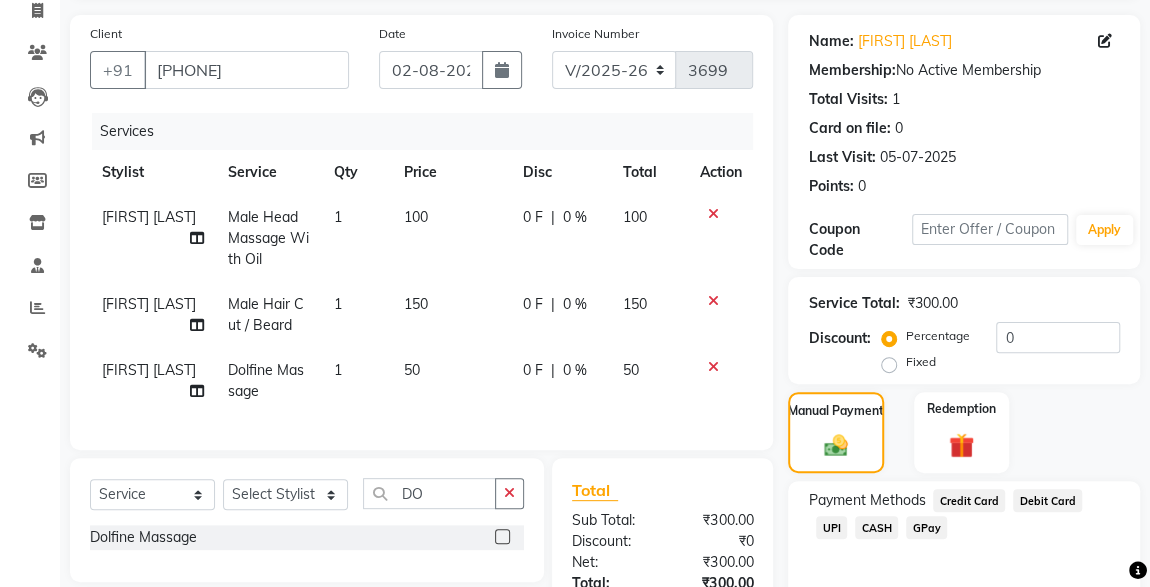 click on "CASH" 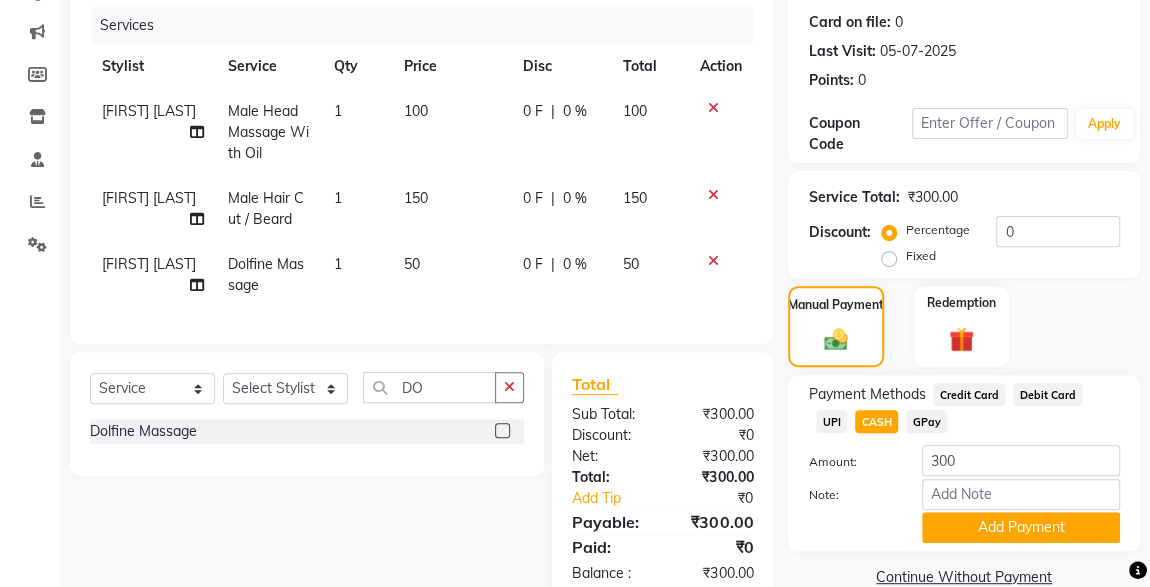 scroll, scrollTop: 299, scrollLeft: 0, axis: vertical 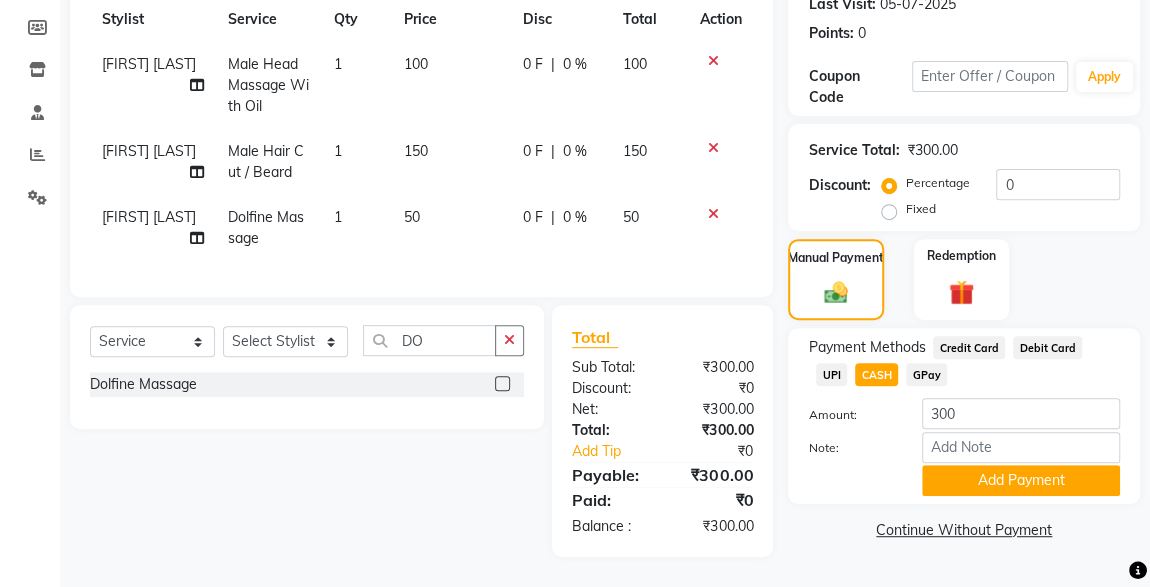 click on "UPI" 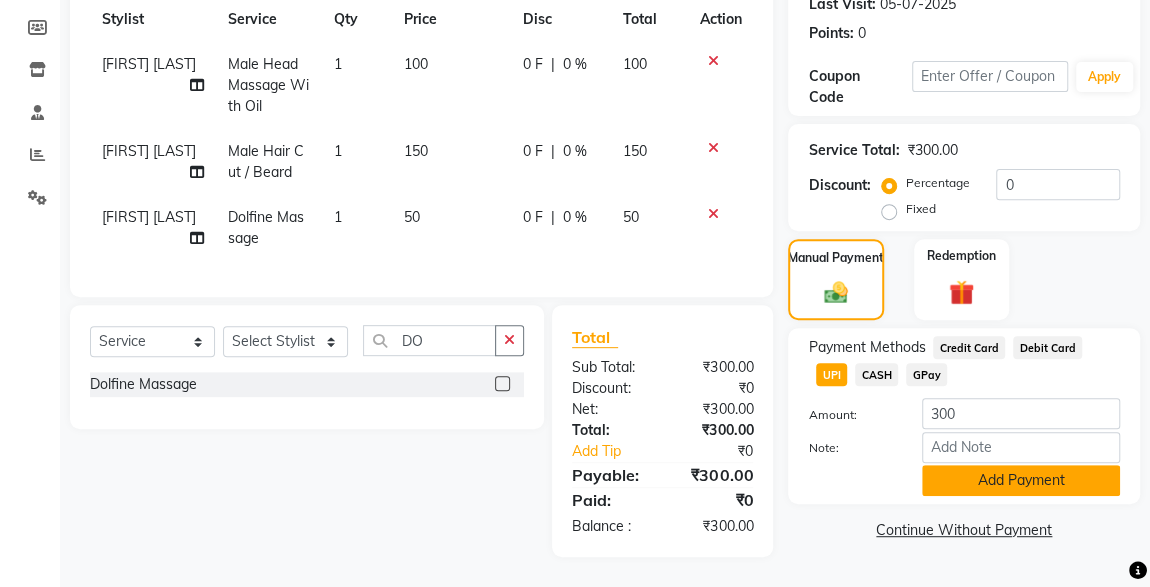 click on "Add Payment" 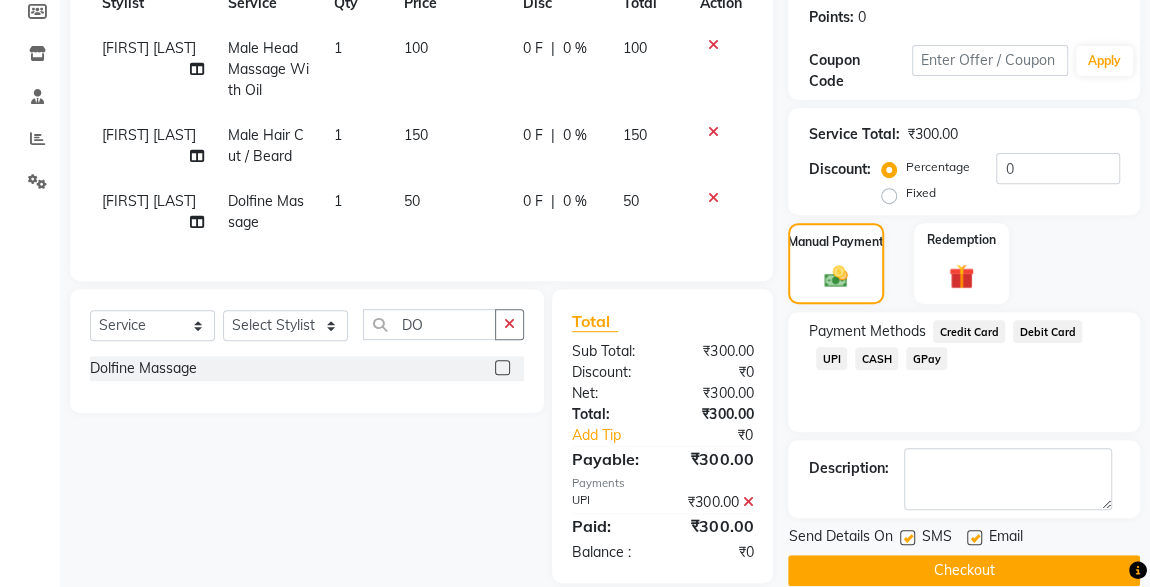 scroll, scrollTop: 341, scrollLeft: 0, axis: vertical 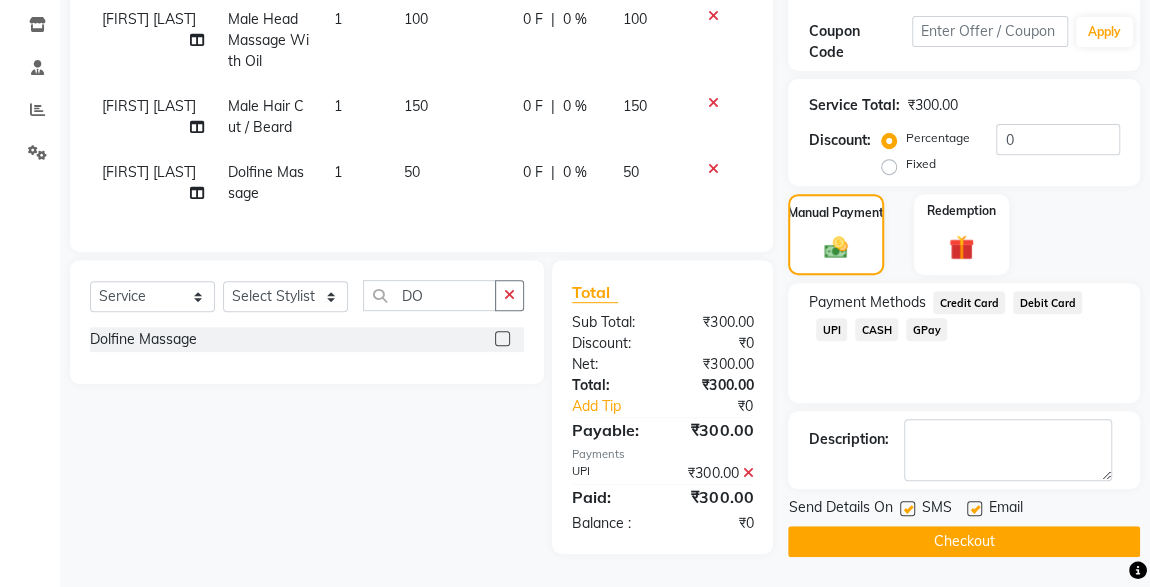 click 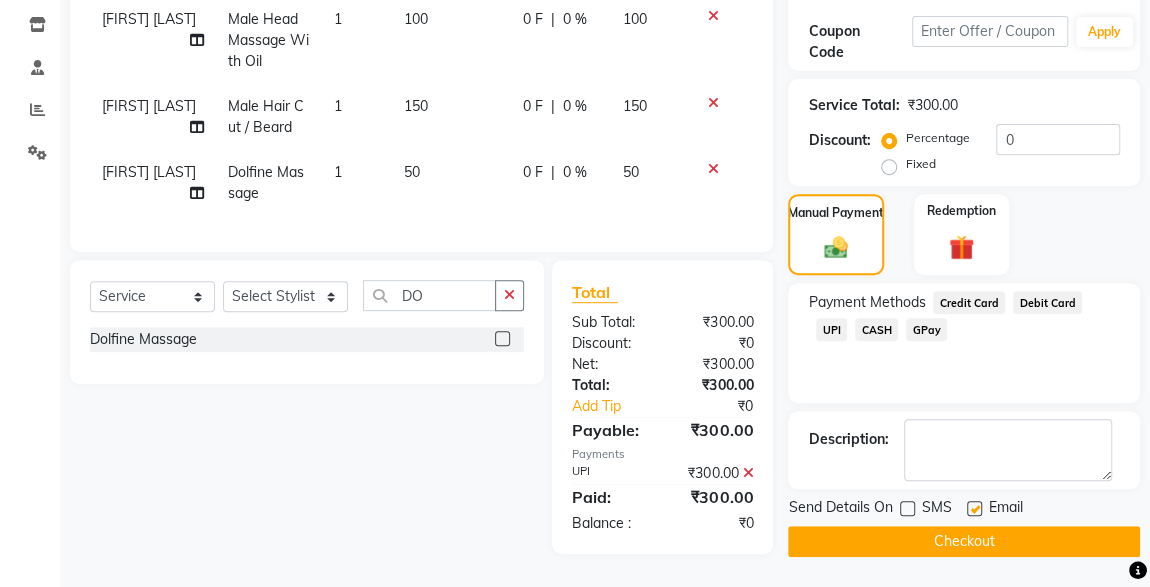 click on "Checkout" 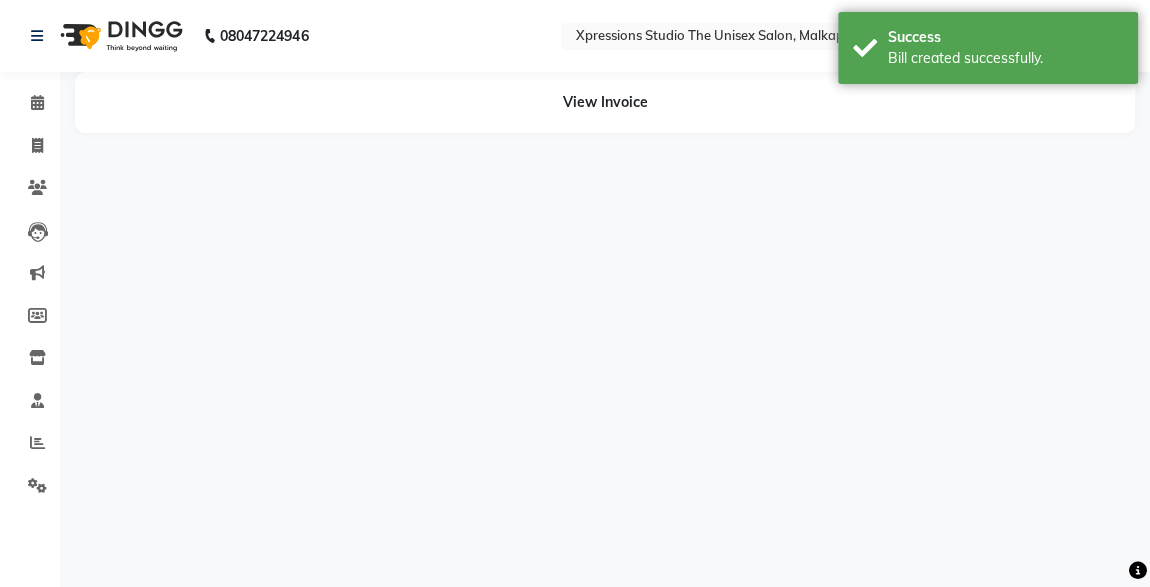 scroll, scrollTop: 0, scrollLeft: 0, axis: both 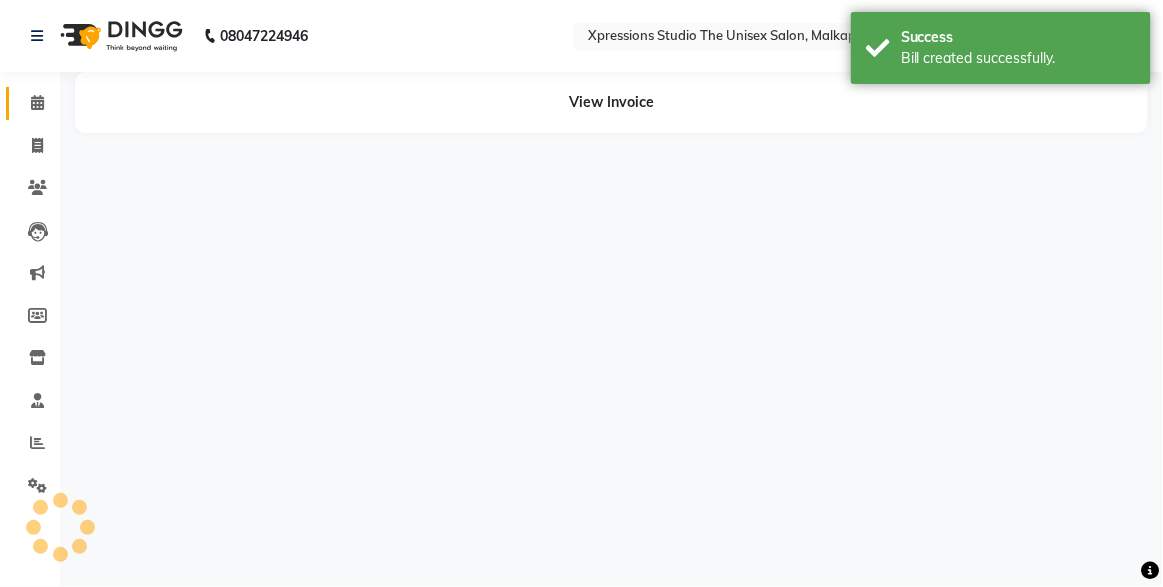 click 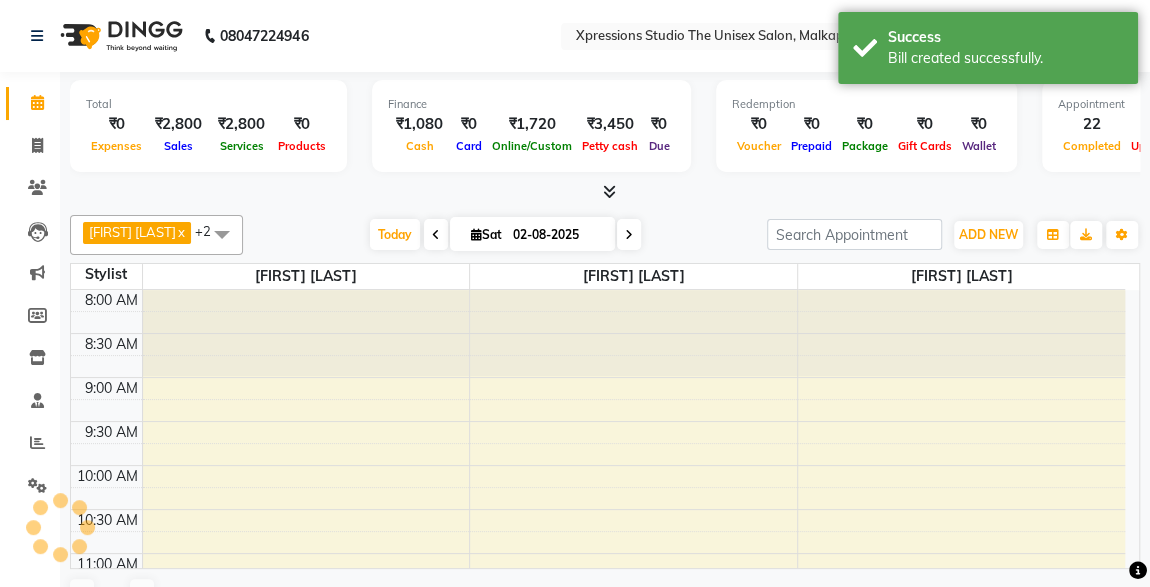 scroll, scrollTop: 0, scrollLeft: 0, axis: both 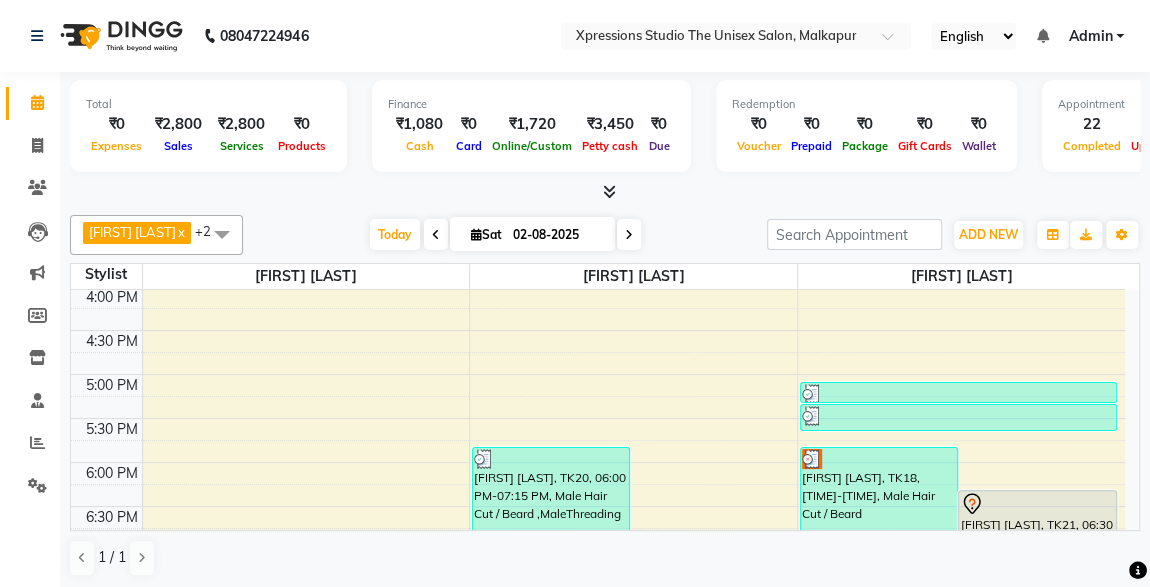 click on "[FIRST] [LAST], TK17, 05:30 PM-05:50 PM, Male SEVING" at bounding box center [958, 417] 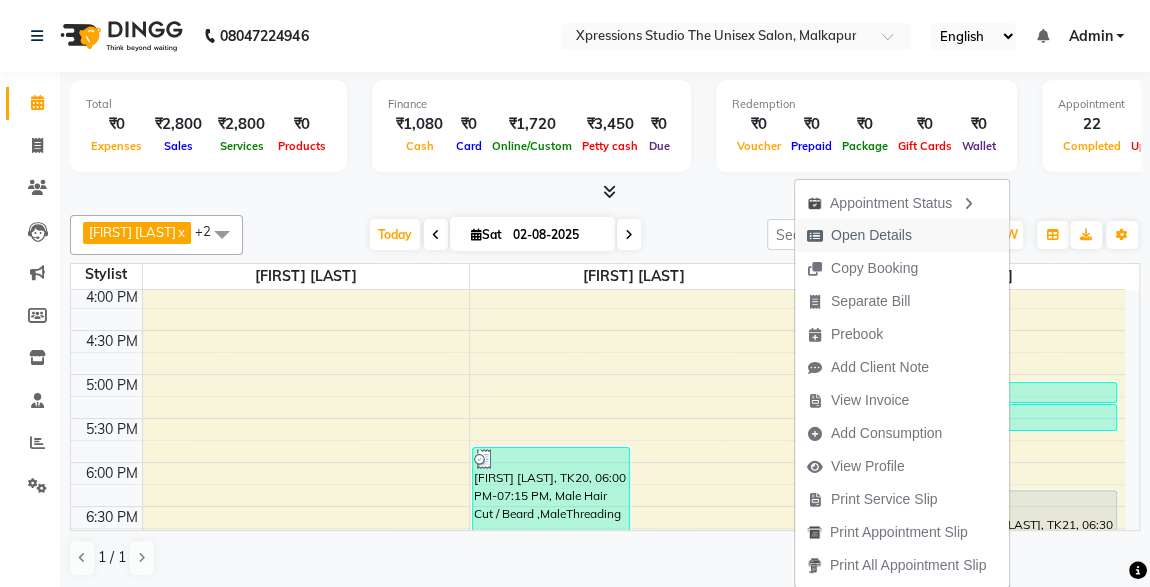 click on "Open Details" at bounding box center [871, 235] 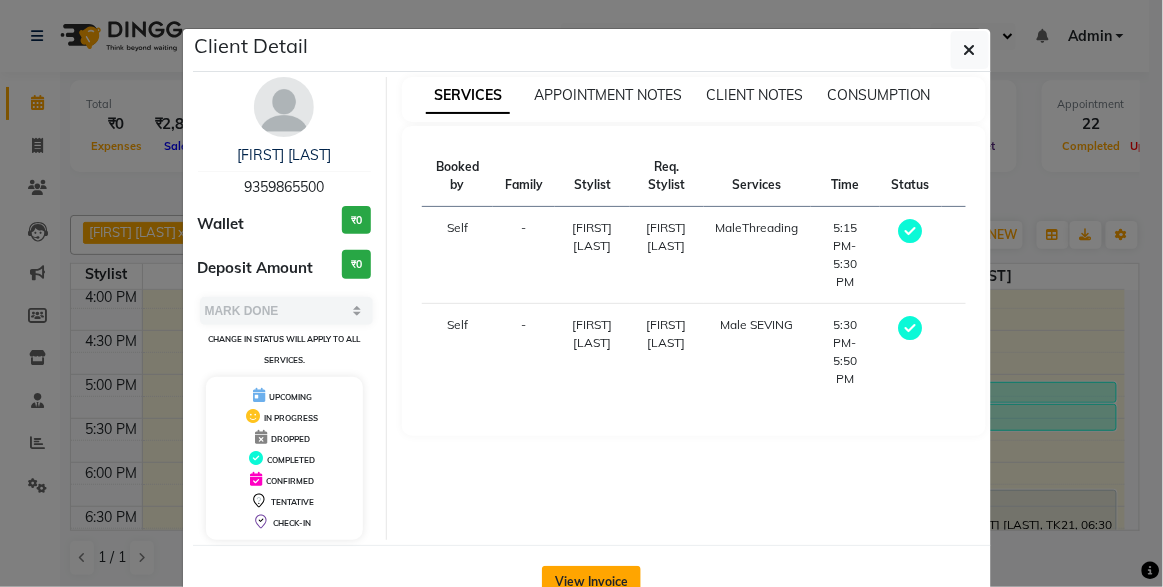 click on "View Invoice" 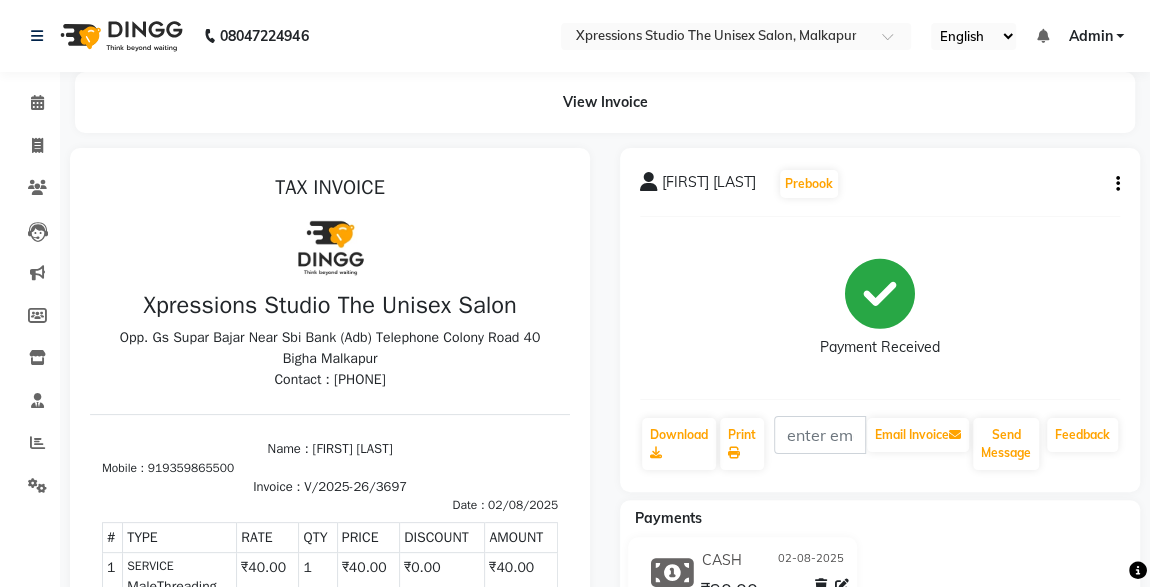 scroll, scrollTop: 0, scrollLeft: 0, axis: both 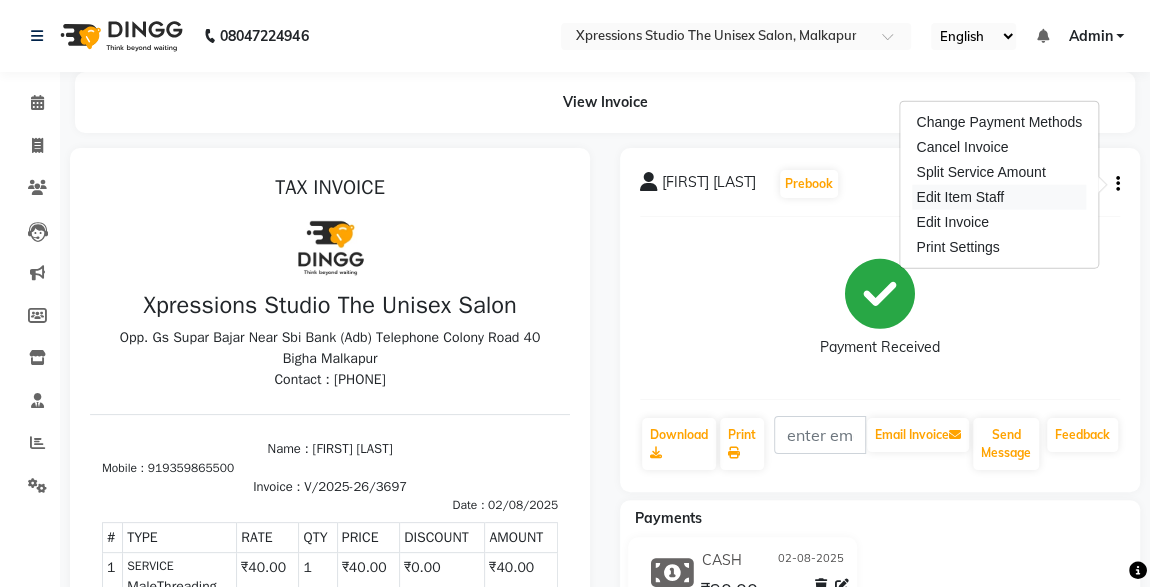 click on "Edit Item Staff" at bounding box center [999, 197] 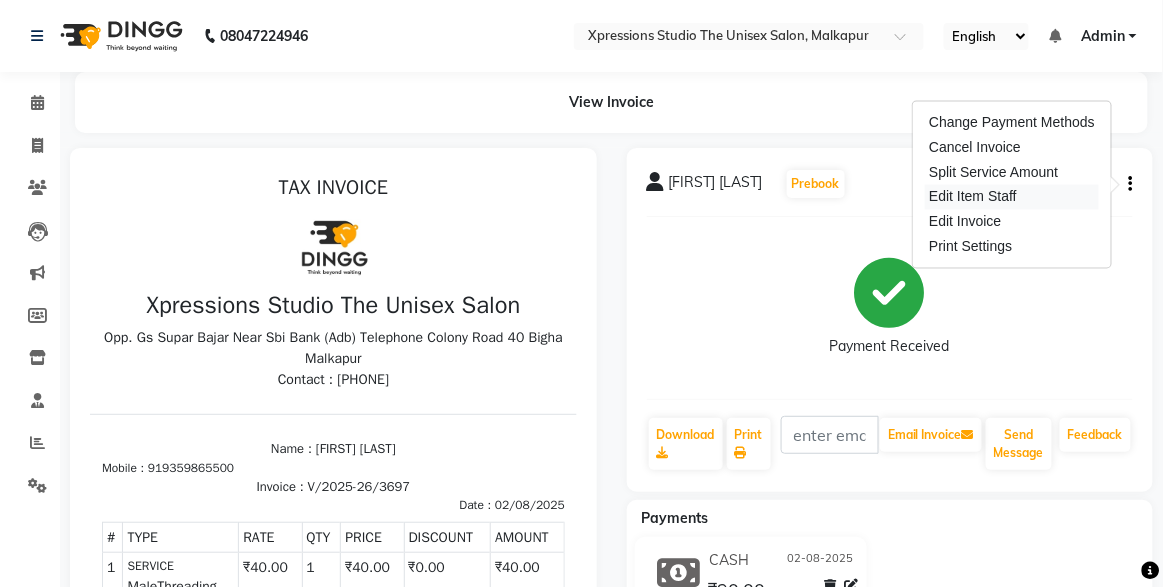 select 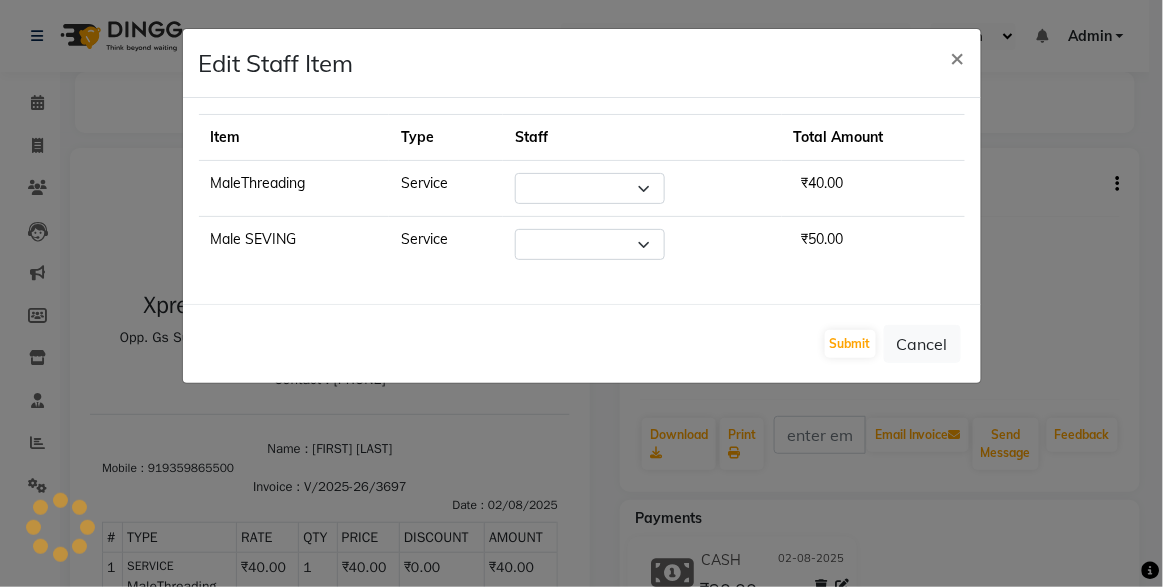 select on "57589" 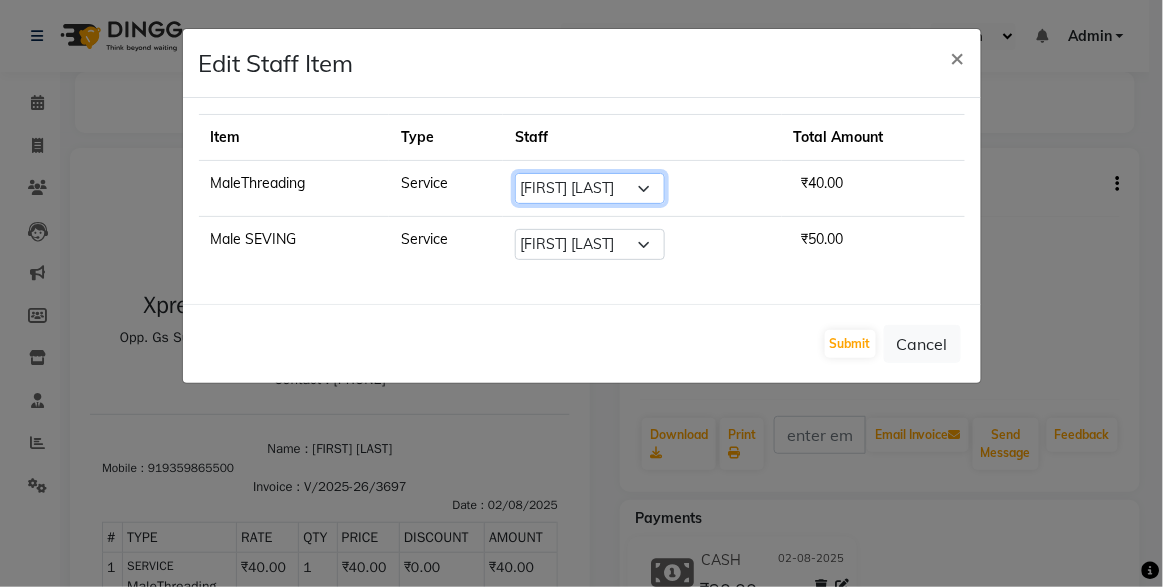 click on "Select  [FIRST]   [FIRST]   [FIRST]" 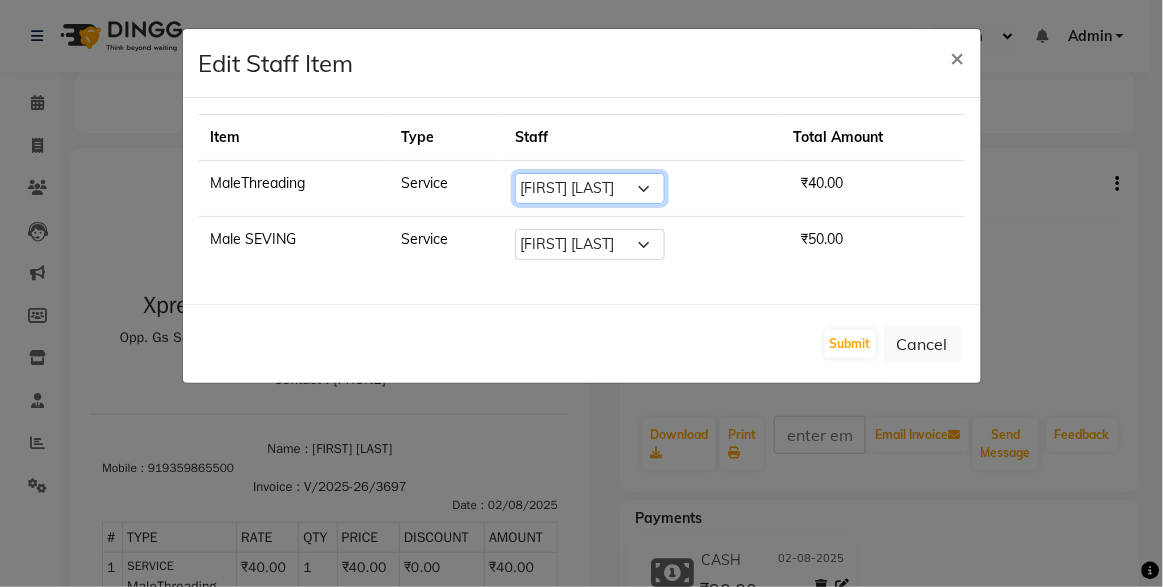 select on "[ID]" 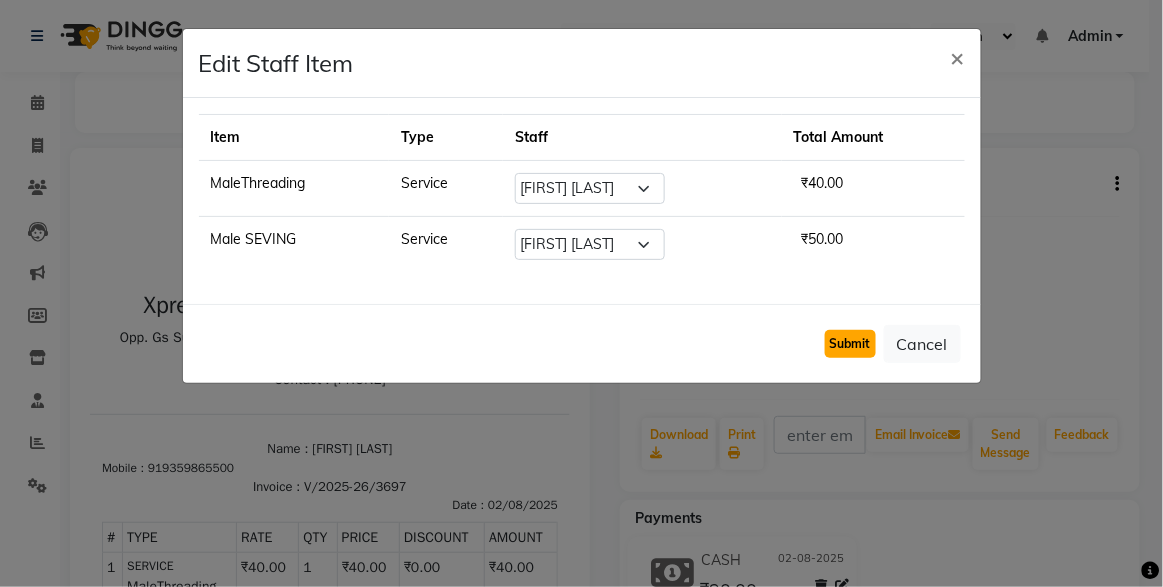 click on "Submit" 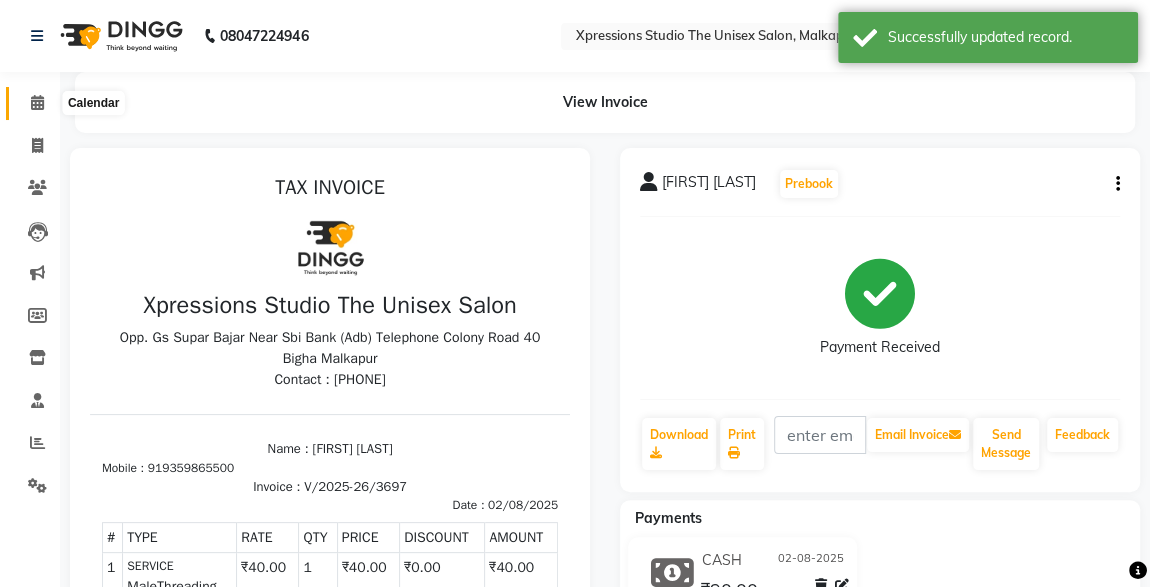 click 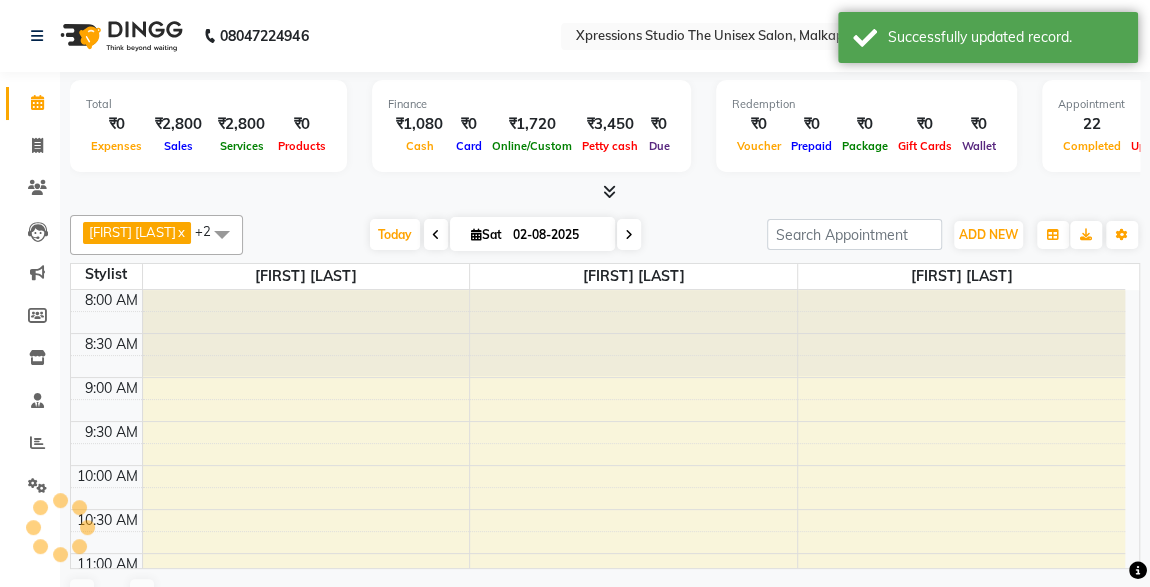 scroll, scrollTop: 0, scrollLeft: 0, axis: both 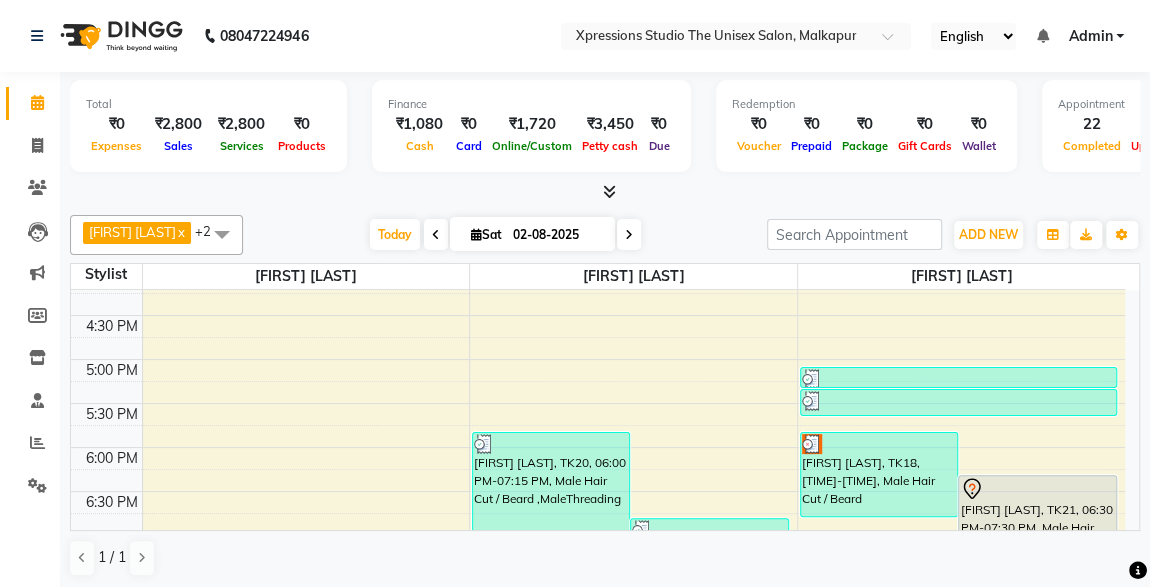 click at bounding box center [958, 401] 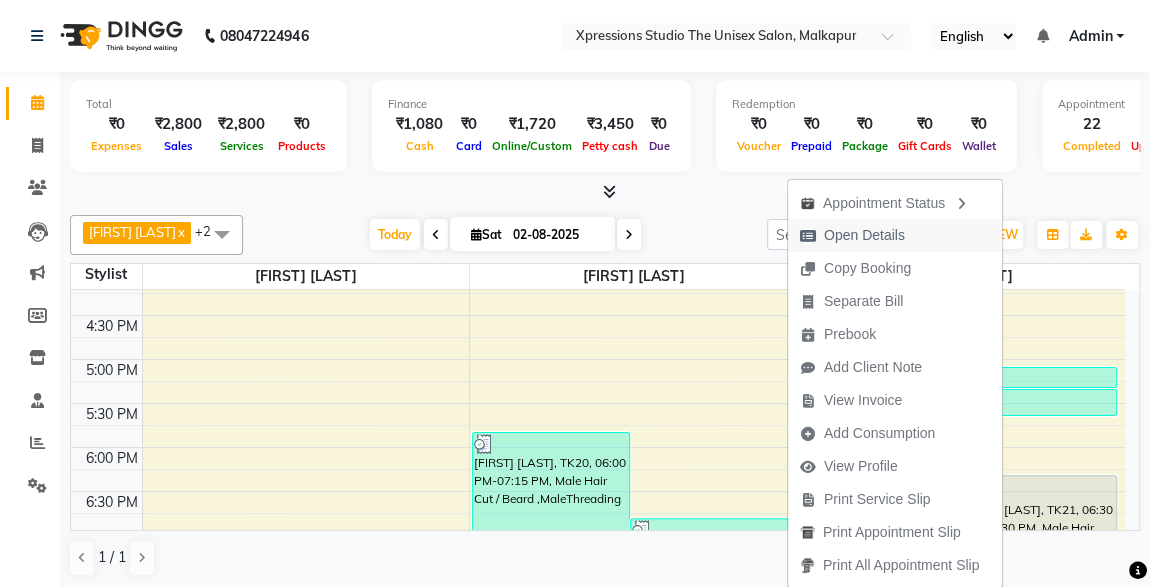 click on "Open Details" at bounding box center (864, 235) 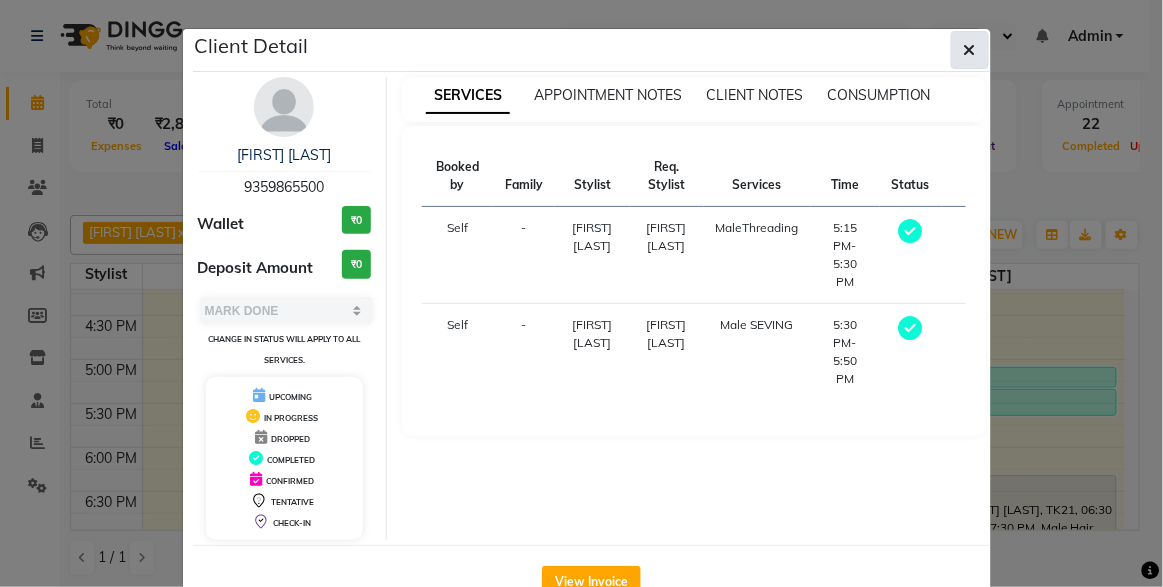 click 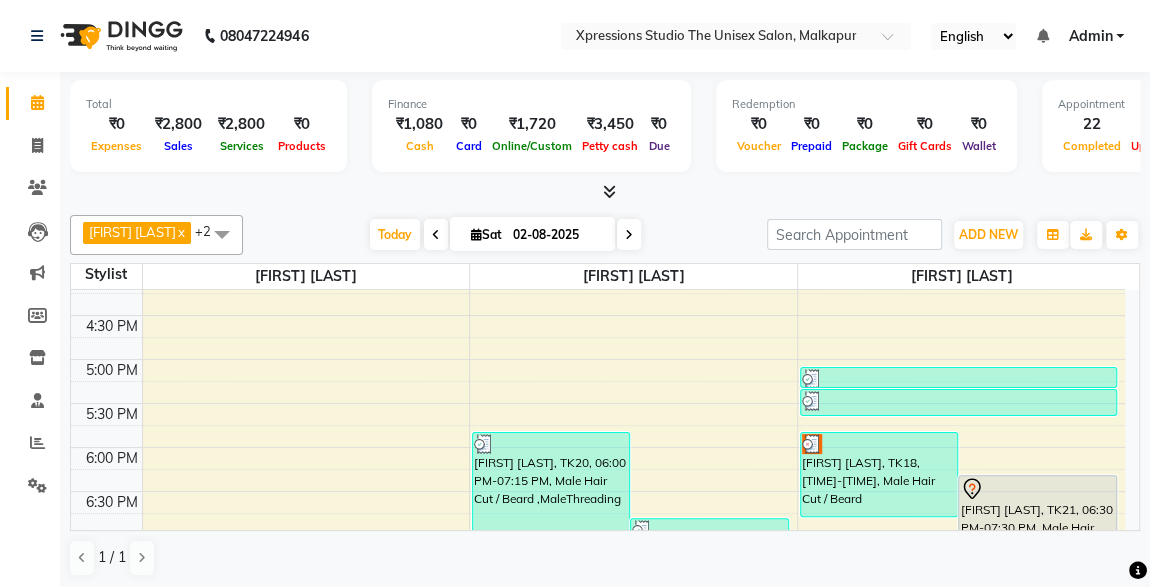 click at bounding box center (958, 379) 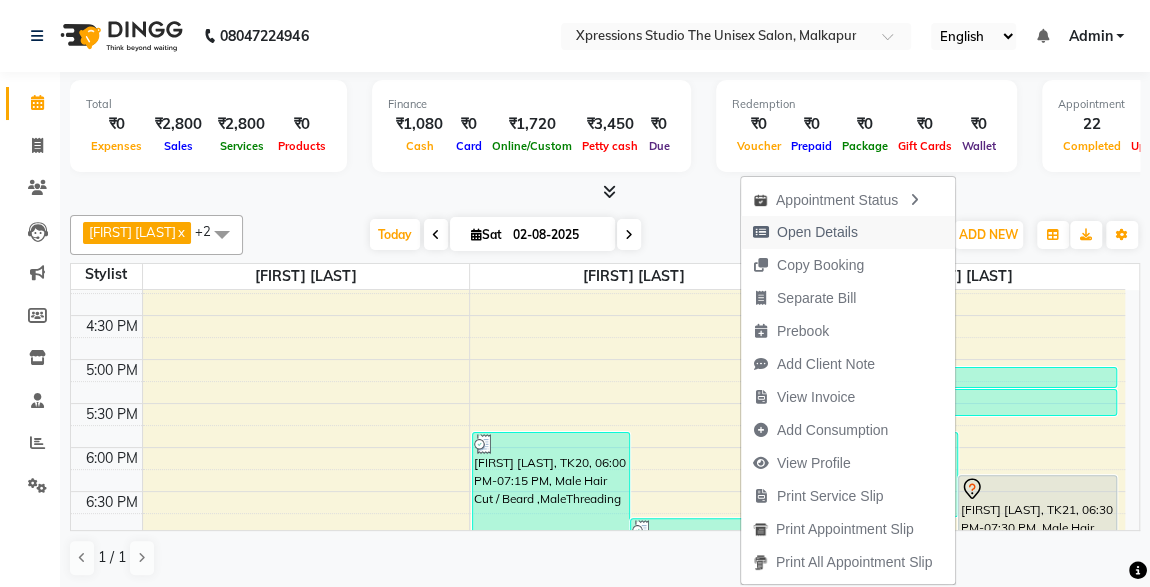 click on "Open Details" at bounding box center [817, 232] 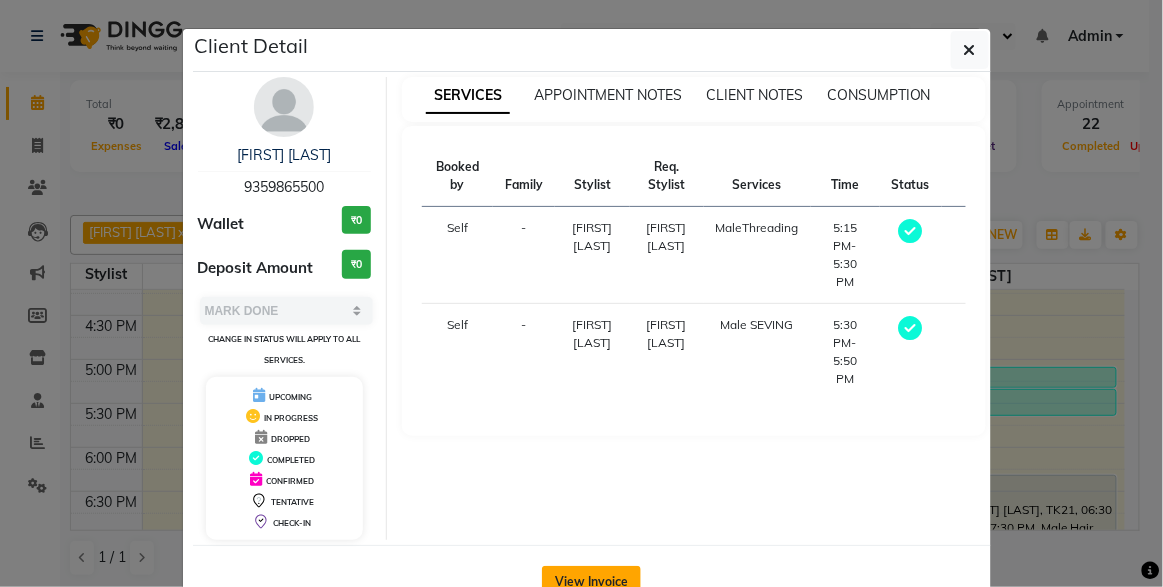 click on "View Invoice" 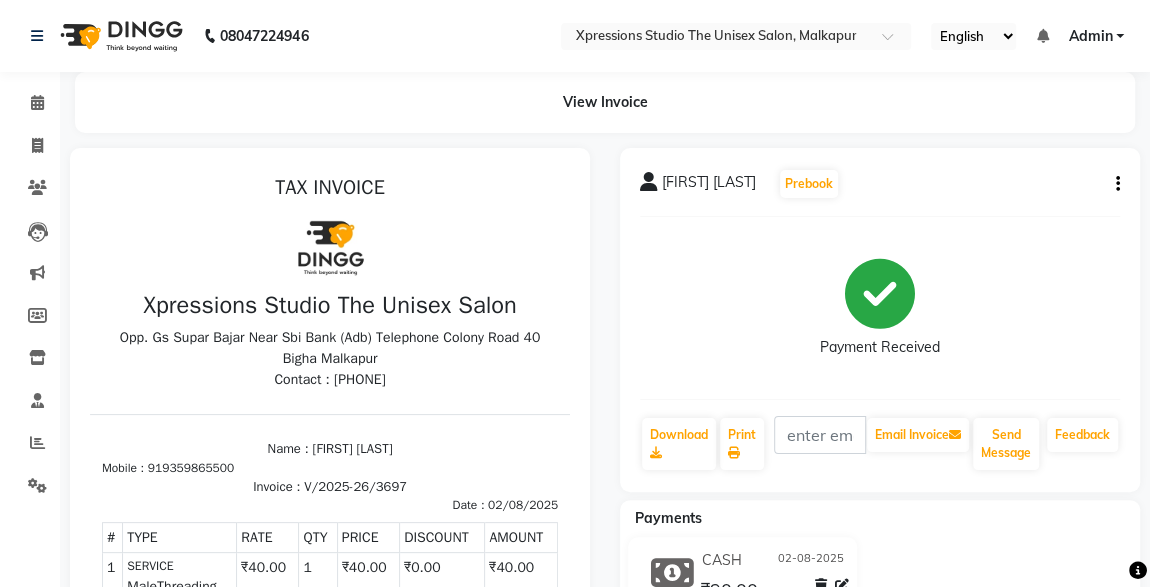 scroll, scrollTop: 0, scrollLeft: 0, axis: both 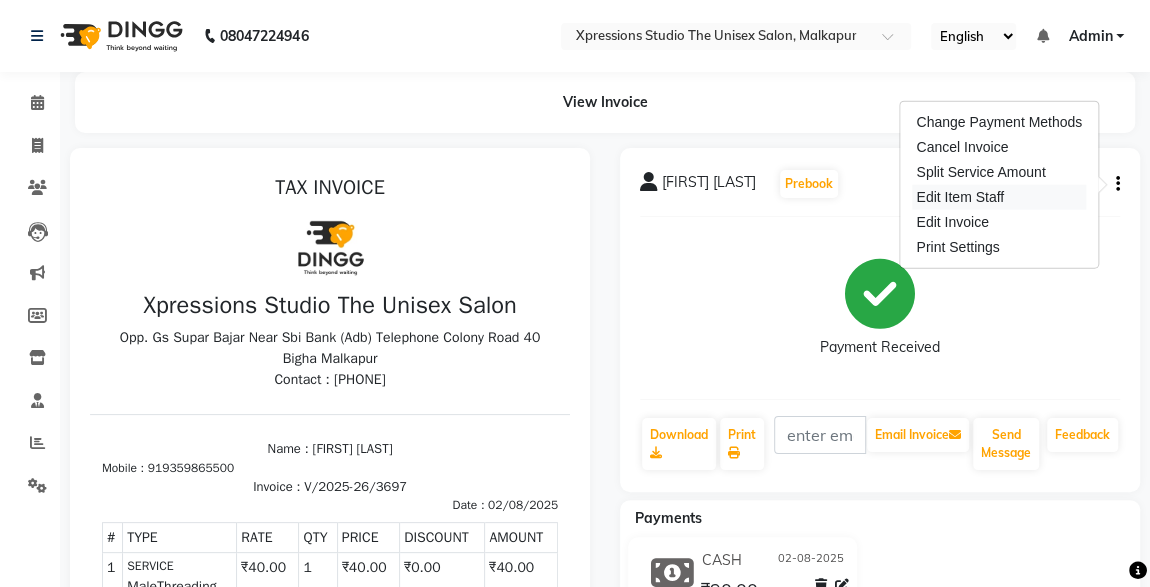 click on "Edit Item Staff" at bounding box center (999, 197) 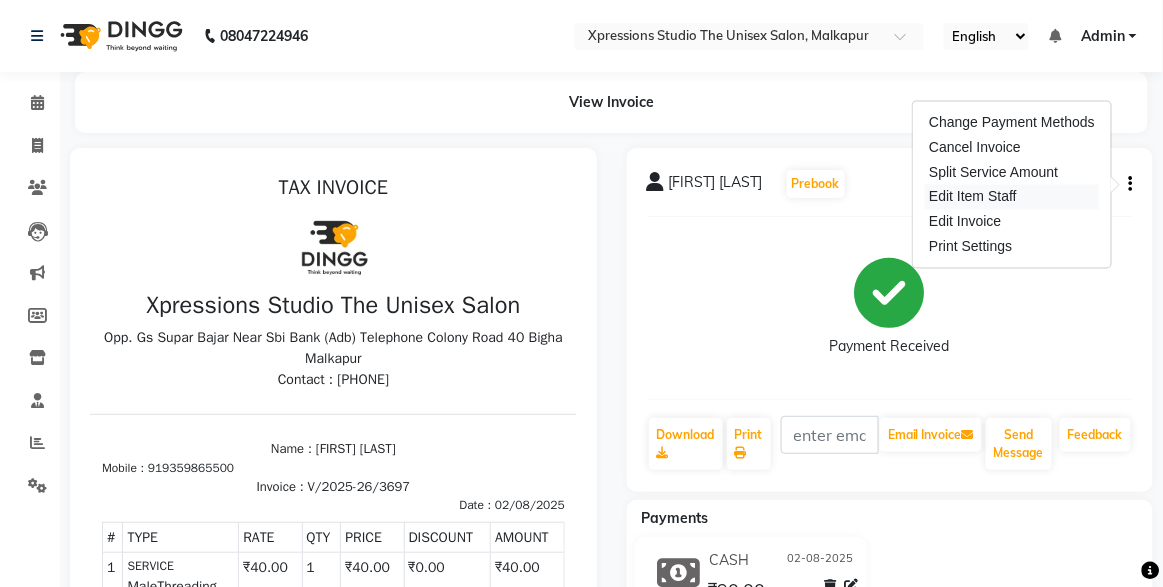 select 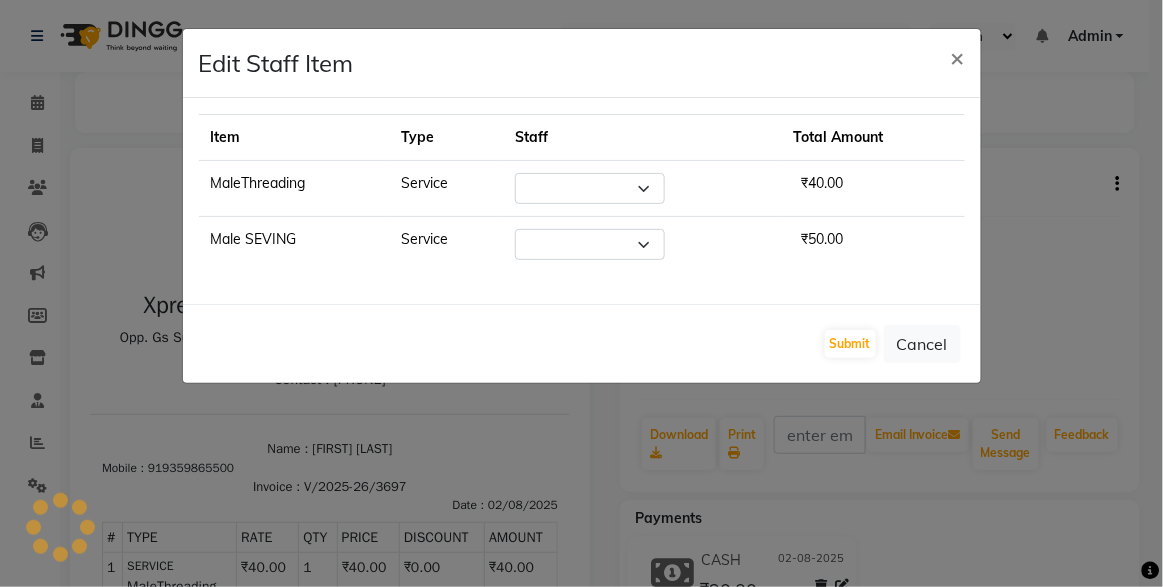 select on "[ID]" 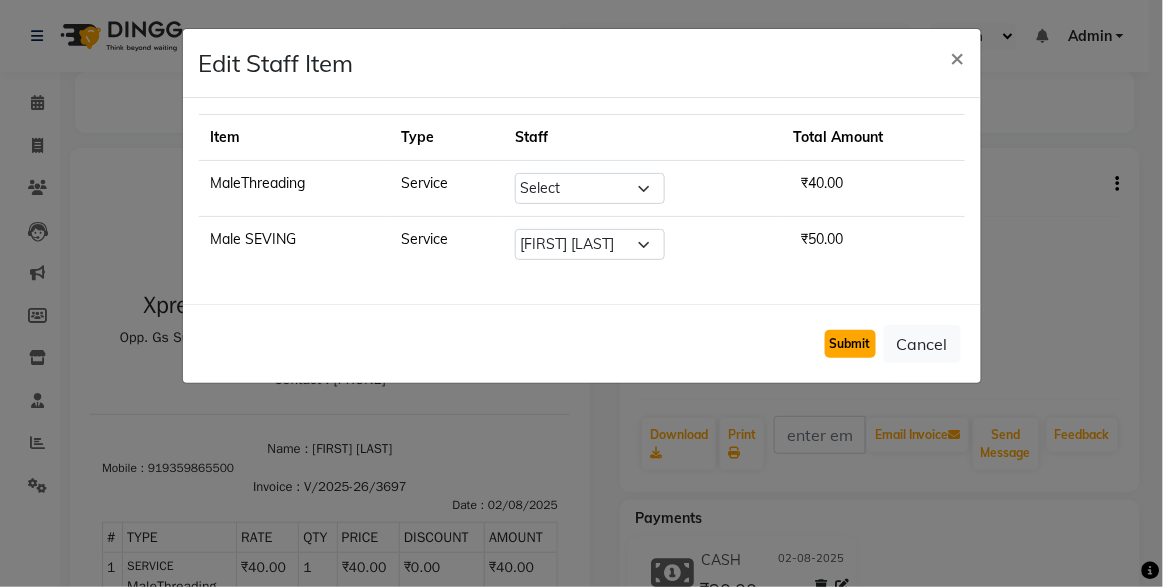 click on "Submit" 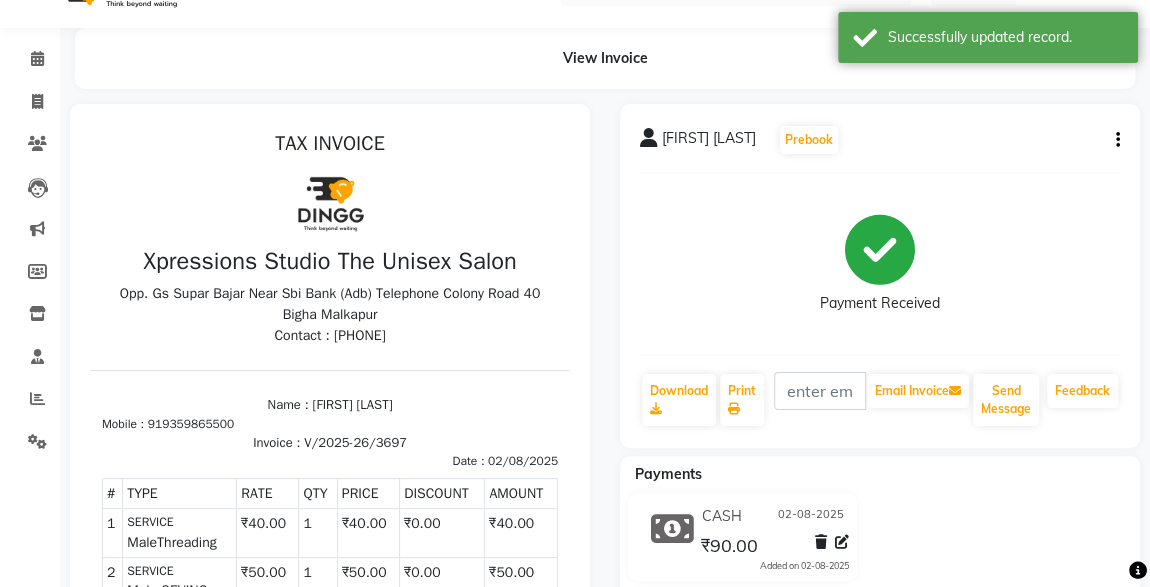 scroll, scrollTop: 0, scrollLeft: 0, axis: both 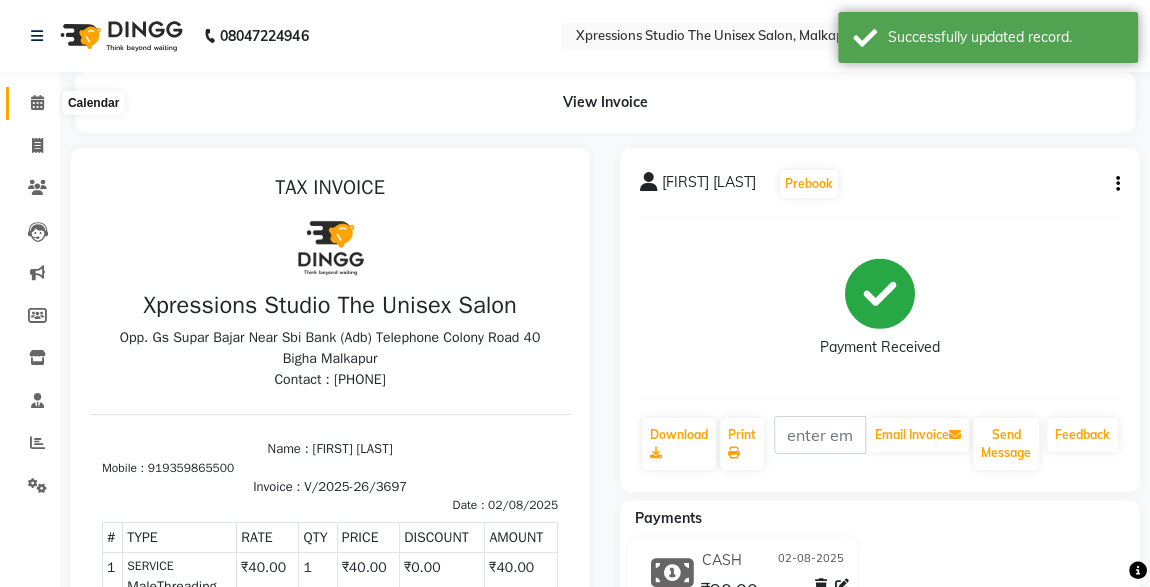 click 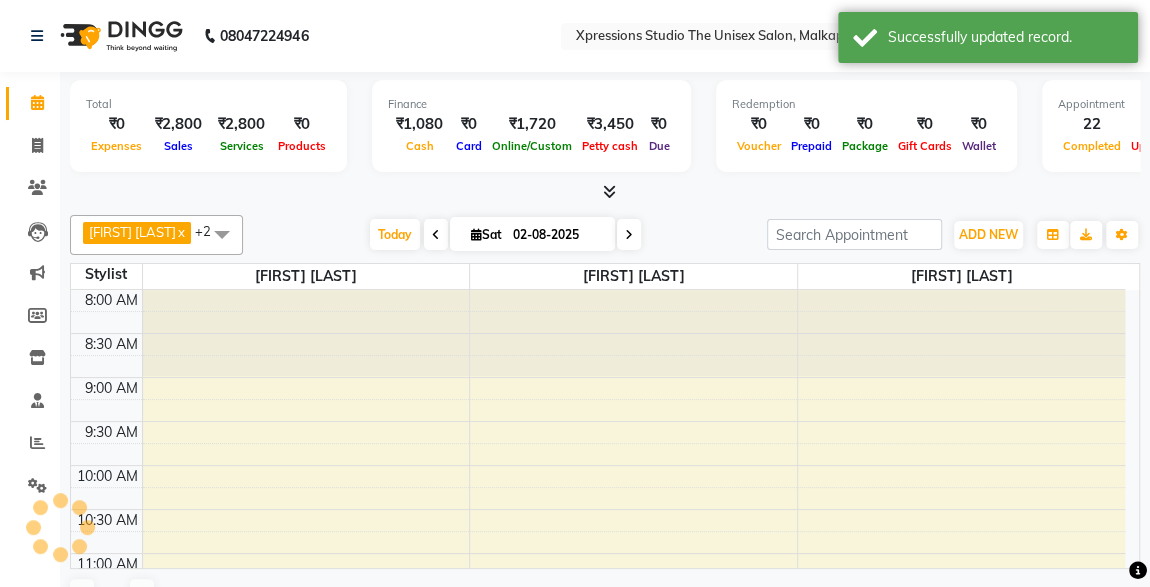 scroll, scrollTop: 1015, scrollLeft: 0, axis: vertical 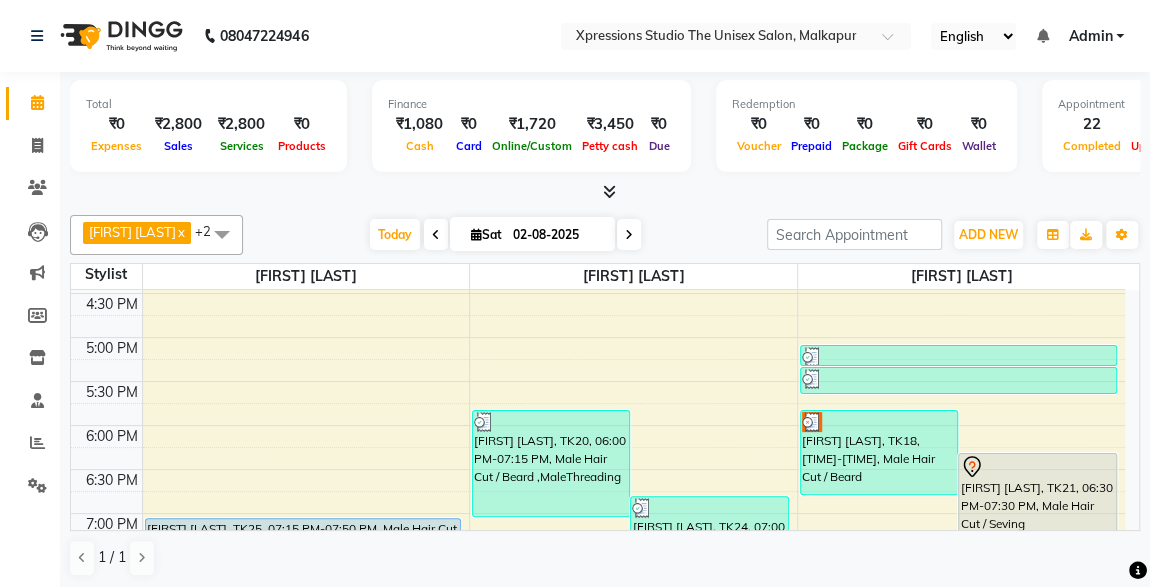 click at bounding box center (958, 379) 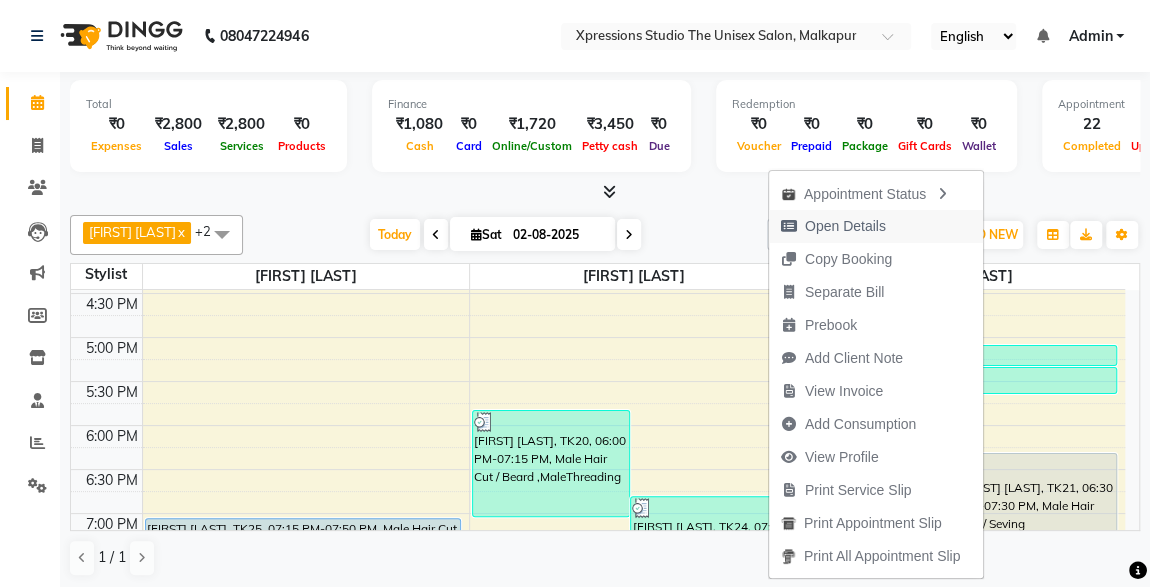 click on "Open Details" at bounding box center (845, 226) 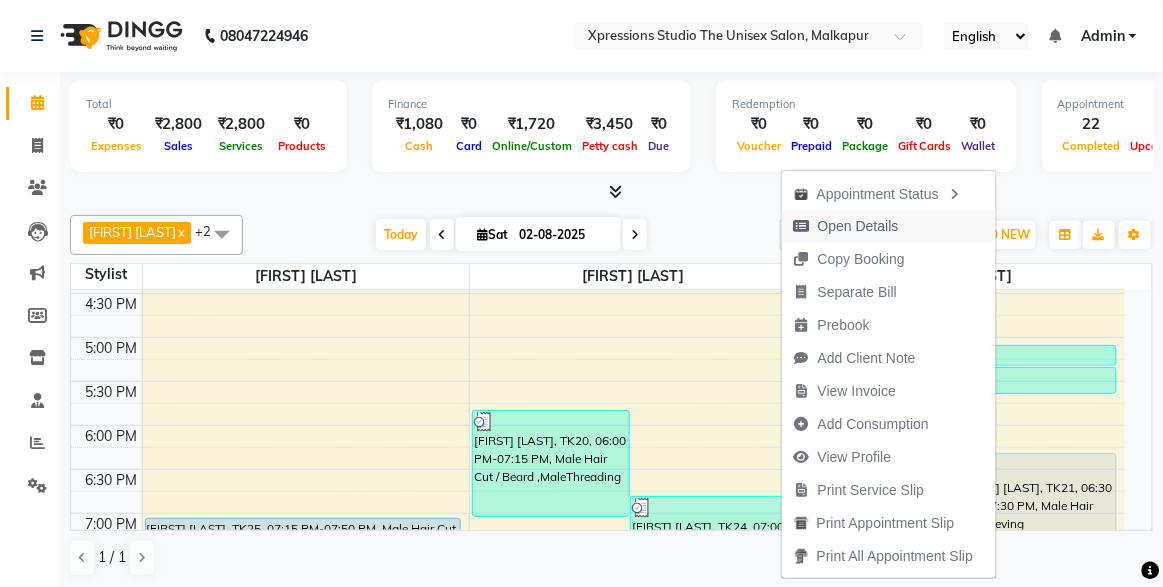 select on "3" 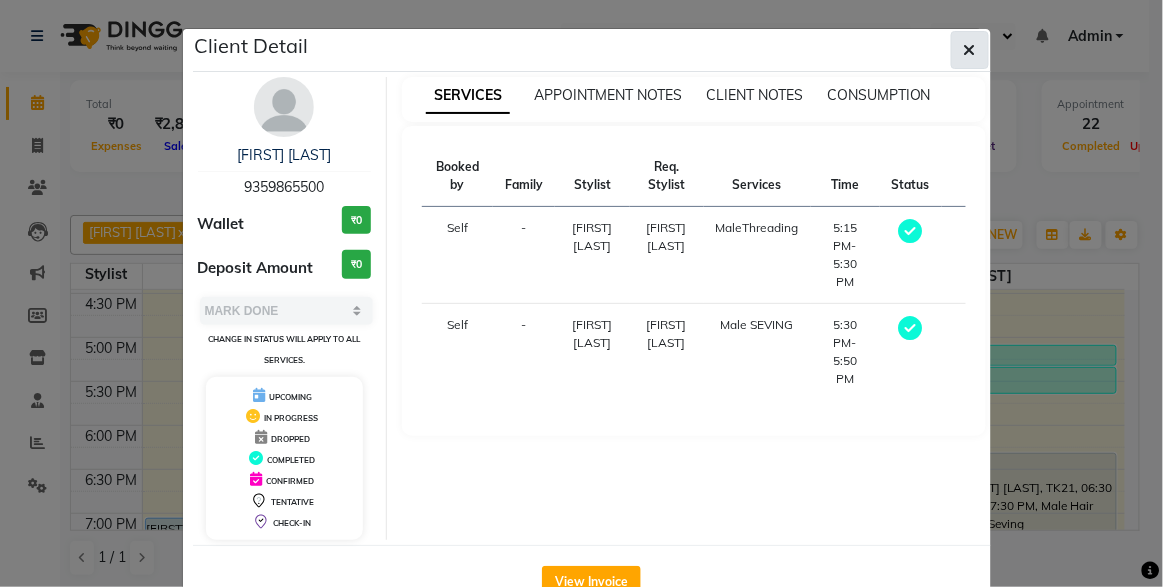 click 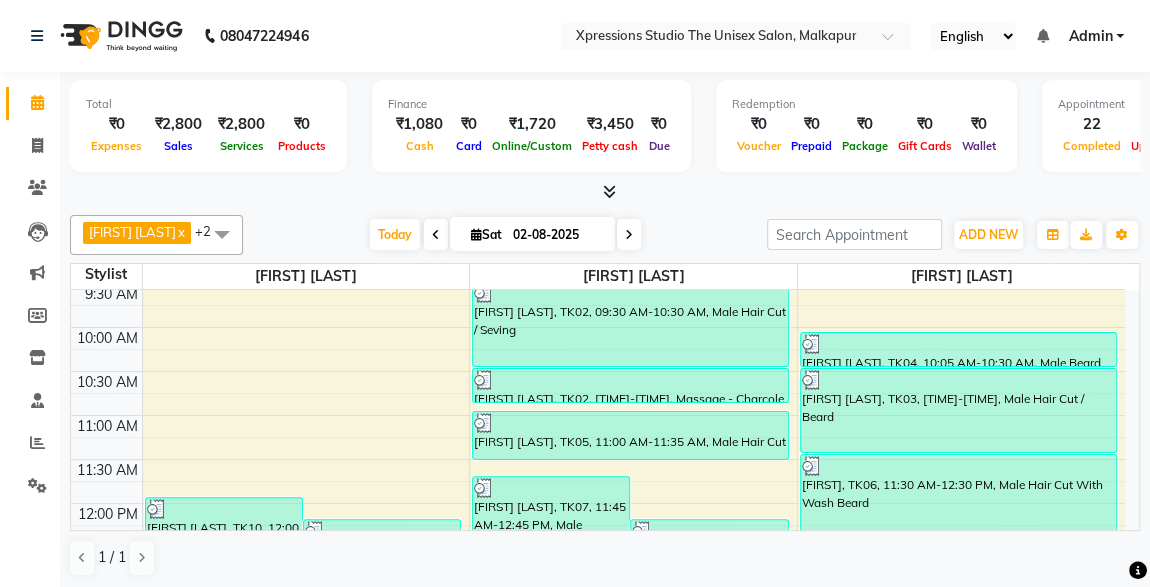 scroll, scrollTop: 104, scrollLeft: 0, axis: vertical 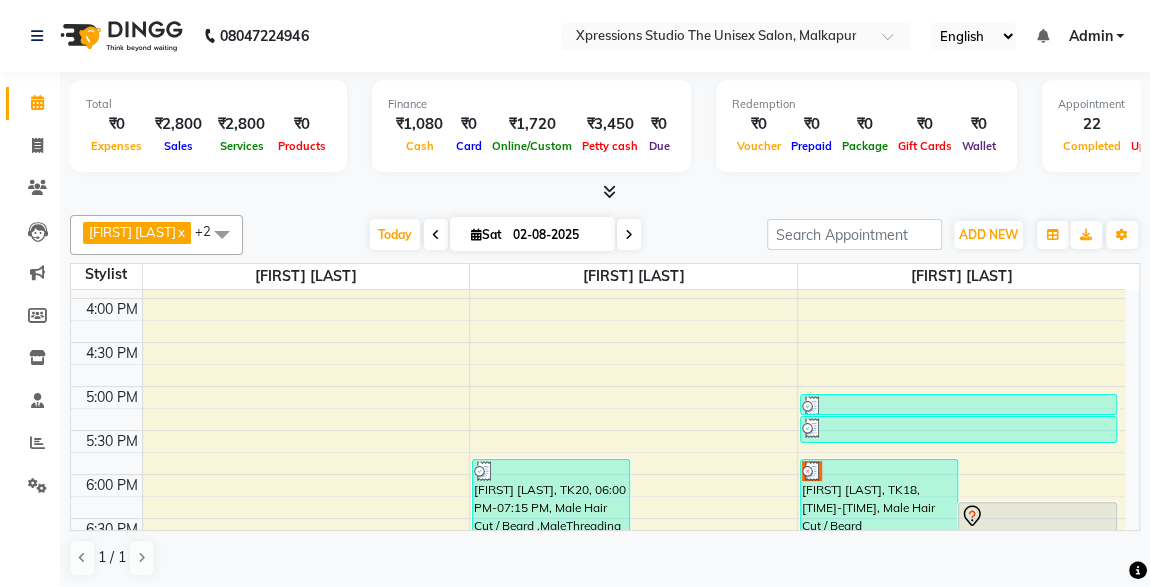click at bounding box center (436, 234) 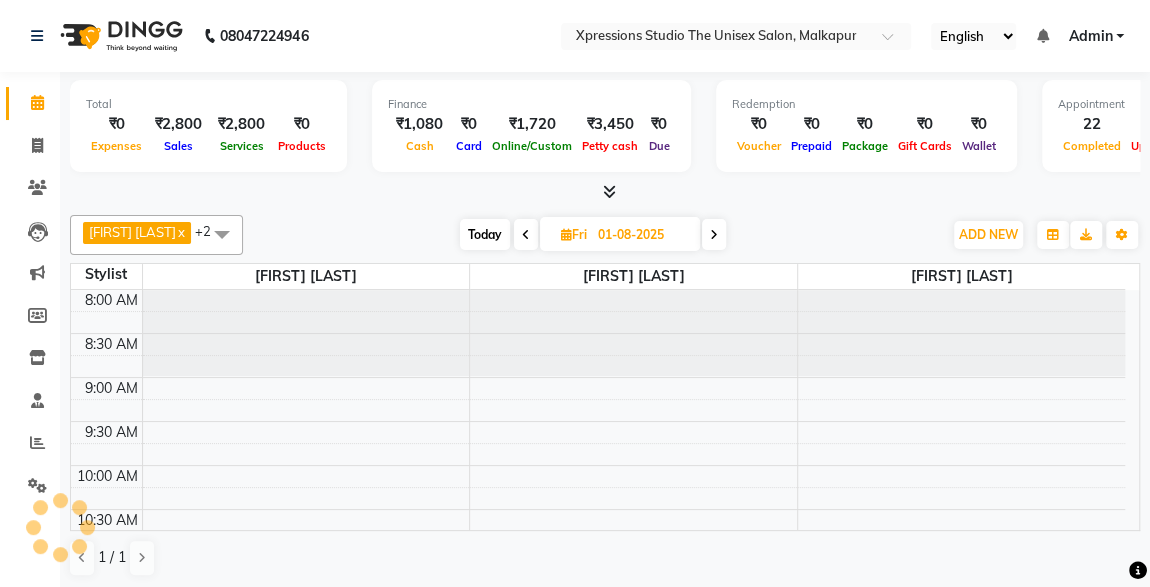 scroll, scrollTop: 1038, scrollLeft: 0, axis: vertical 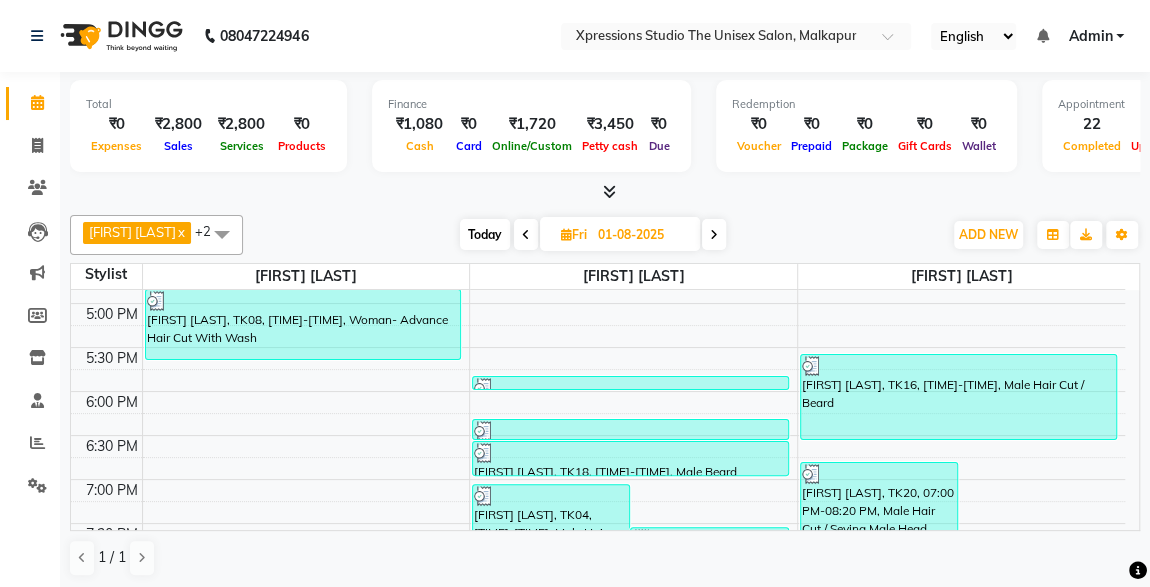 click at bounding box center (630, 431) 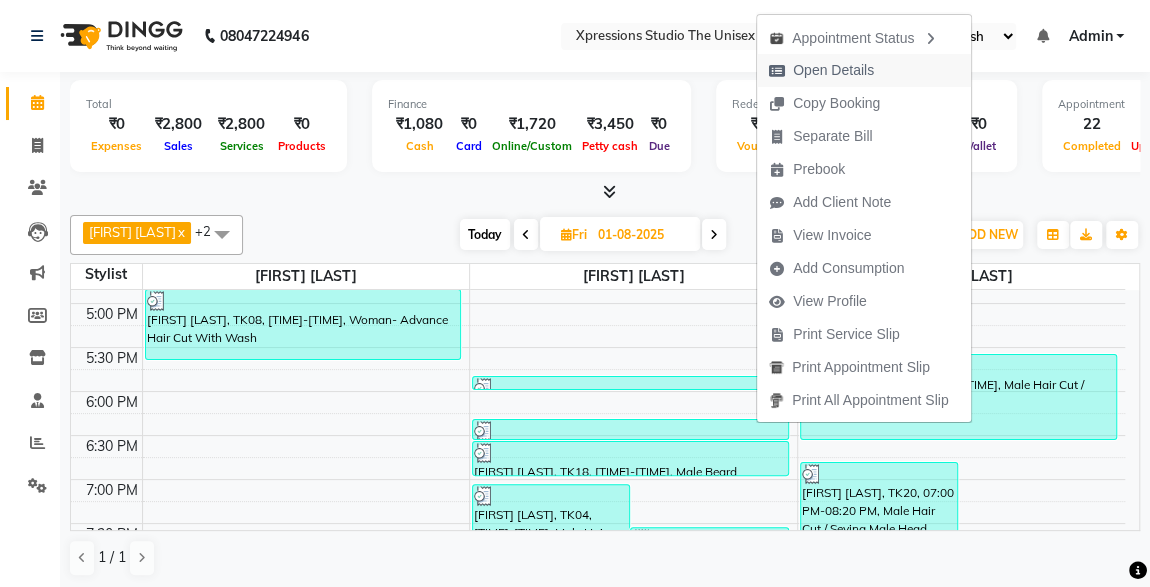 click on "Open Details" at bounding box center [833, 70] 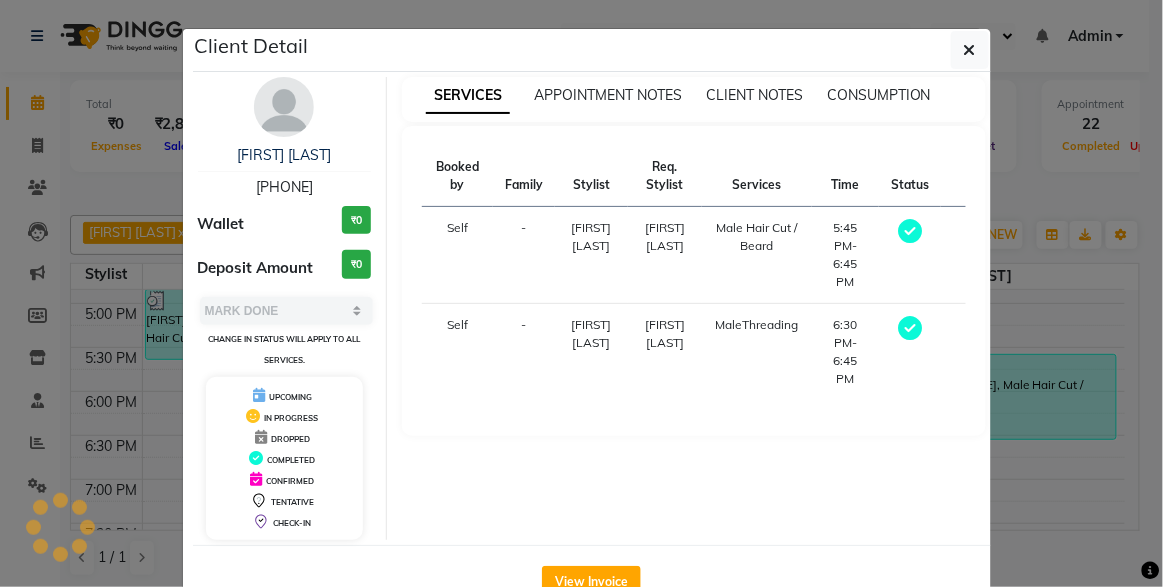 click on "SERVICES APPOINTMENT NOTES CLIENT NOTES CONSUMPTION Booked by Family Stylist Req. Stylist Services Time Status  Self  - [FIRST] [LAST] [FIRST] [LAST]  Male Hair Cut / Beard    5:45 PM-6:45 PM   Self  - [FIRST] [LAST] [FIRST] [LAST]  MaleThreading   6:30 PM-6:45 PM" at bounding box center [694, 308] 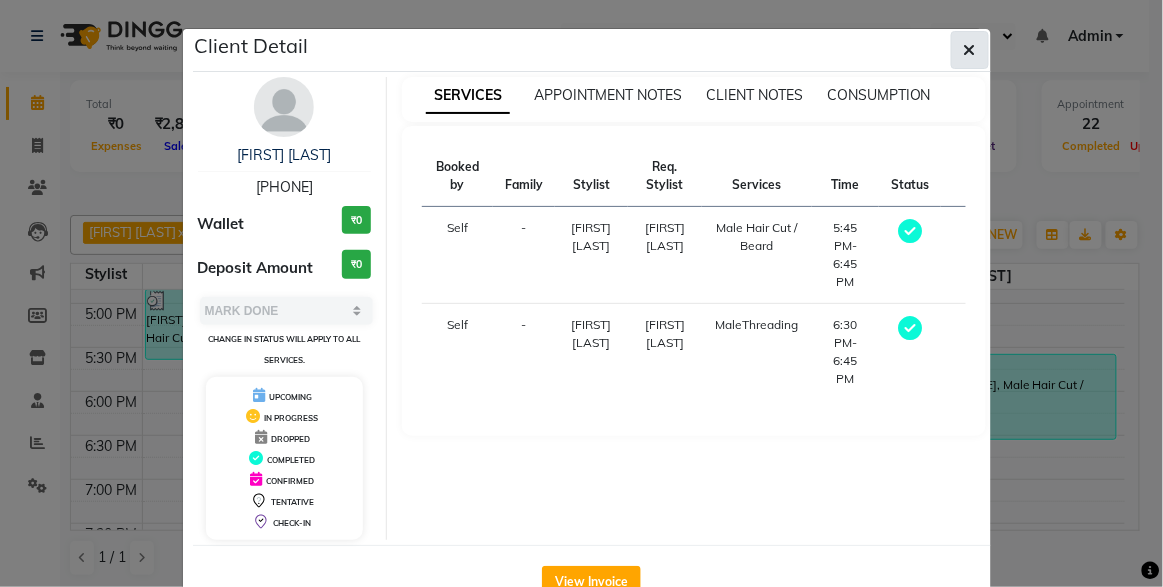 click 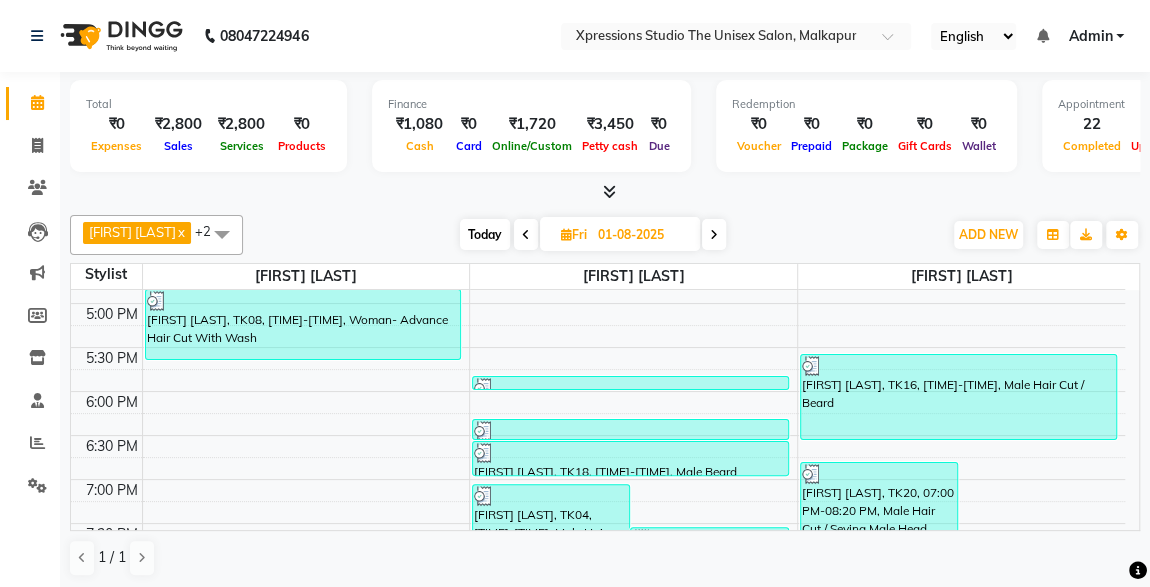 click at bounding box center (630, 388) 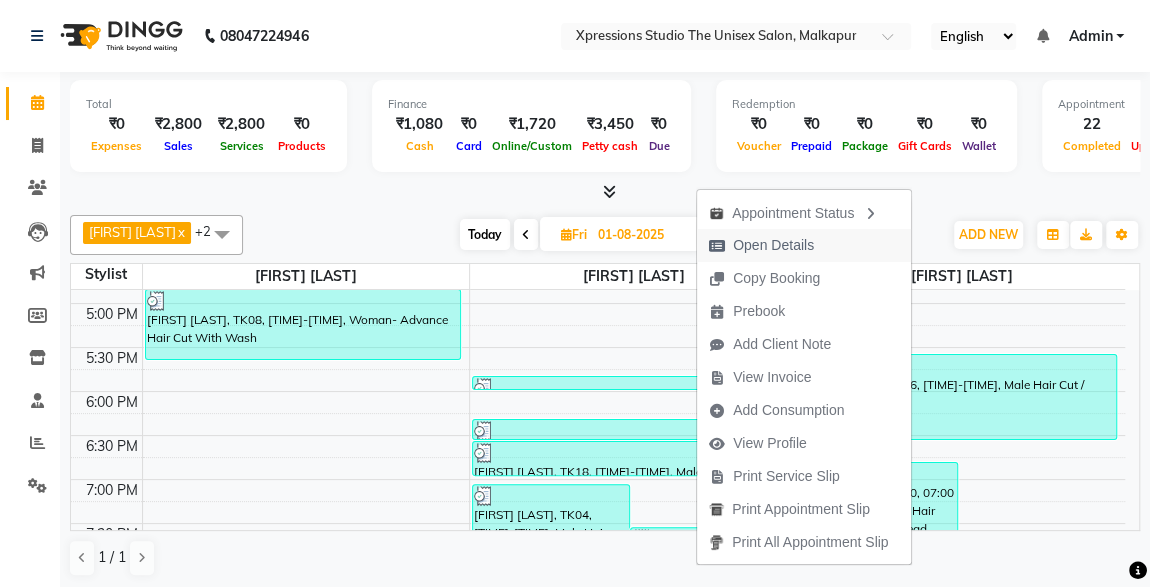 click on "Open Details" at bounding box center [773, 245] 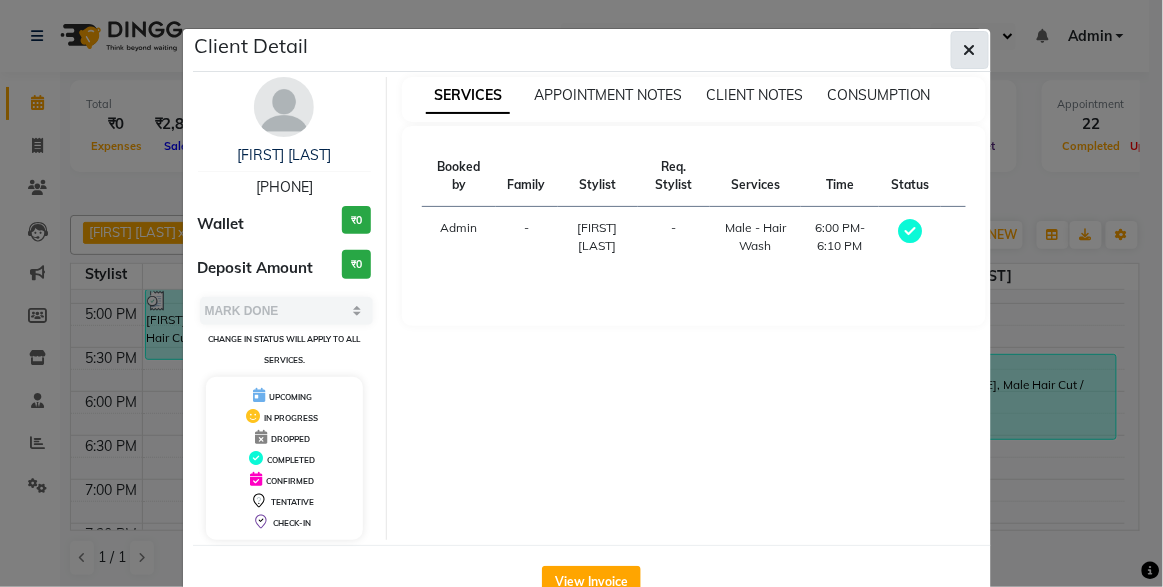 click 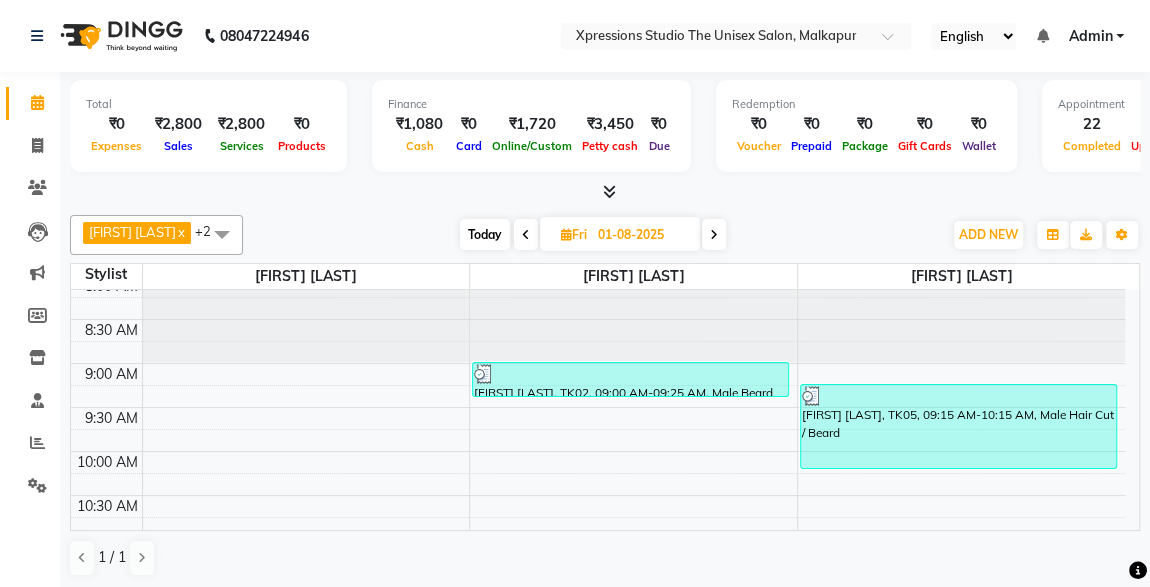 scroll, scrollTop: 0, scrollLeft: 0, axis: both 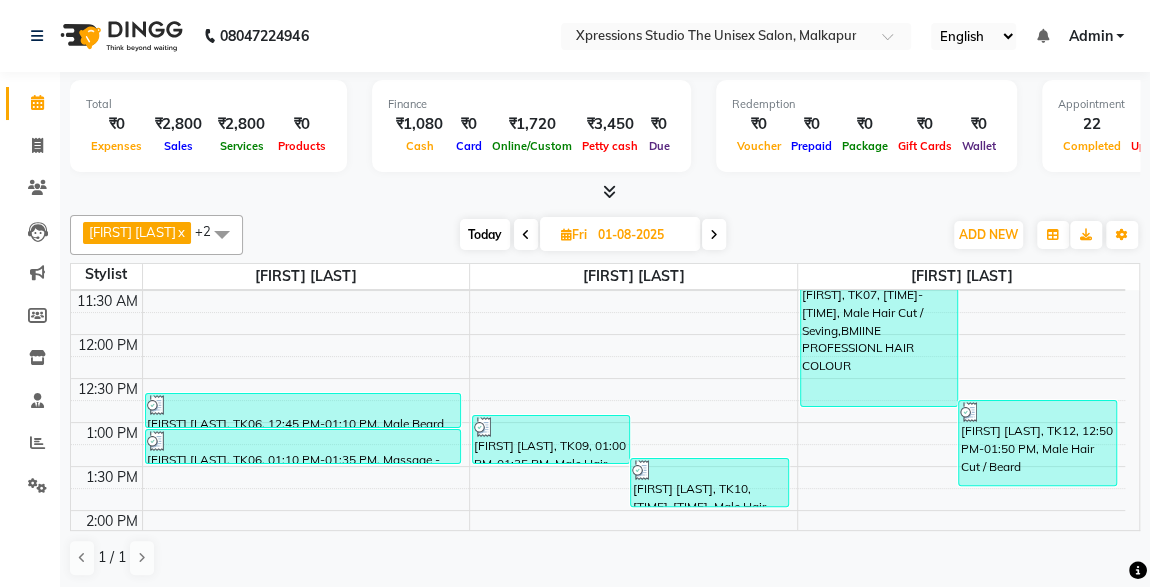 click at bounding box center [714, 235] 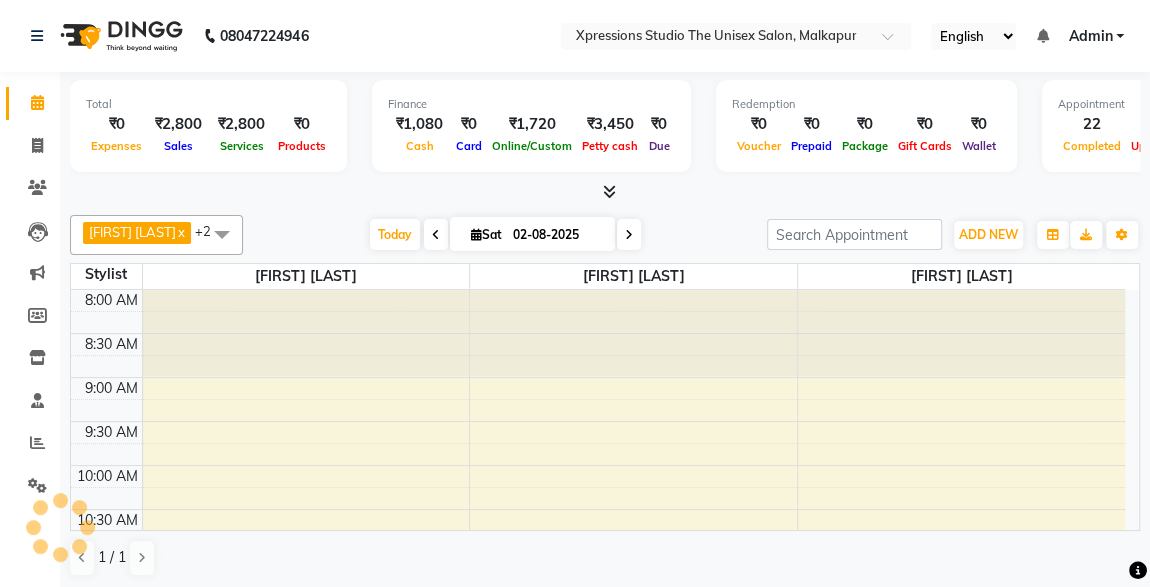 scroll, scrollTop: 1038, scrollLeft: 0, axis: vertical 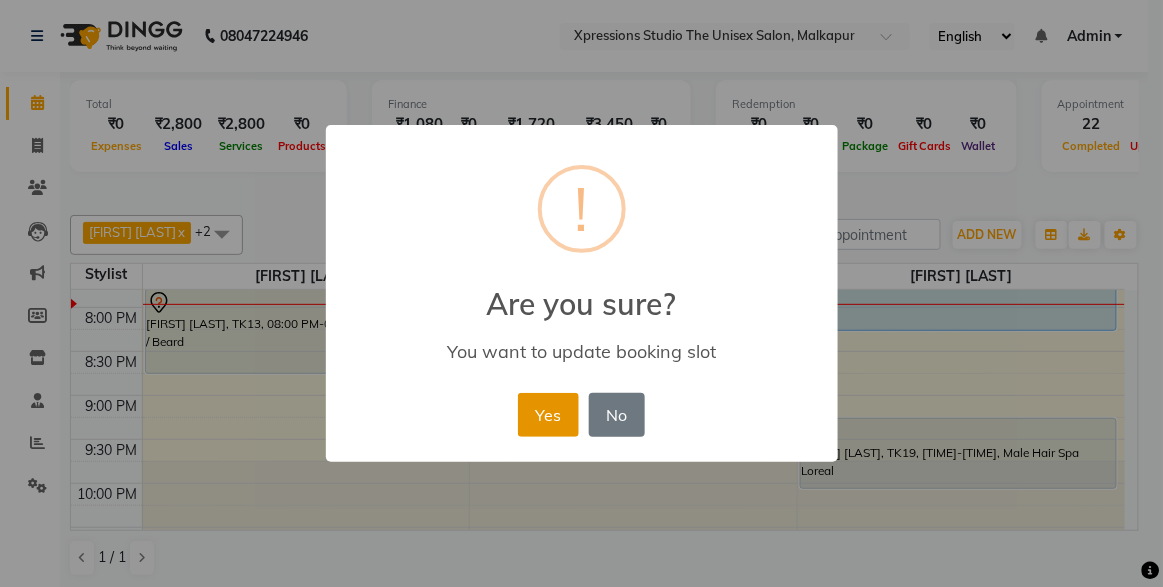 click on "Yes" at bounding box center [548, 415] 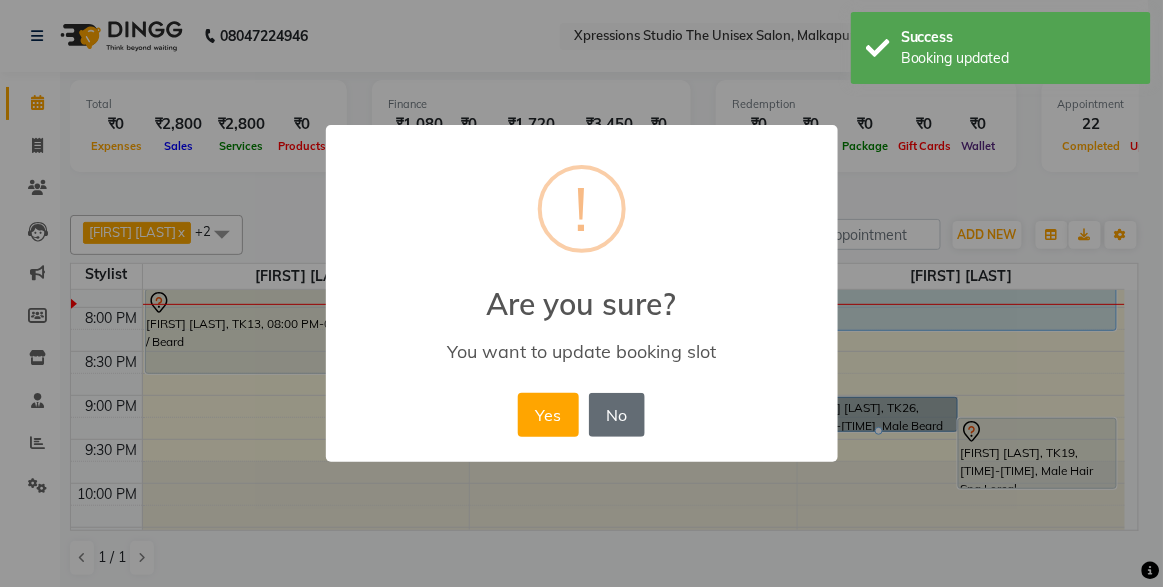click on "No" at bounding box center (617, 415) 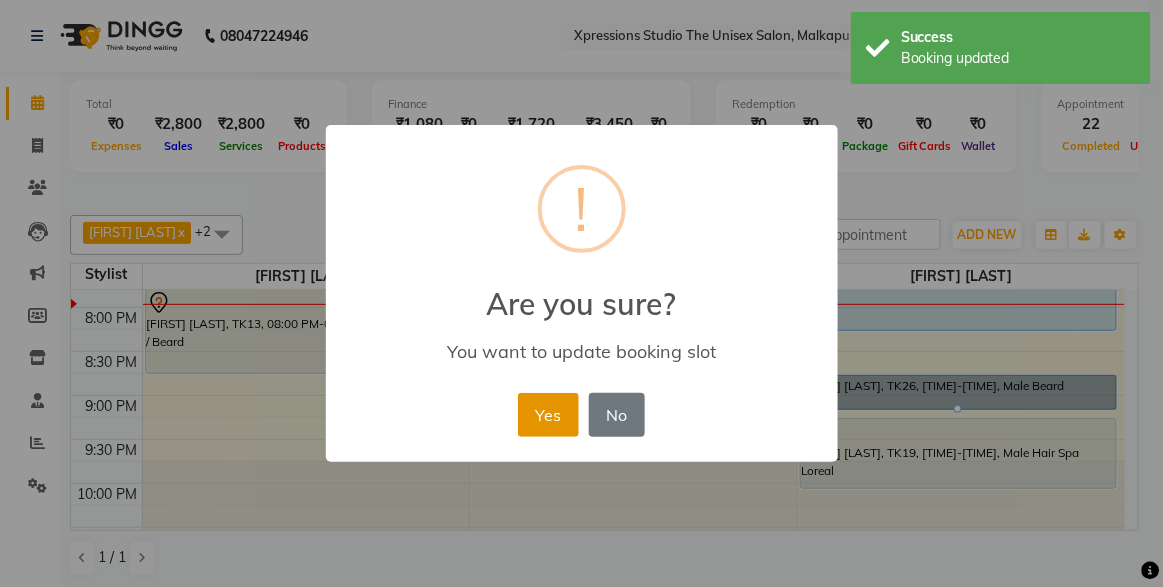 click on "Yes" at bounding box center (548, 415) 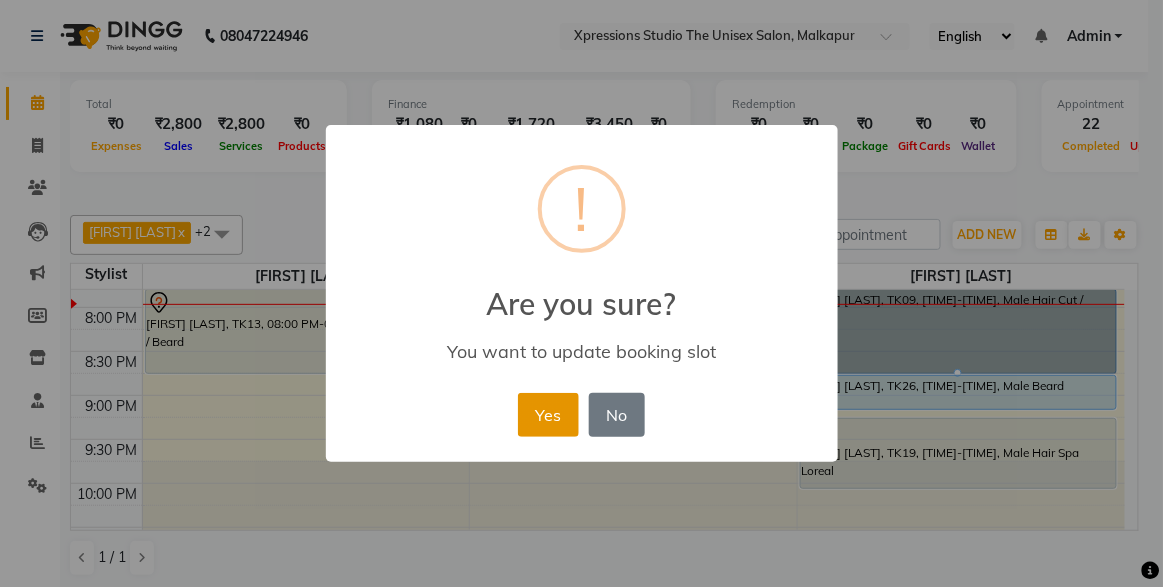 click on "Yes" at bounding box center (548, 415) 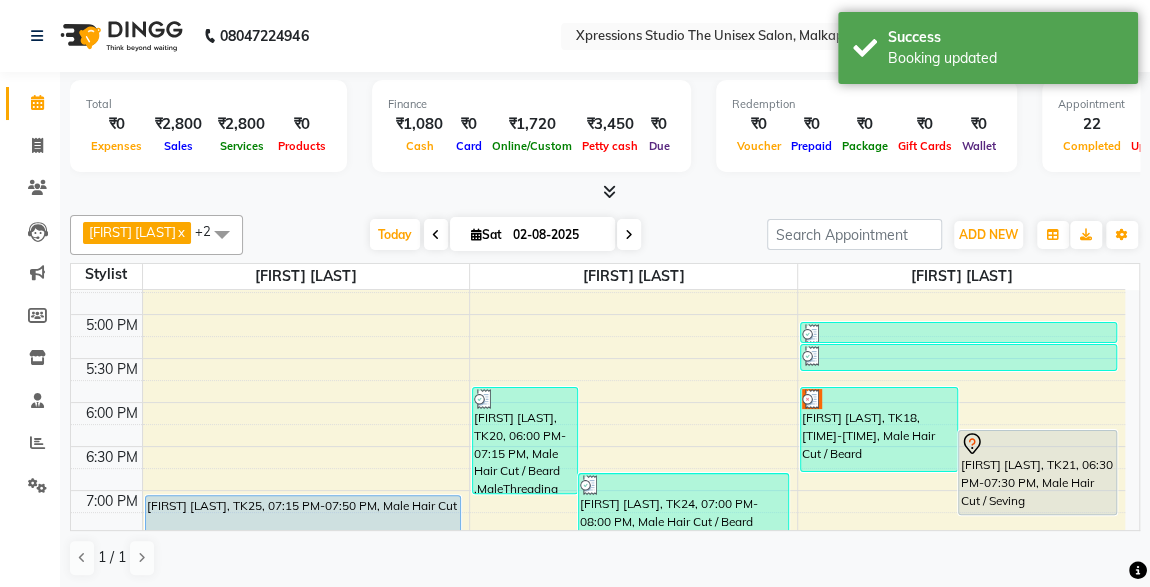 scroll, scrollTop: 764, scrollLeft: 0, axis: vertical 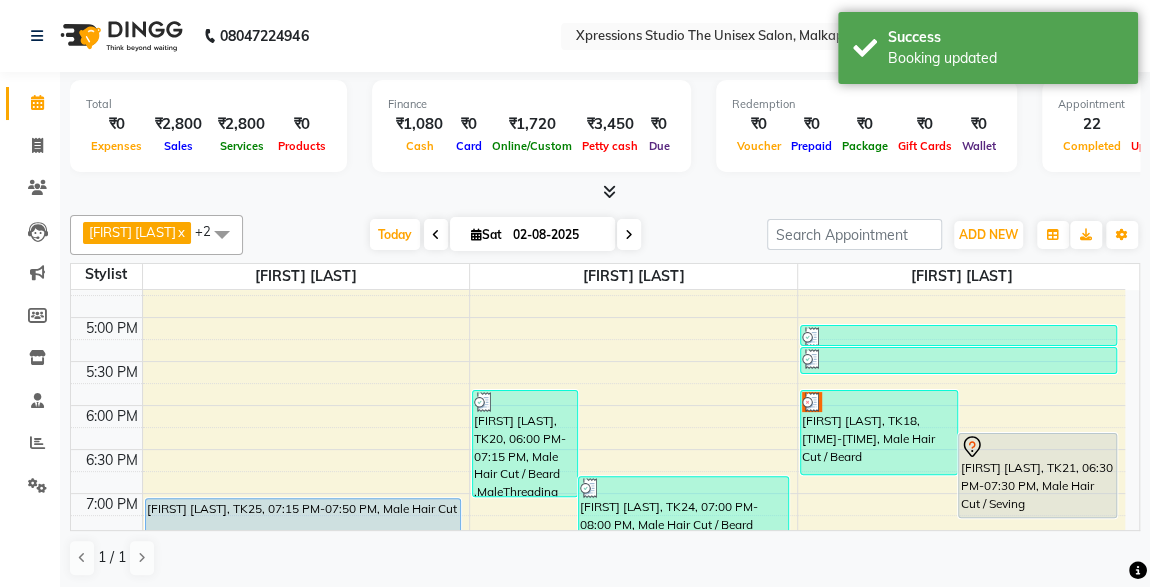 click on "[FIRST] [LAST], TK18, [TIME]-[TIME], Male Hair Cut / Beard" at bounding box center [879, 432] 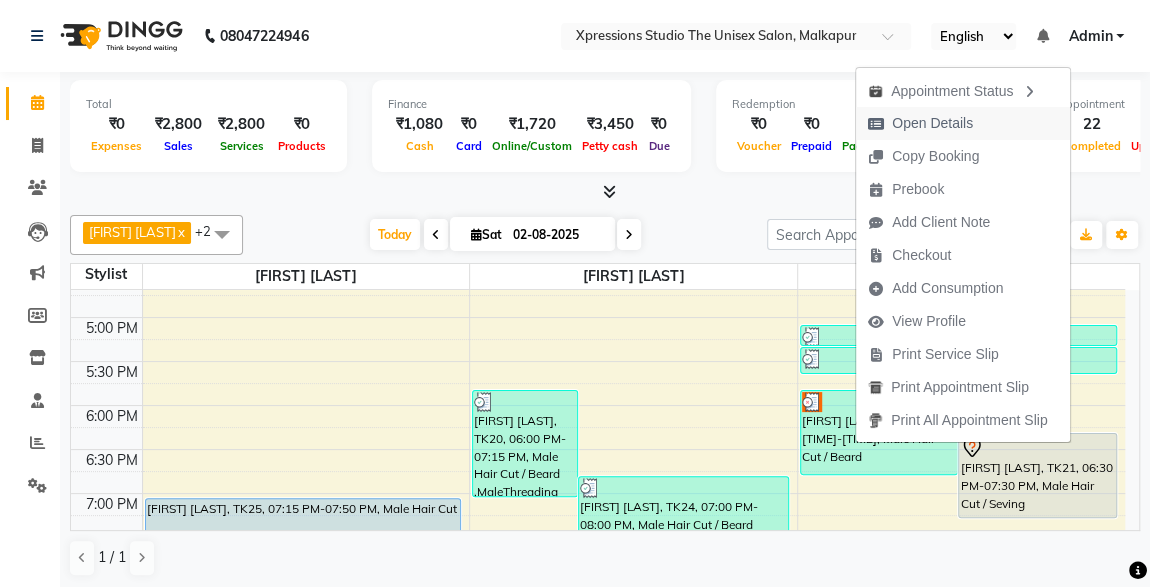 click on "Open Details" at bounding box center (932, 123) 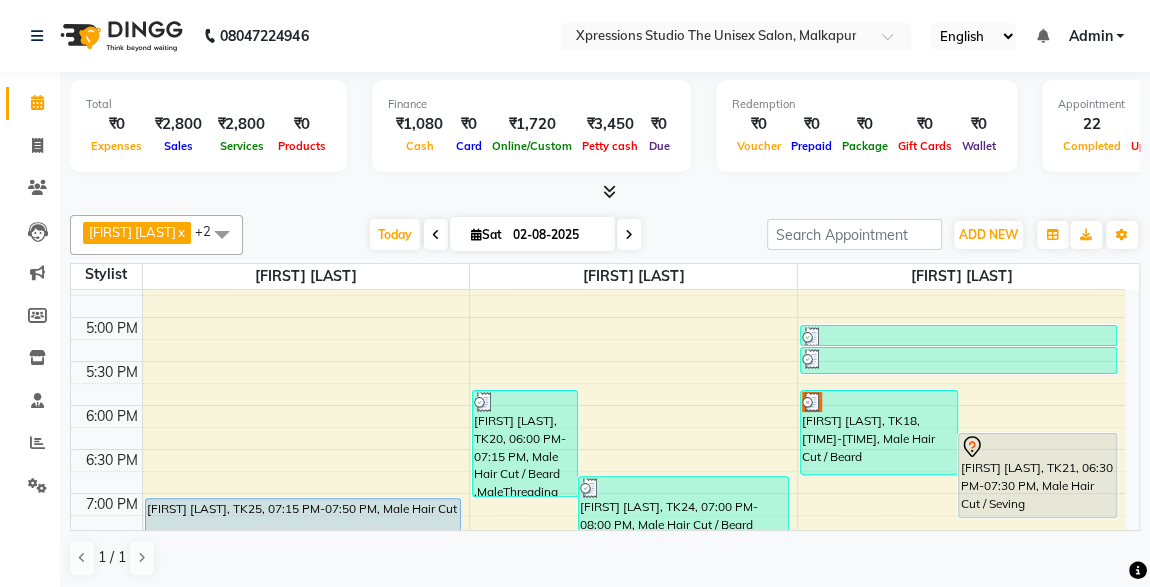 click on "[FIRST] [LAST], TK18, [TIME]-[TIME], Male Hair Cut / Beard" at bounding box center (879, 432) 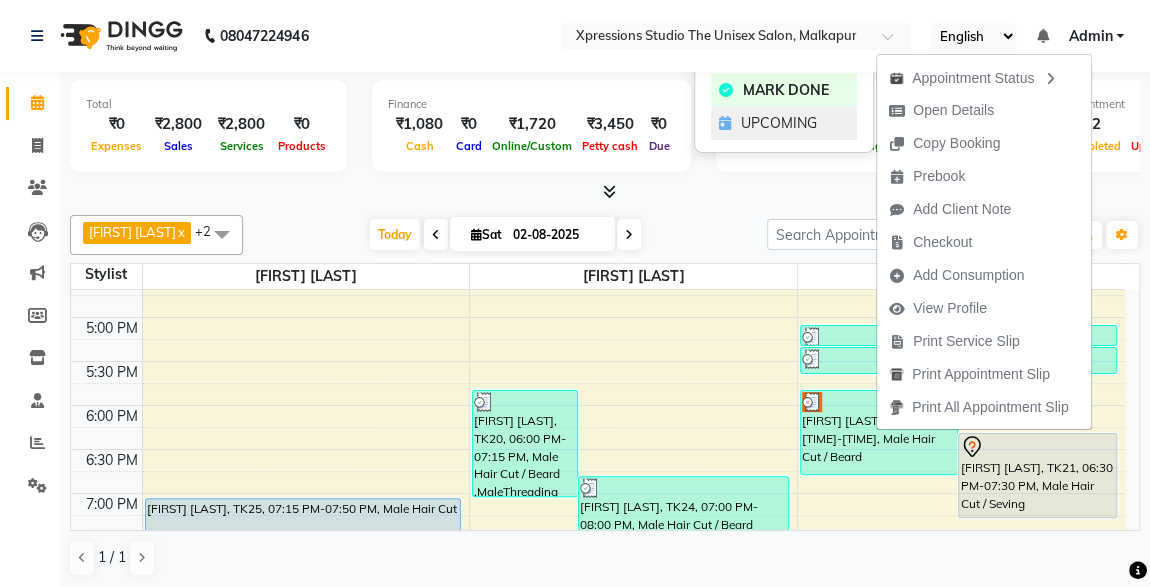click on "UPCOMING" 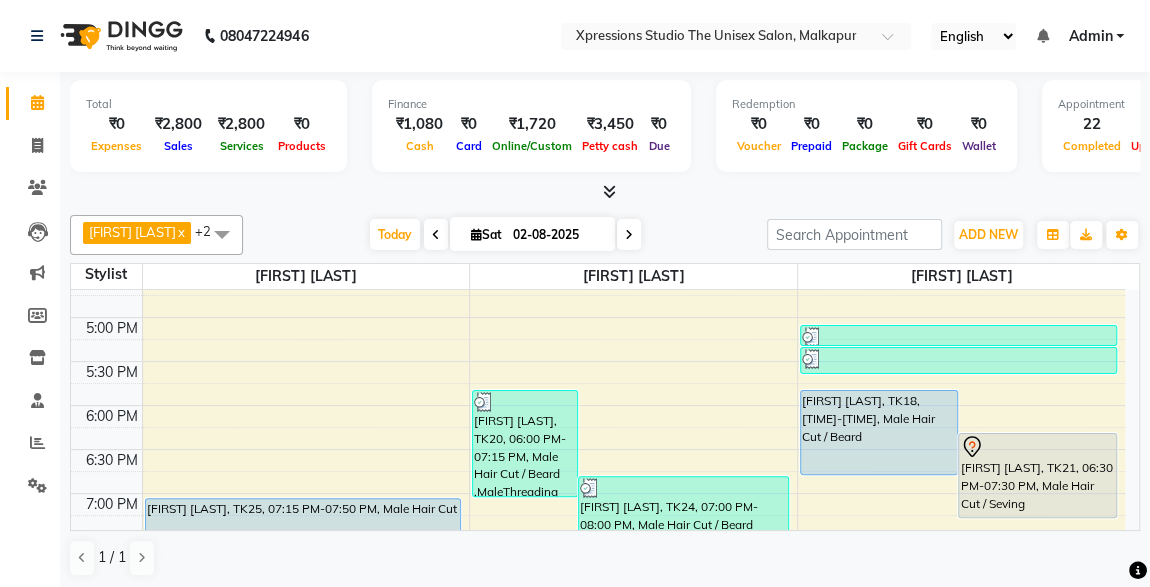 click on "[FIRST] [LAST], TK18, [TIME]-[TIME], Male Hair Cut / Beard" at bounding box center [879, 432] 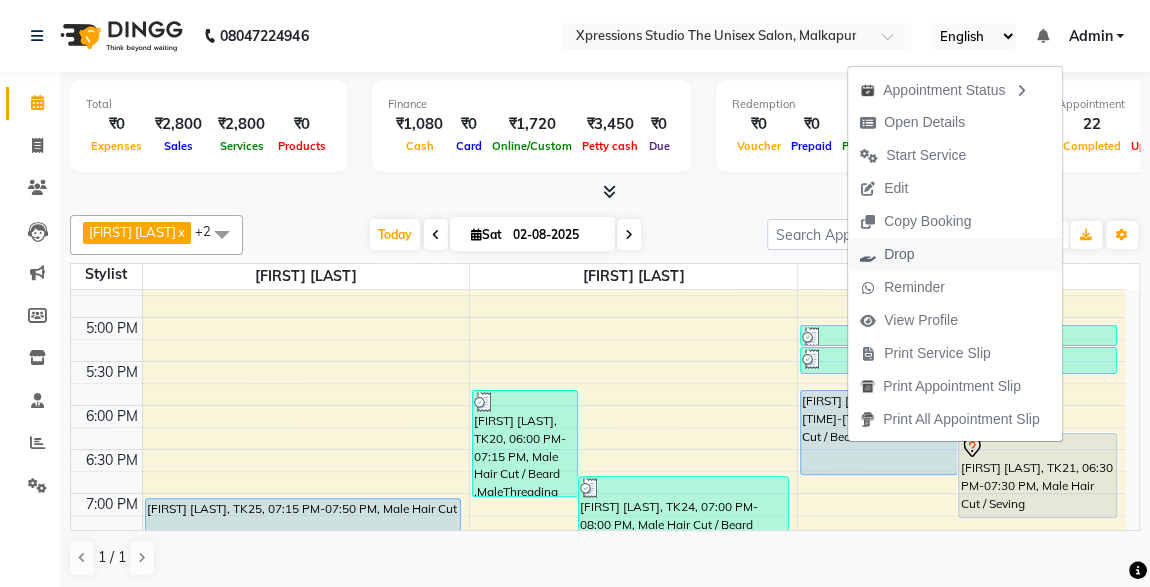 click on "Drop" at bounding box center (899, 254) 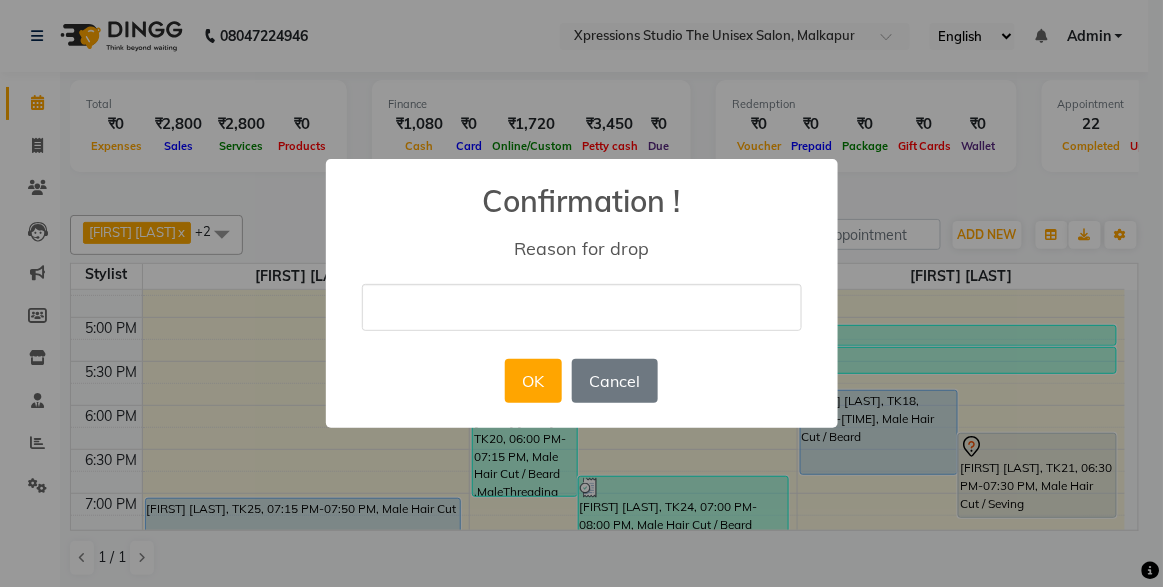 click at bounding box center (582, 307) 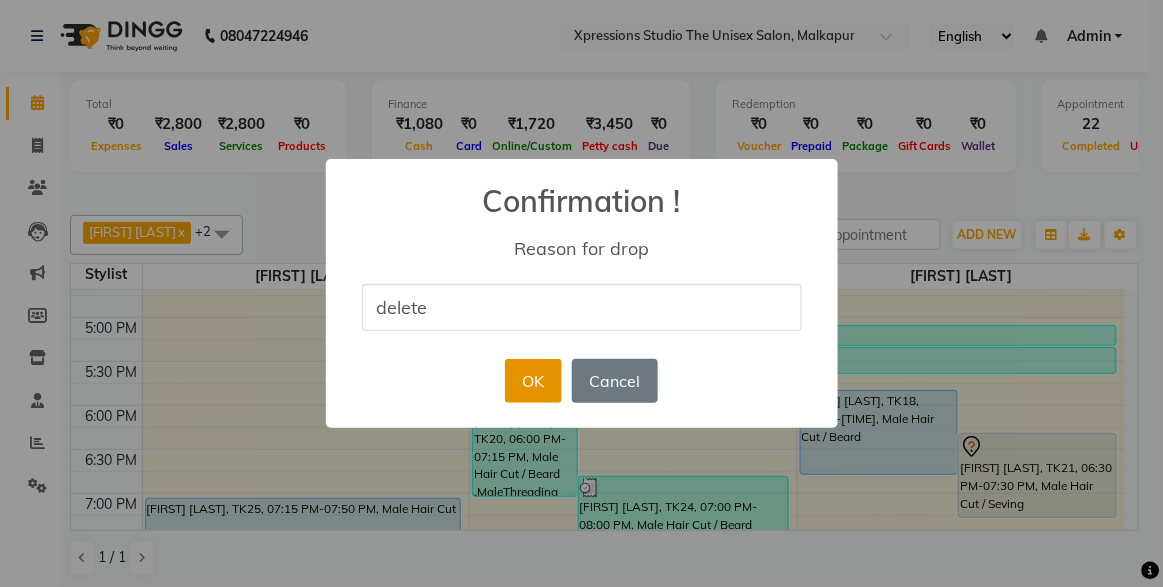 click on "OK" at bounding box center [533, 381] 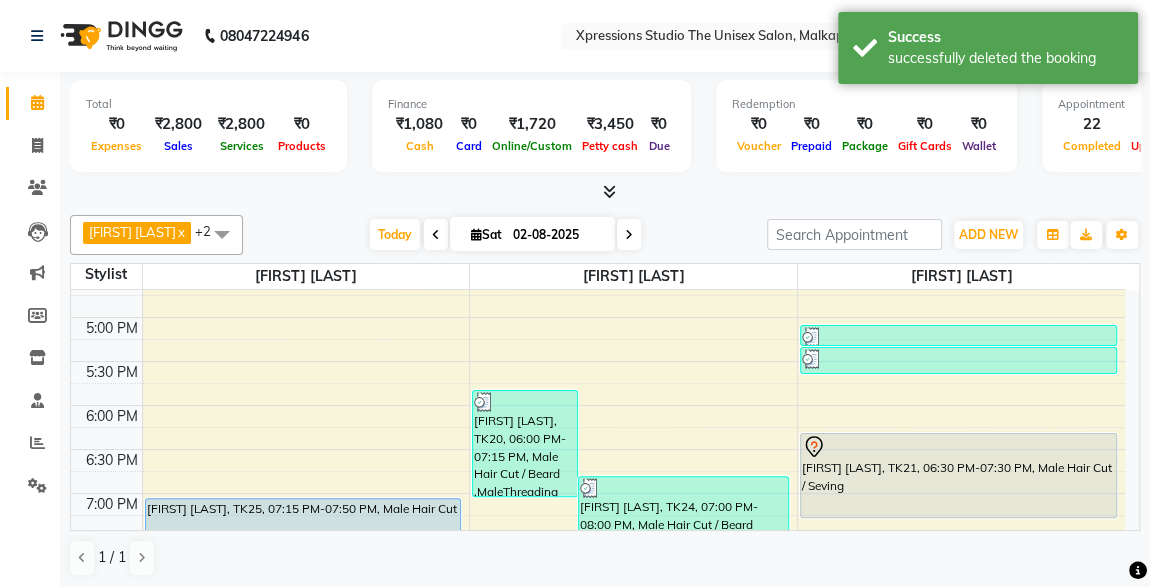 click on "[FIRST] [LAST], TK21, 06:30 PM-07:30 PM, Male Hair Cut / Seving" at bounding box center [958, 475] 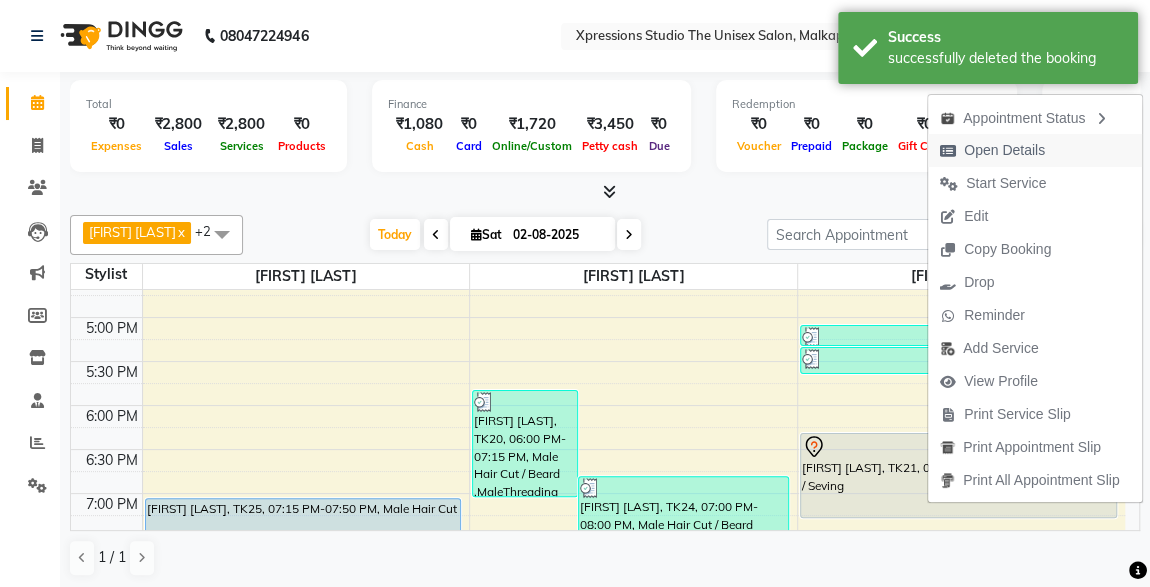 click on "Open Details" at bounding box center [1004, 150] 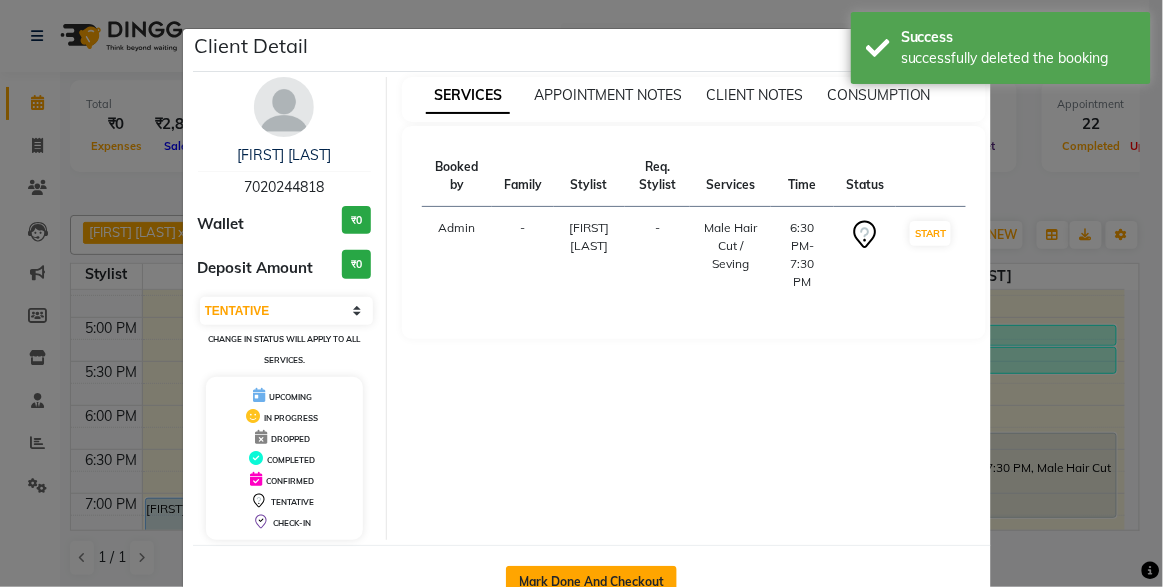 click on "Mark Done And Checkout" 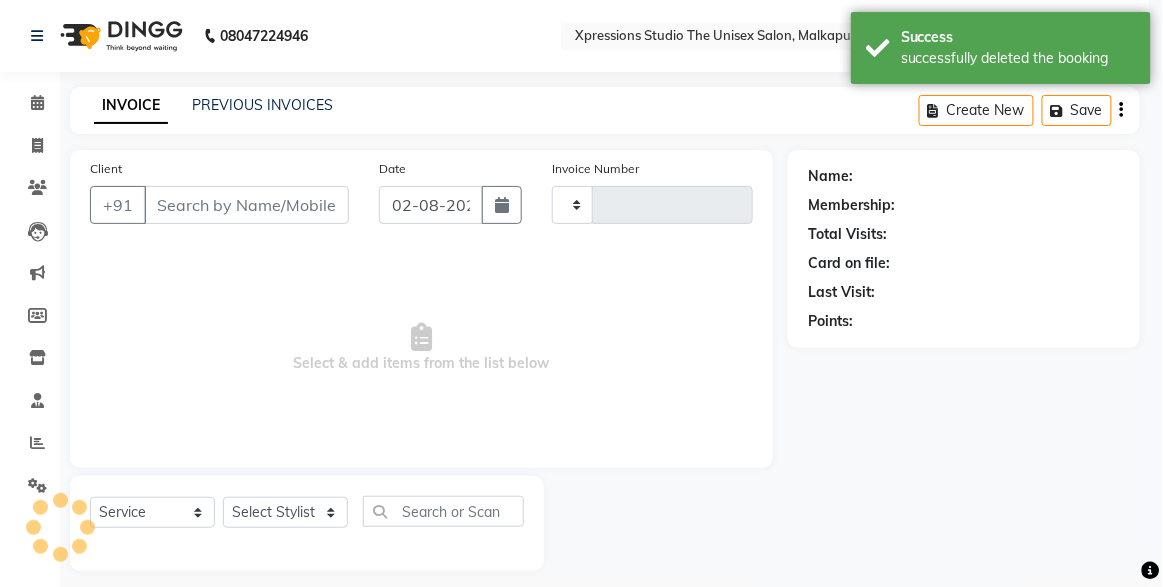 type on "3700" 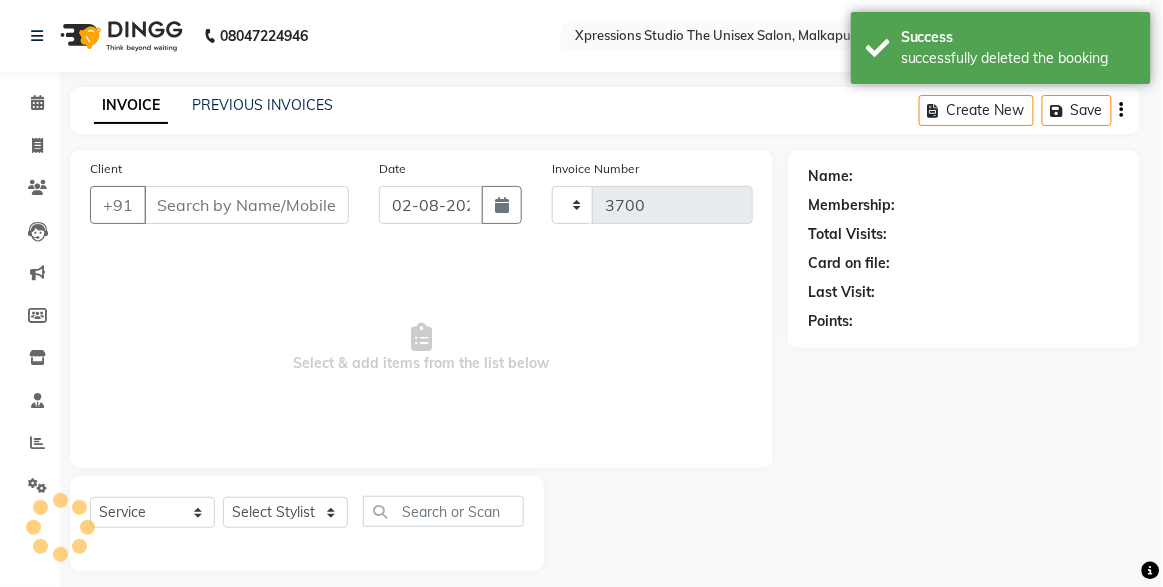 select on "7003" 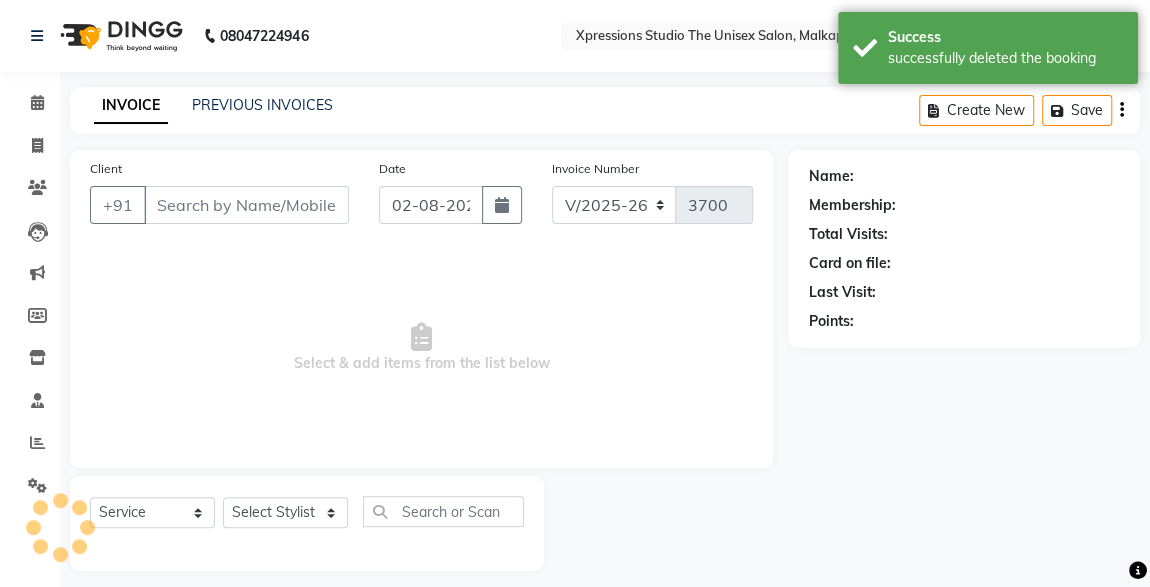 type on "7020244818" 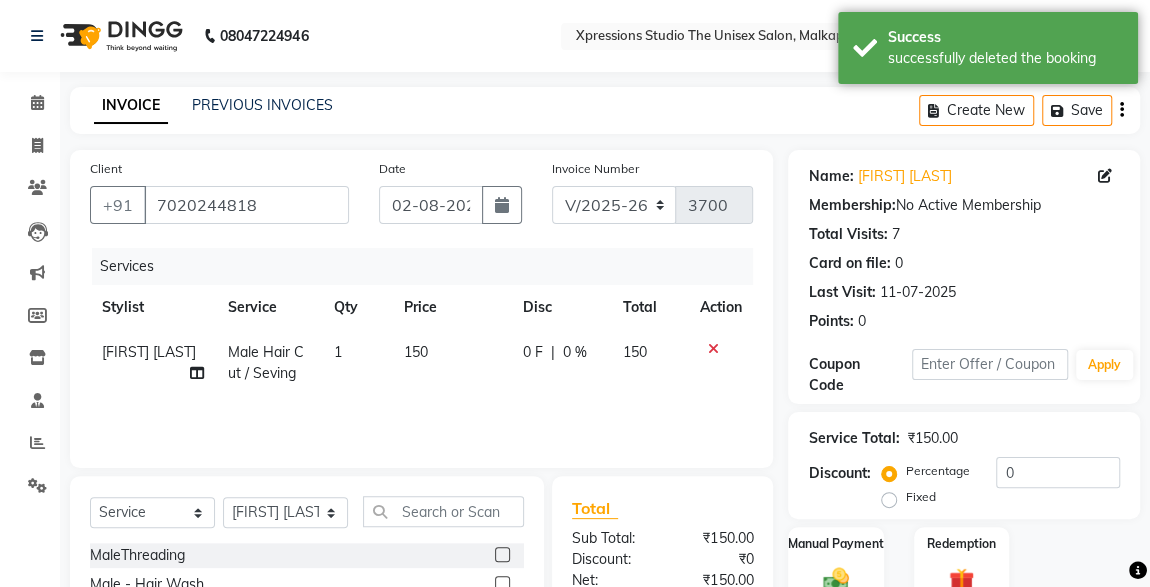 scroll, scrollTop: 212, scrollLeft: 0, axis: vertical 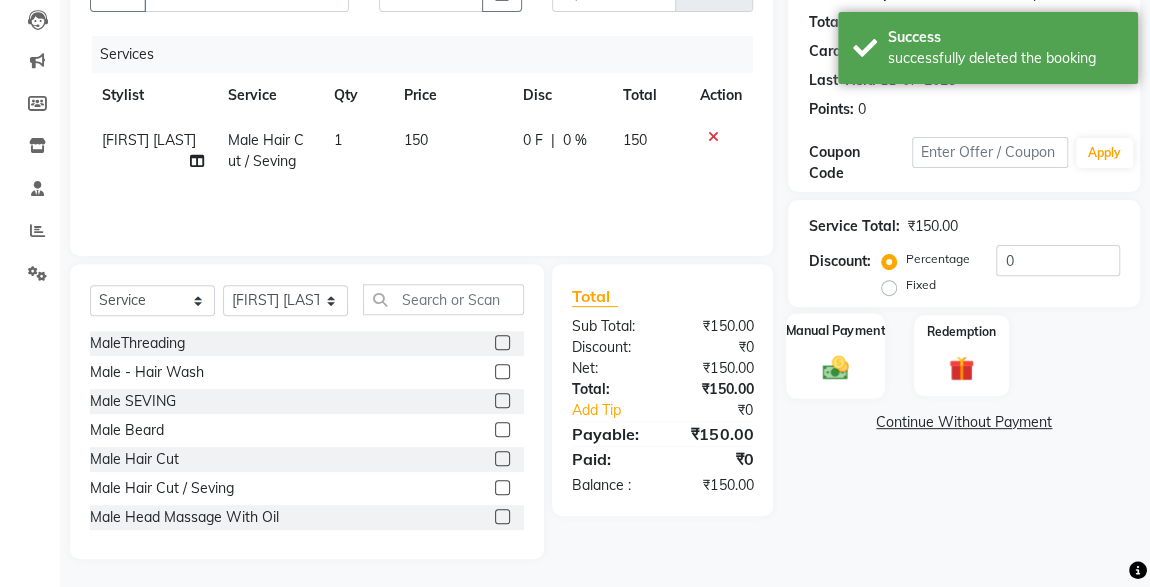 click 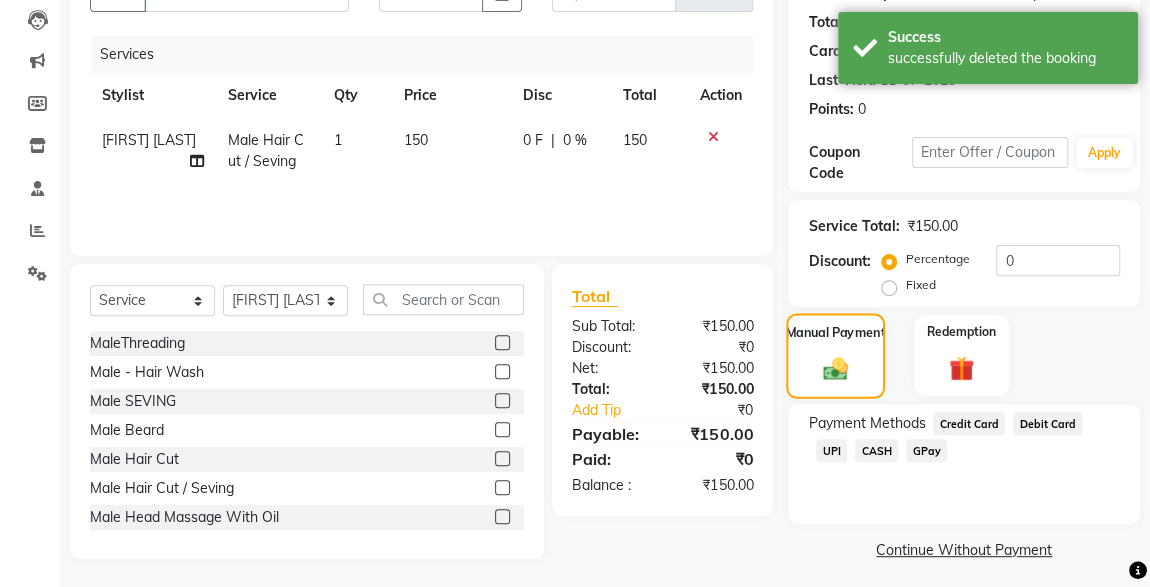 click on "CASH" 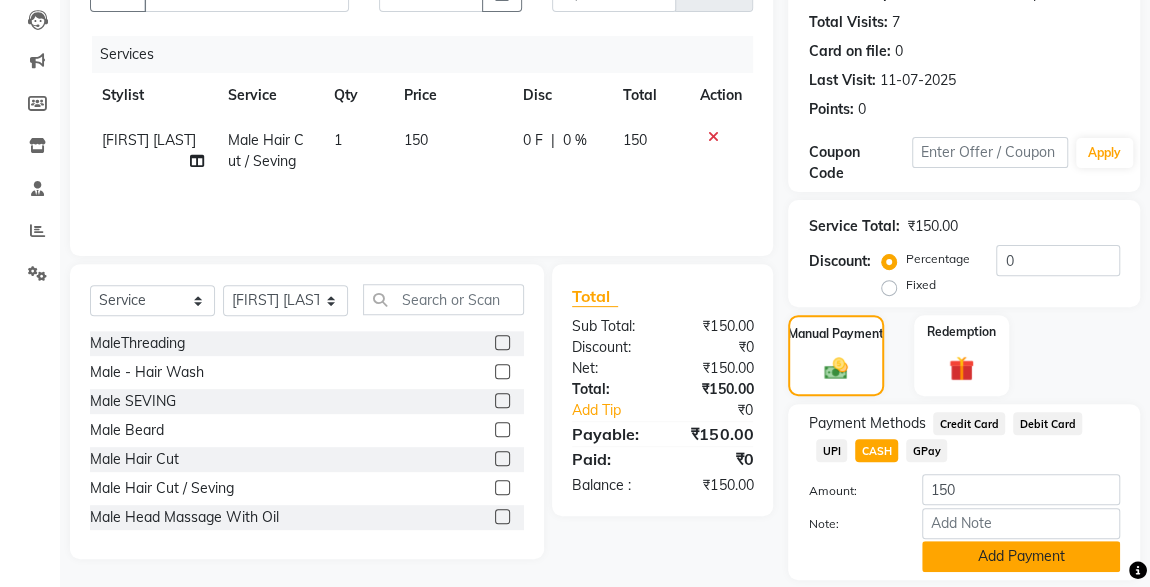 click on "Add Payment" 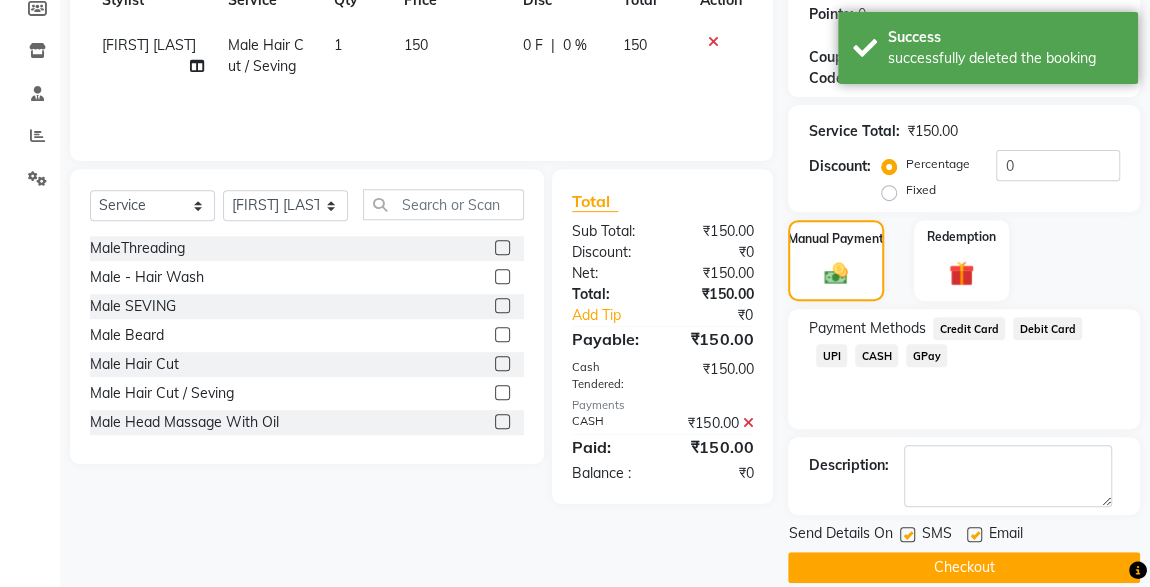 scroll, scrollTop: 330, scrollLeft: 0, axis: vertical 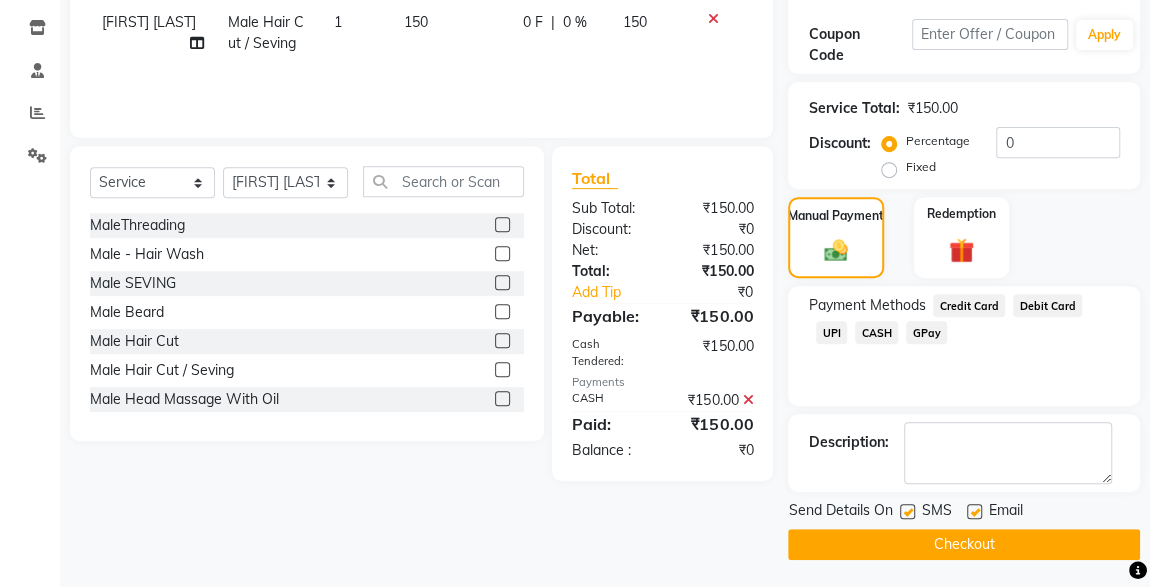 click on "SMS" 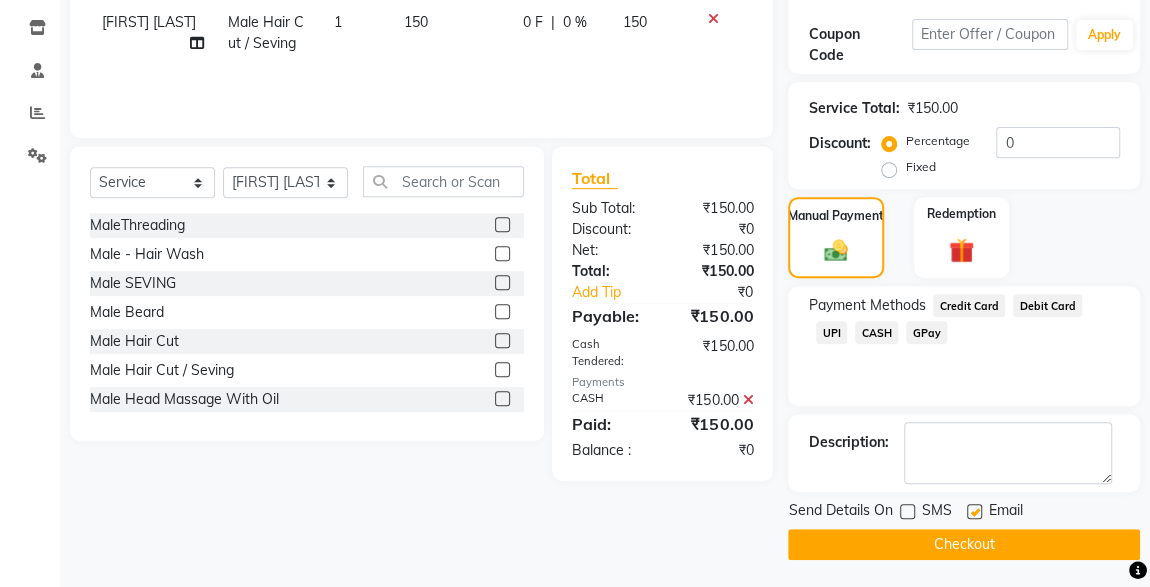 click on "Checkout" 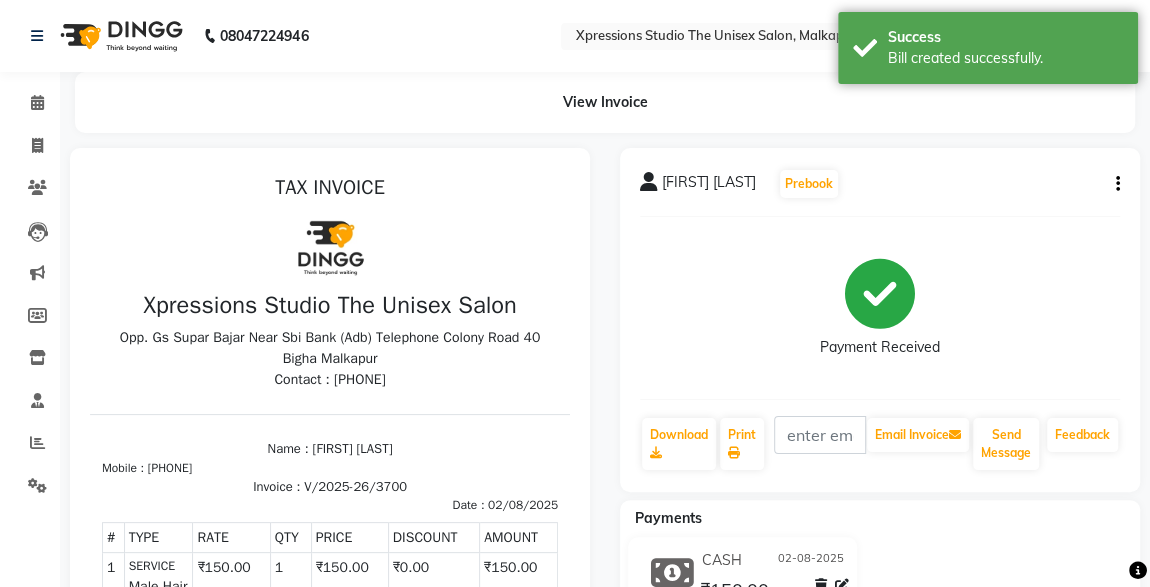 scroll, scrollTop: 0, scrollLeft: 0, axis: both 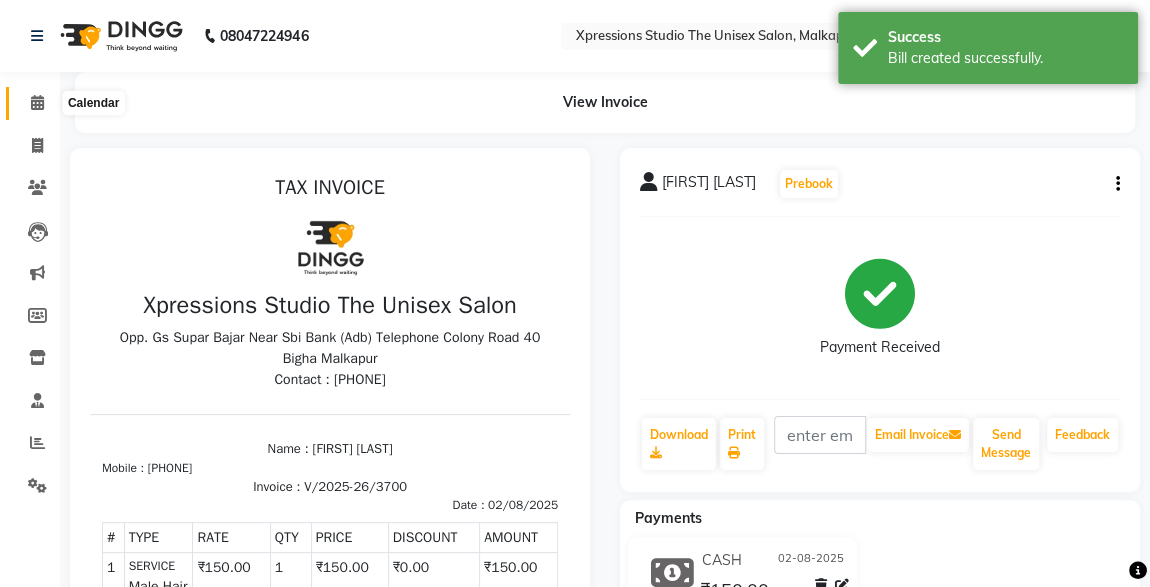 click 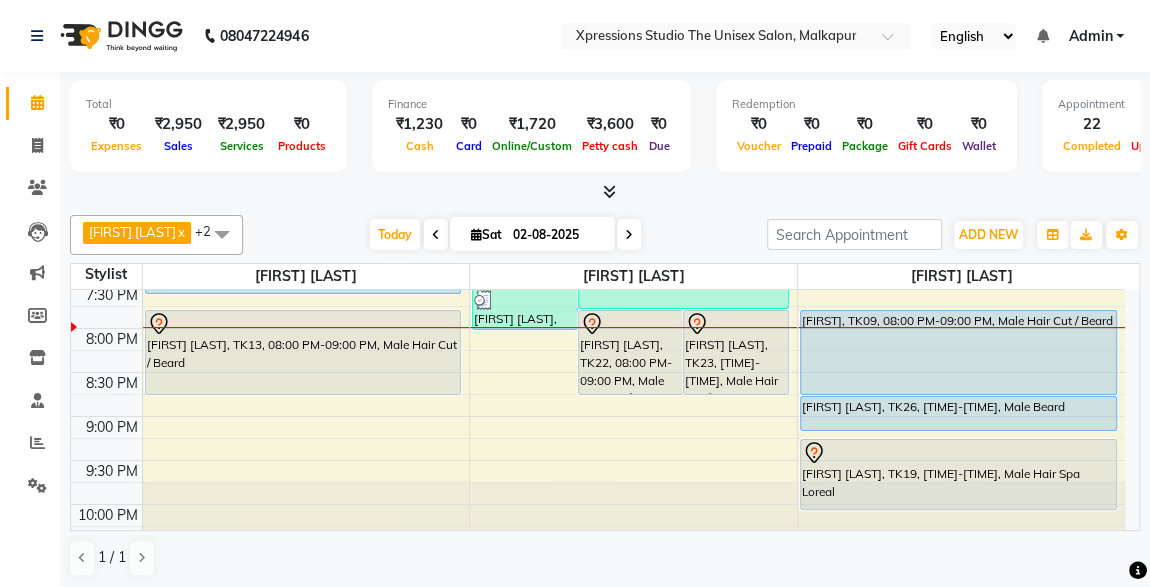 scroll, scrollTop: 1001, scrollLeft: 0, axis: vertical 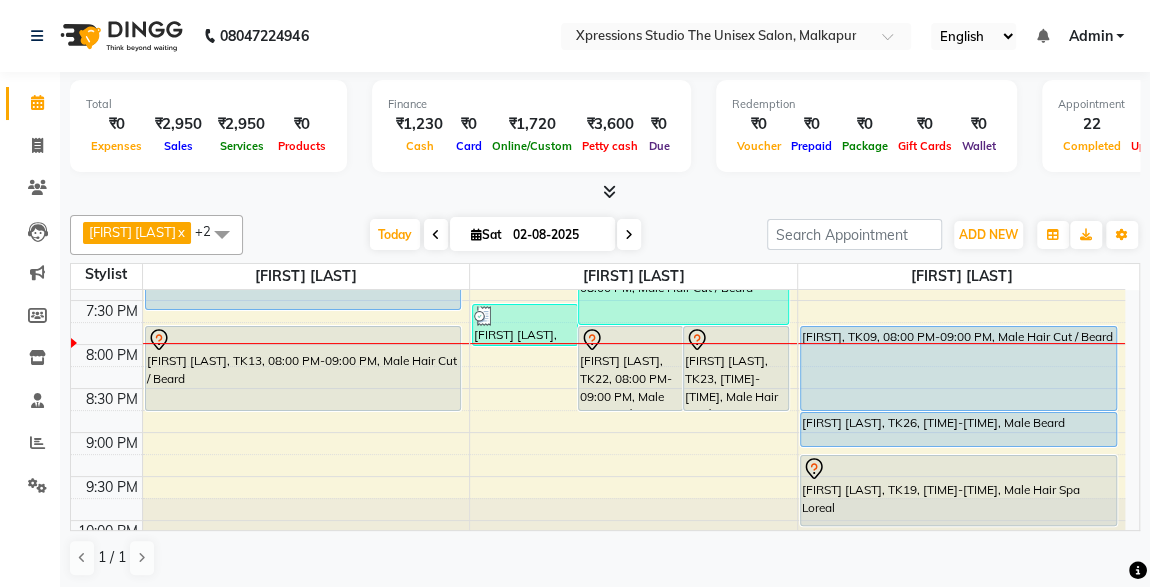 click on "[FIRST] [LAST], TK26, [TIME]-[TIME], Male  Beard" at bounding box center (958, 429) 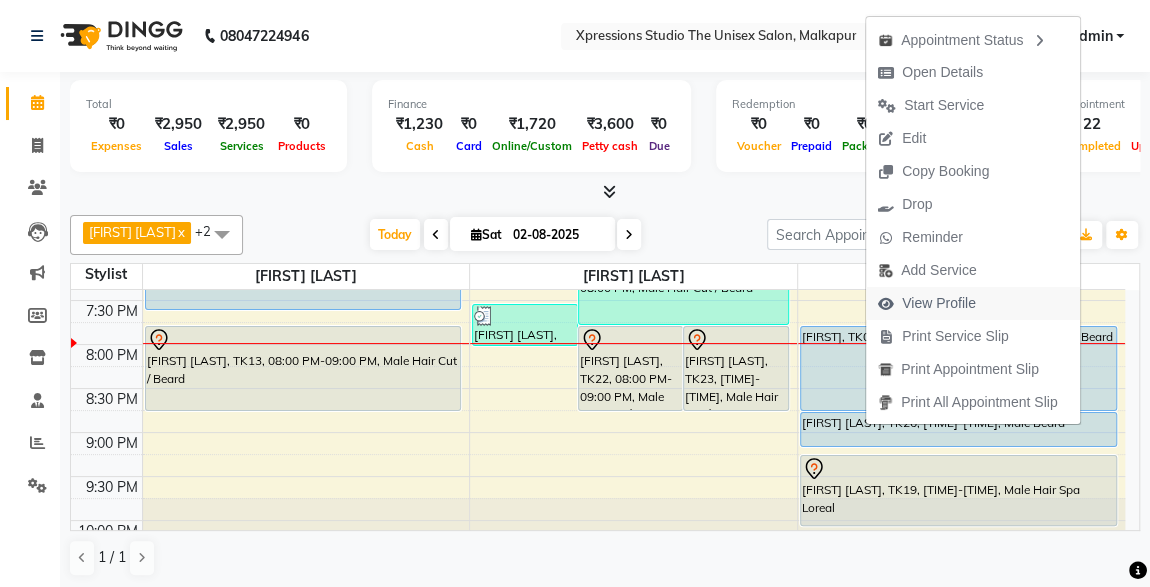 click on "View Profile" at bounding box center (939, 303) 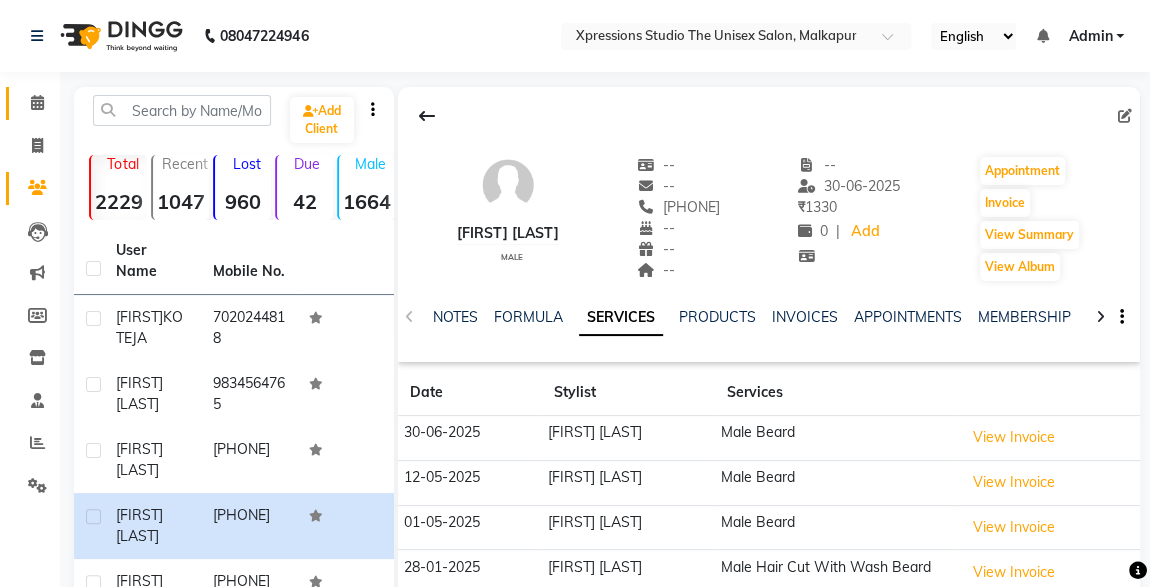 click on "Calendar" 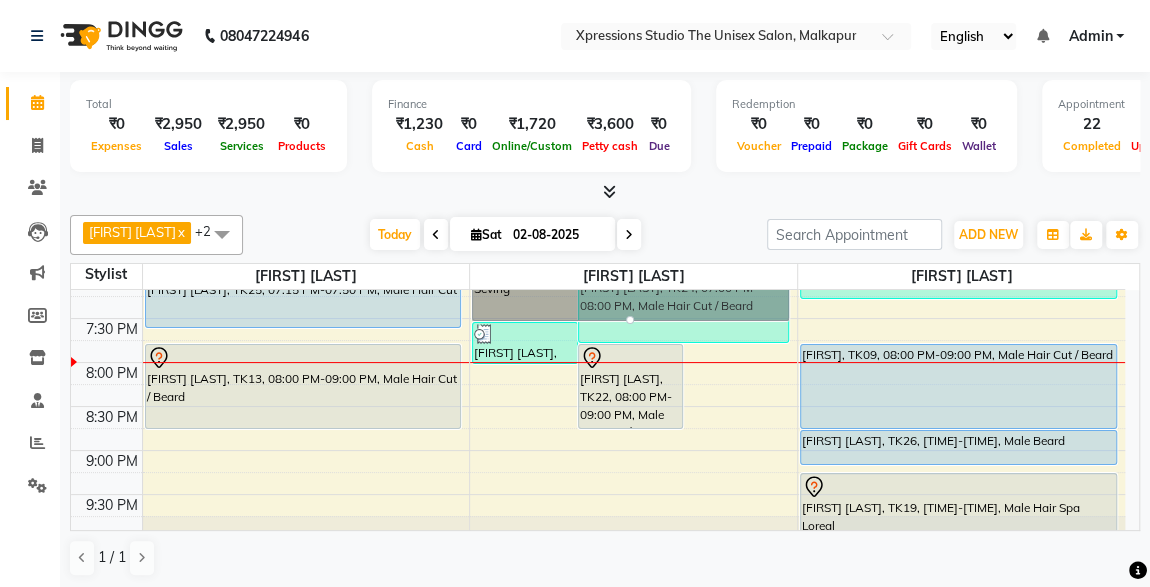 scroll, scrollTop: 947, scrollLeft: 0, axis: vertical 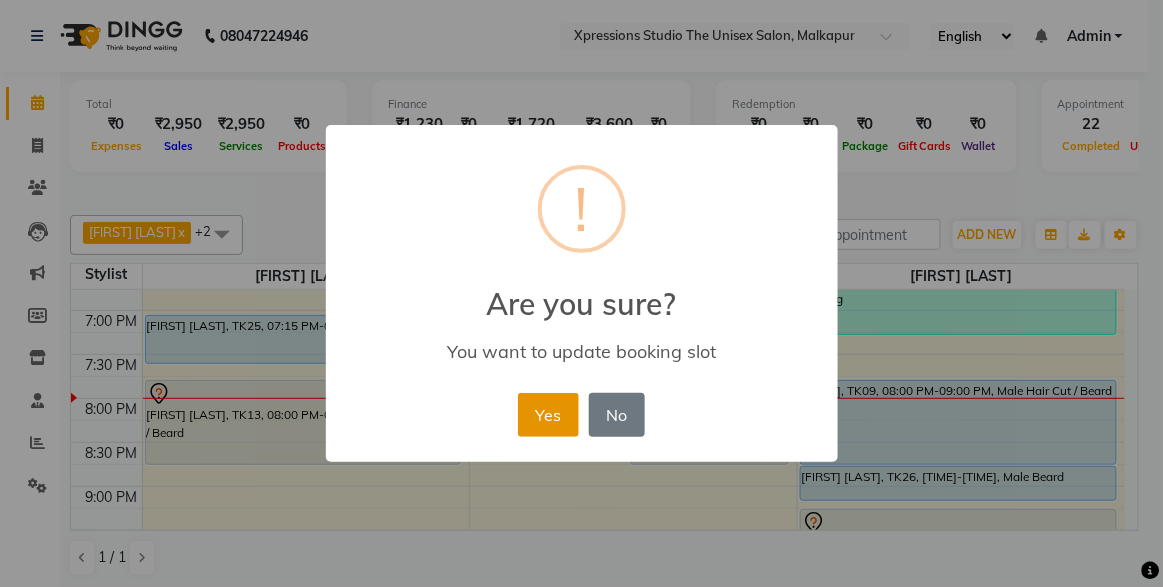 click on "Yes" at bounding box center (548, 415) 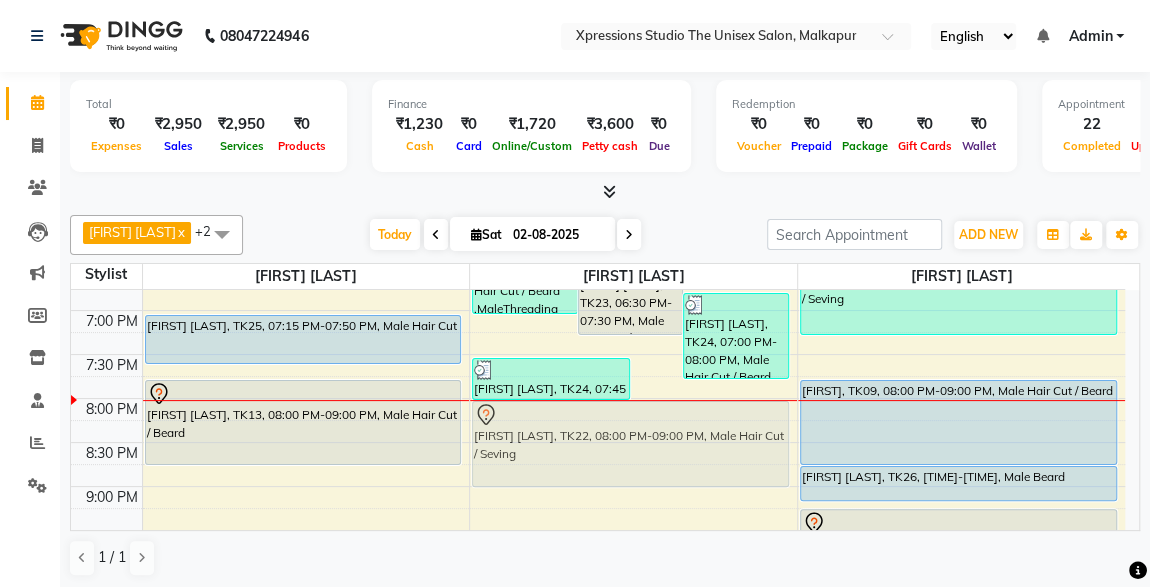 drag, startPoint x: 719, startPoint y: 409, endPoint x: 719, endPoint y: 433, distance: 24 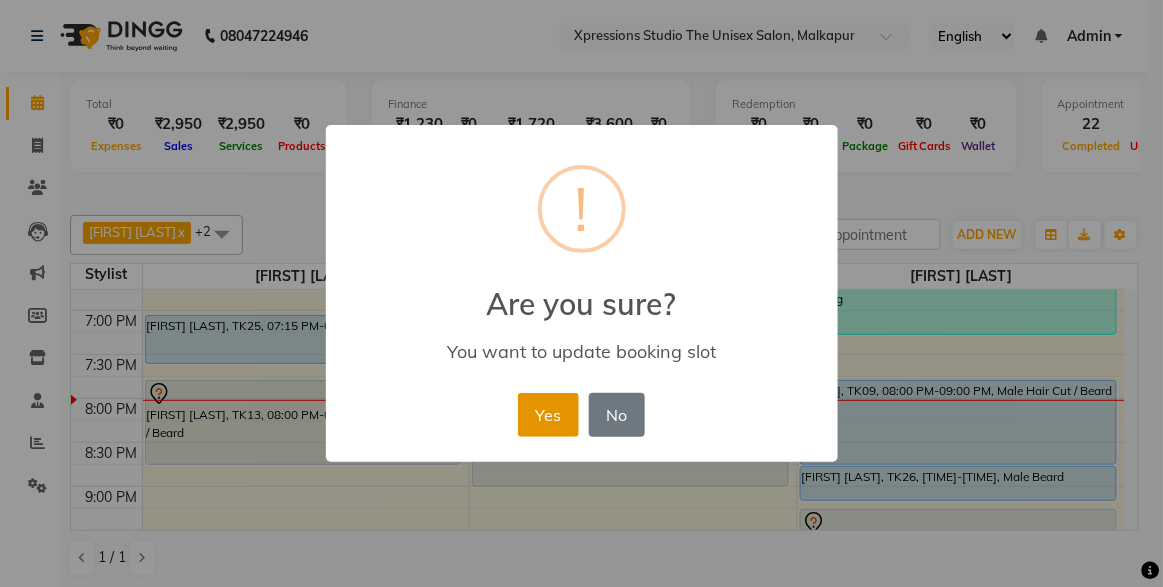 click on "Yes" at bounding box center (548, 415) 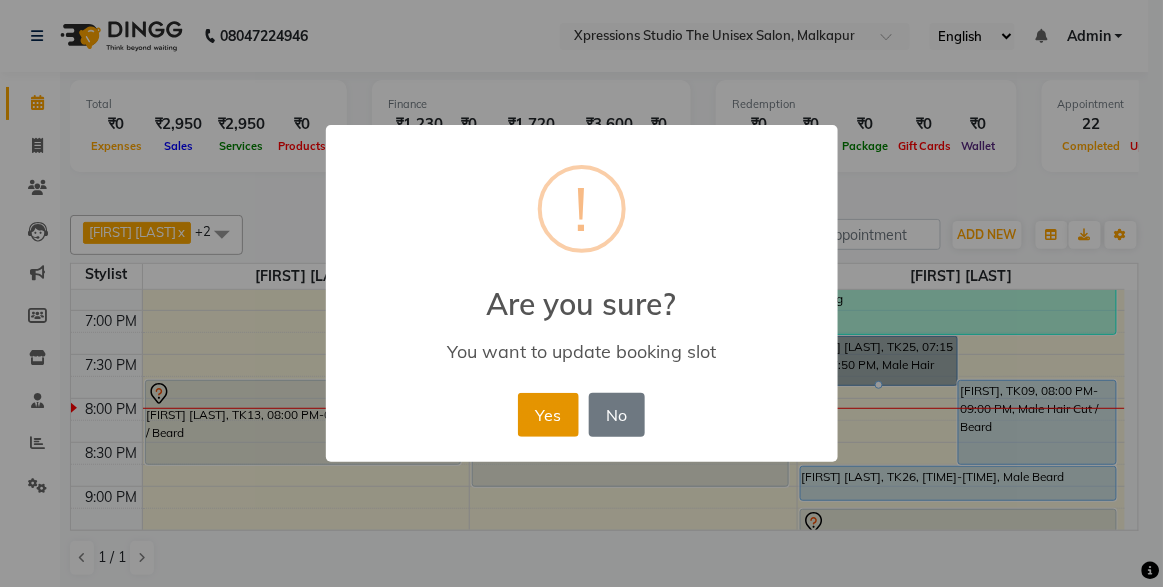 click on "Yes" at bounding box center [548, 415] 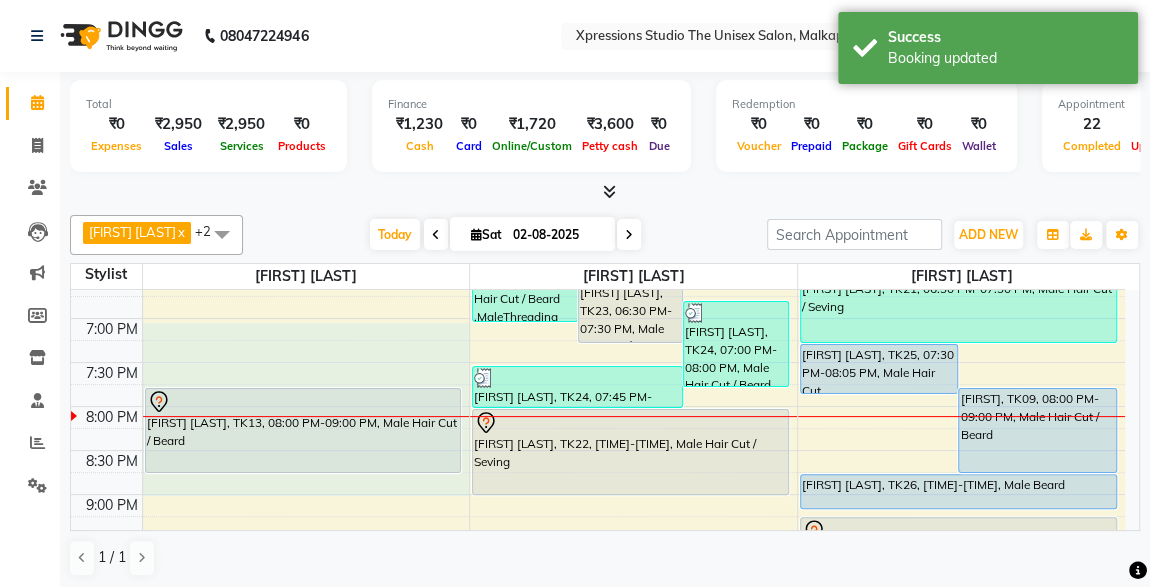 scroll, scrollTop: 933, scrollLeft: 0, axis: vertical 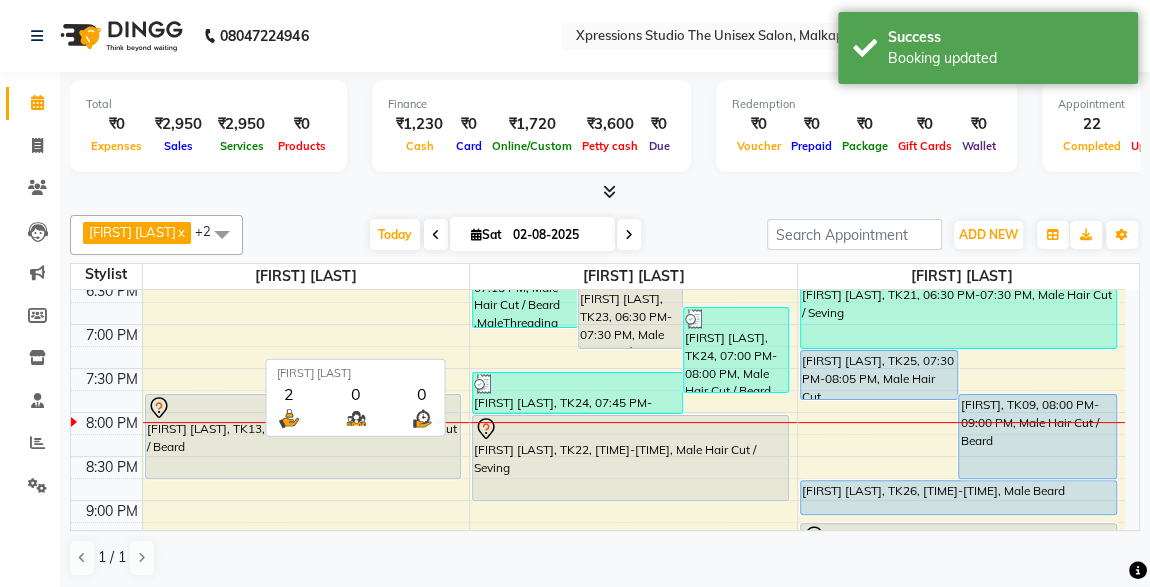 drag, startPoint x: 190, startPoint y: 478, endPoint x: 273, endPoint y: 275, distance: 219.31256 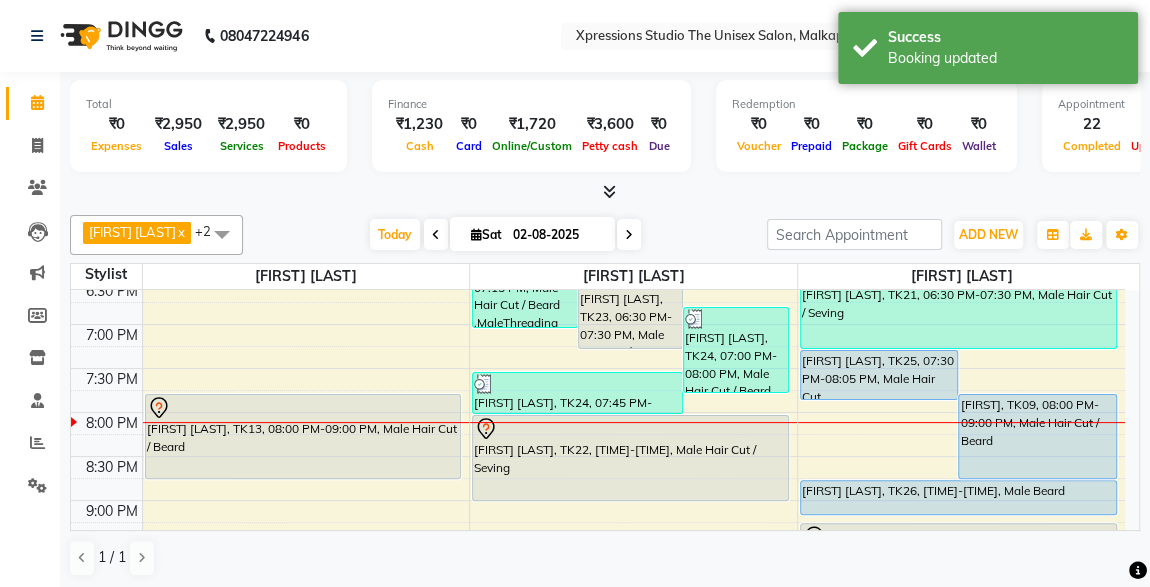 click on "[FIRST] [LAST], TK22, [TIME]-[TIME], Male Hair Cut / Seving" at bounding box center [630, 458] 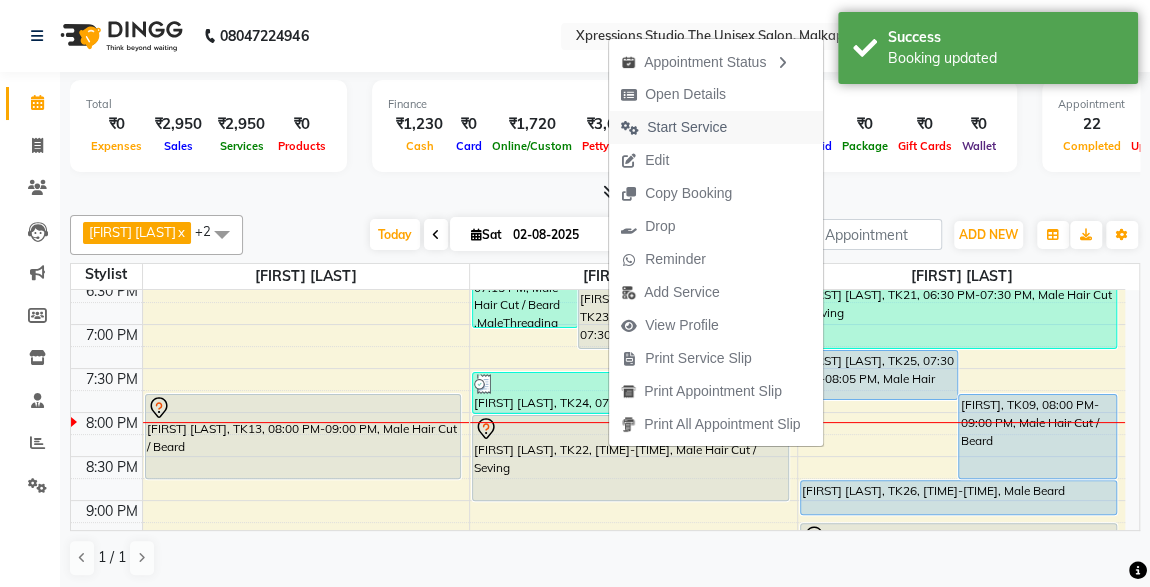 click on "Start Service" at bounding box center (687, 127) 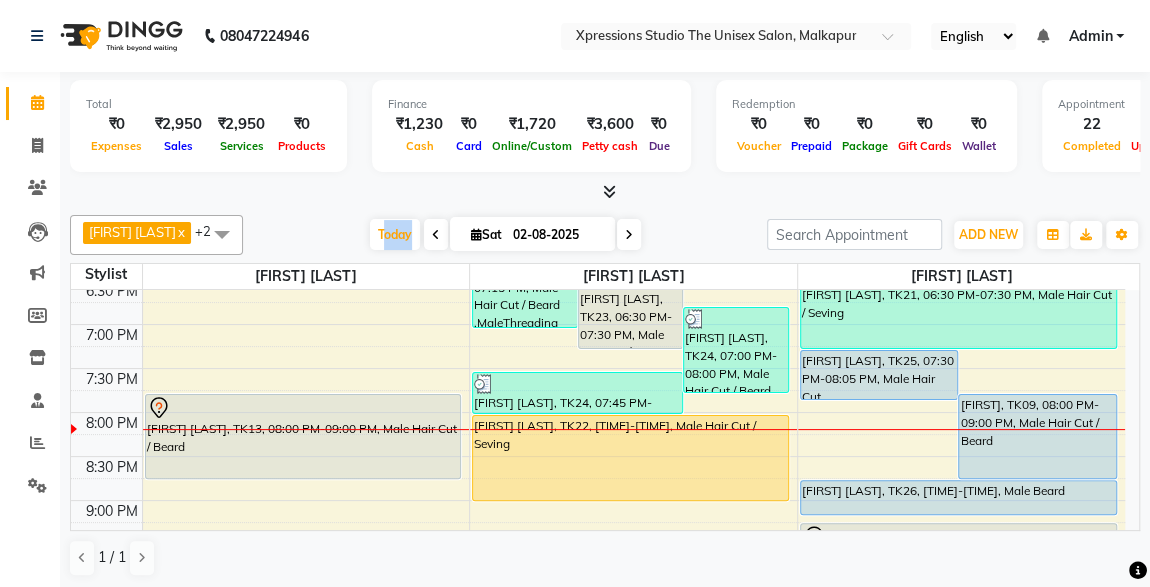 drag, startPoint x: 404, startPoint y: 236, endPoint x: 501, endPoint y: 231, distance: 97.128784 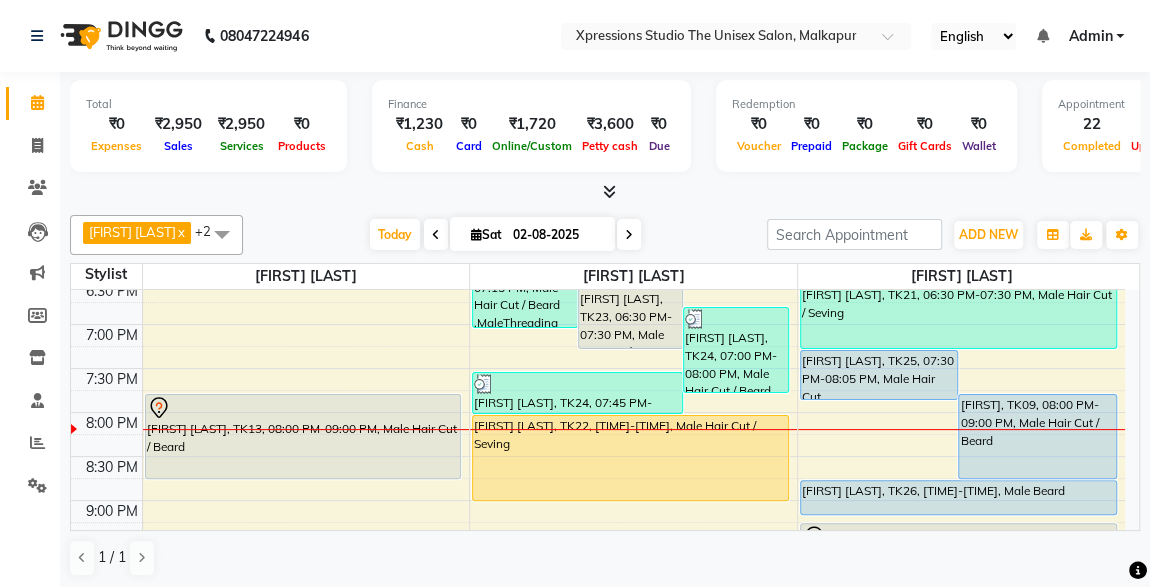 select on "8" 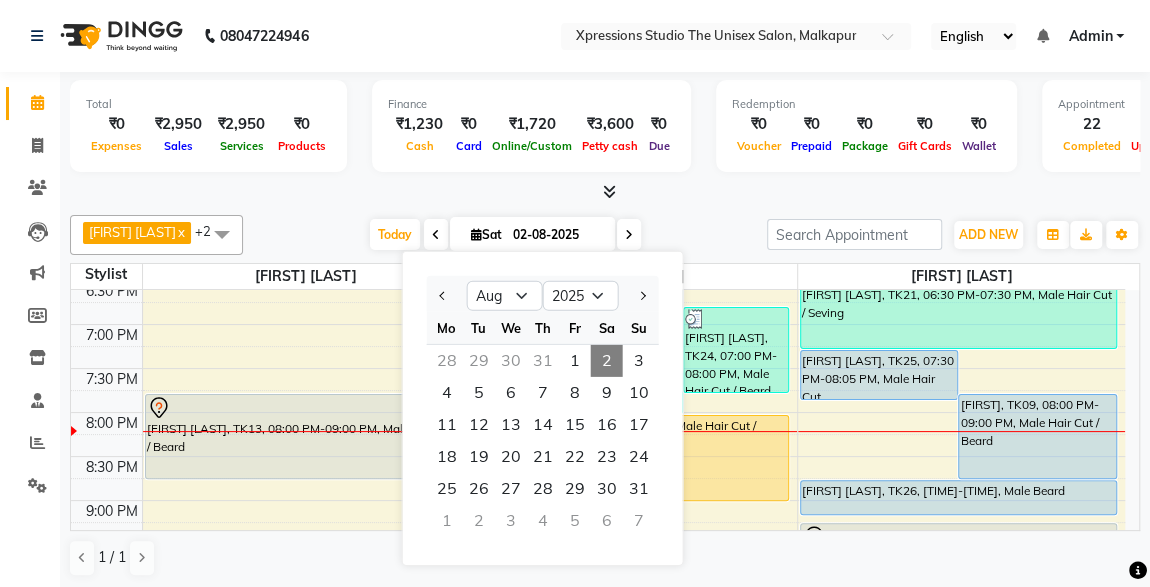 click at bounding box center (605, 192) 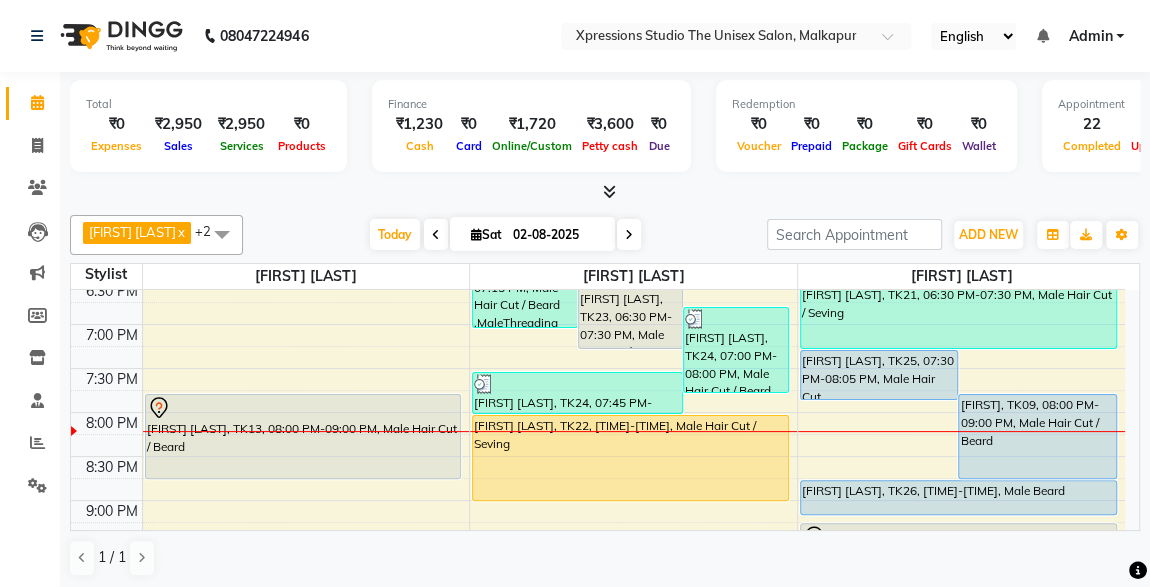click on "[FIRST], TK09, 08:00 PM-09:00 PM, Male Hair Cut / Beard" at bounding box center [1037, 436] 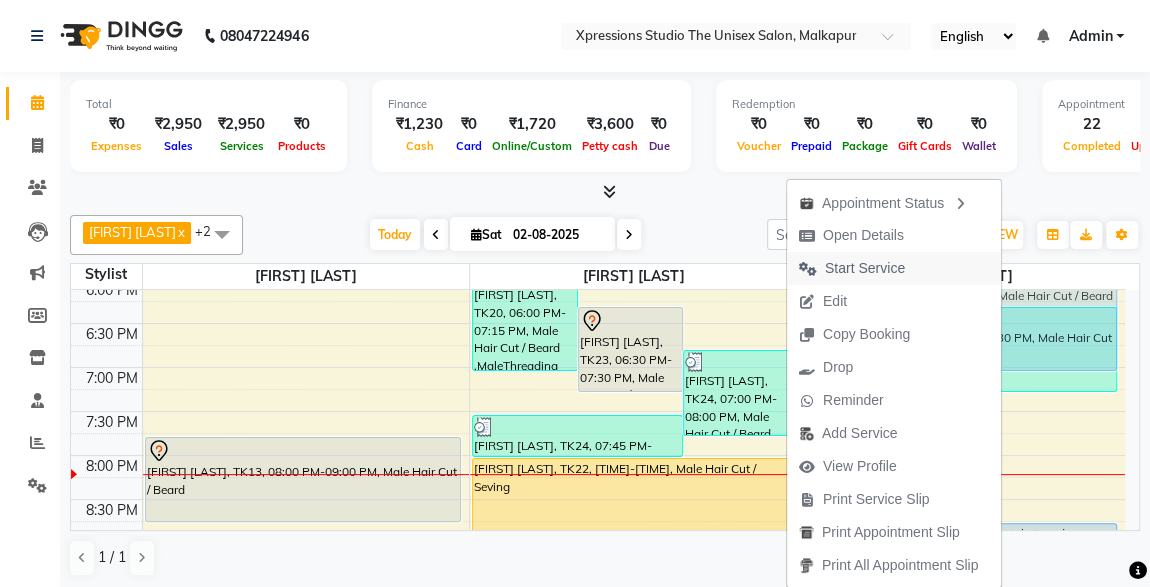 scroll, scrollTop: 886, scrollLeft: 0, axis: vertical 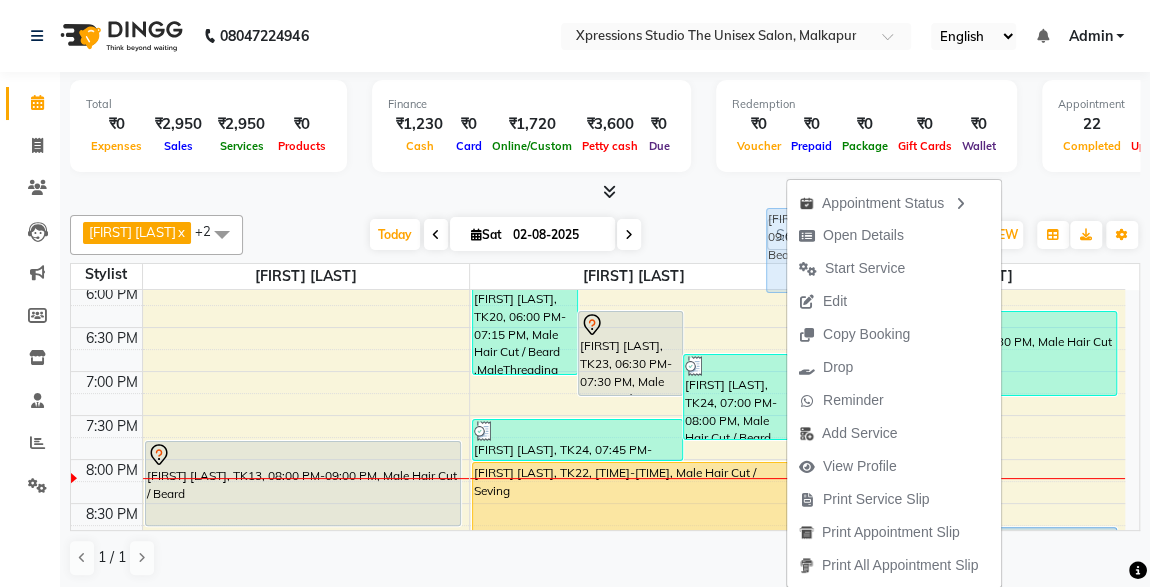 drag, startPoint x: 1001, startPoint y: 448, endPoint x: 827, endPoint y: 265, distance: 252.51732 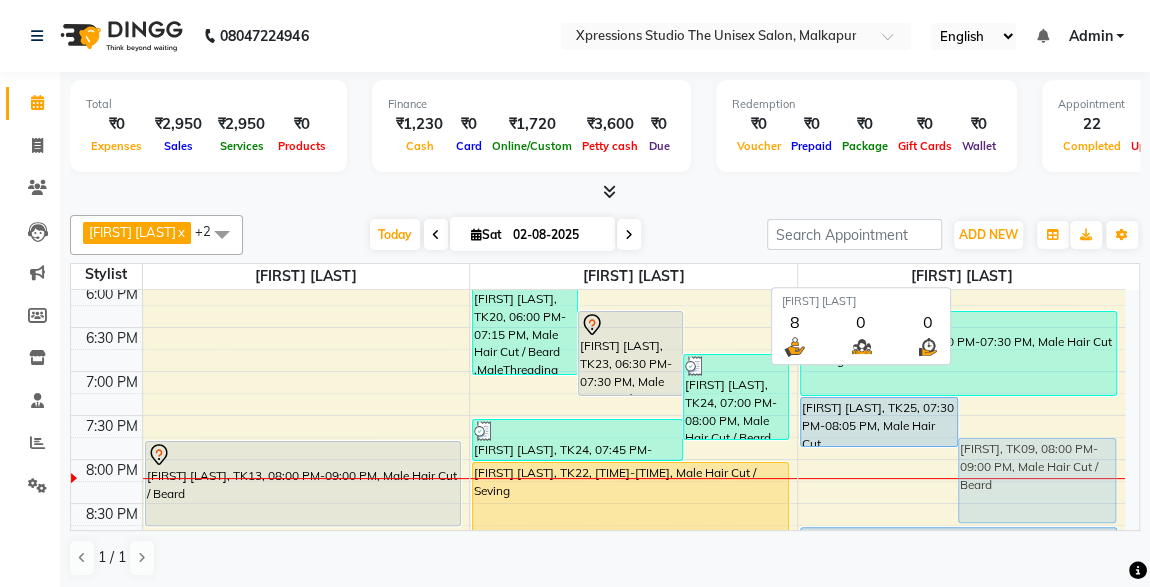 click on "[FIRST] [LAST]" at bounding box center (961, 276) 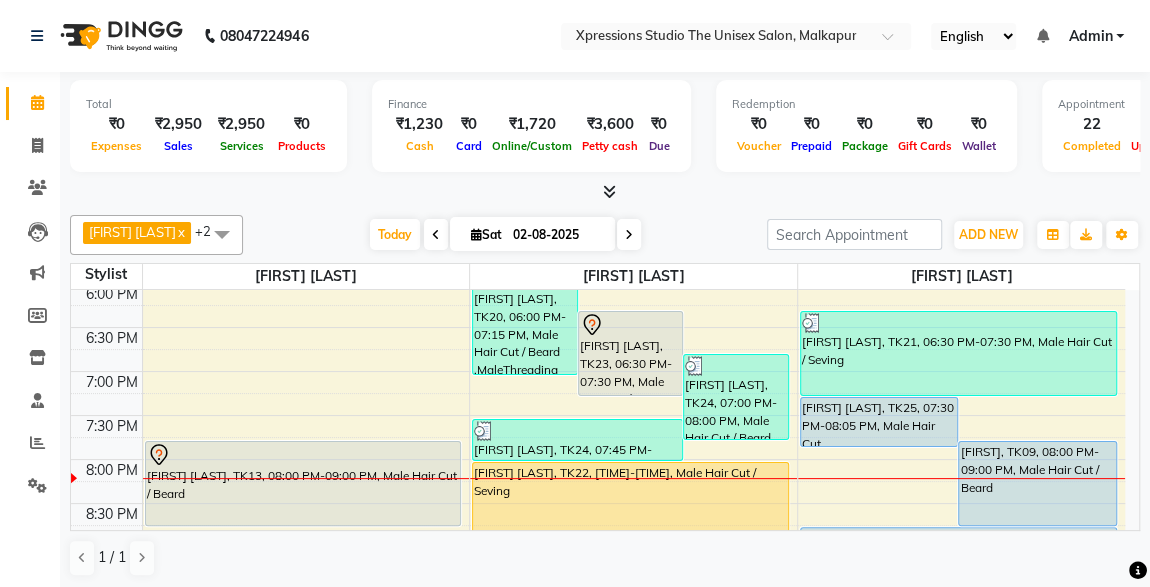 click on "[FIRST], TK09, 08:00 PM-09:00 PM, Male Hair Cut / Beard" at bounding box center [1037, 483] 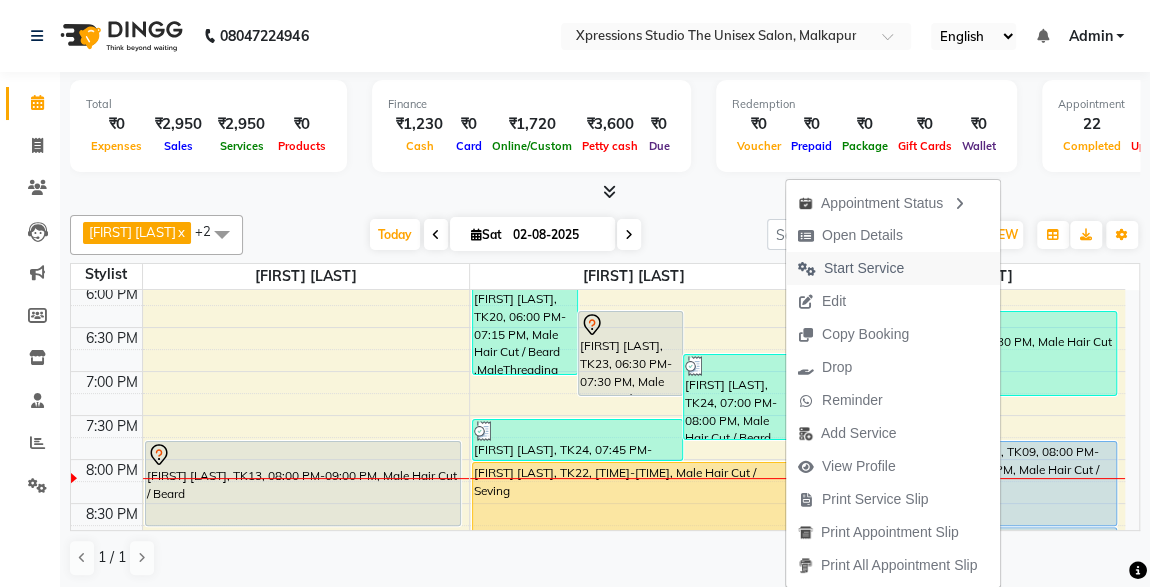 click on "Start Service" at bounding box center (864, 268) 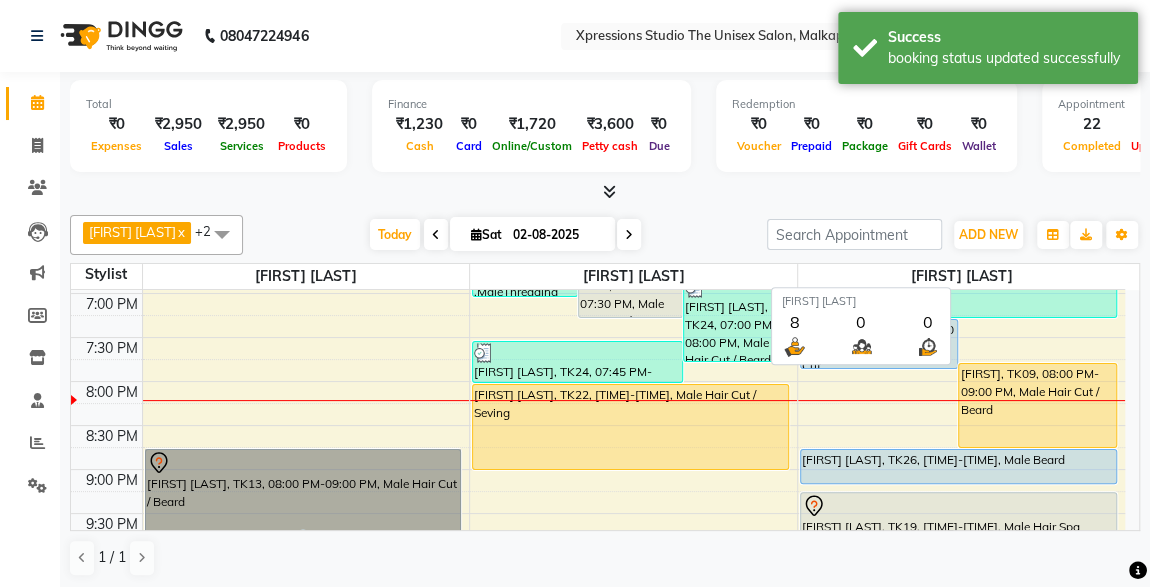 scroll, scrollTop: 969, scrollLeft: 0, axis: vertical 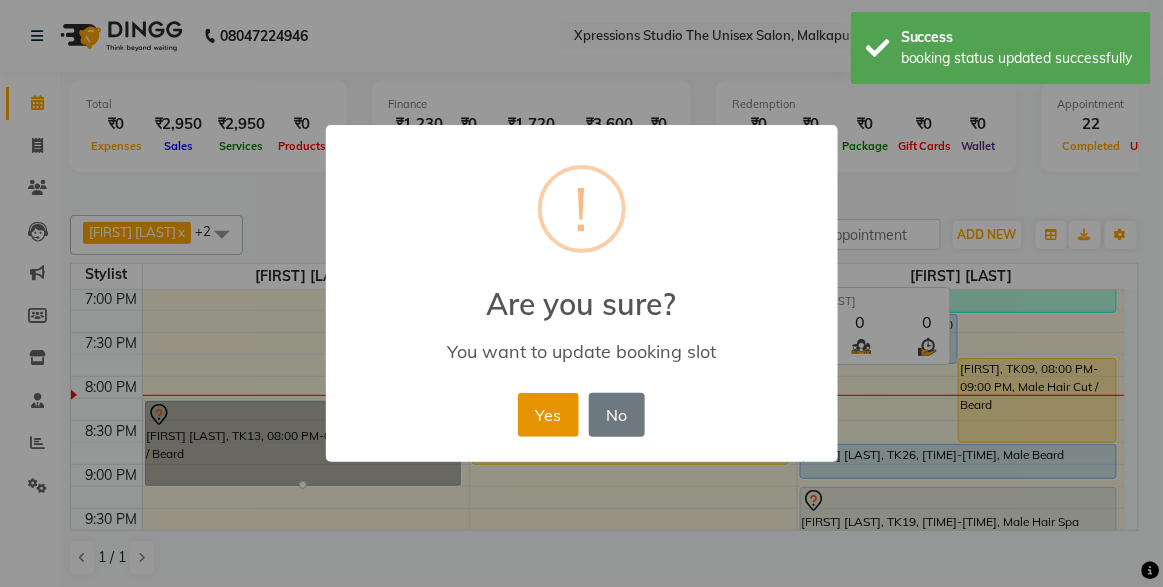 click on "Yes" at bounding box center [548, 415] 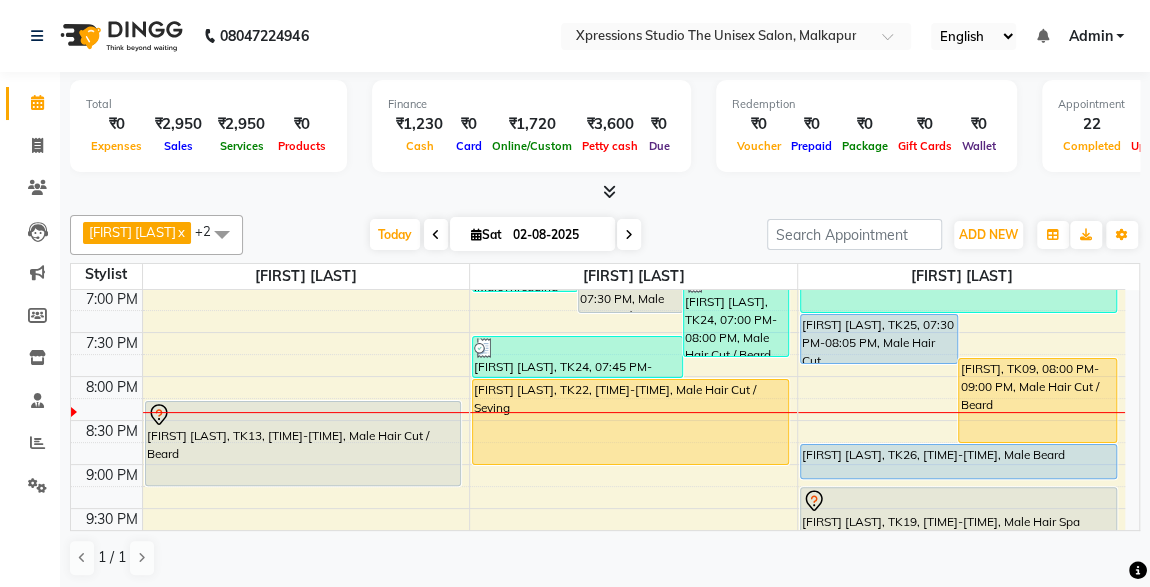 click at bounding box center [629, 235] 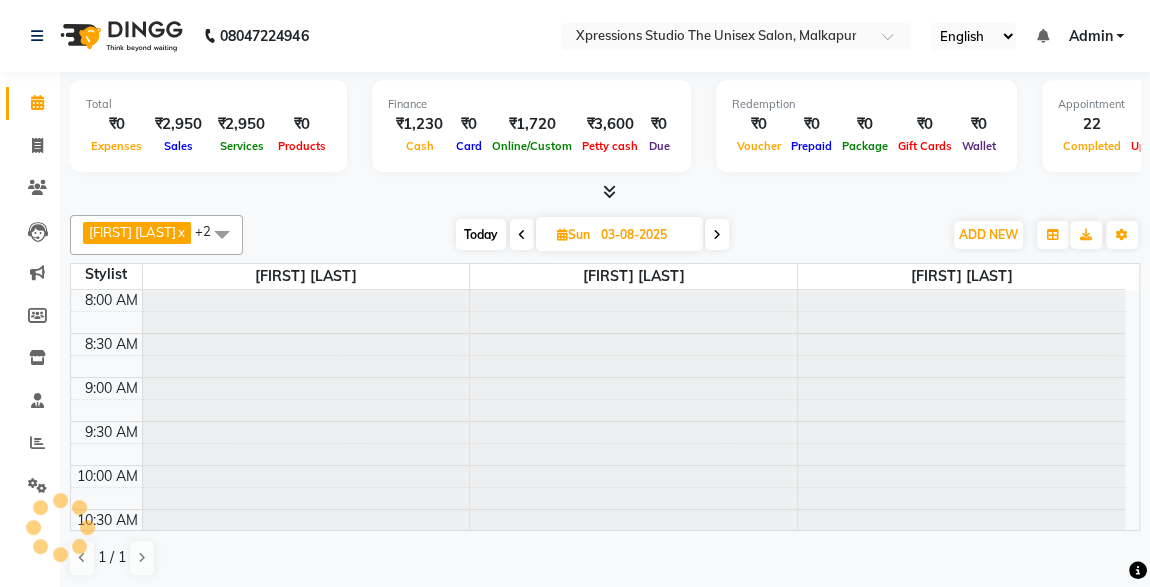 scroll, scrollTop: 1038, scrollLeft: 0, axis: vertical 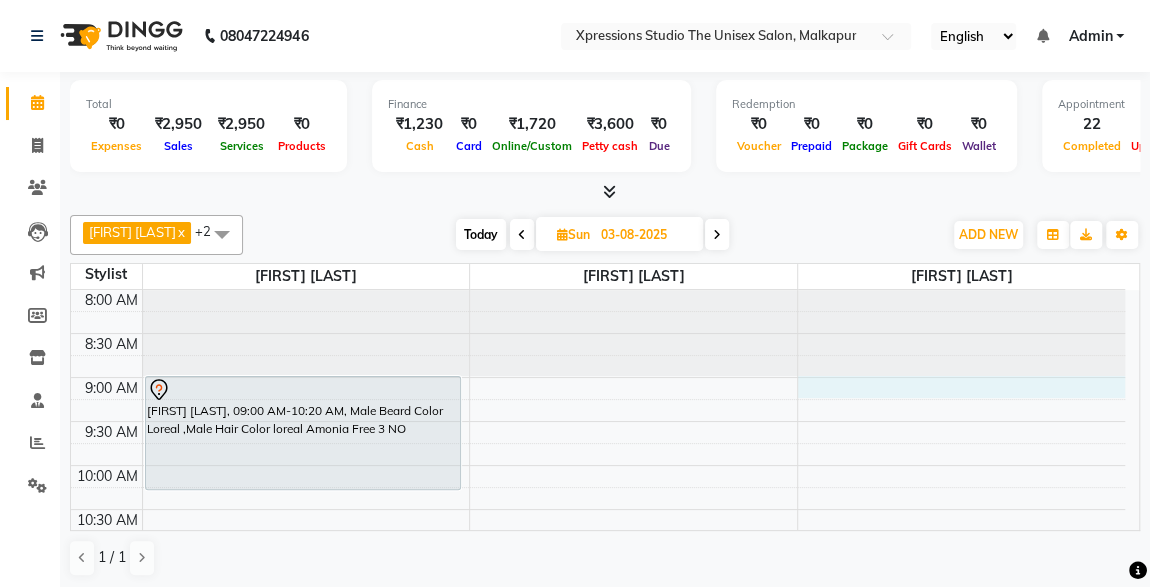 click on "[TIME] [TIME] [TIME] [TIME] [TIME] [TIME] [TIME] [TIME] [TIME] [TIME] [TIME] [TIME] [TIME] [TIME] [TIME] [TIME] [TIME] [TIME] [TIME] [TIME] [TIME] [TIME] [TIME] [TIME] [TIME] [TIME] [TIME] [TIME] [TIME] [TIME] [TIME] [FIRST] [LAST], [TIME]-[TIME], Male Beard Color Loreal ,Male Hair Color loreal Amonia Free 3 NO" at bounding box center (598, 949) 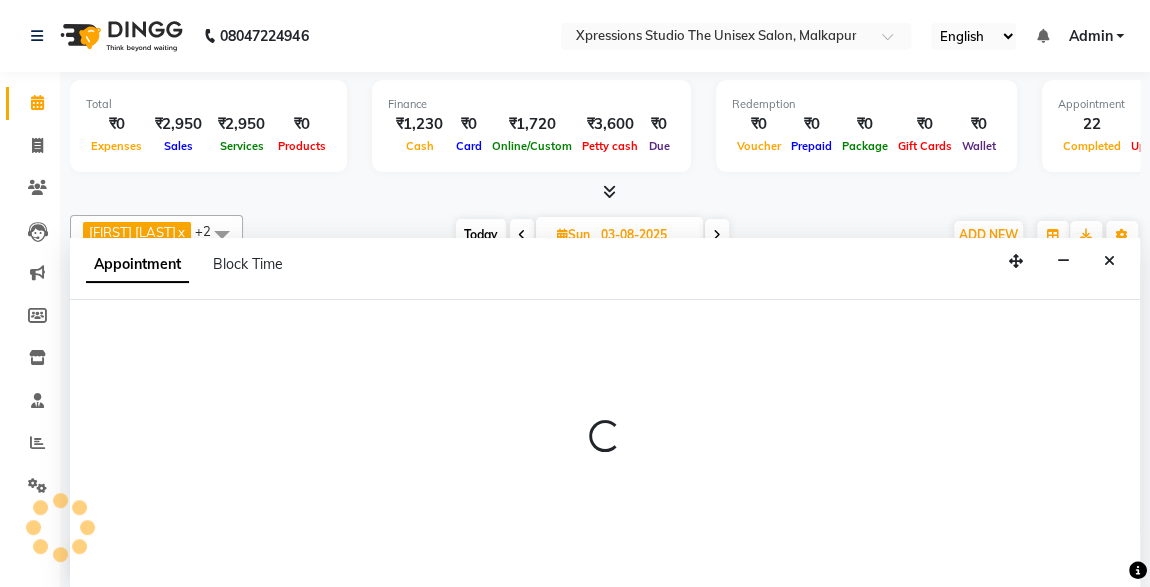 scroll, scrollTop: 0, scrollLeft: 0, axis: both 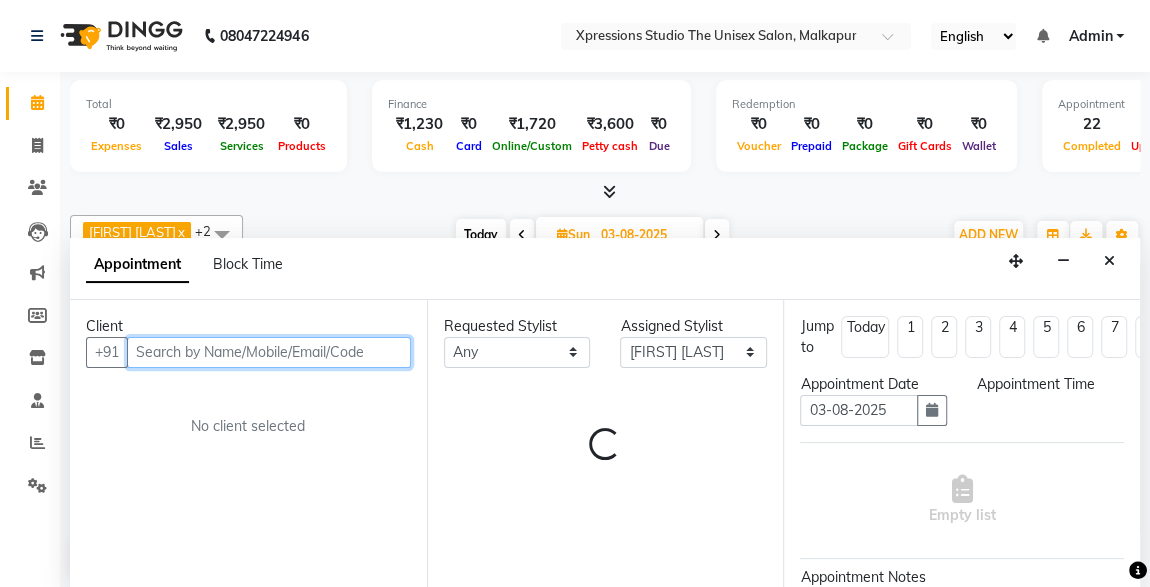 select on "540" 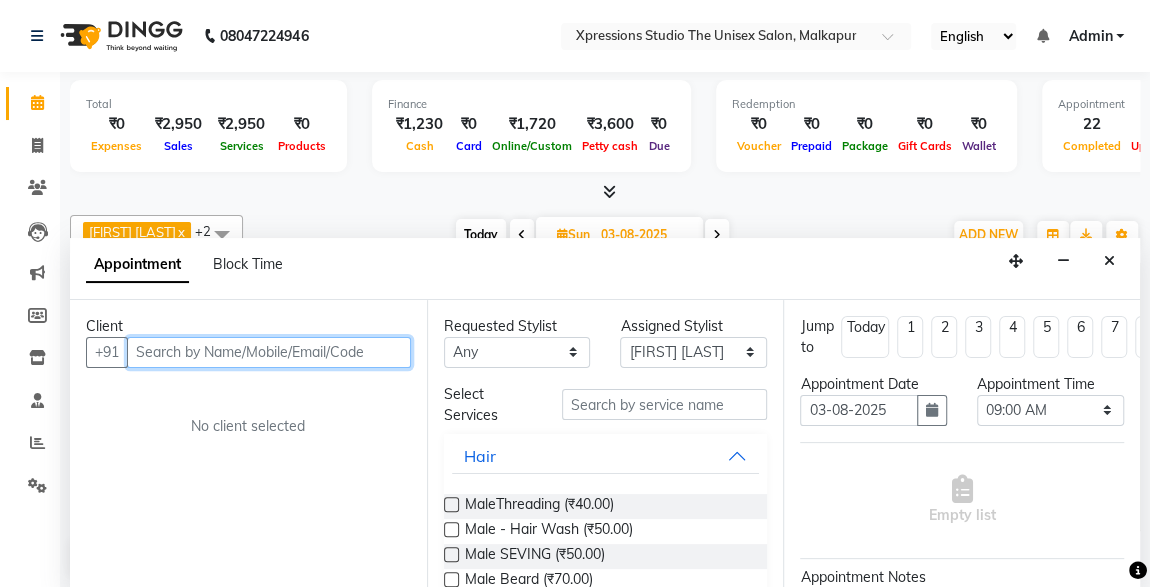 click at bounding box center (269, 352) 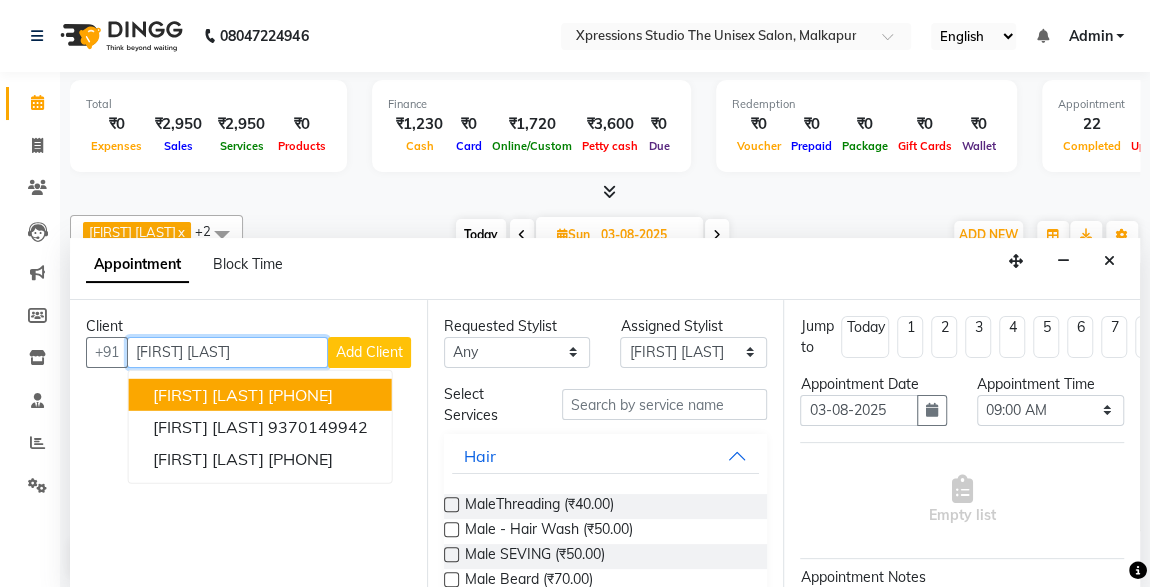 click on "[FIRST] [LAST]" at bounding box center [208, 394] 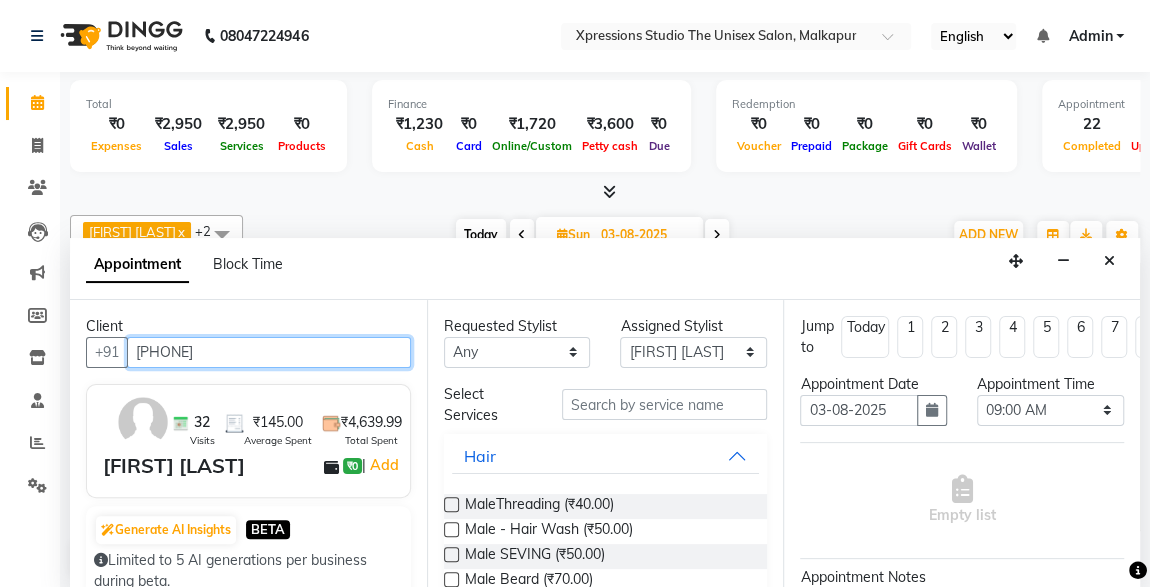 type on "[PHONE]" 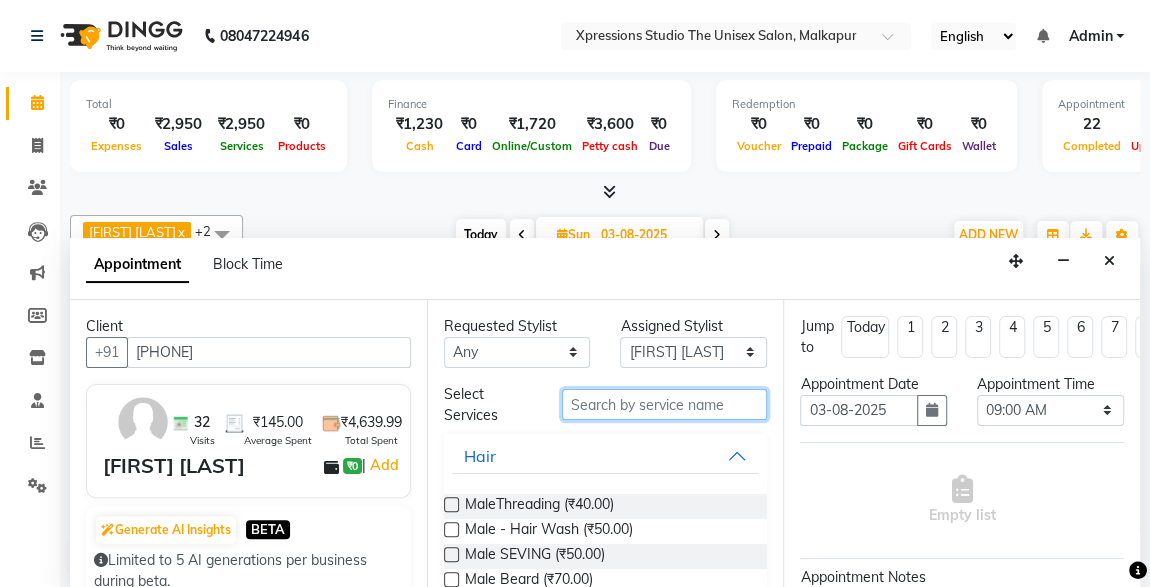 click at bounding box center [665, 404] 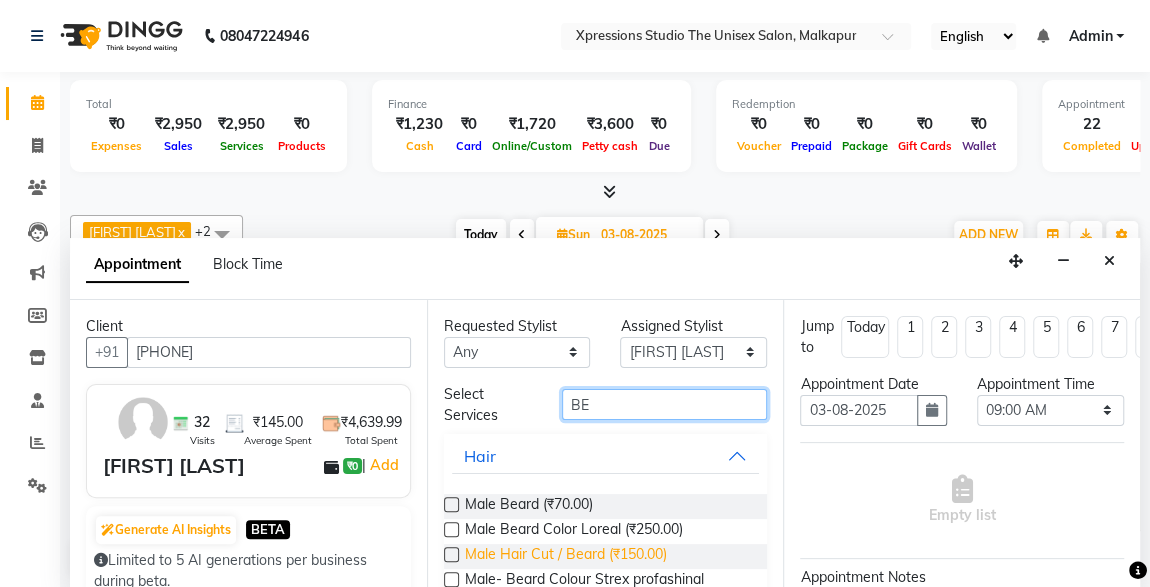 type on "BE" 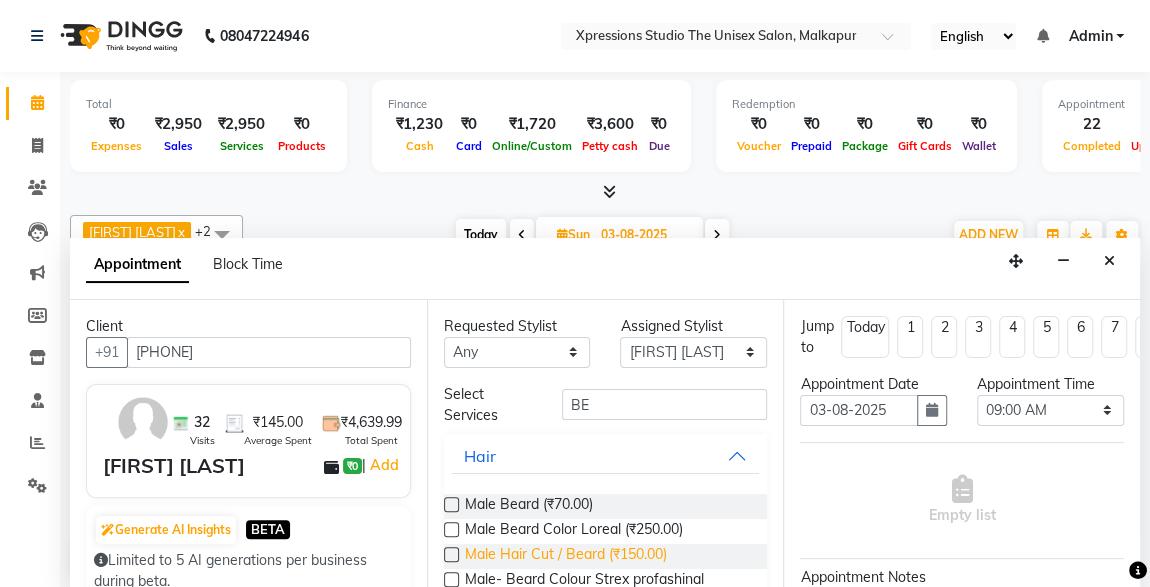 click on "Male Hair Cut / Beard  (₹150.00)" at bounding box center (566, 556) 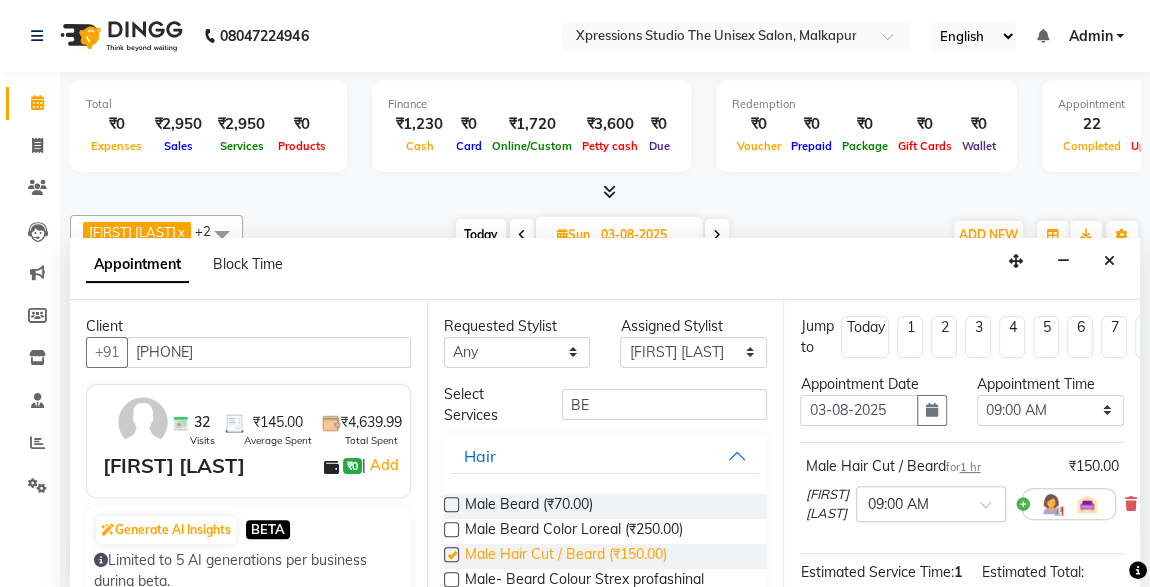 checkbox on "false" 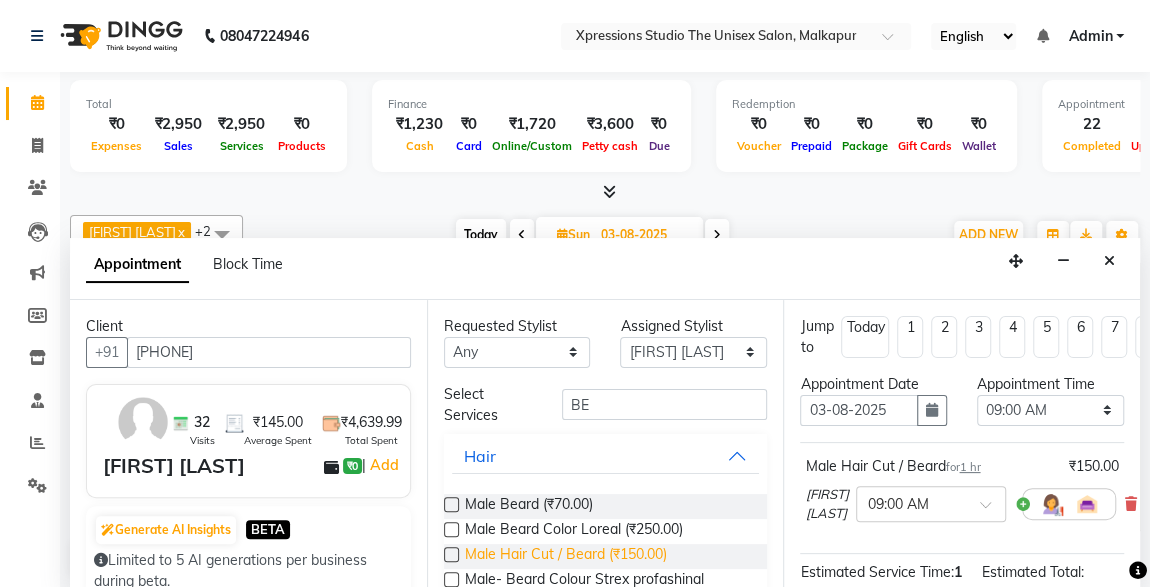 scroll, scrollTop: 289, scrollLeft: 0, axis: vertical 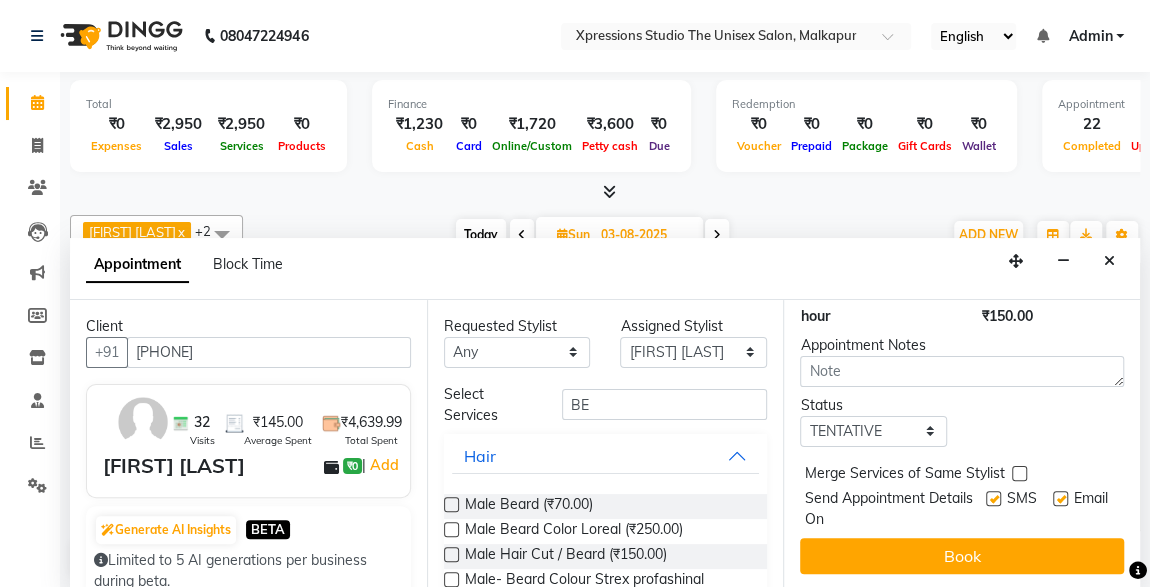 click at bounding box center [993, 498] 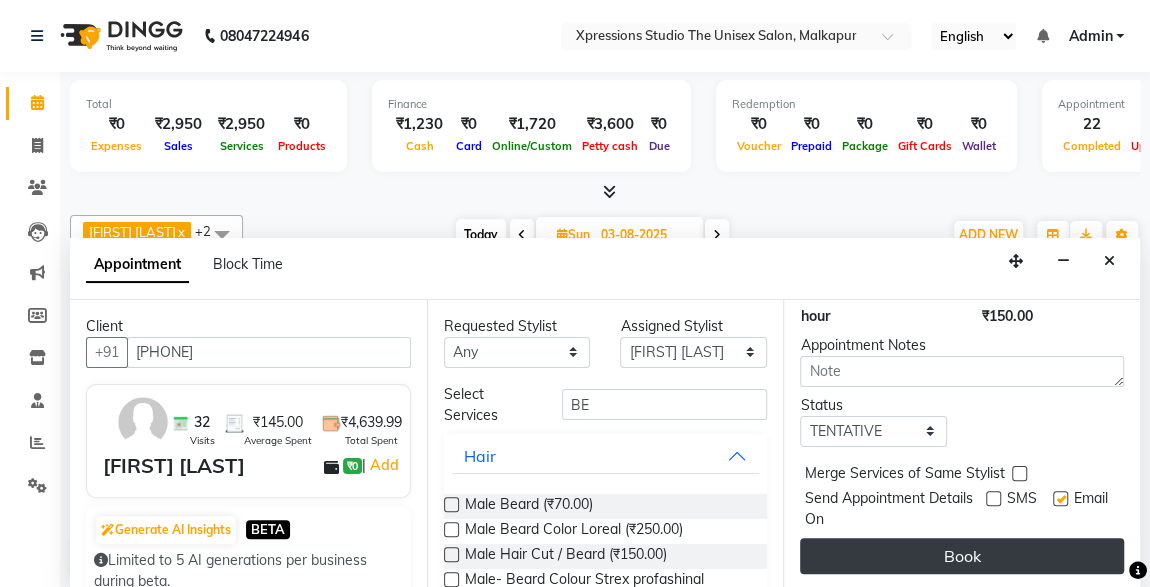 click on "Book" at bounding box center (962, 556) 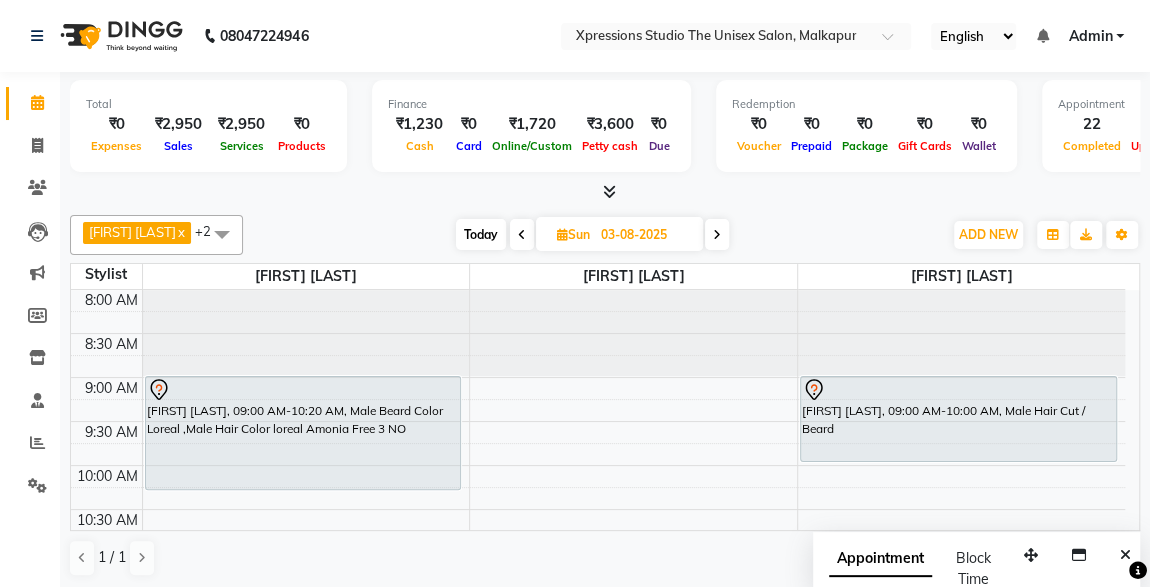 scroll, scrollTop: 0, scrollLeft: 0, axis: both 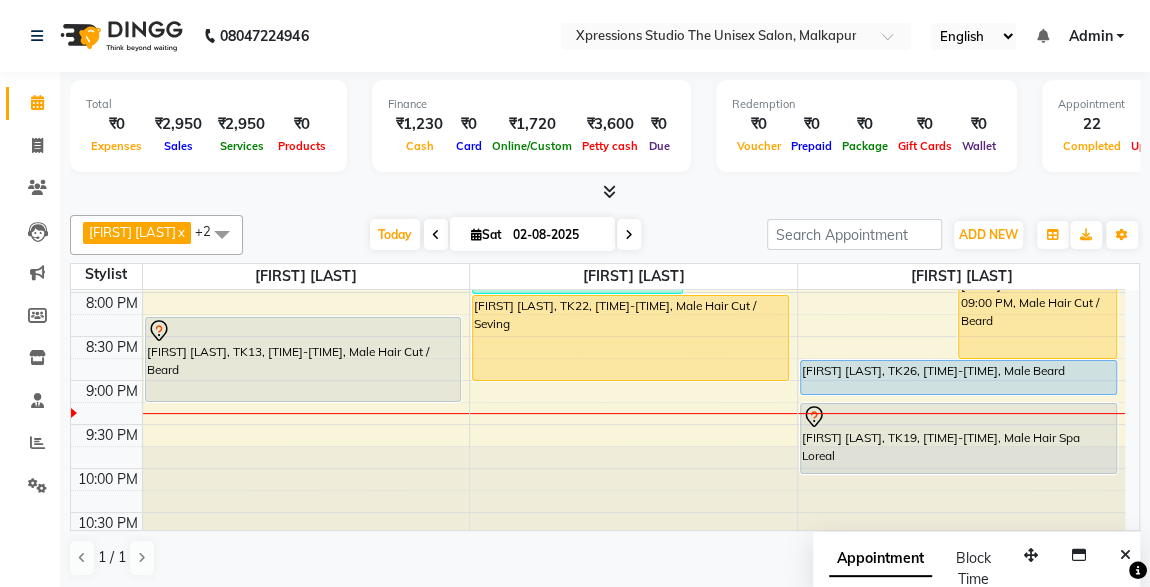 click on "[FIRST] [LAST], TK22, [TIME]-[TIME], Male Hair Cut / Seving" at bounding box center (630, 338) 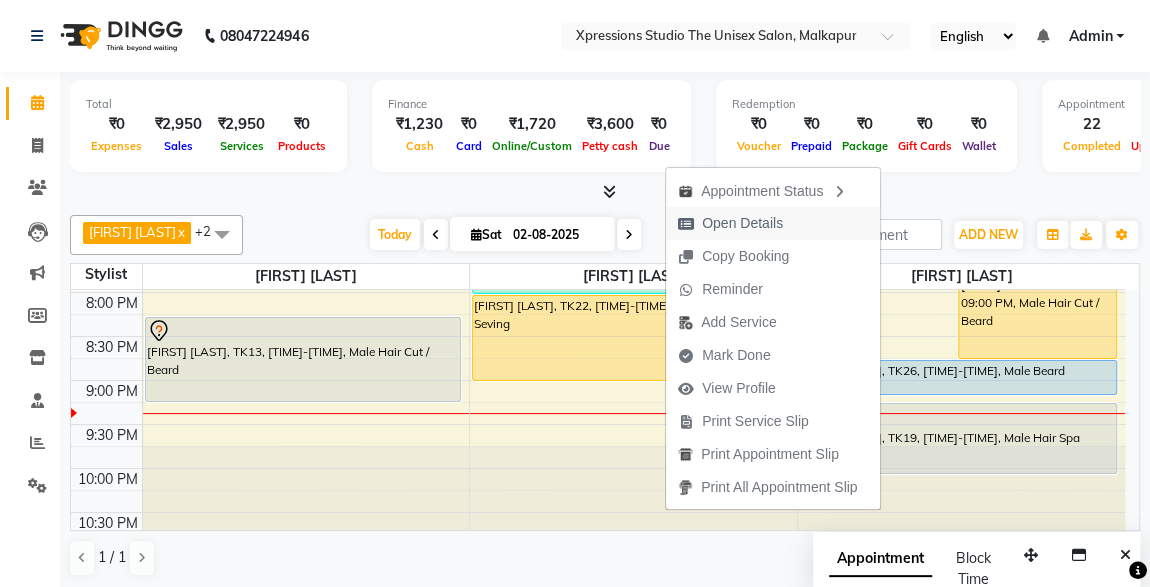 click on "Open Details" at bounding box center [742, 223] 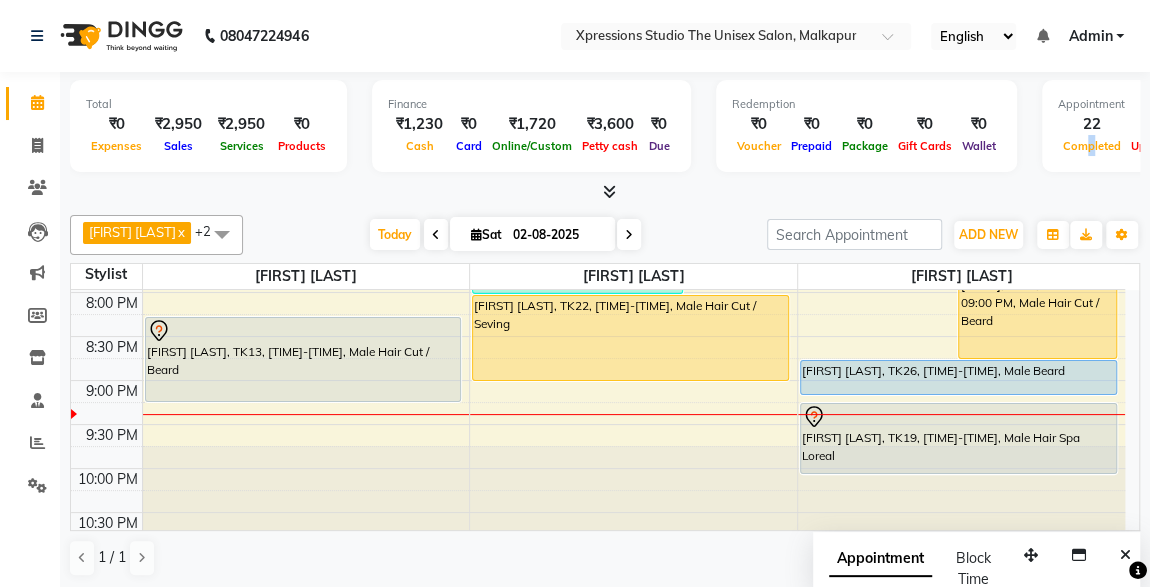 drag, startPoint x: 711, startPoint y: 423, endPoint x: 1087, endPoint y: 164, distance: 456.57092 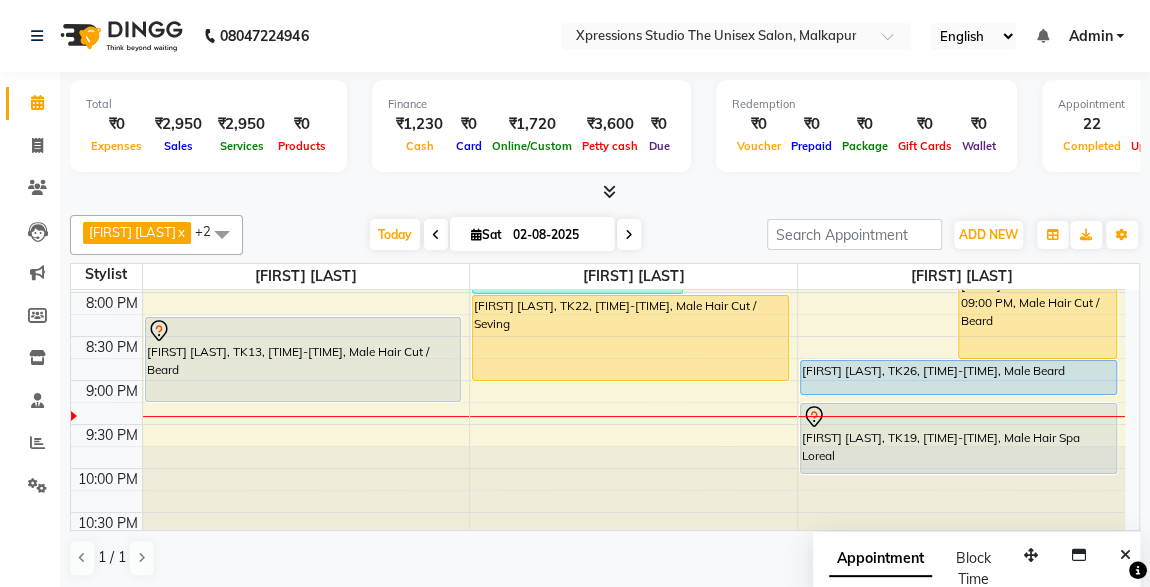 click at bounding box center [629, 234] 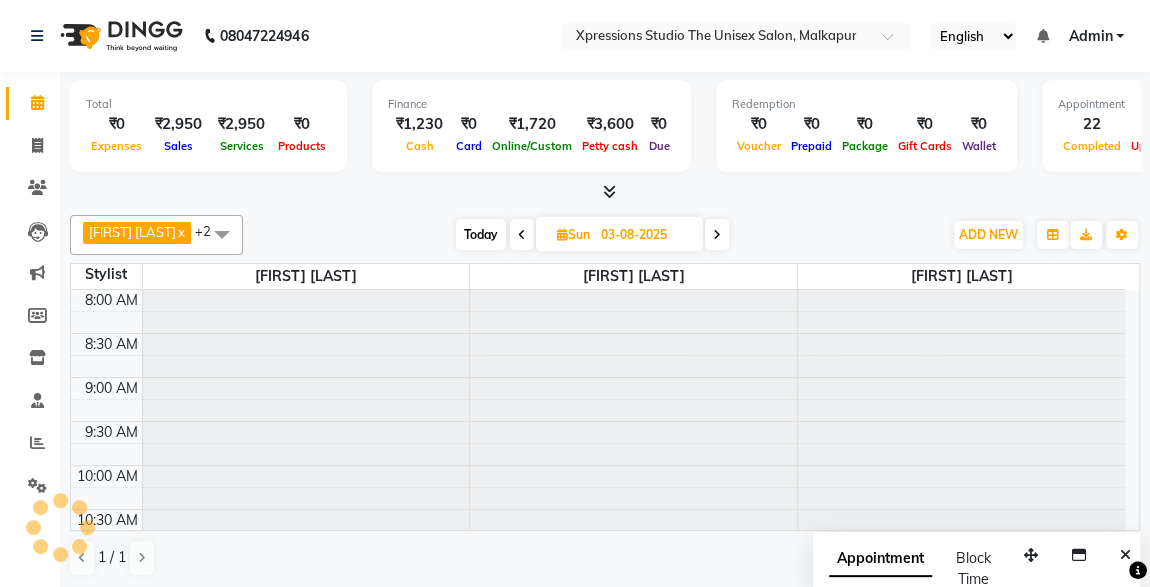 scroll, scrollTop: 1053, scrollLeft: 0, axis: vertical 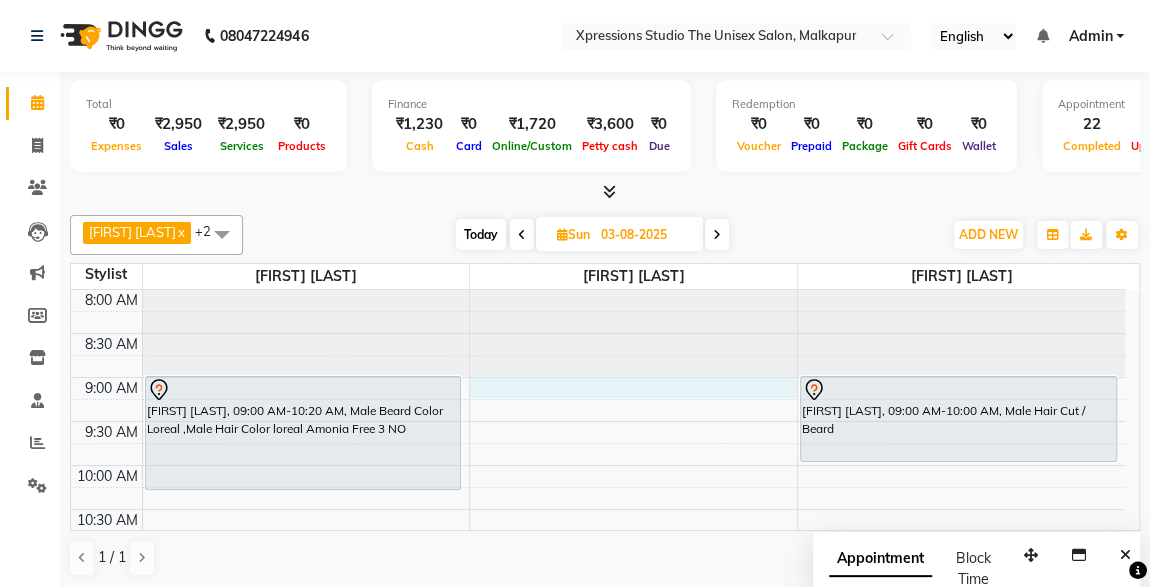 click on "8:00 AM 8:30 AM 9:00 AM 9:30 AM 10:00 AM 10:30 AM 11:00 AM 11:30 AM 12:00 PM 12:30 PM 1:00 PM 1:30 PM 2:00 PM 2:30 PM 3:00 PM 3:30 PM 4:00 PM 4:30 PM 5:00 PM 5:30 PM 6:00 PM 6:30 PM 7:00 PM 7:30 PM 8:00 PM 8:30 PM 9:00 PM 9:30 PM 10:00 PM 10:30 PM             [FIRST] [LAST], 09:00 AM-10:20 AM,  Male Beard Color Loreal ,Male Hair Color loreal Amonia Free 3 NO             [FIRST] [LAST], 09:00 AM-10:00 AM, Male Hair Cut / Beard" at bounding box center (598, 949) 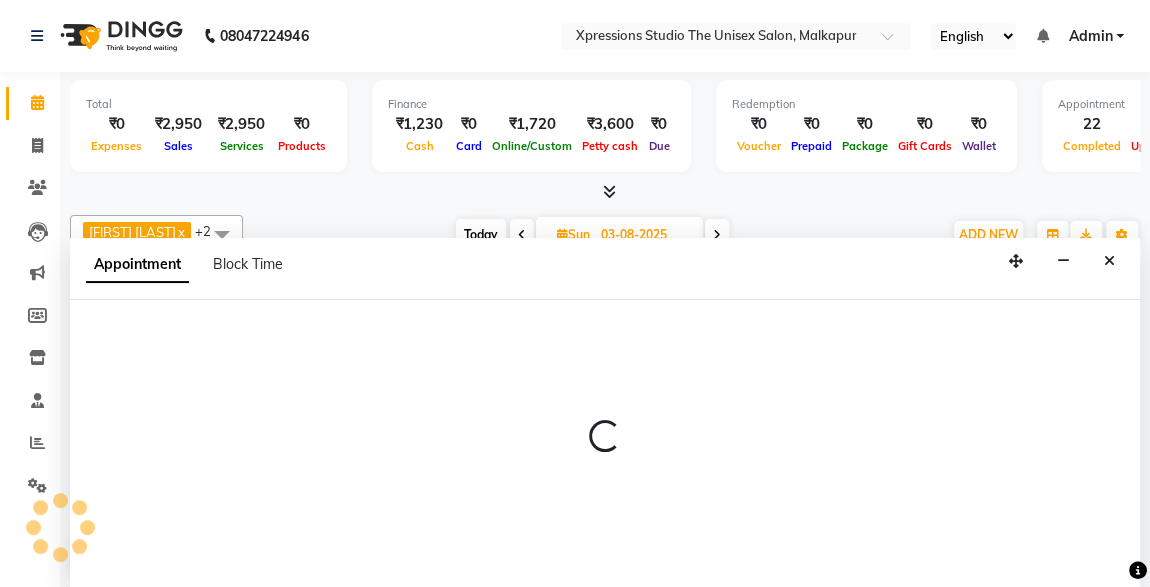 select on "[ID]" 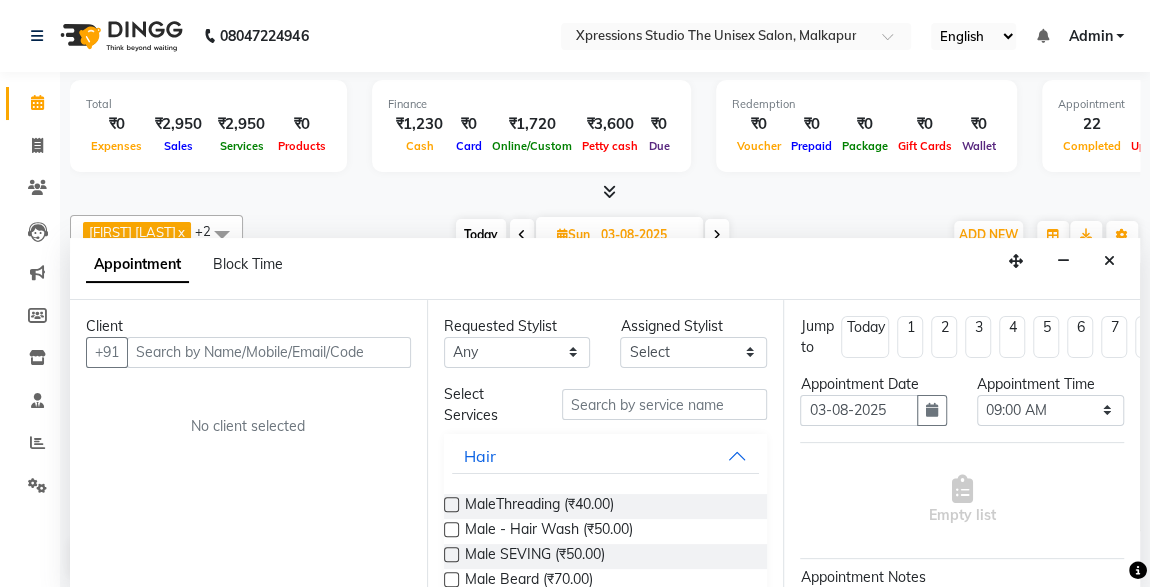 click at bounding box center (269, 352) 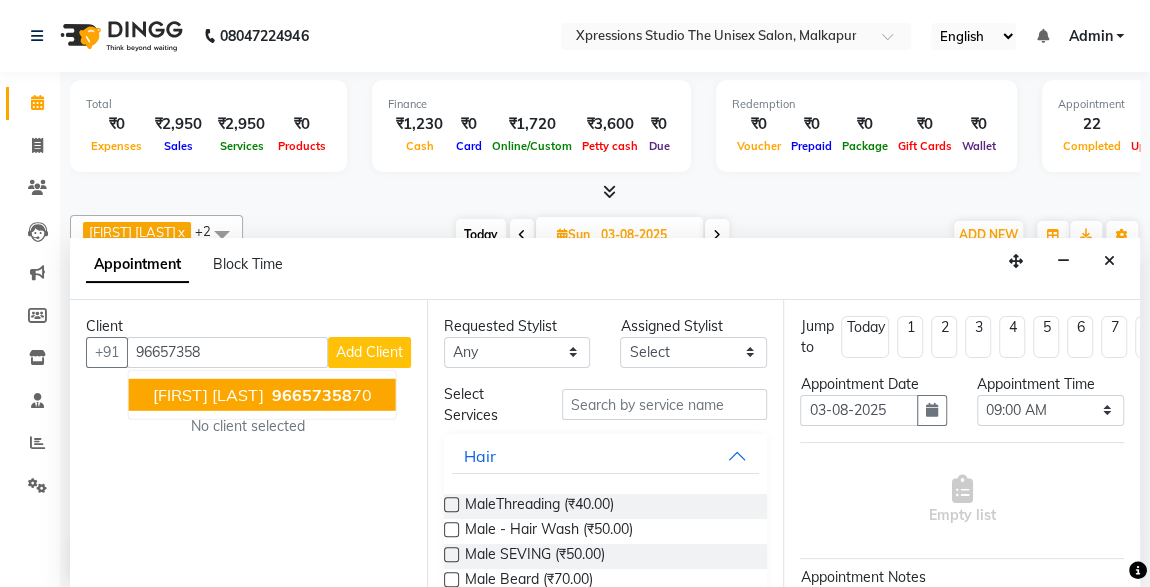 click on "[FIRST] [LAST]" at bounding box center (208, 394) 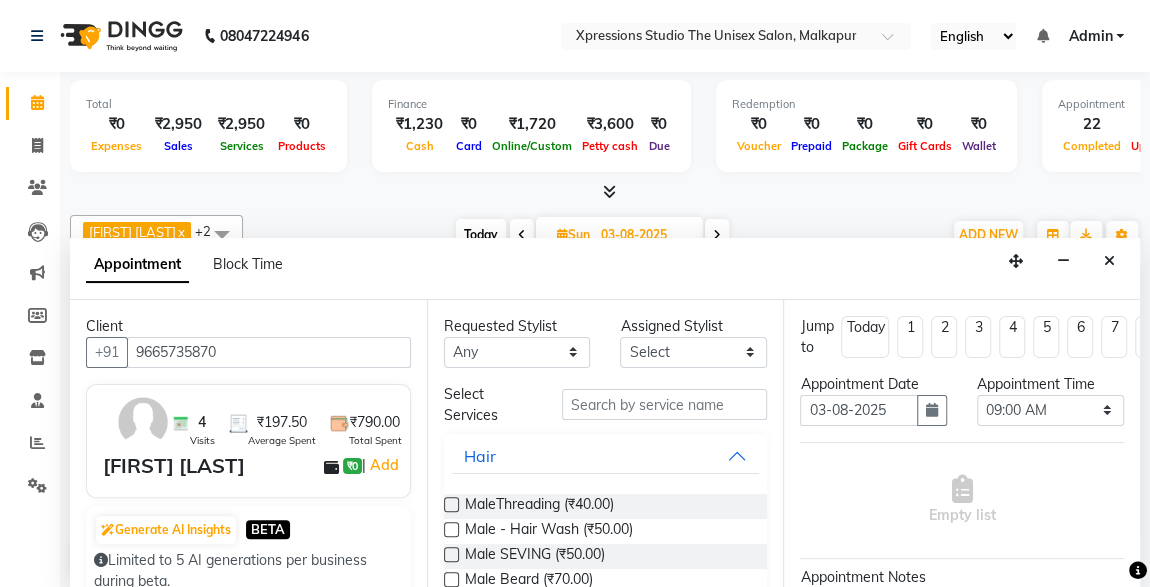 type on "9665735870" 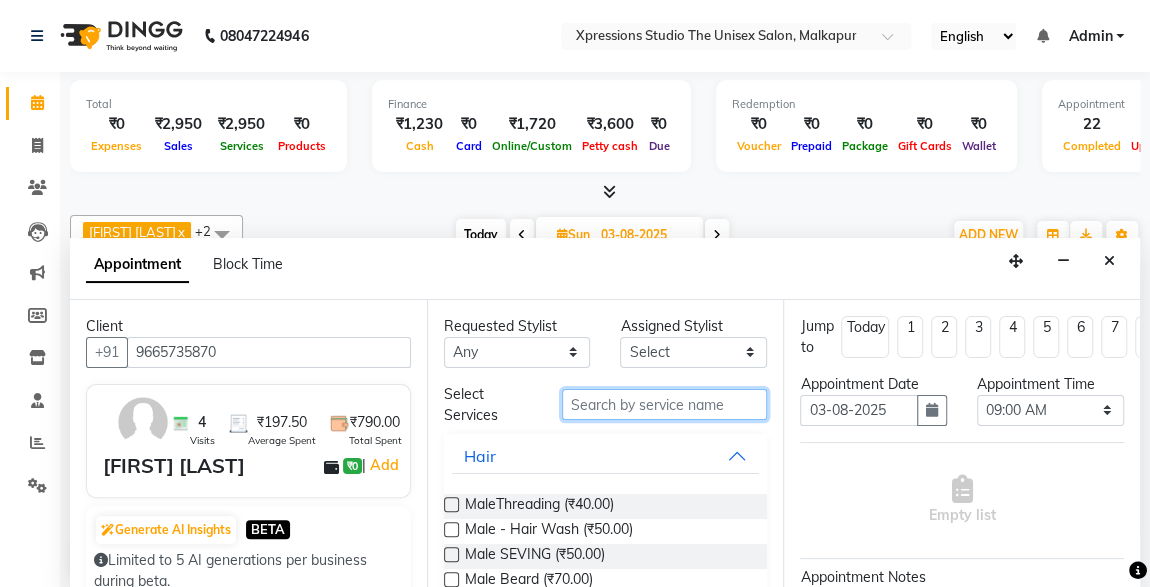 click at bounding box center [665, 404] 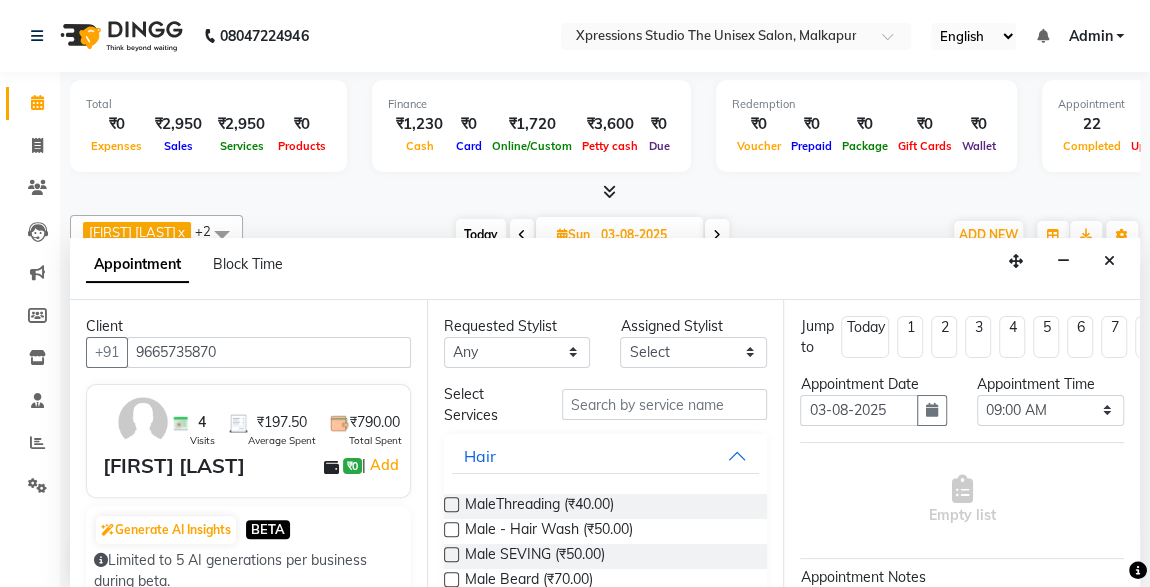 click at bounding box center [451, 579] 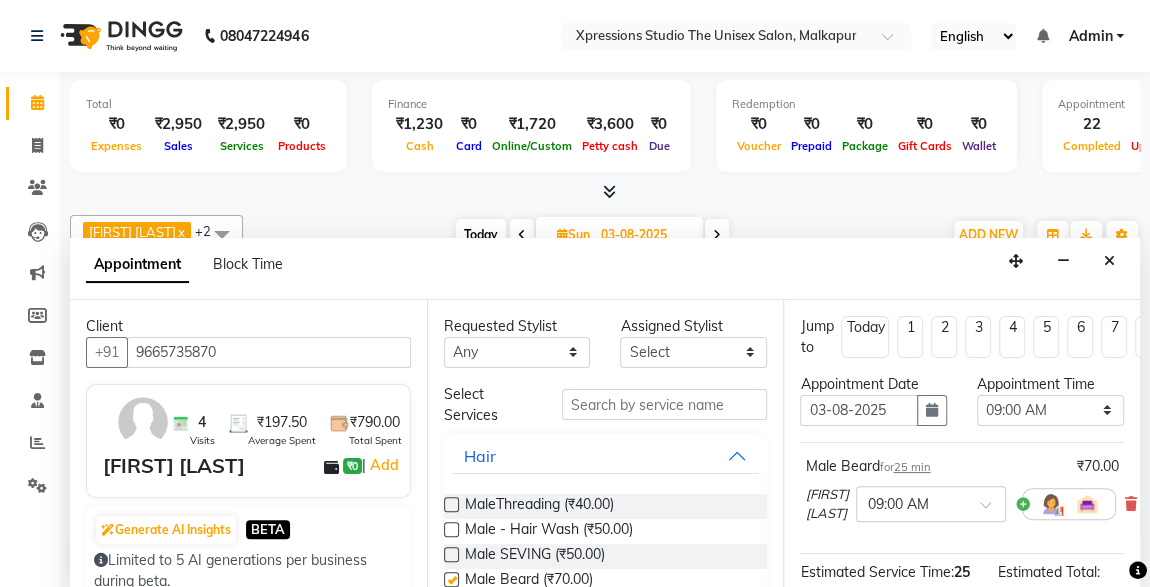 checkbox on "false" 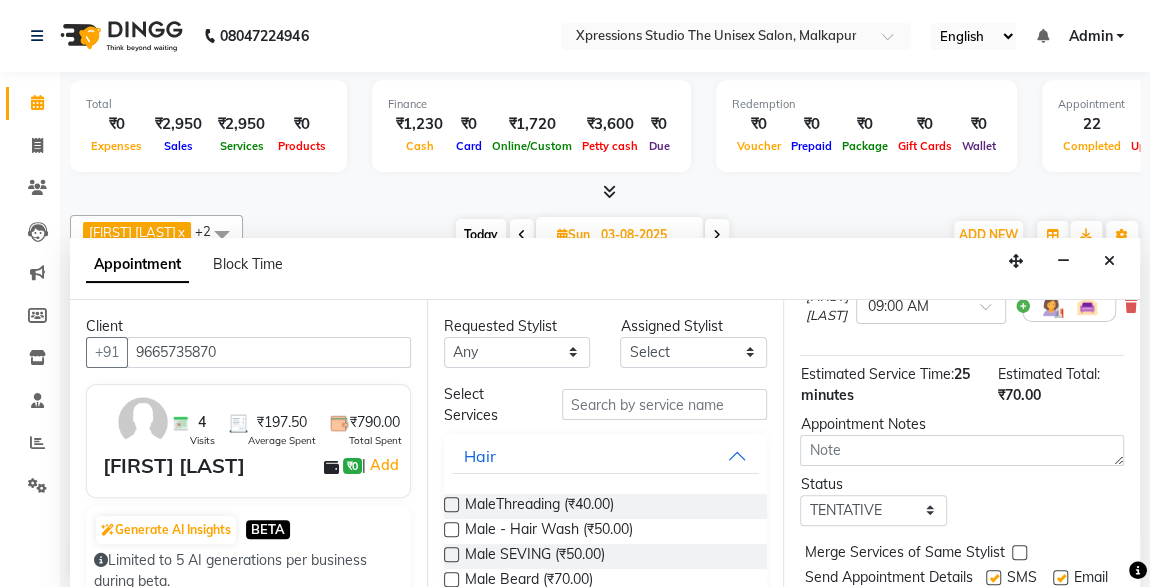 scroll, scrollTop: 289, scrollLeft: 0, axis: vertical 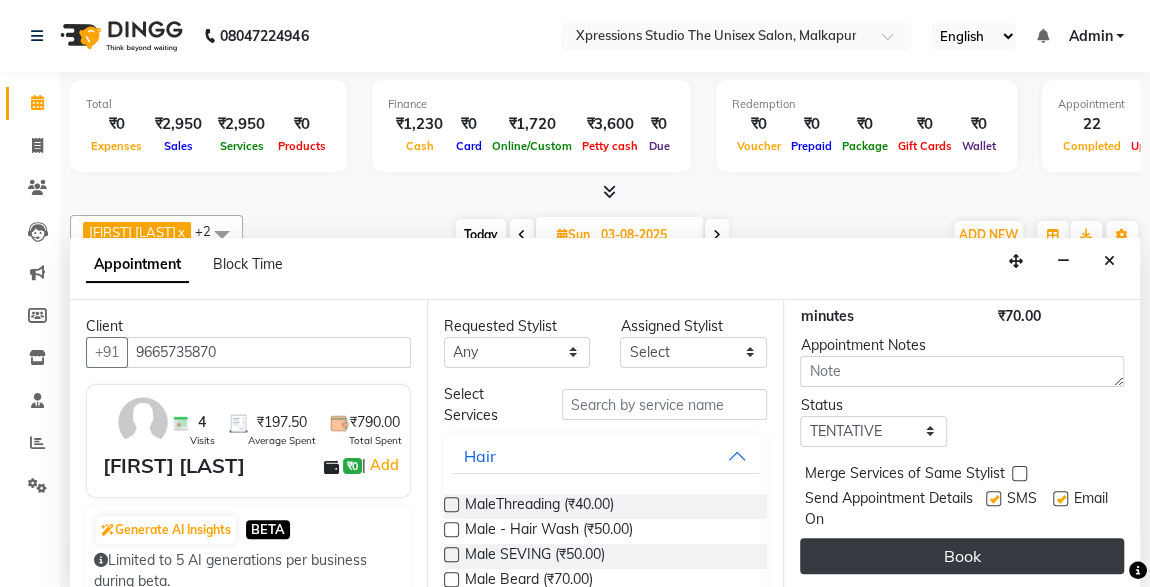 click on "Book" at bounding box center (962, 556) 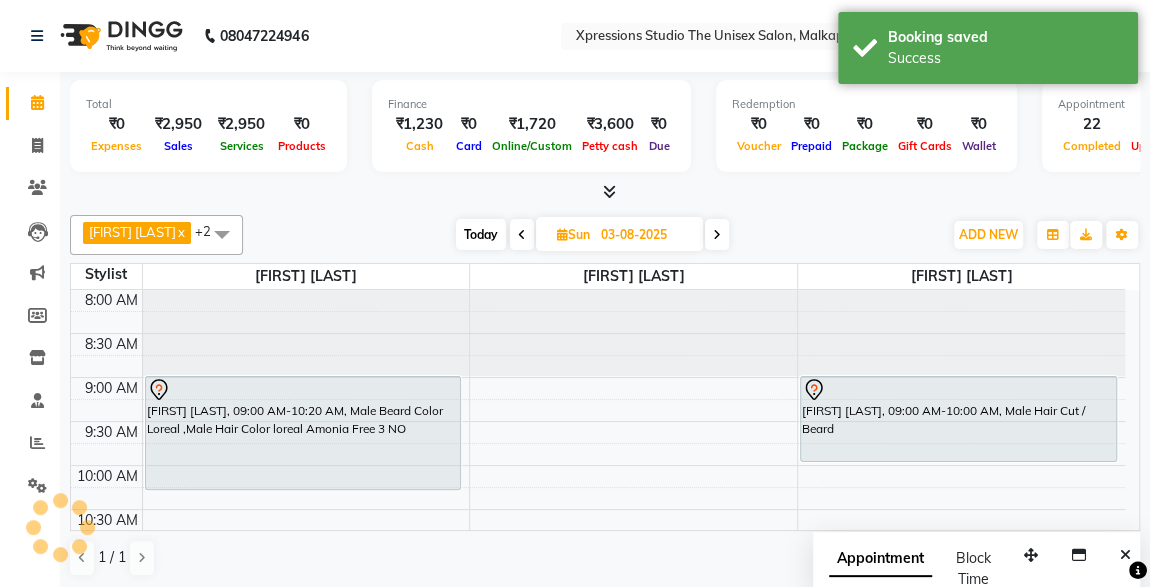 scroll, scrollTop: 0, scrollLeft: 0, axis: both 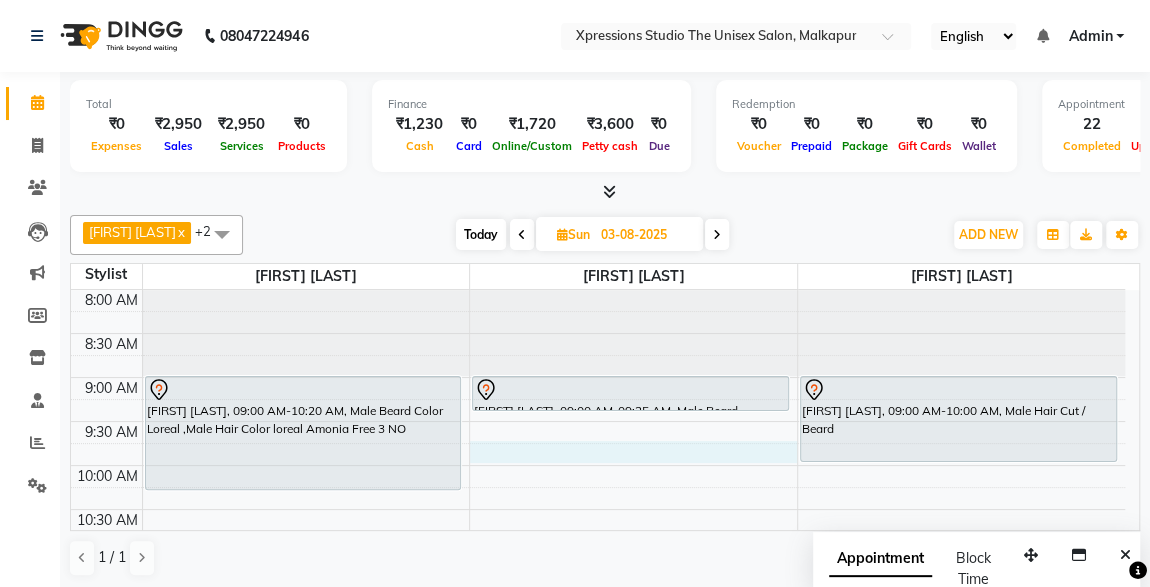 click on "8:00 AM 8:30 AM 9:00 AM 9:30 AM 10:00 AM 10:30 AM 11:00 AM 11:30 AM 12:00 PM 12:30 PM 1:00 PM 1:30 PM 2:00 PM 2:30 PM 3:00 PM 3:30 PM 4:00 PM 4:30 PM 5:00 PM 5:30 PM 6:00 PM 6:30 PM 7:00 PM 7:30 PM 8:00 PM 8:30 PM 9:00 PM 9:30 PM 10:00 PM 10:30 PM             [FIRST] [LAST], 09:00 AM-10:20 AM,  Male Beard Color Loreal ,Male Hair Color loreal Amonia Free 3 NO             [FIRST] [LAST], 09:00 AM-09:25 AM, Male  Beard             [FIRST] [LAST], 09:00 AM-10:00 AM, Male Hair Cut / Beard" at bounding box center (598, 949) 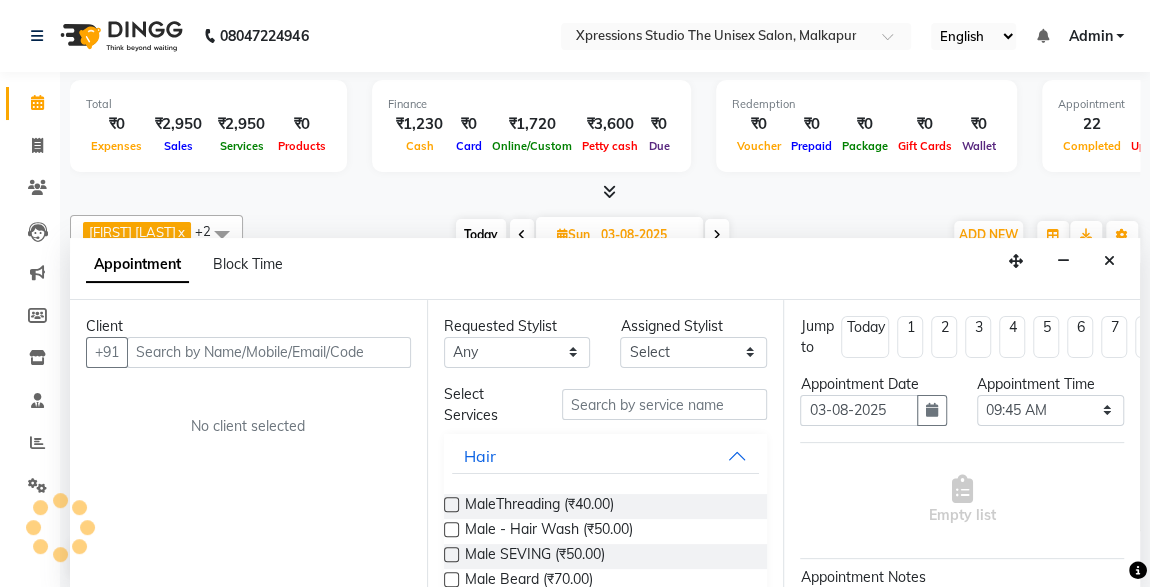 scroll, scrollTop: 0, scrollLeft: 0, axis: both 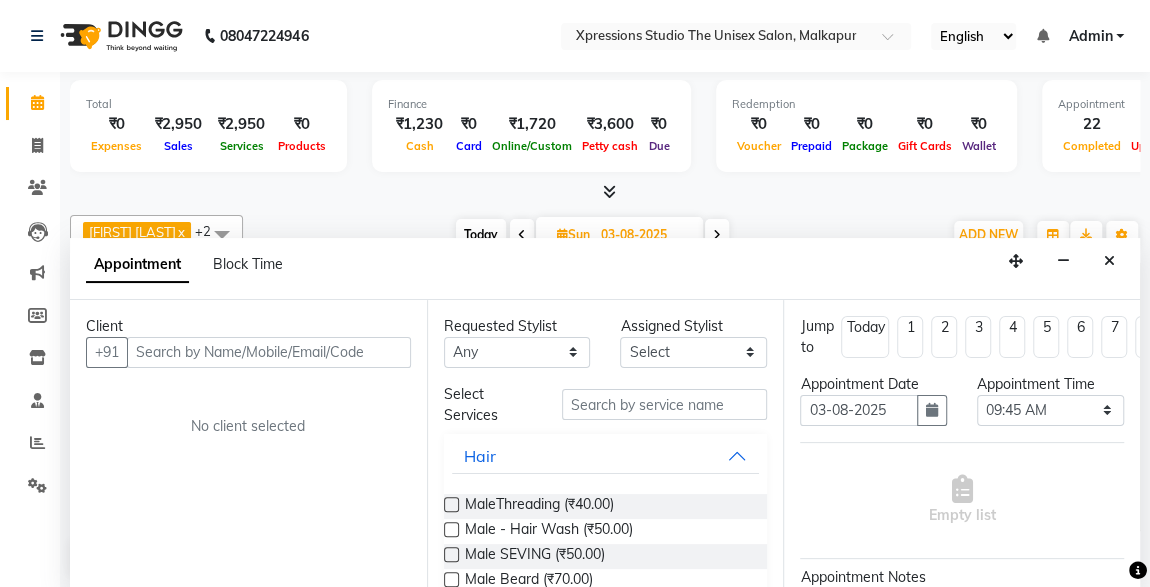 click at bounding box center (269, 352) 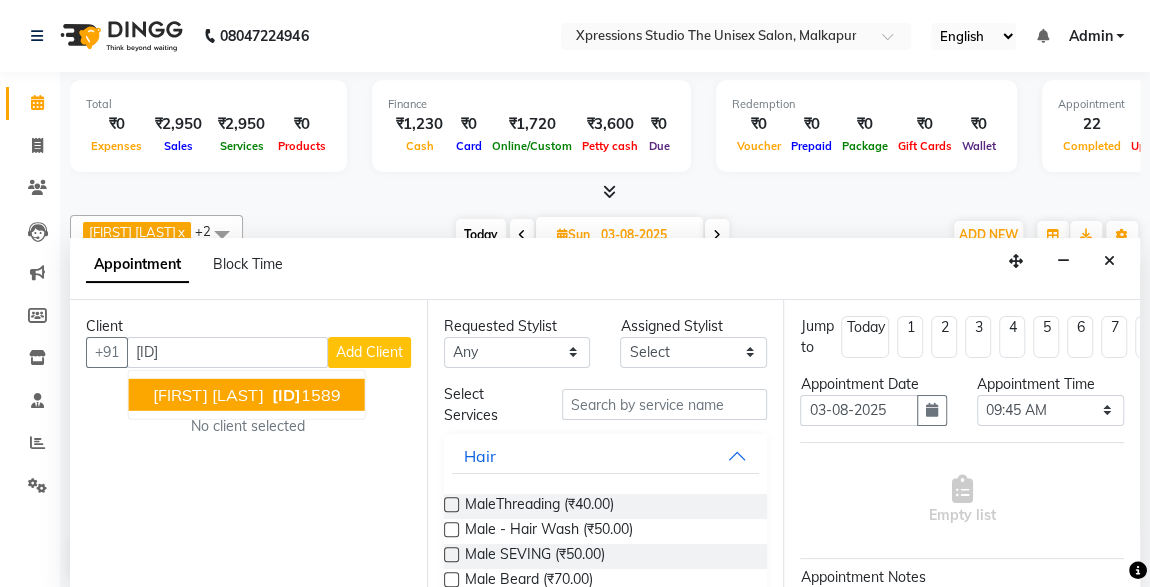 click on "[ID] [ID]" at bounding box center (304, 394) 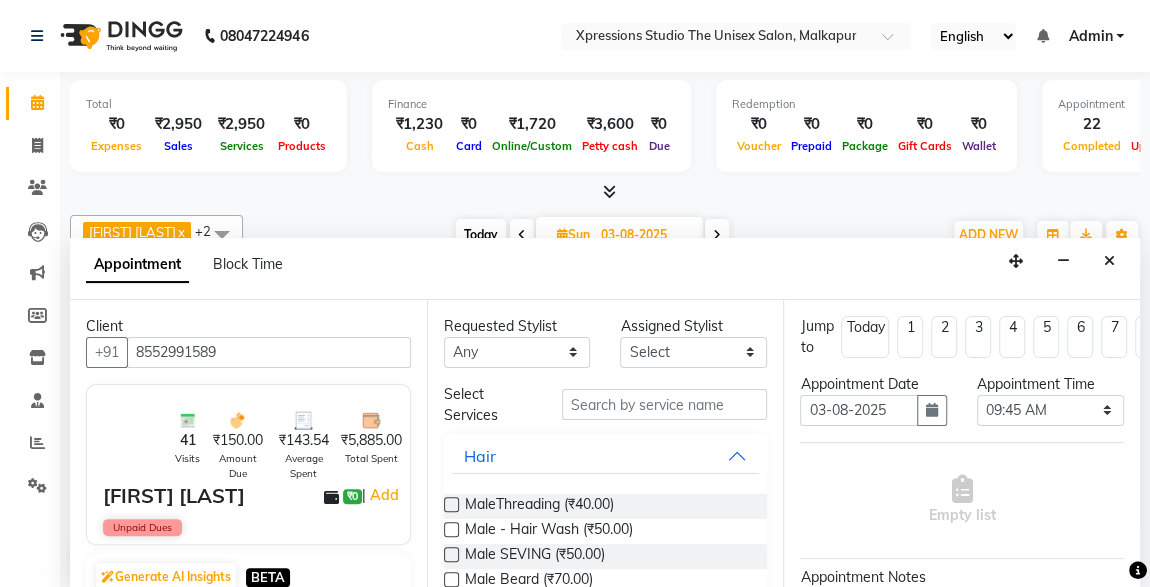 type on "8552991589" 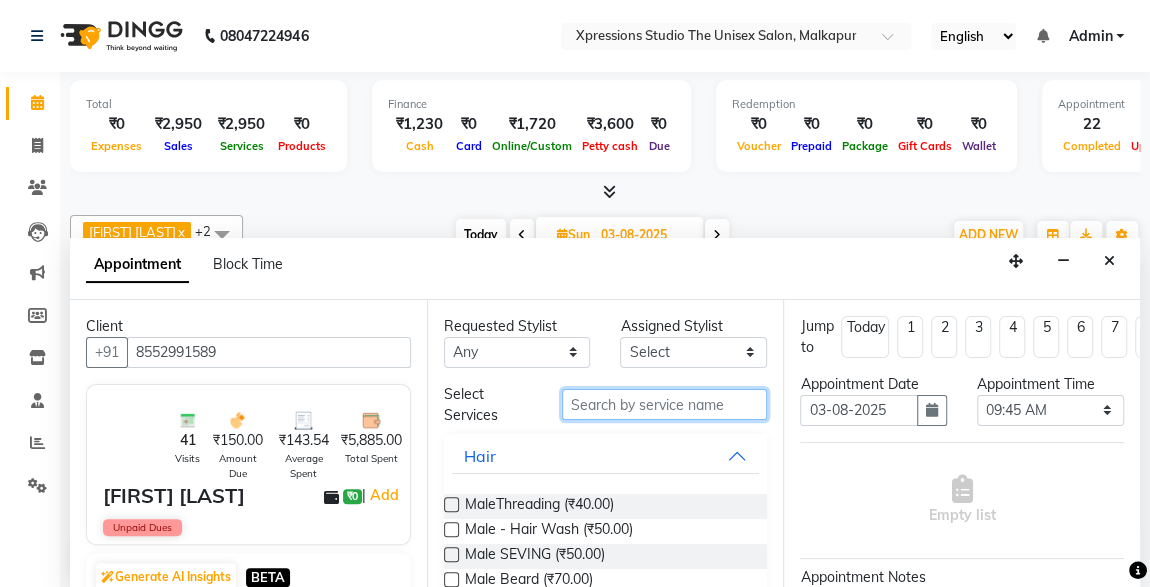 click at bounding box center (665, 404) 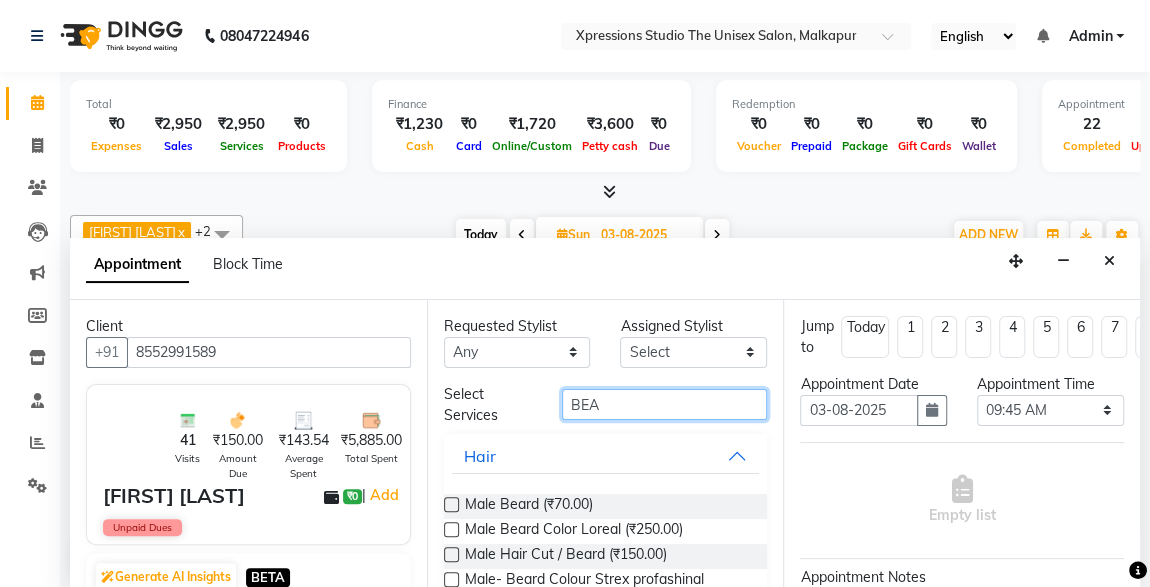 type on "BEA" 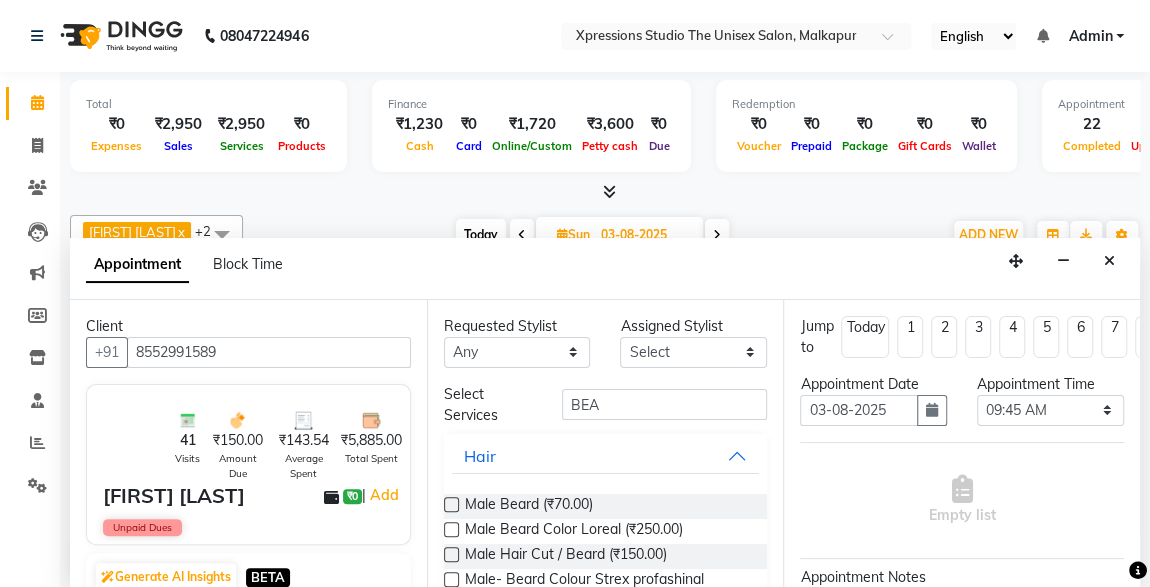 click at bounding box center (451, 554) 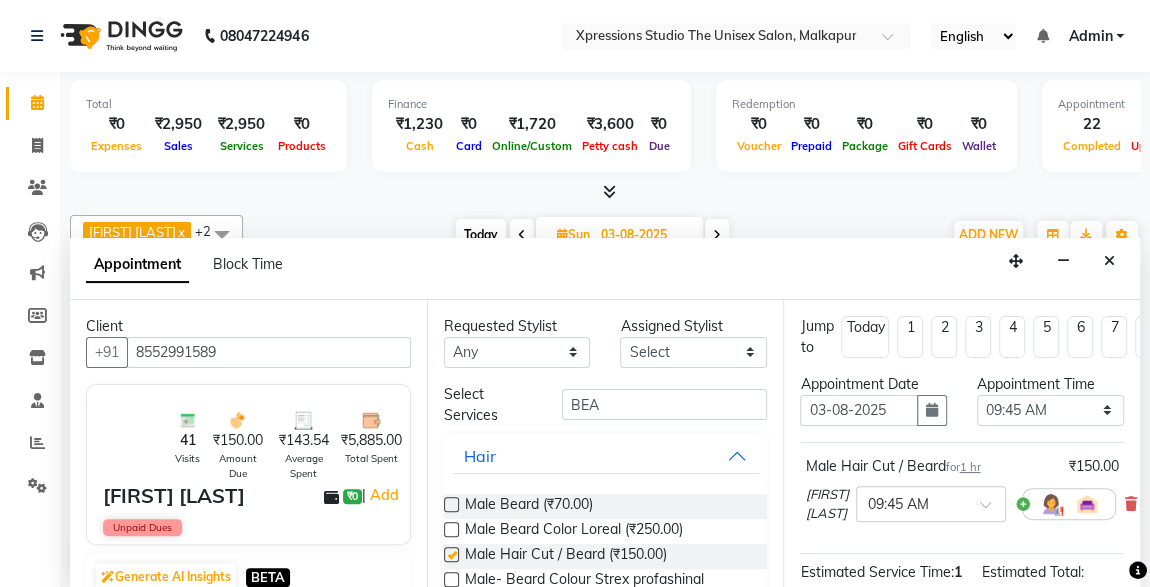 checkbox on "false" 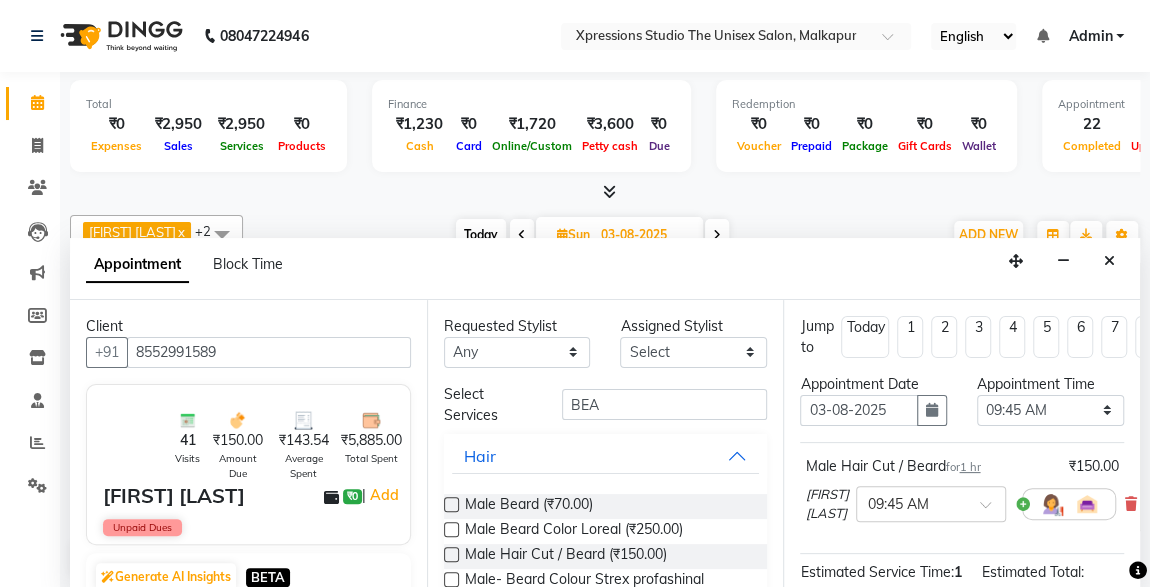 scroll, scrollTop: 289, scrollLeft: 0, axis: vertical 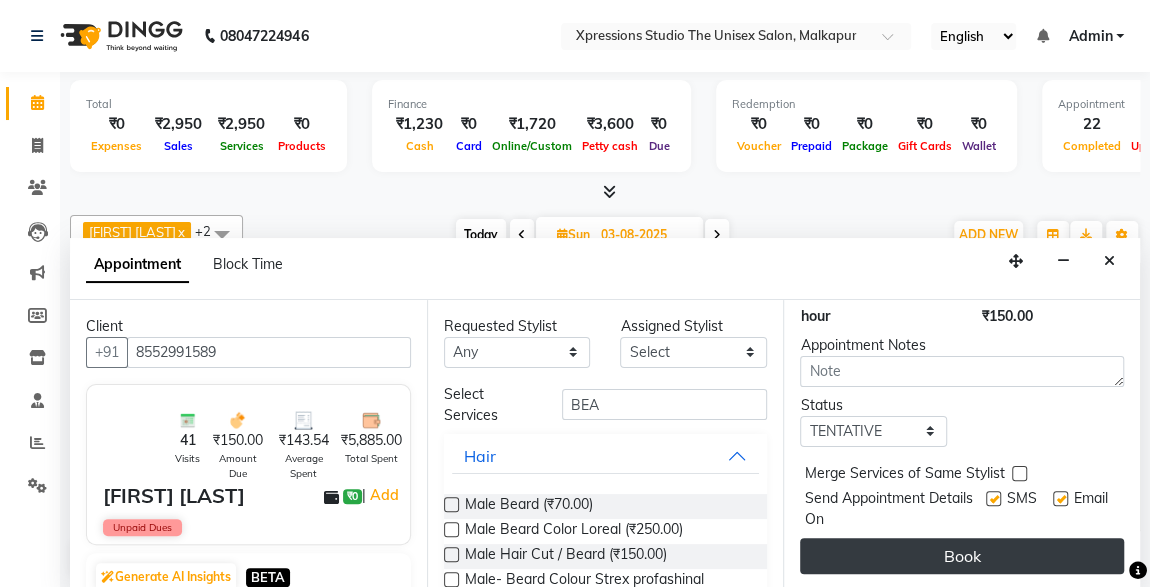 click on "Book" at bounding box center [962, 556] 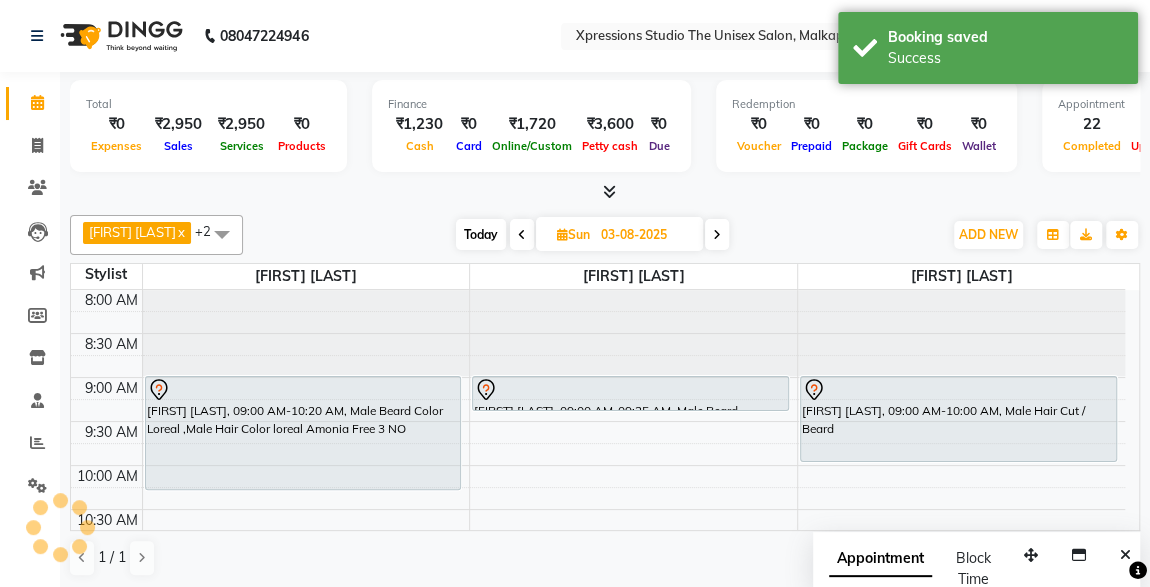 scroll, scrollTop: 0, scrollLeft: 0, axis: both 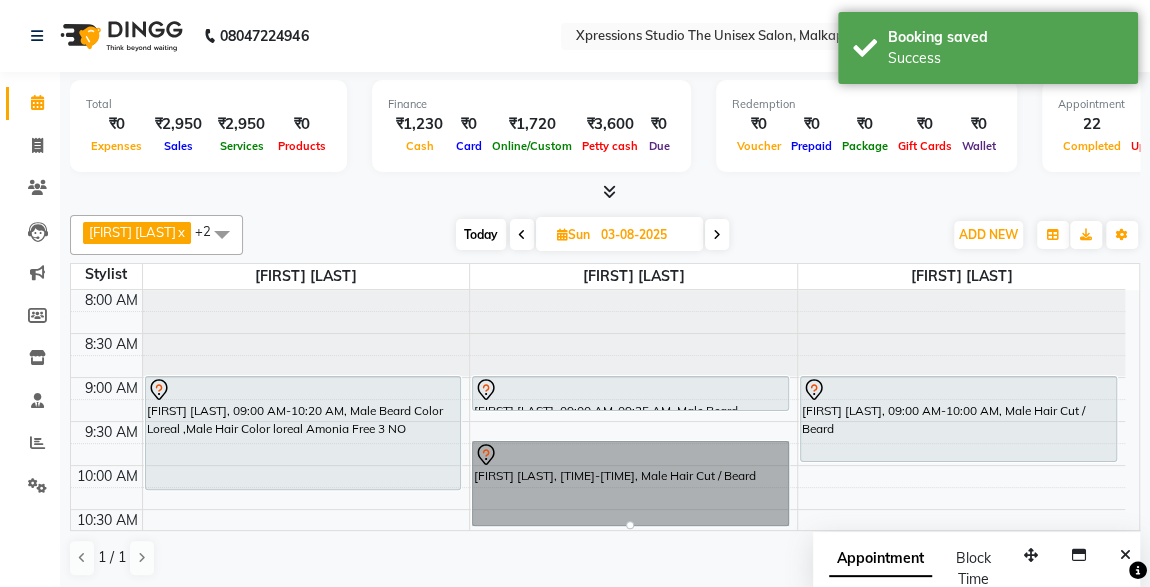 click on "[FIRST] [LAST], [TIME]-[TIME], Male Hair Cut / Beard" at bounding box center [630, 483] 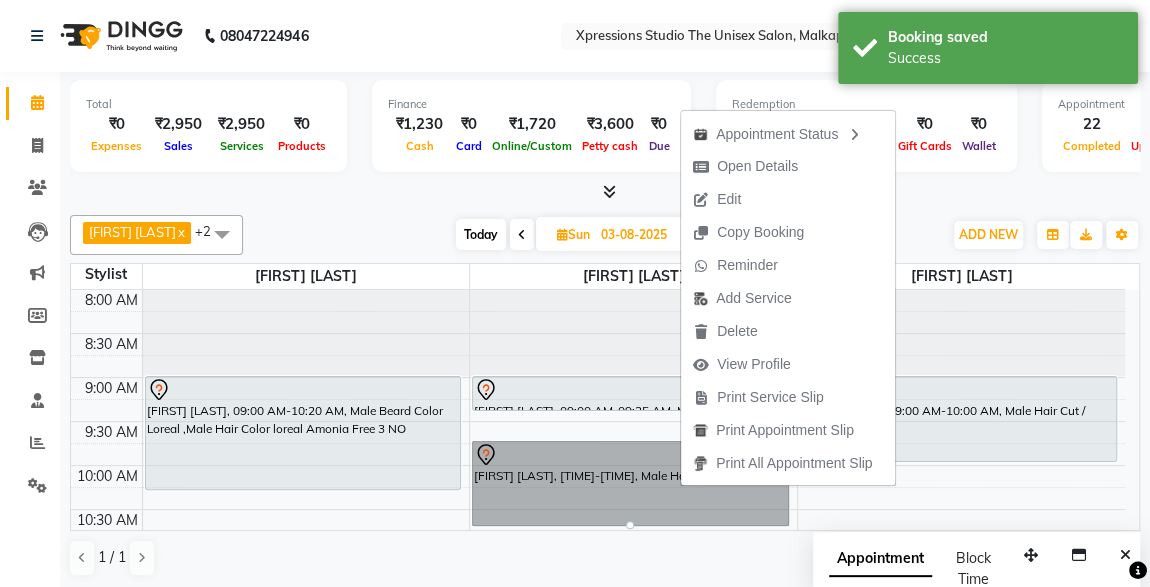 scroll, scrollTop: 0, scrollLeft: 0, axis: both 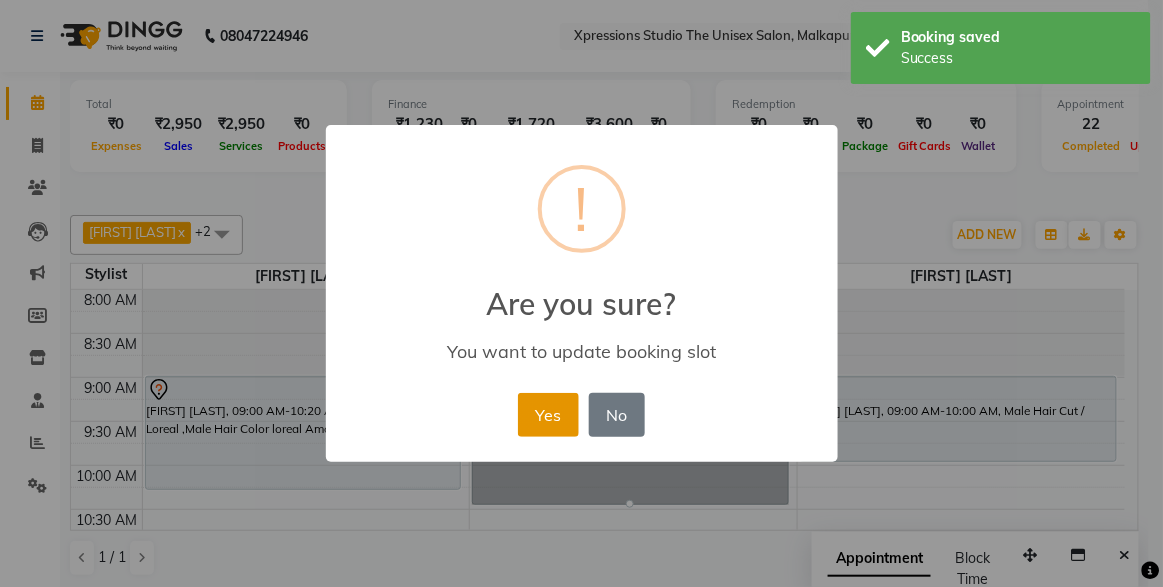 click on "Yes" at bounding box center [548, 415] 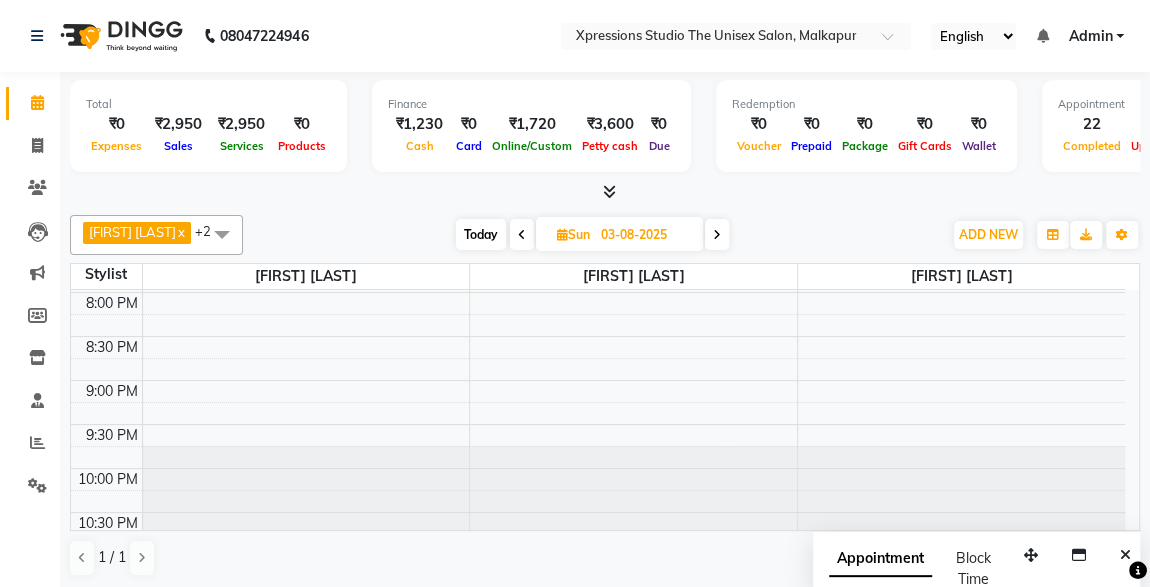 scroll, scrollTop: 0, scrollLeft: 0, axis: both 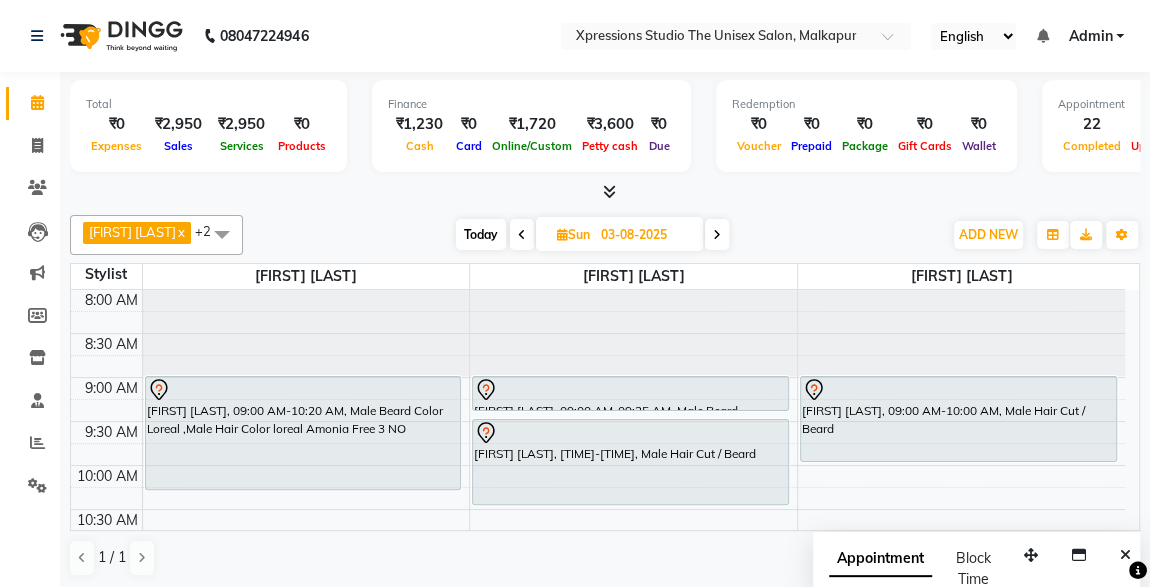 click on "1 / 1" at bounding box center (605, 558) 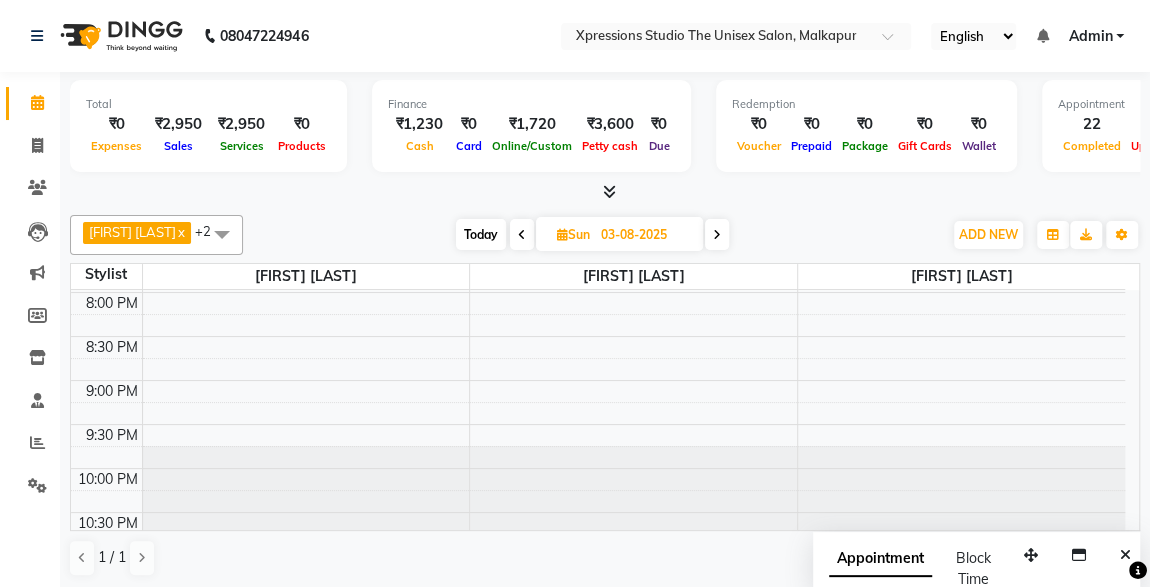 scroll, scrollTop: 0, scrollLeft: 0, axis: both 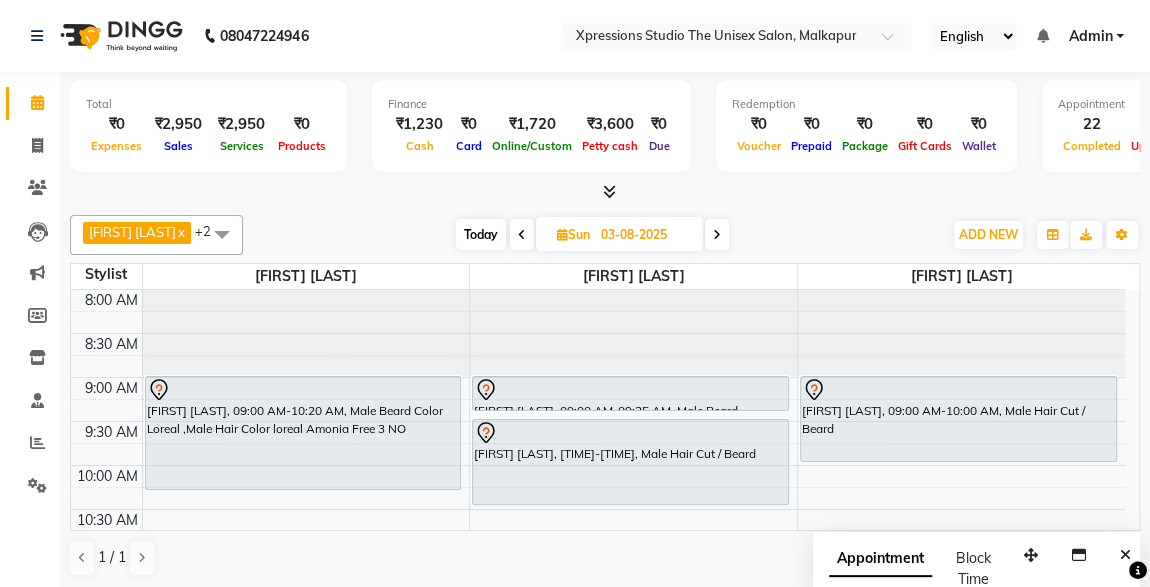 click at bounding box center [522, 234] 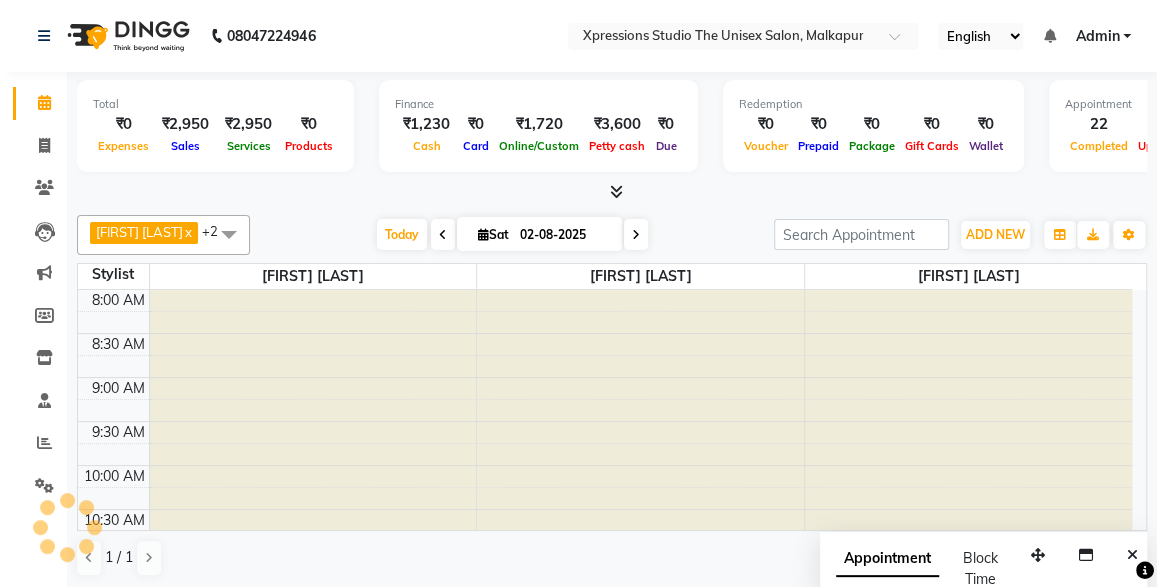 scroll, scrollTop: 1053, scrollLeft: 0, axis: vertical 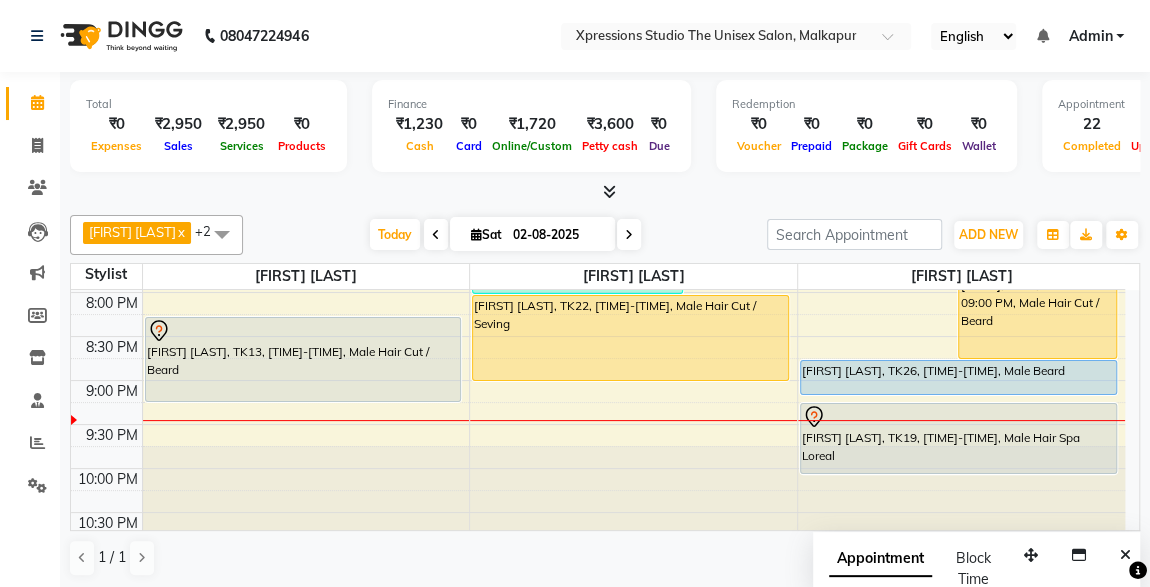 click on "[FIRST] [LAST], TK22, [TIME]-[TIME], Male Hair Cut / Seving" at bounding box center (630, 338) 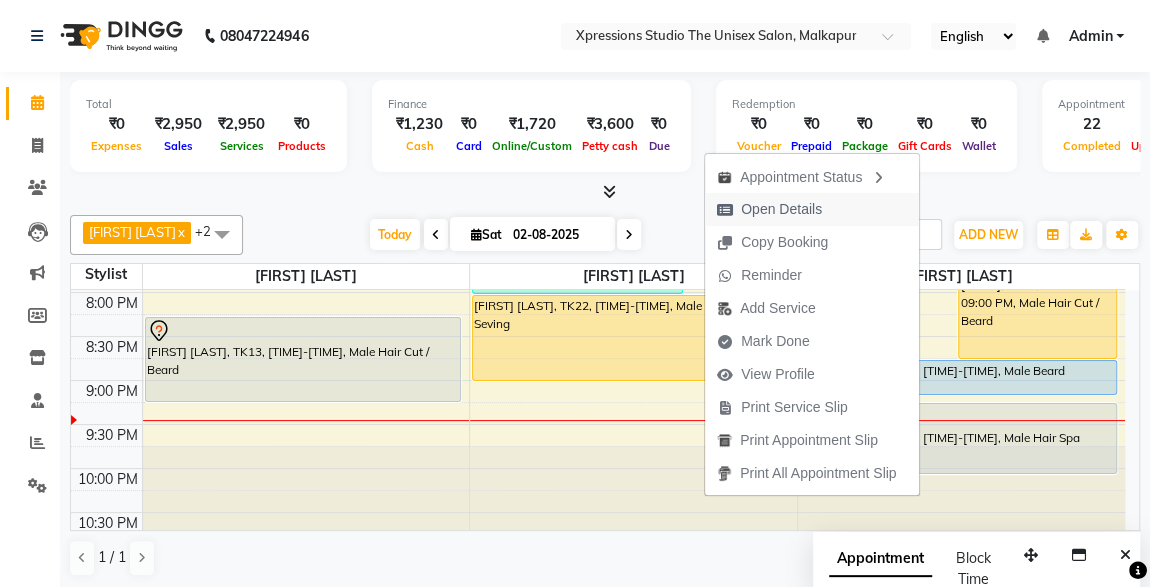 click on "Open Details" at bounding box center (781, 209) 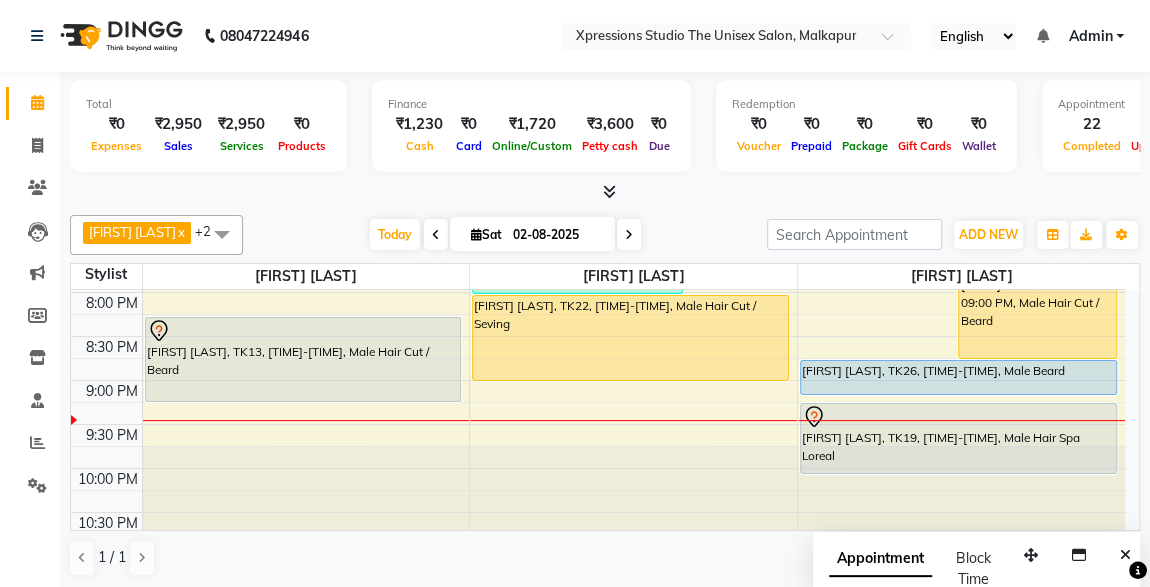 click on "[FIRST] [LAST], TK22, [TIME]-[TIME], Male Hair Cut / Seving" at bounding box center (630, 338) 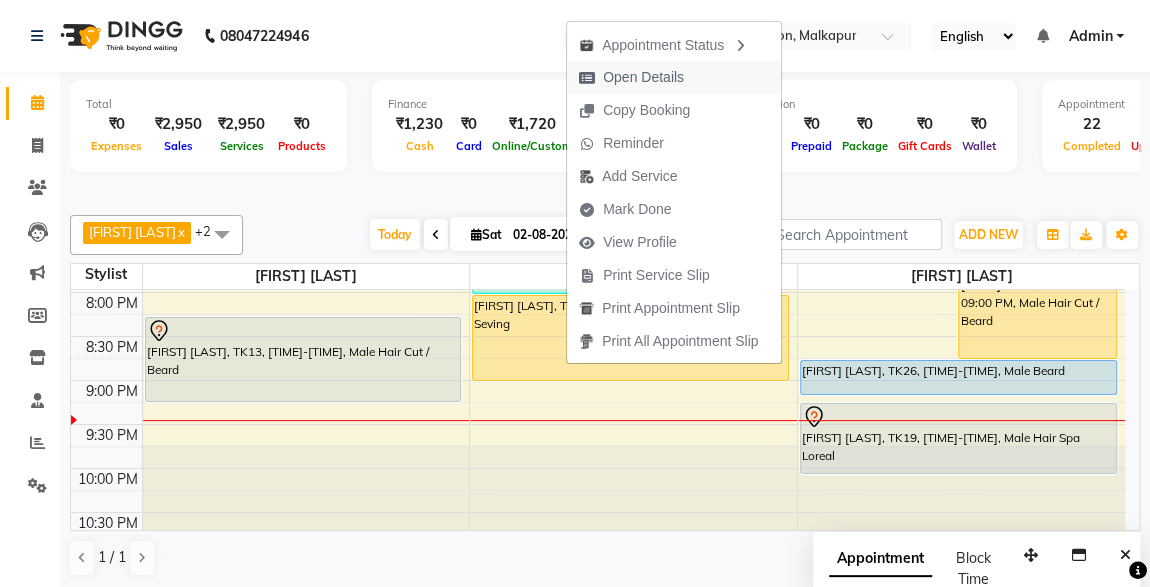 click on "Open Details" at bounding box center [643, 77] 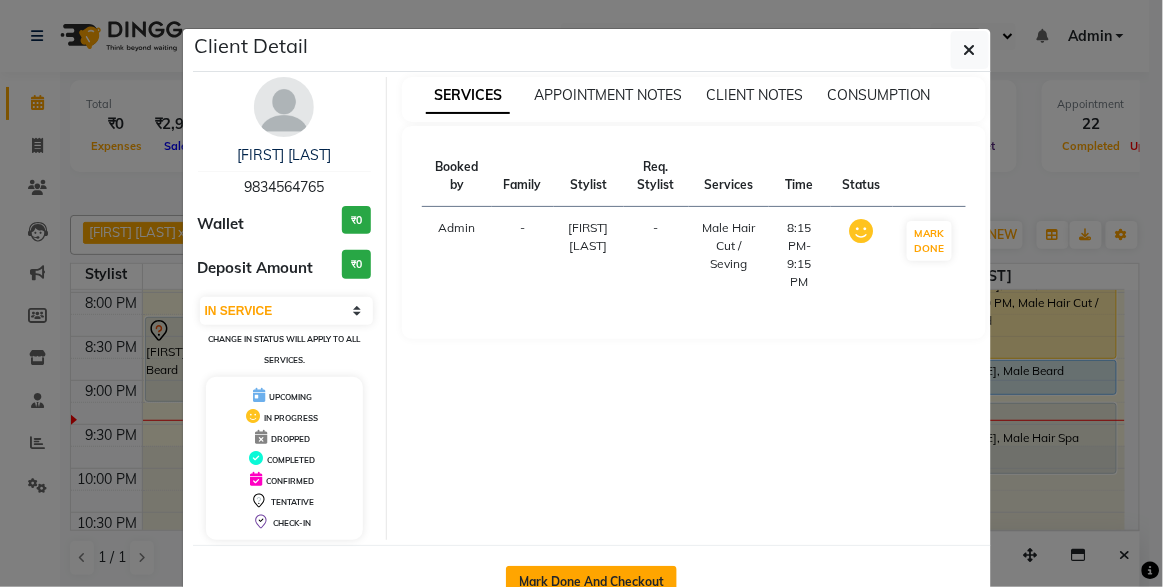 click on "Mark Done And Checkout" 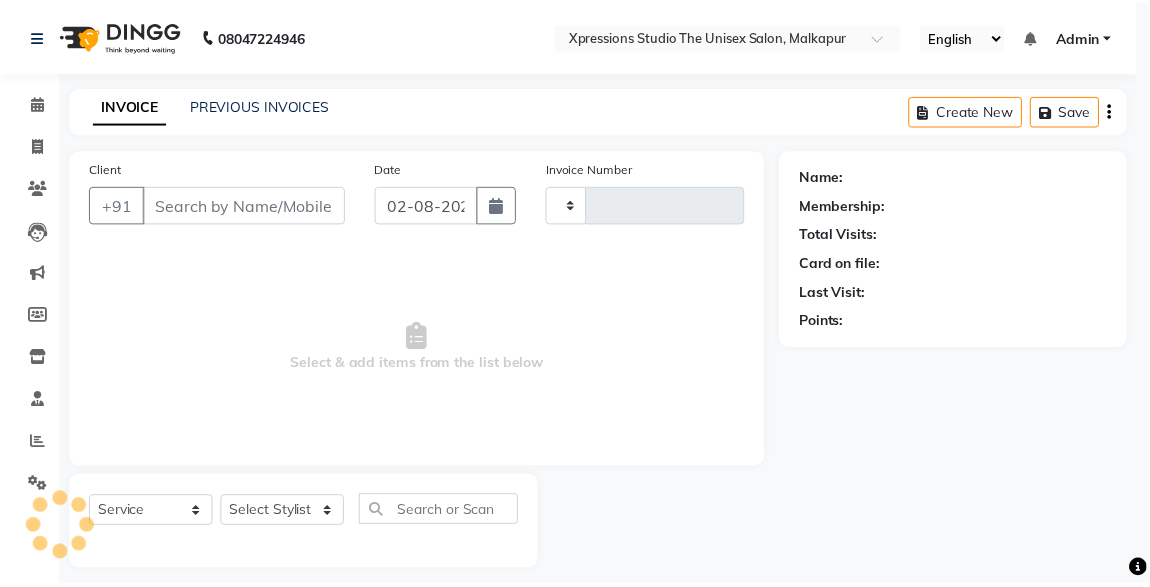 scroll, scrollTop: 0, scrollLeft: 0, axis: both 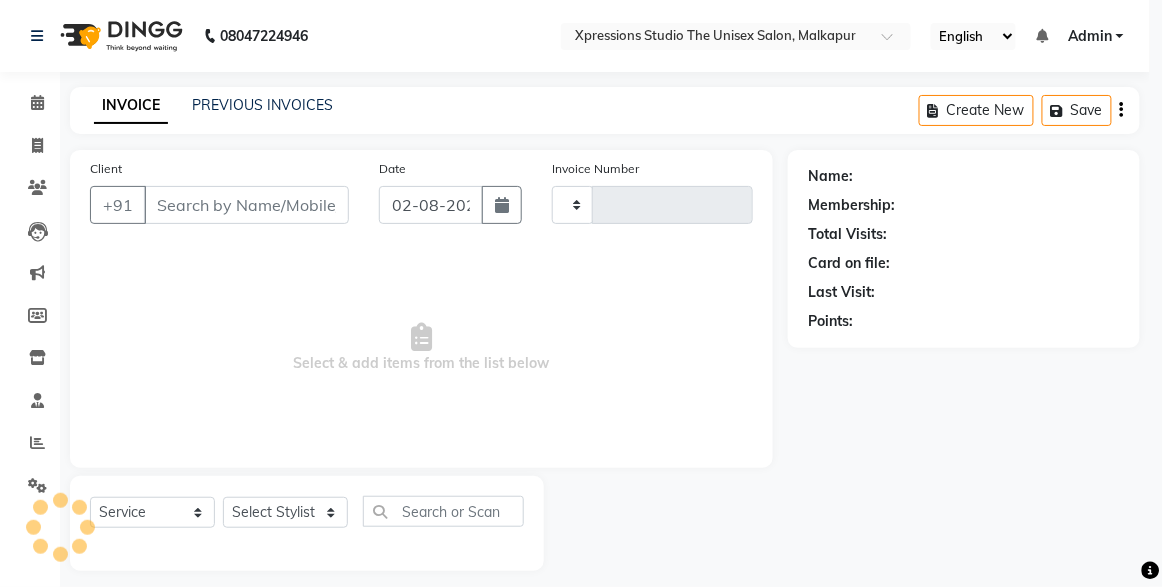 type on "3701" 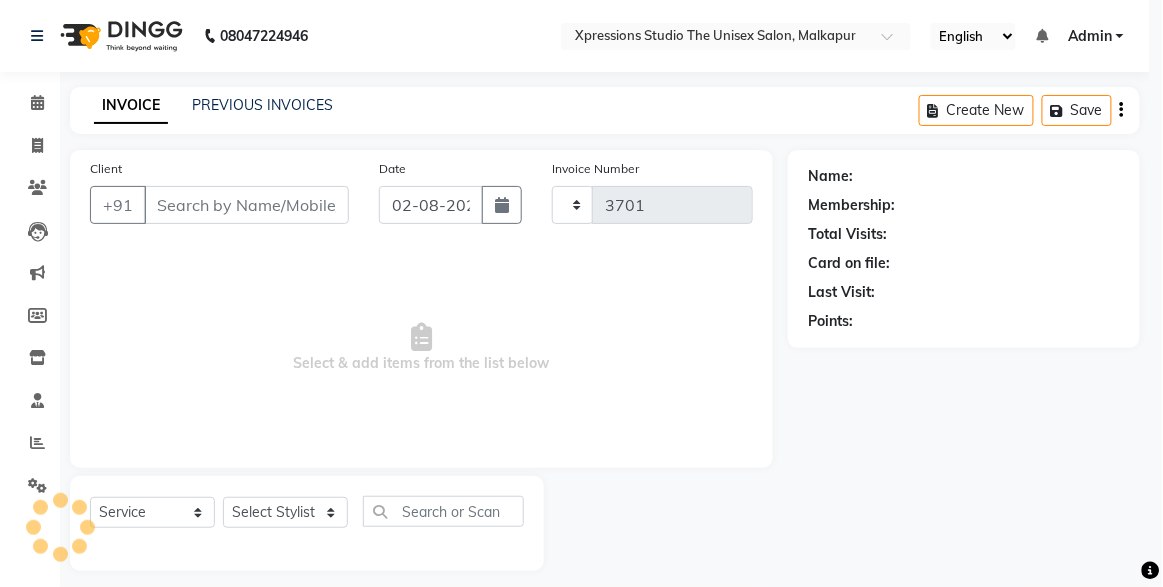 select on "7003" 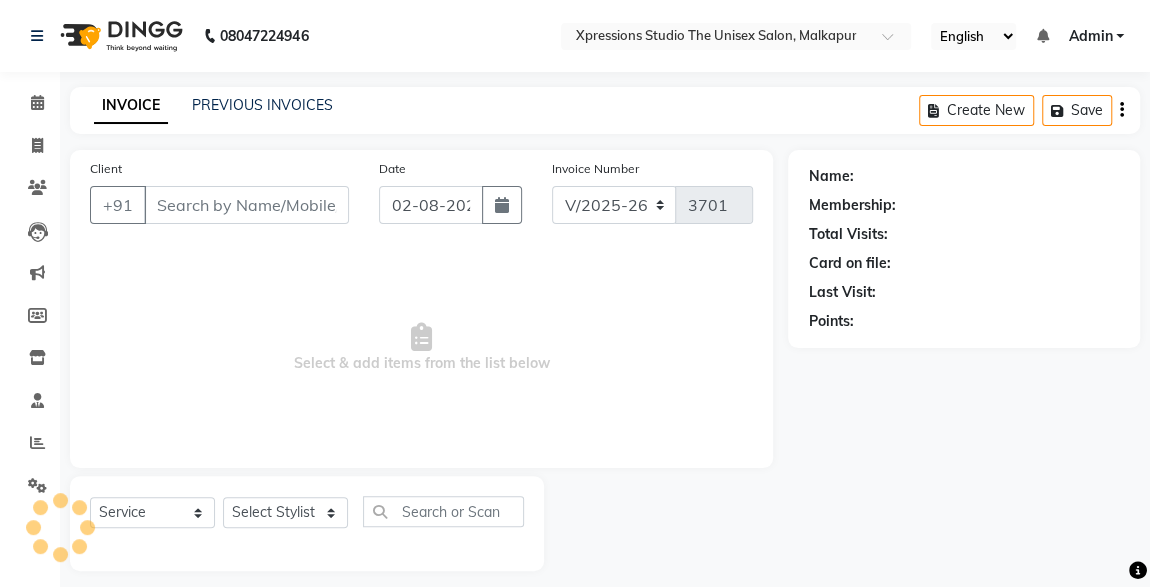 type on "9834564765" 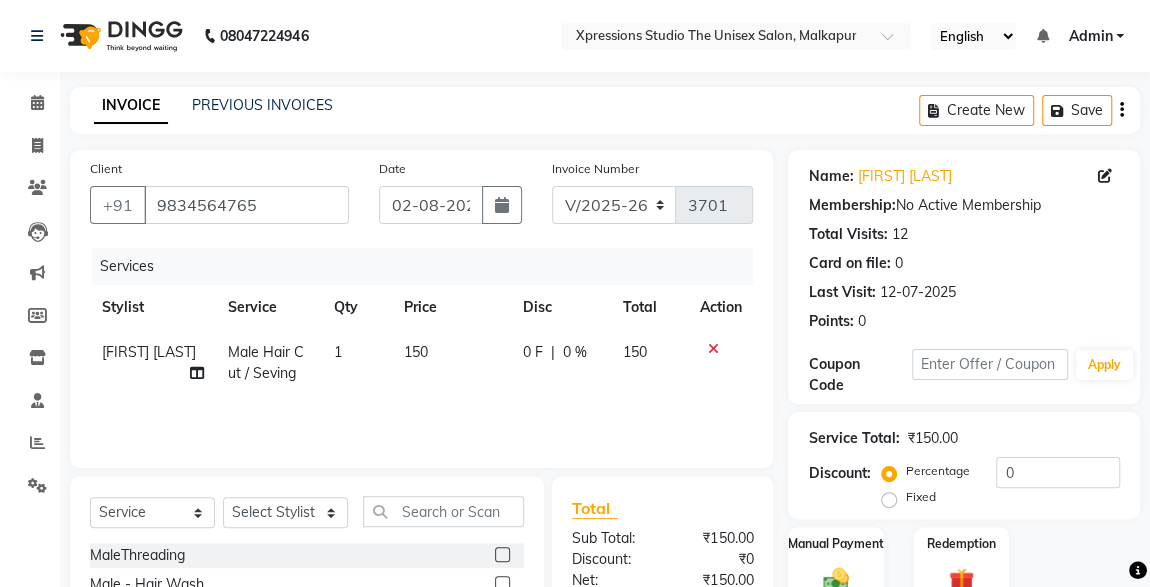 click 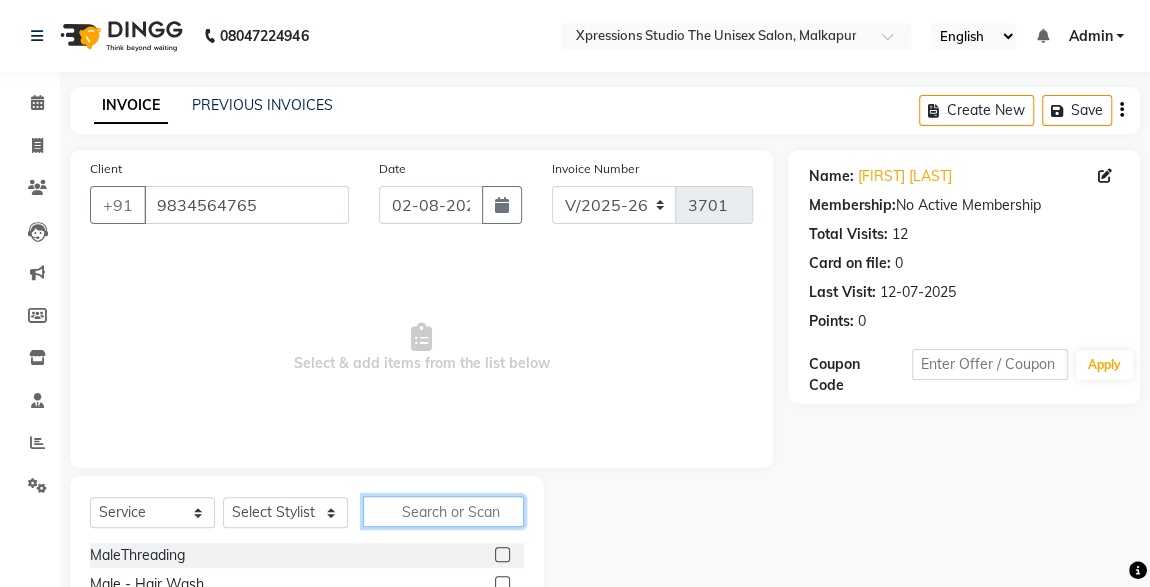 click 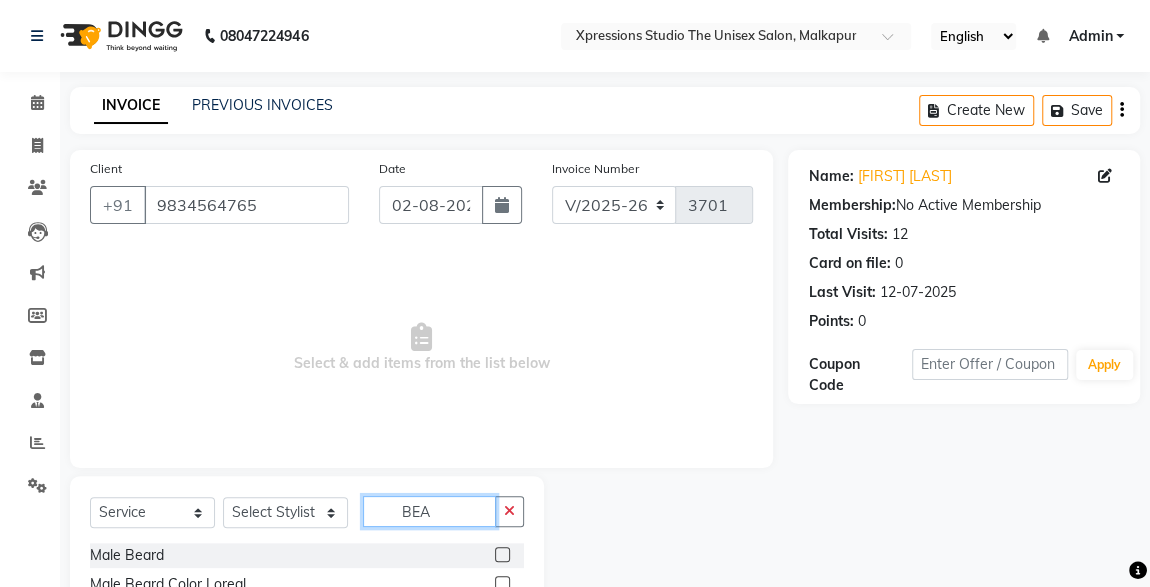 type on "BEA" 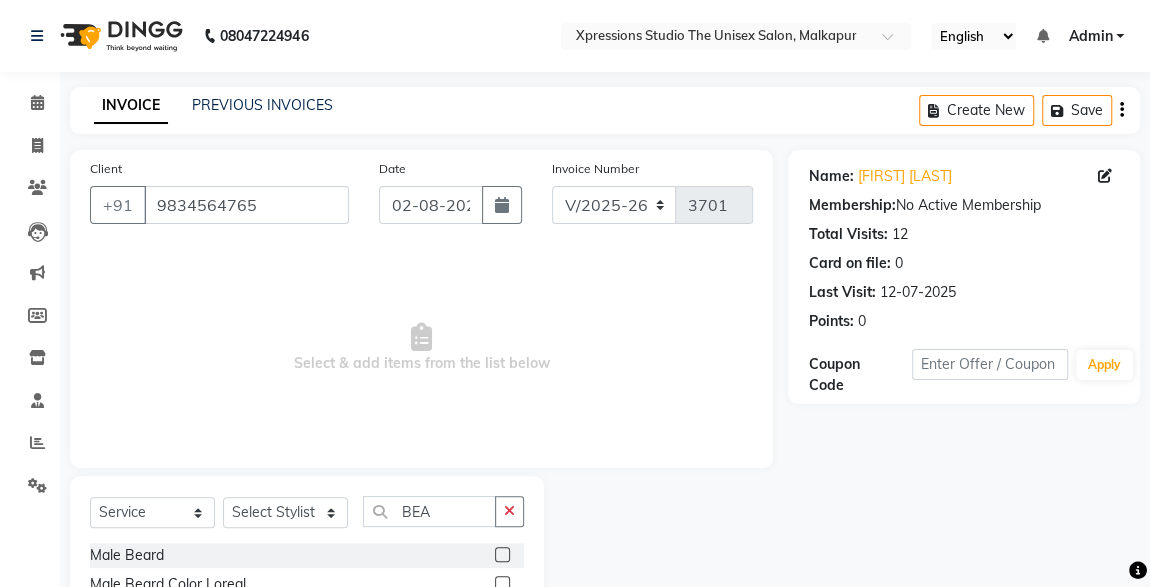 click 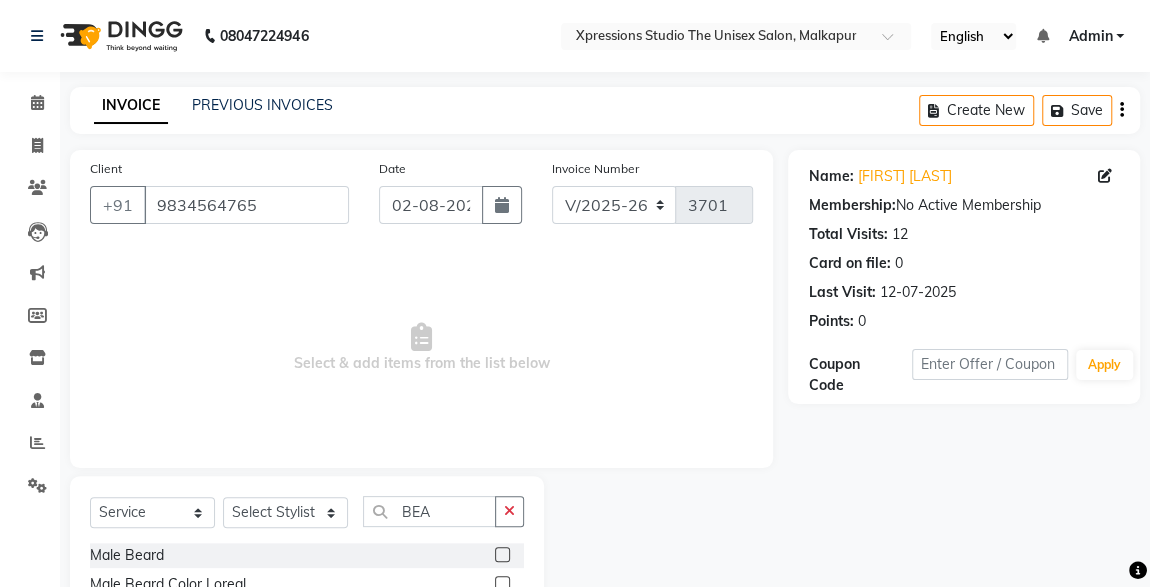 click at bounding box center (501, 555) 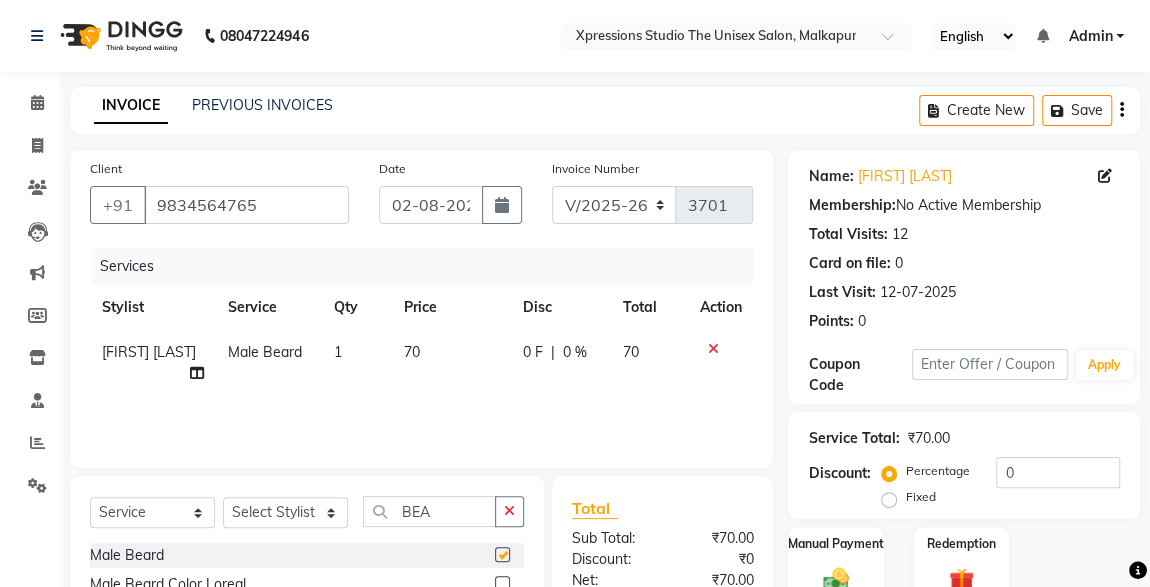 checkbox on "false" 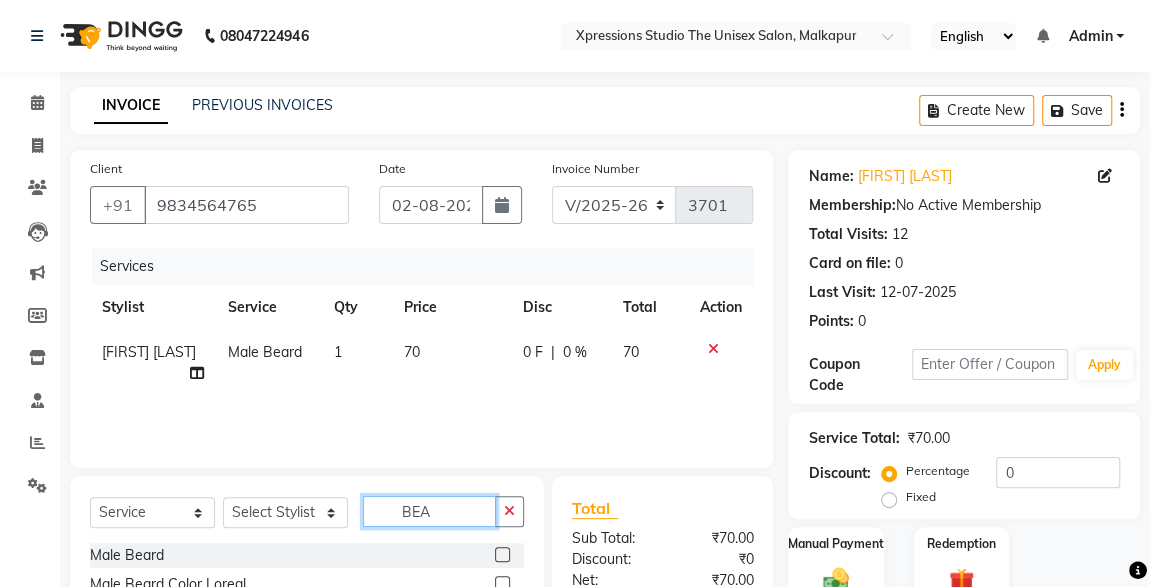 click on "BEA" 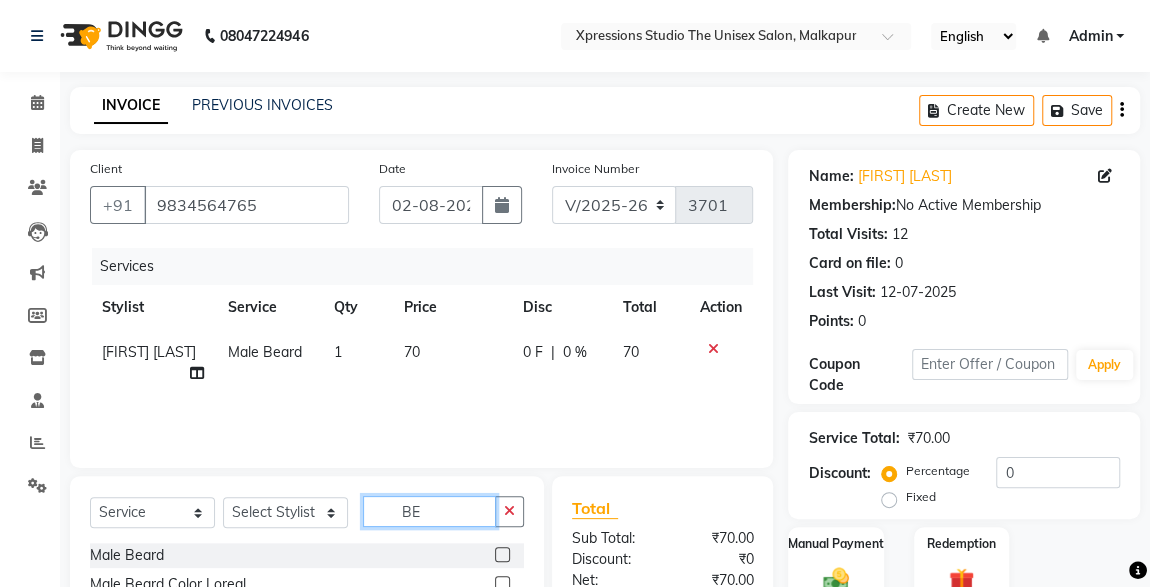 type on "B" 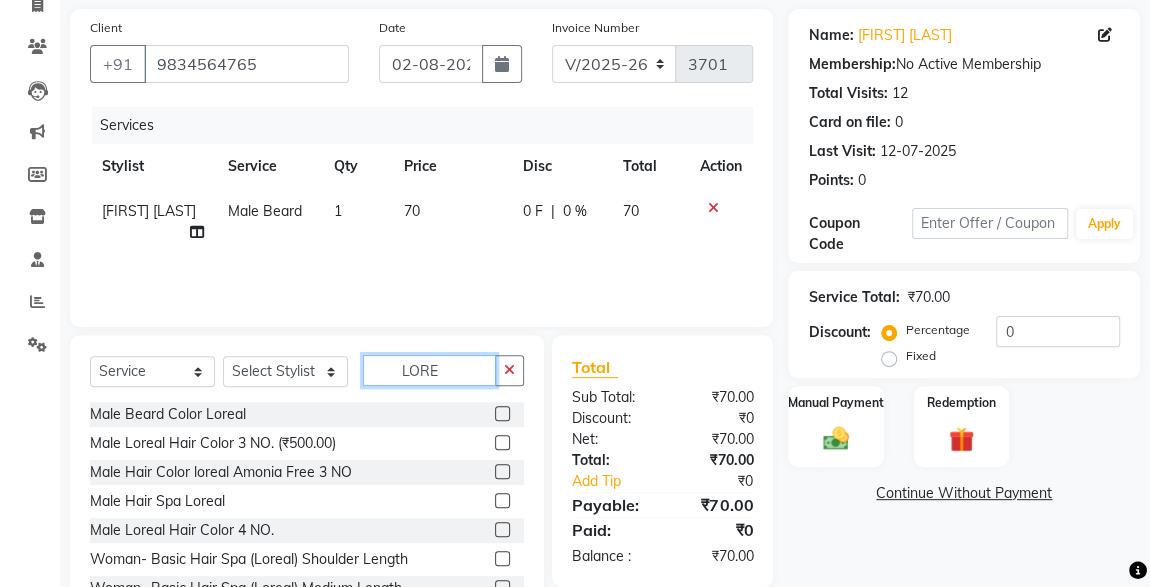 scroll, scrollTop: 142, scrollLeft: 0, axis: vertical 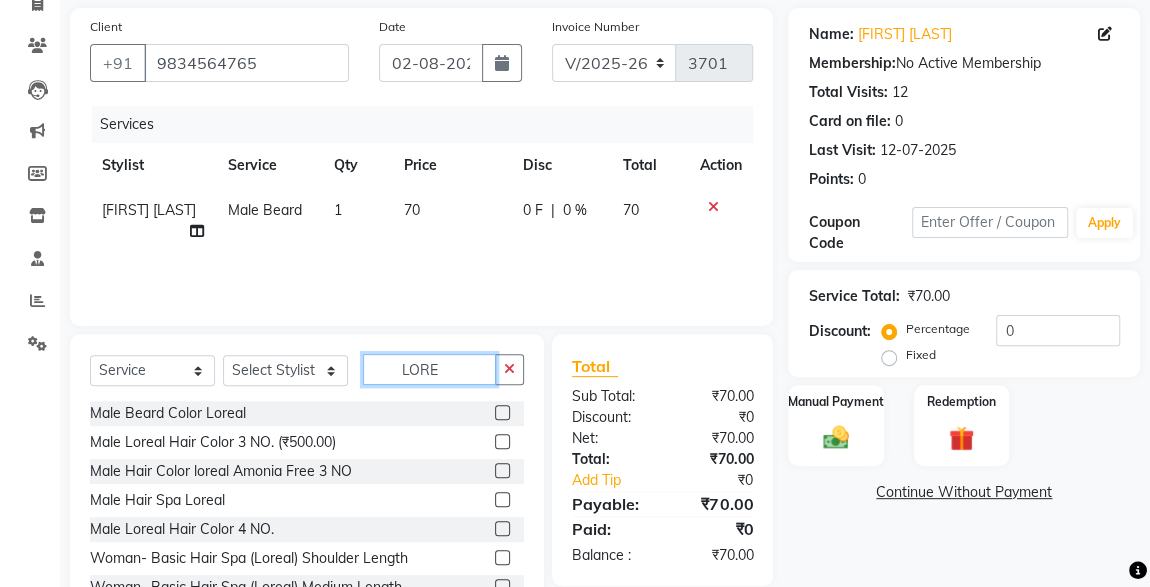 type on "LORE" 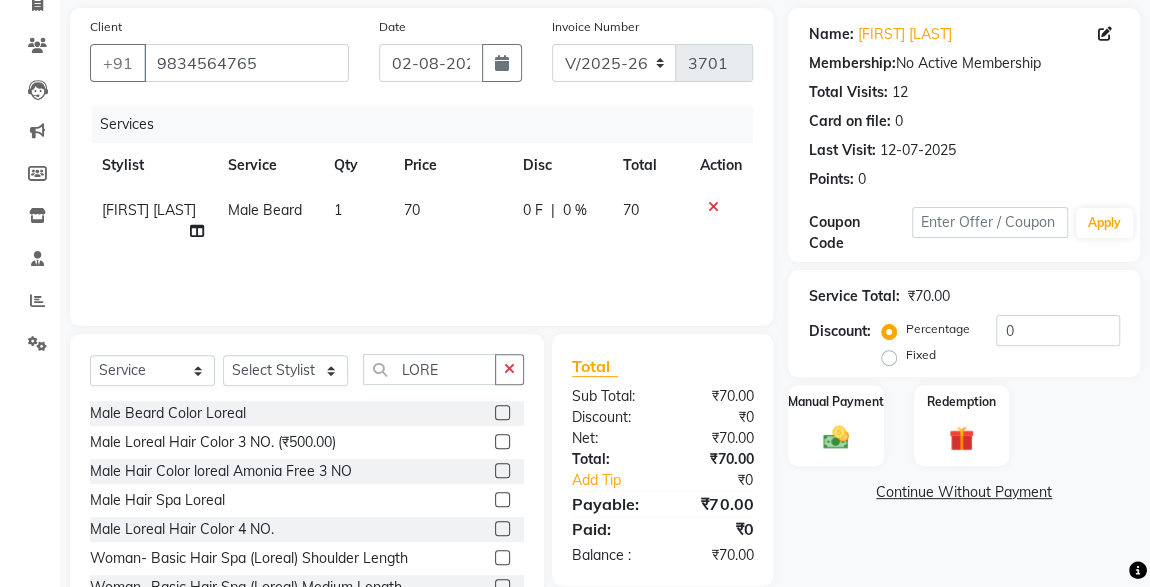 click 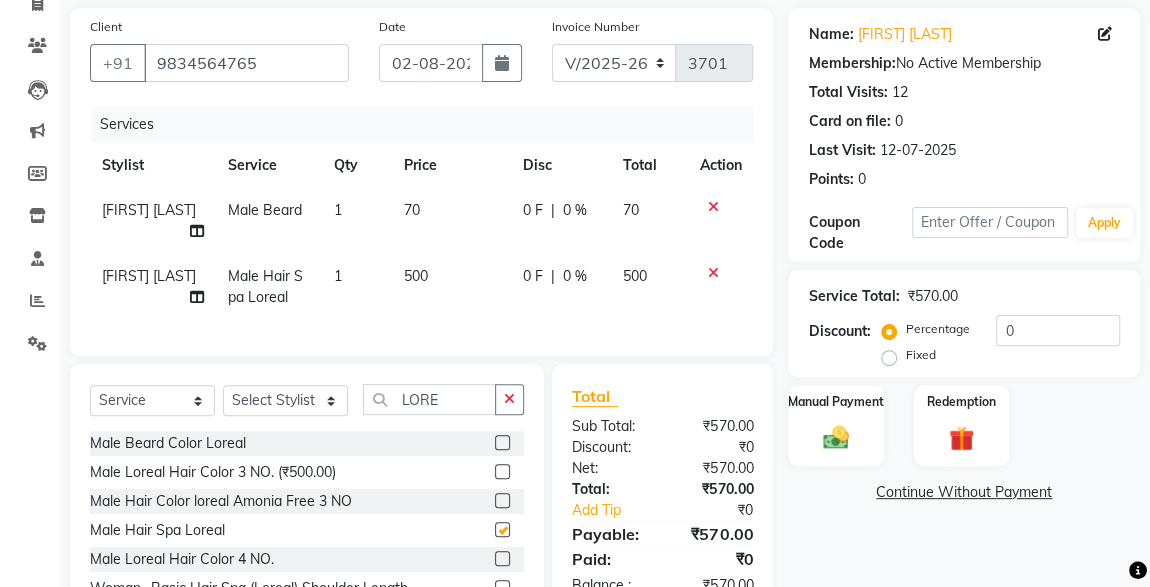 checkbox on "false" 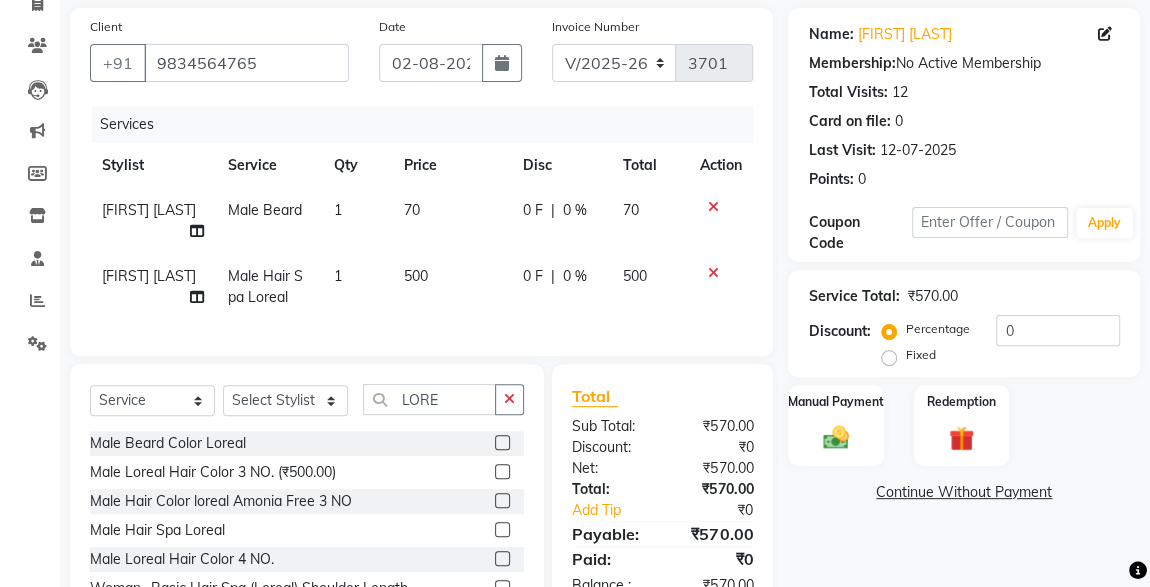 click on "70" 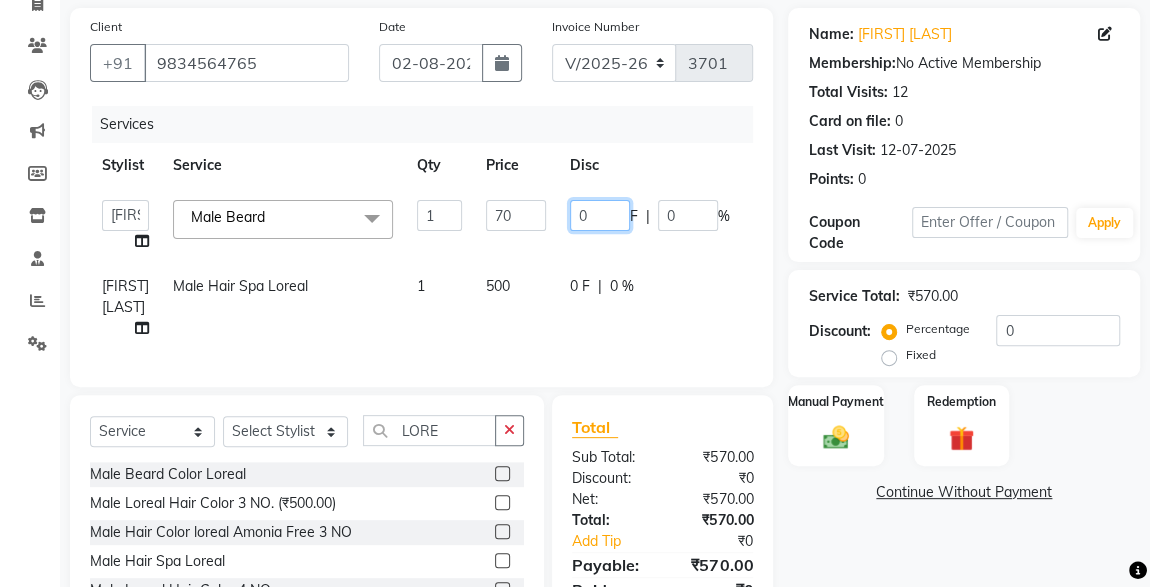 click on "0" 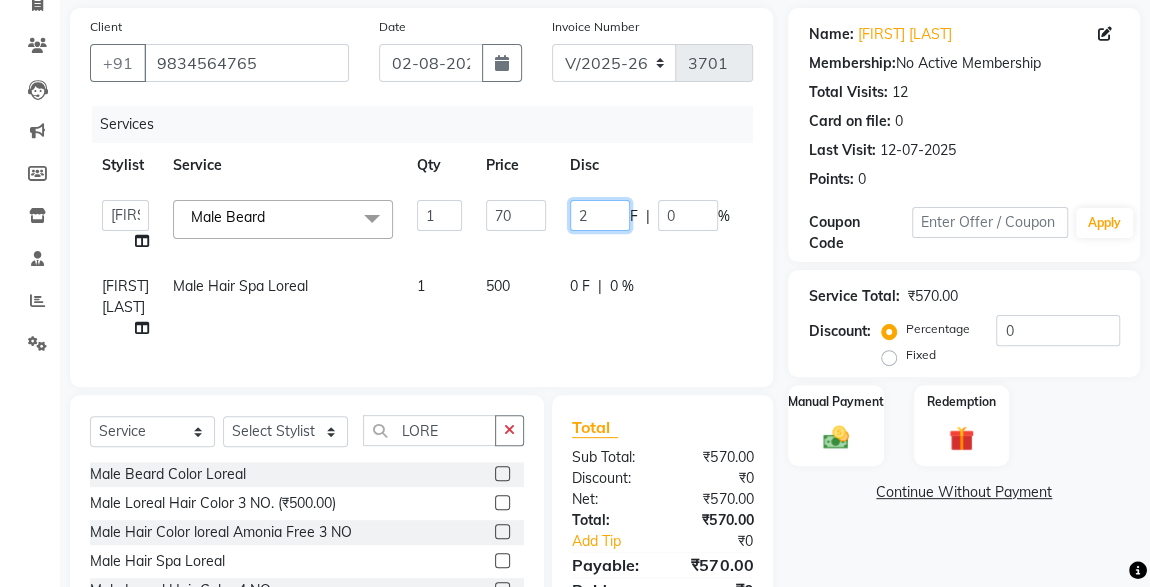 type on "20" 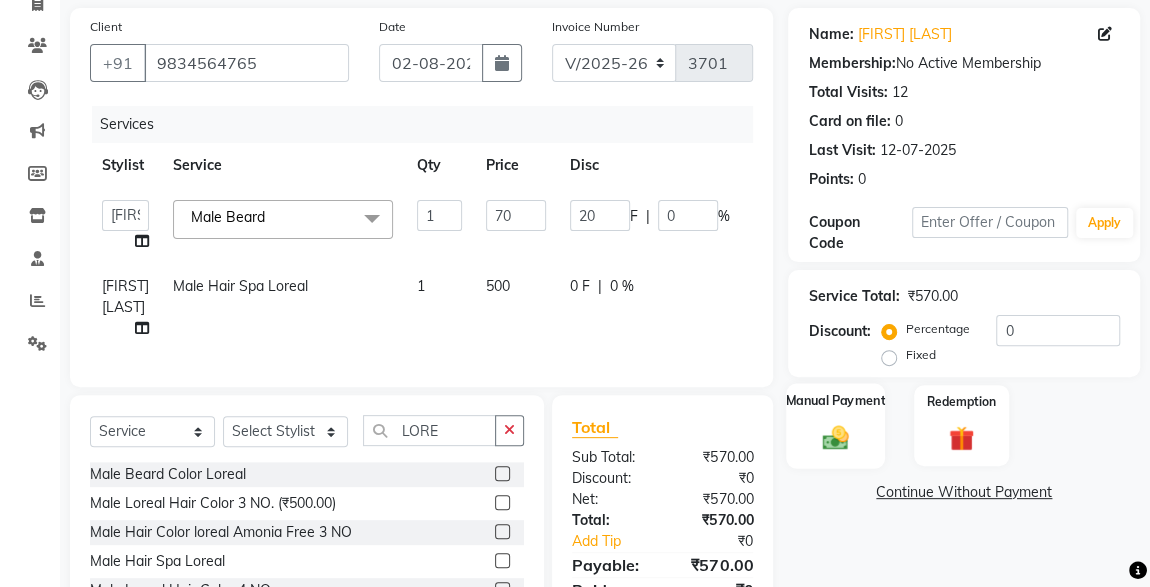 click 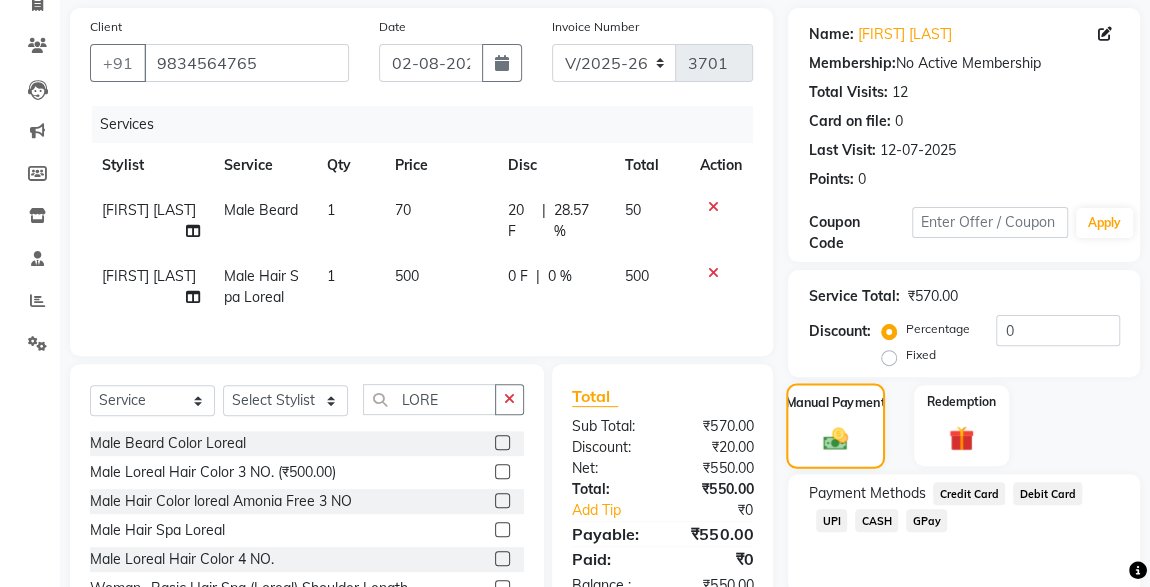 scroll, scrollTop: 256, scrollLeft: 0, axis: vertical 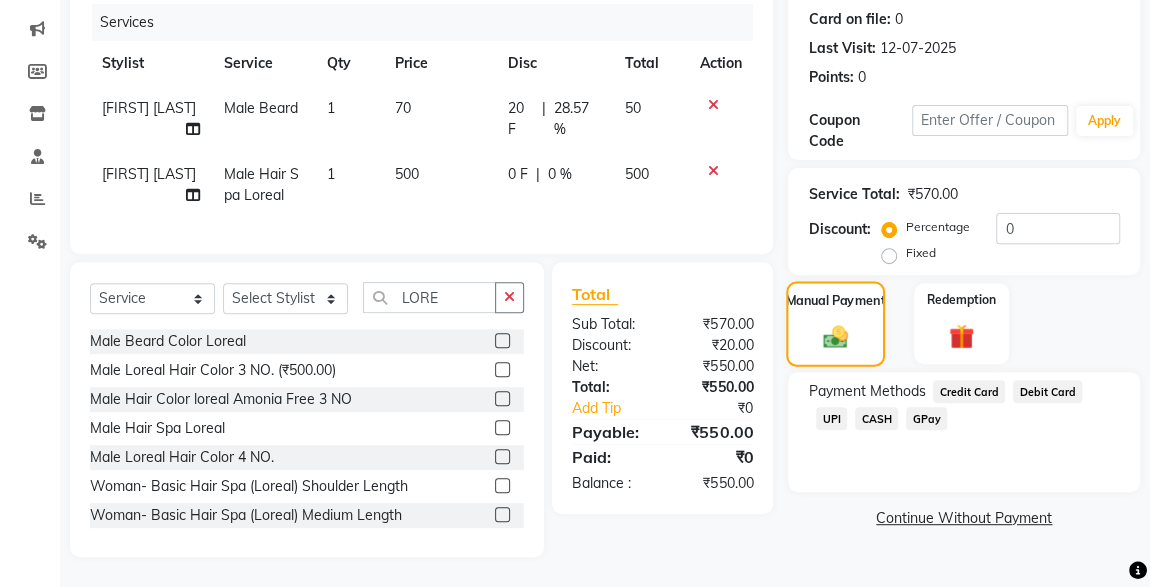 click on "UPI" 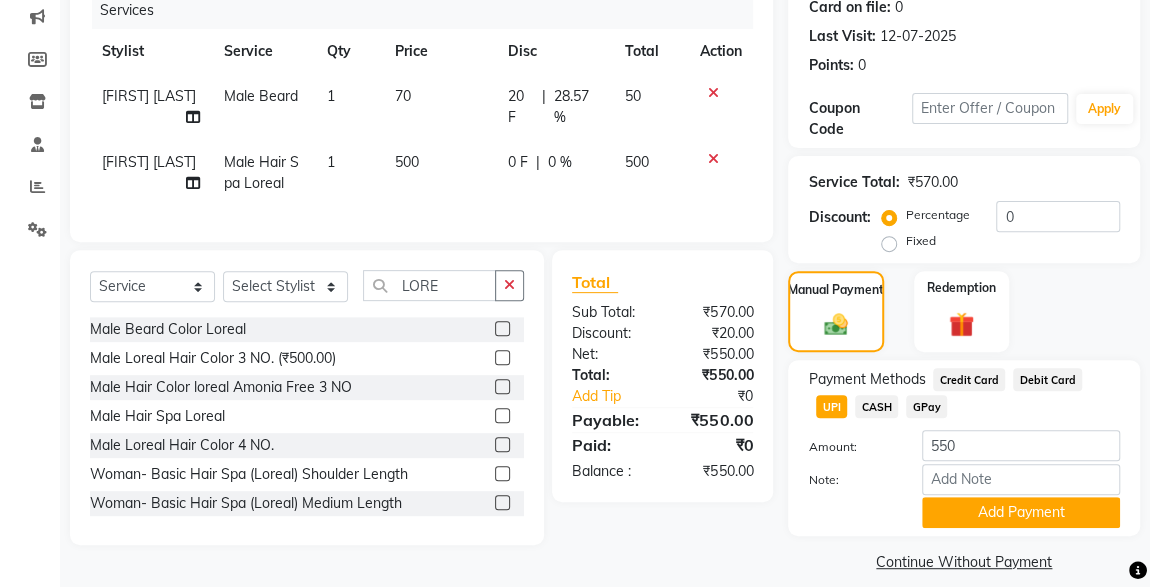 click on "CASH" 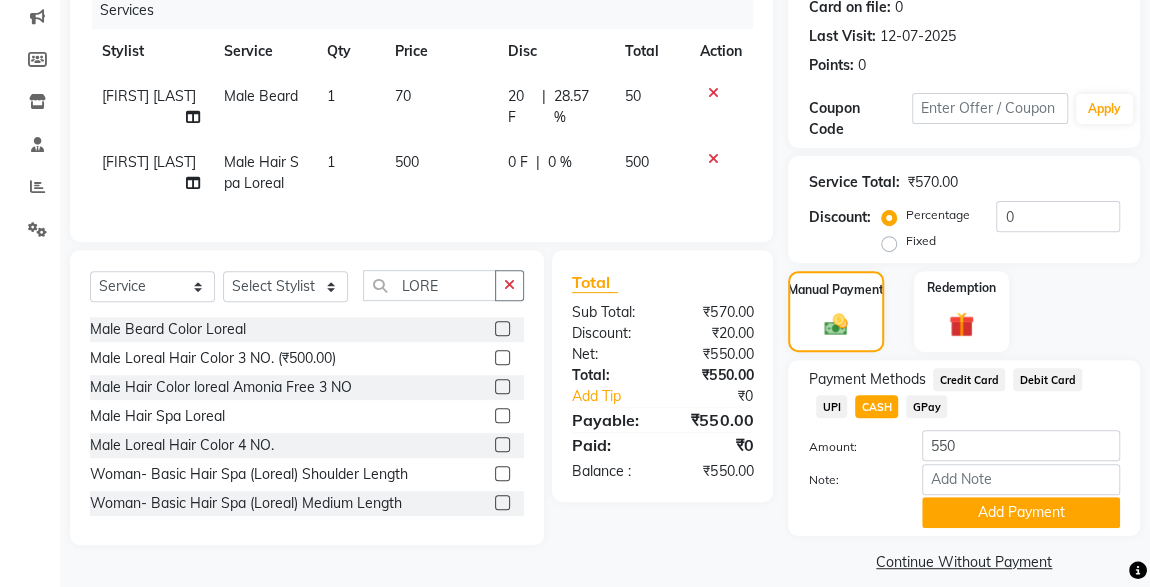 scroll, scrollTop: 273, scrollLeft: 0, axis: vertical 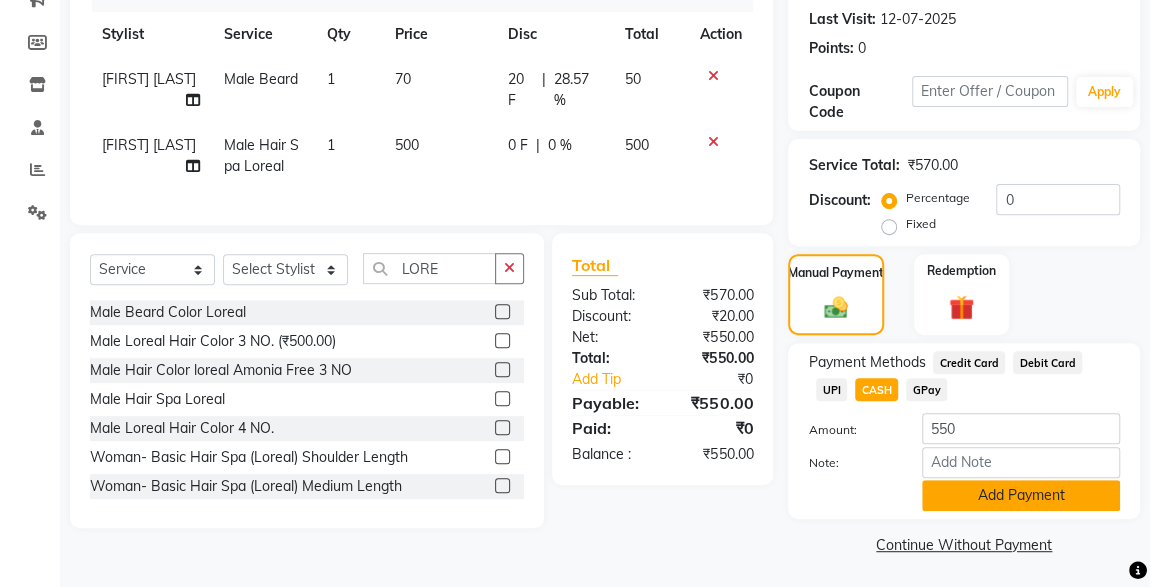 click on "Add Payment" 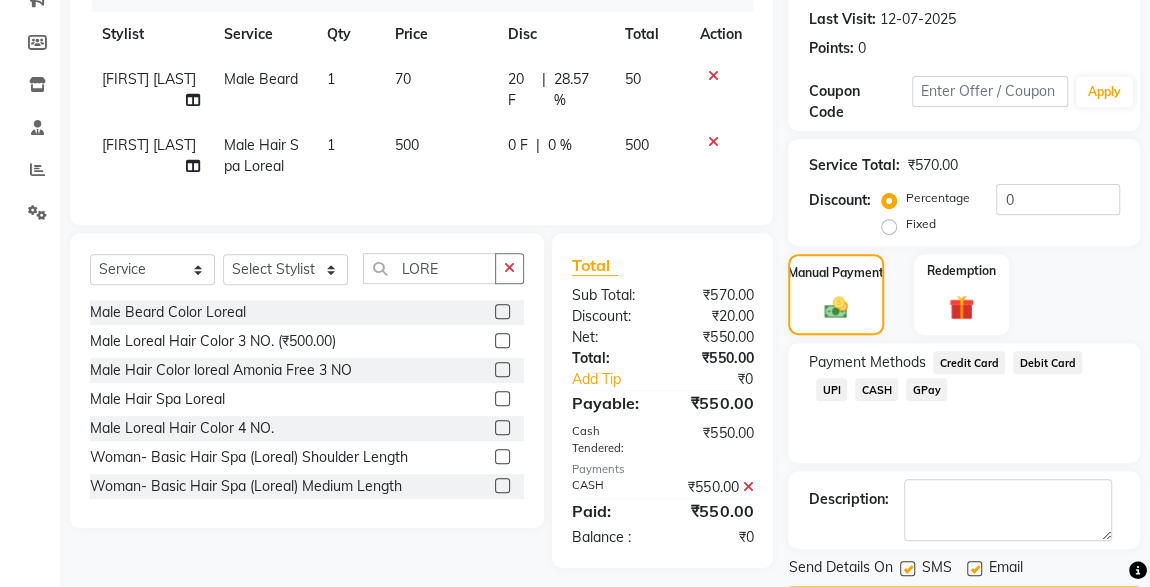 scroll, scrollTop: 330, scrollLeft: 0, axis: vertical 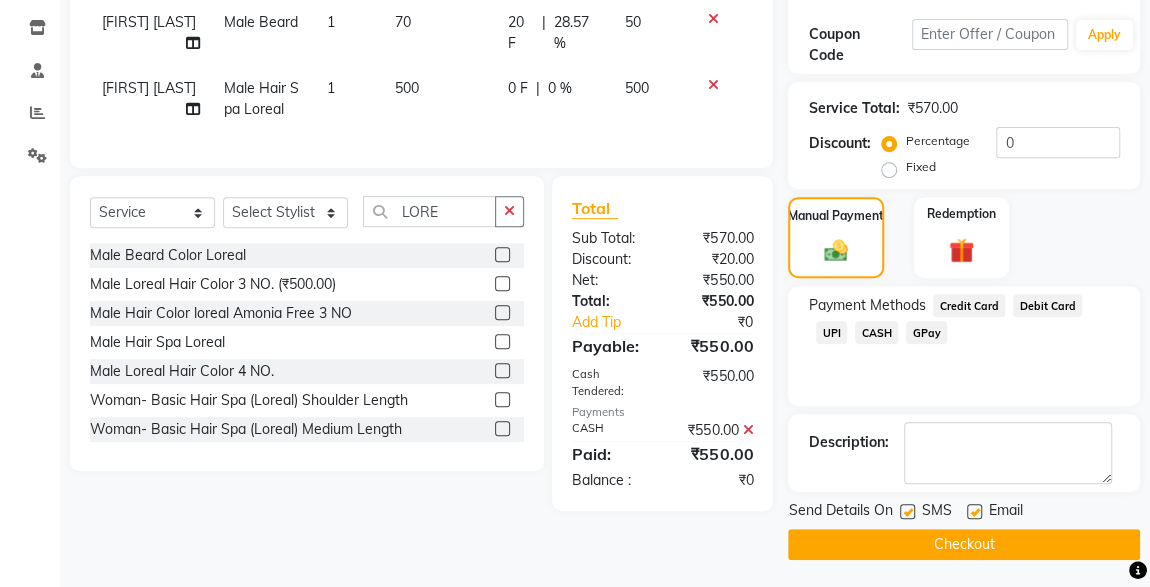 click on "Checkout" 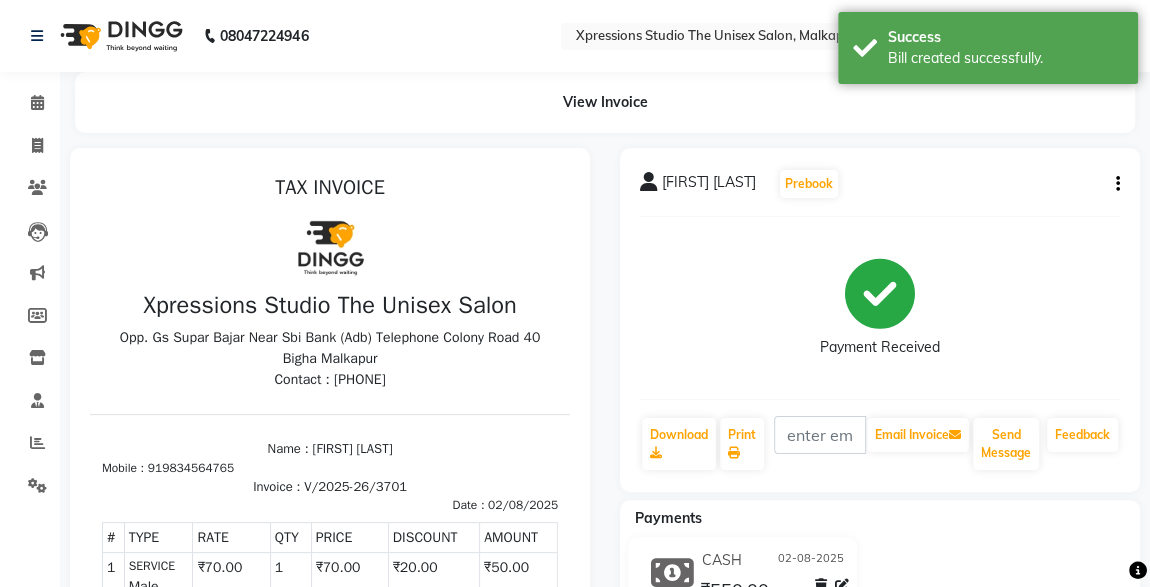 scroll, scrollTop: 0, scrollLeft: 0, axis: both 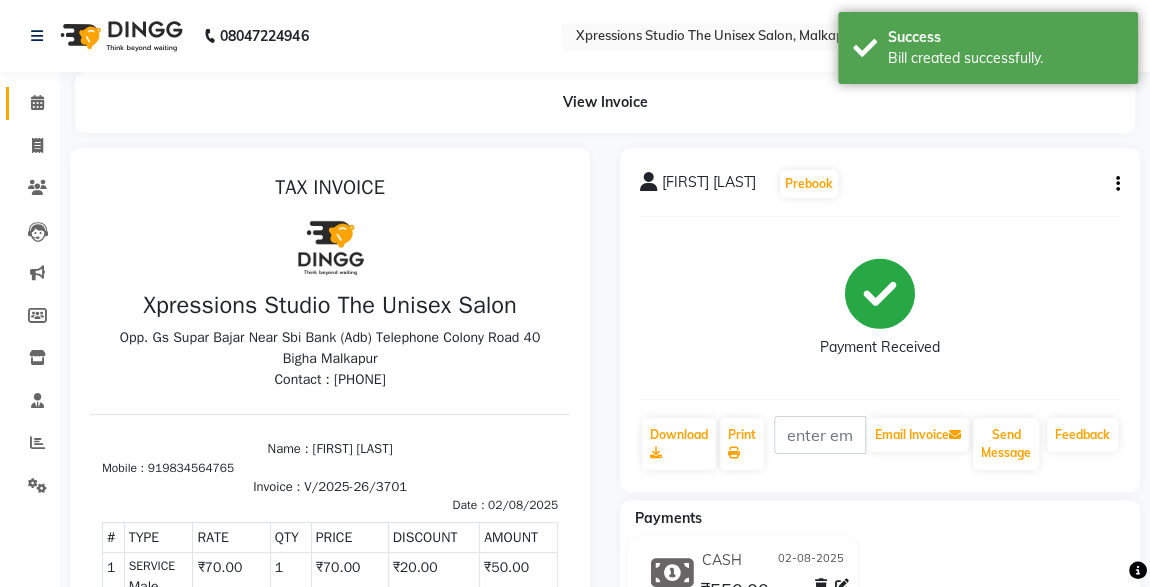 click on "Calendar" 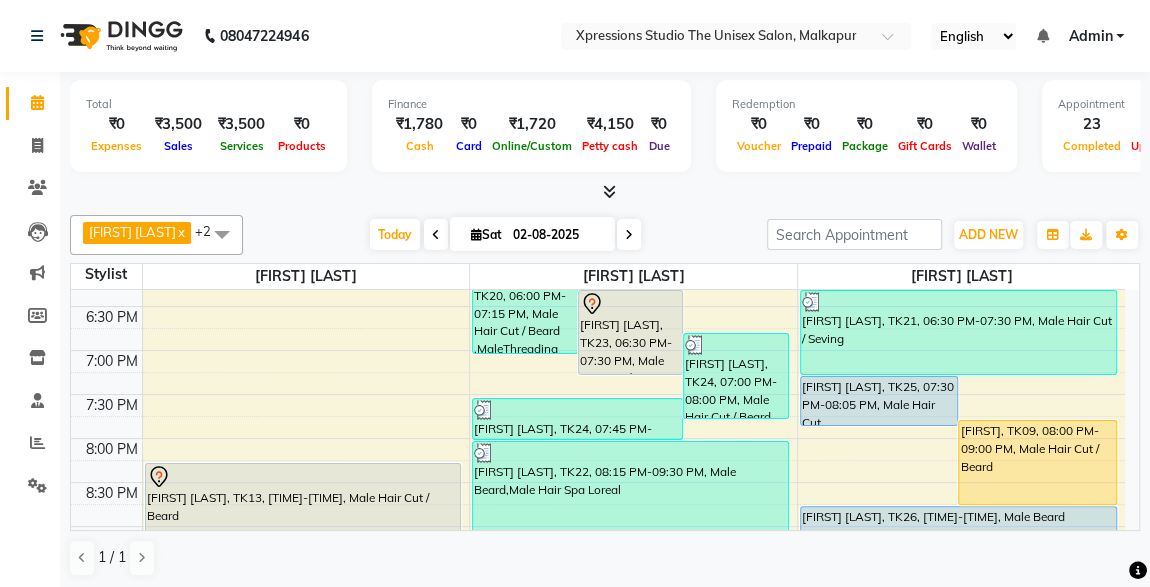 scroll, scrollTop: 1053, scrollLeft: 0, axis: vertical 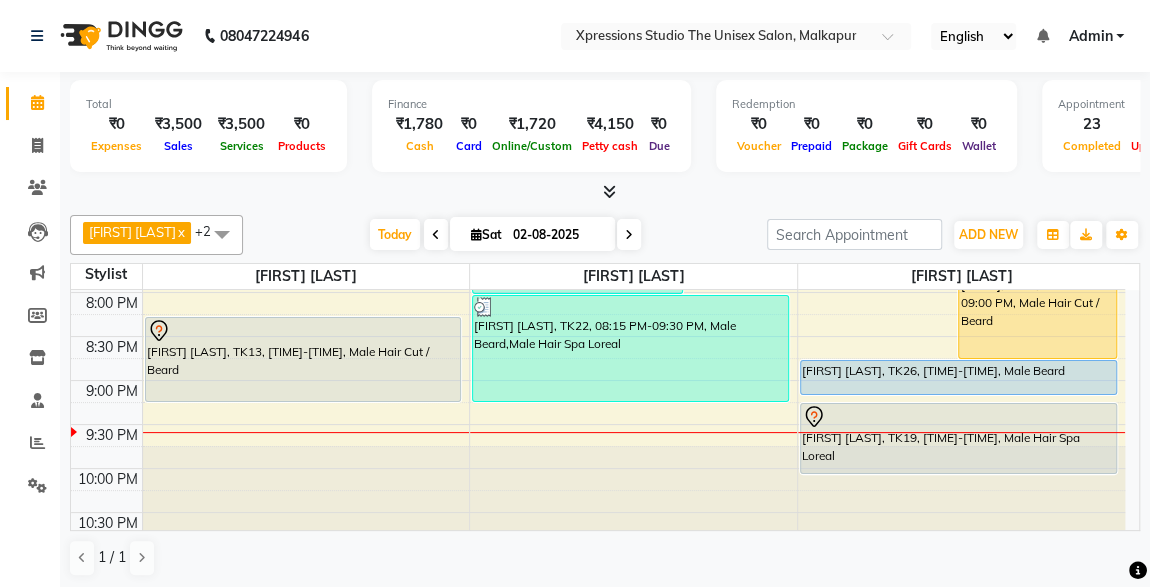 click on "[FIRST] [LAST], TK26, [TIME]-[TIME], Male  Beard" at bounding box center (958, 377) 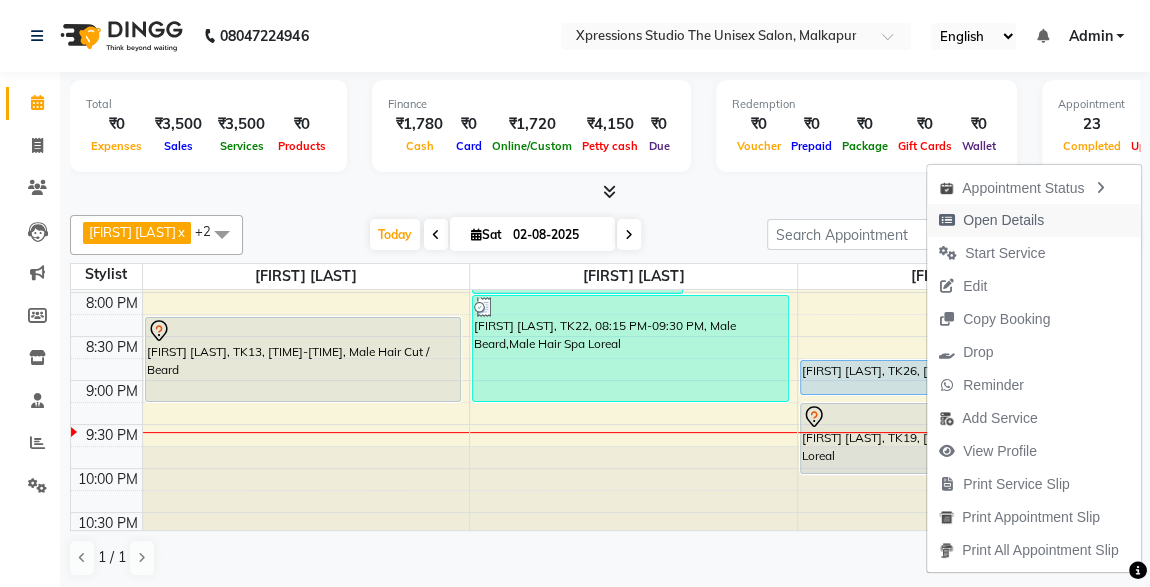 click on "Open Details" at bounding box center [1003, 220] 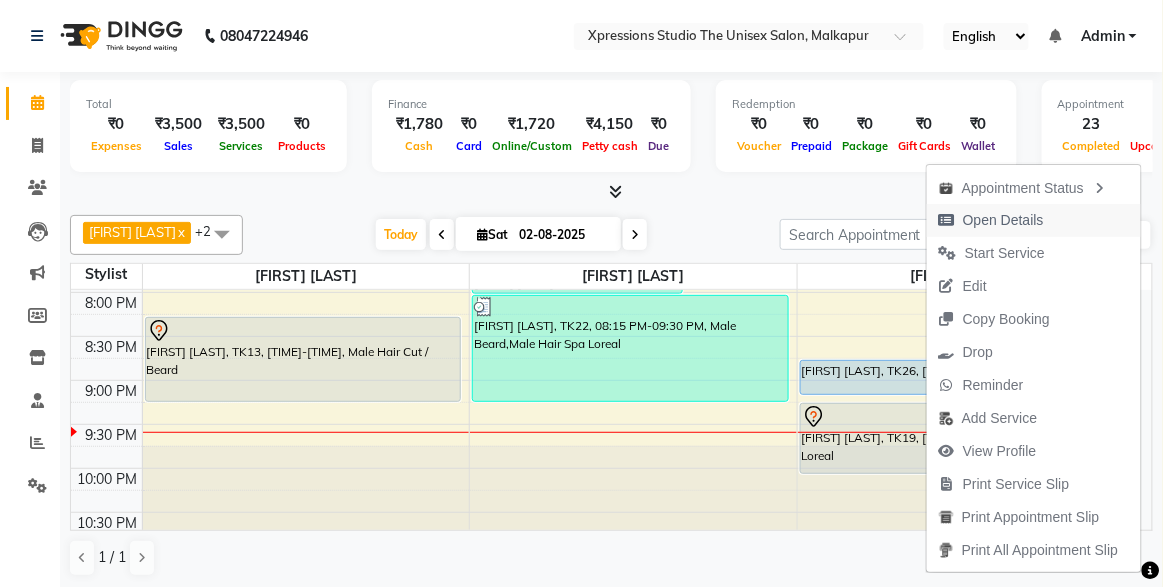 select on "5" 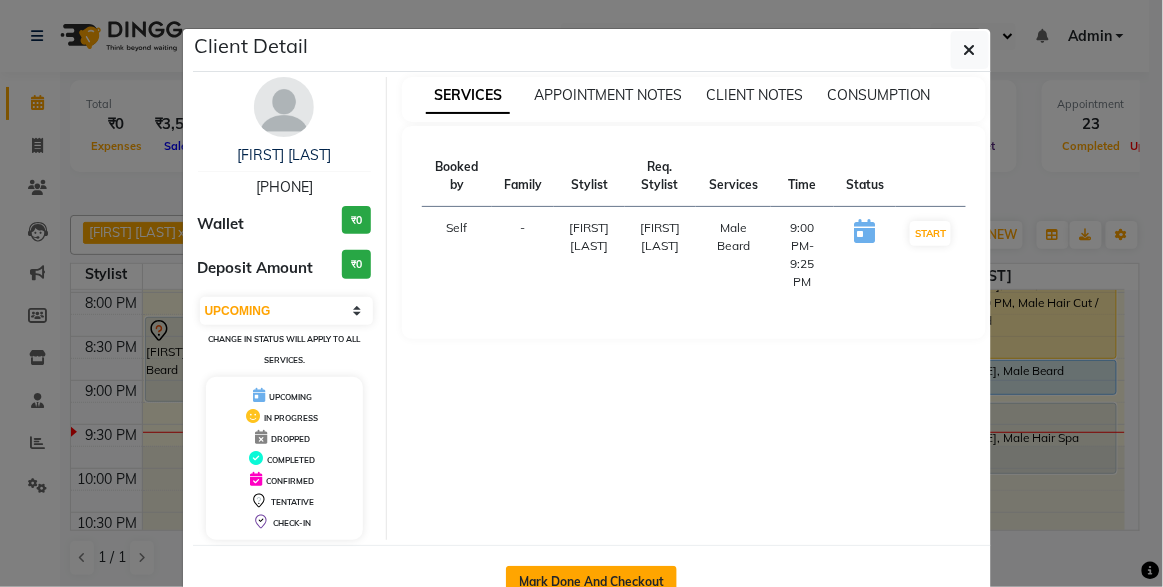 click on "Mark Done And Checkout" 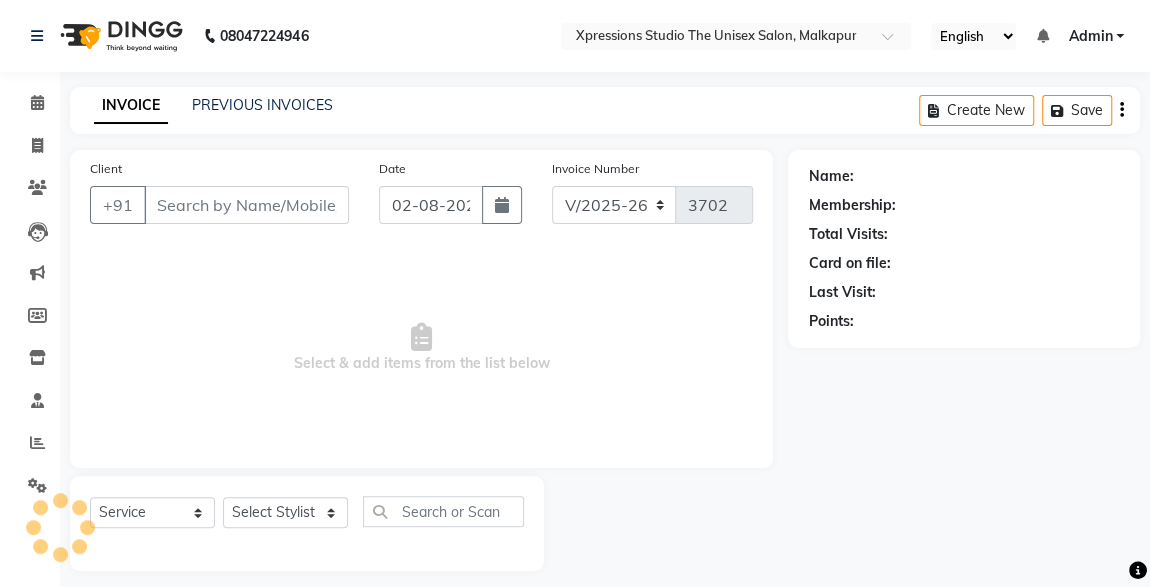 type on "[PHONE]" 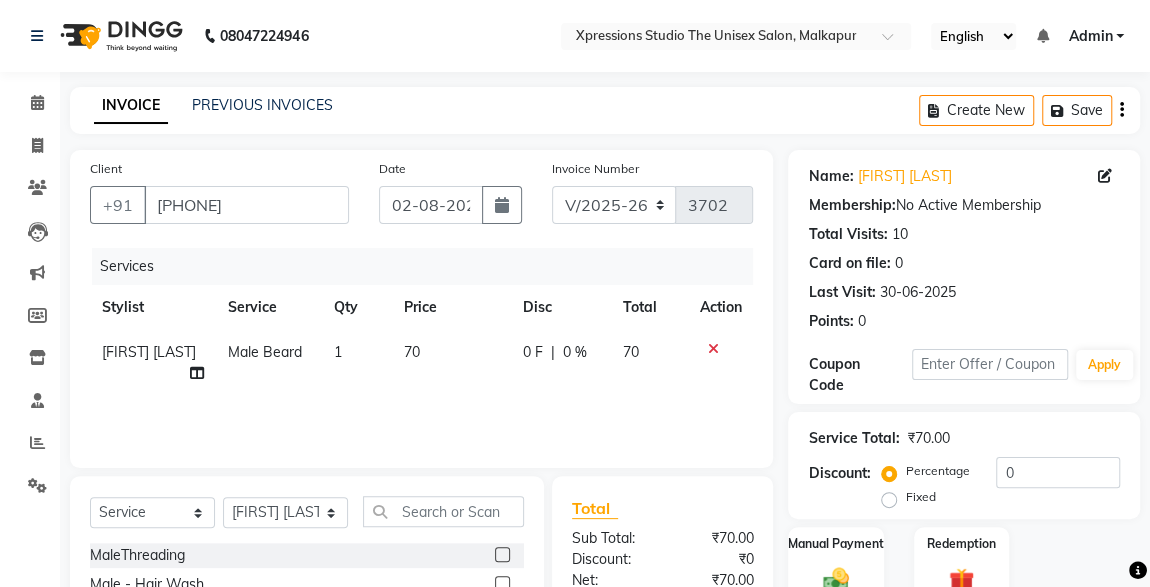 scroll, scrollTop: 212, scrollLeft: 0, axis: vertical 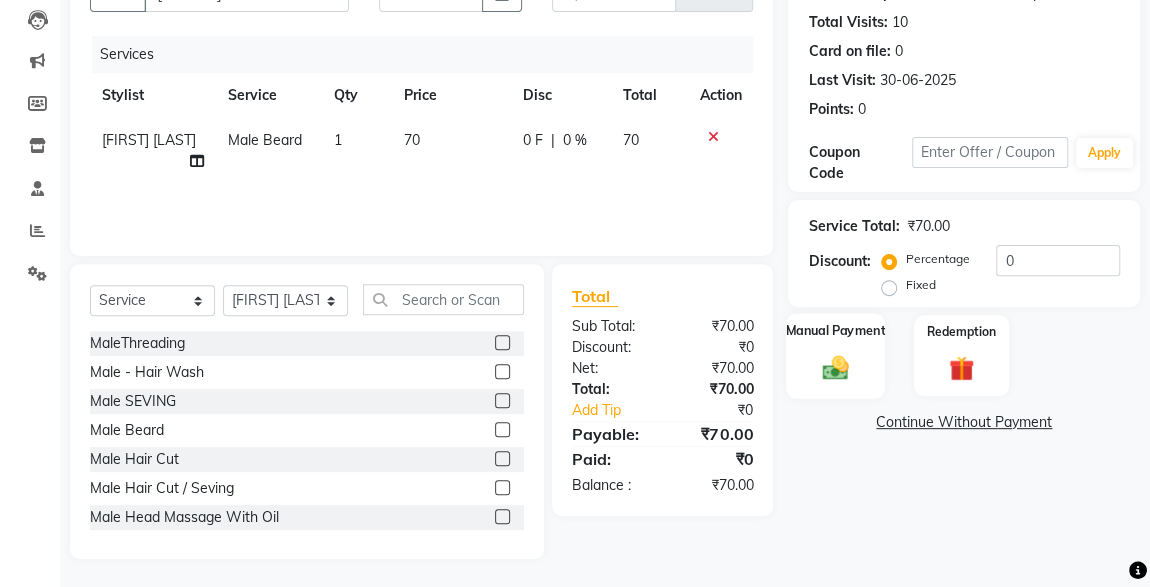 click on "Manual Payment" 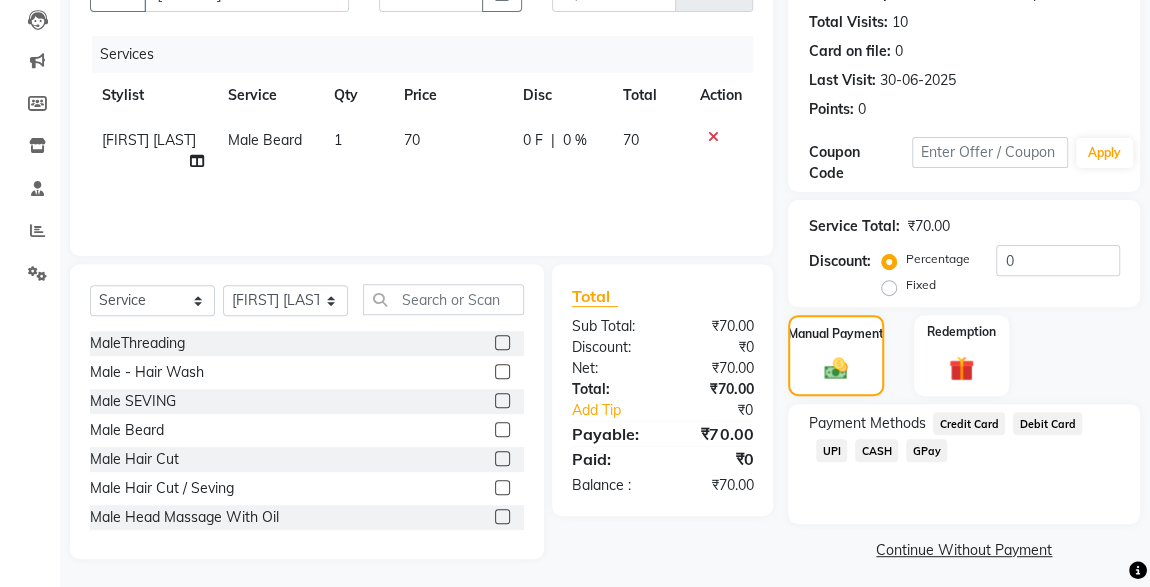 click on "UPI" 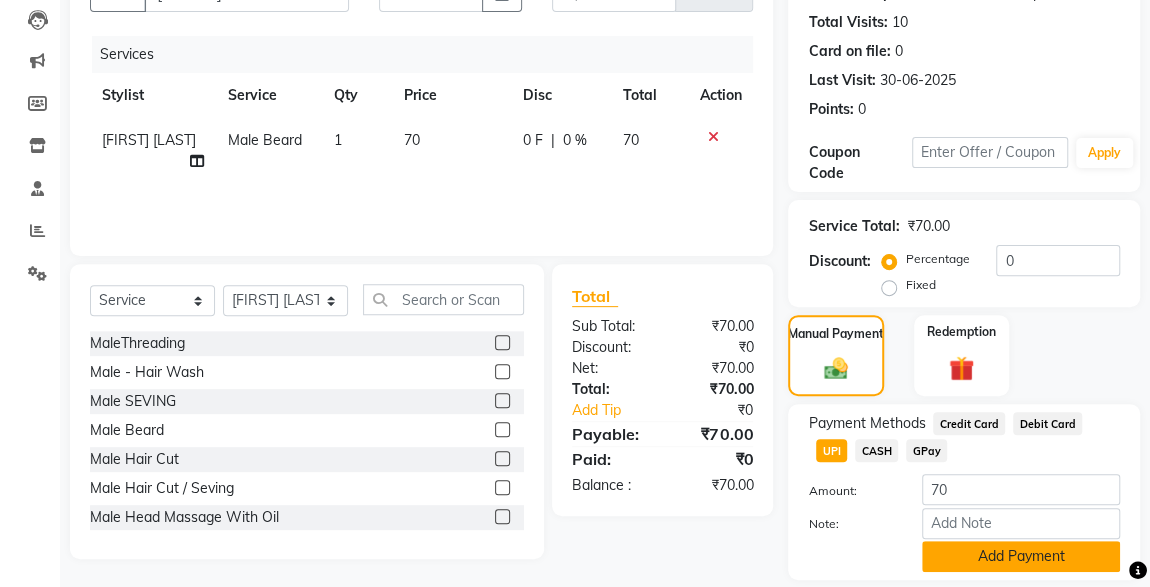 click on "Add Payment" 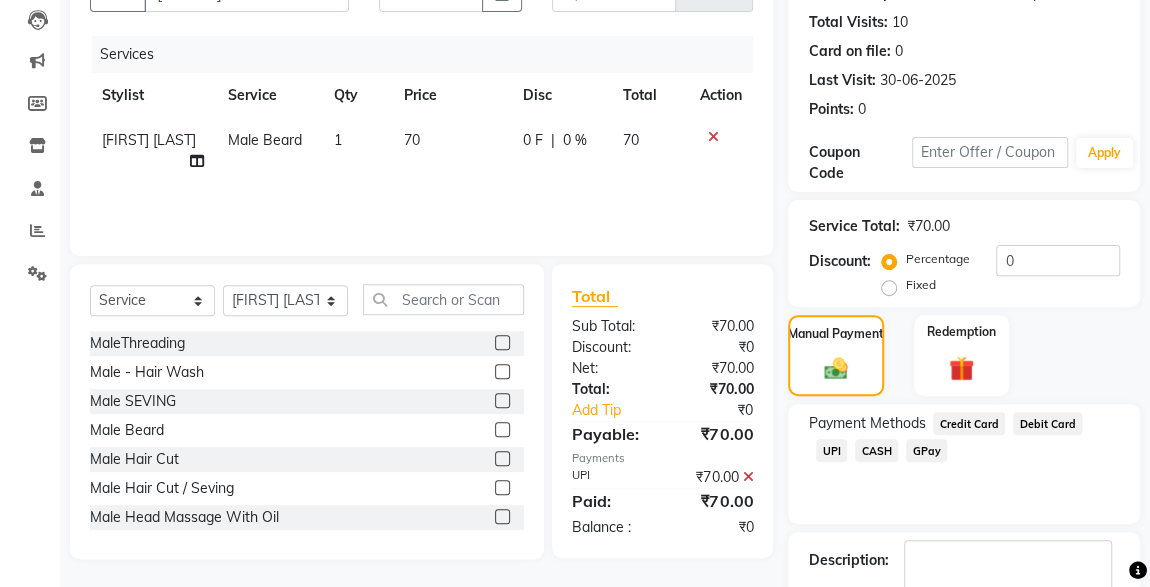 scroll, scrollTop: 330, scrollLeft: 0, axis: vertical 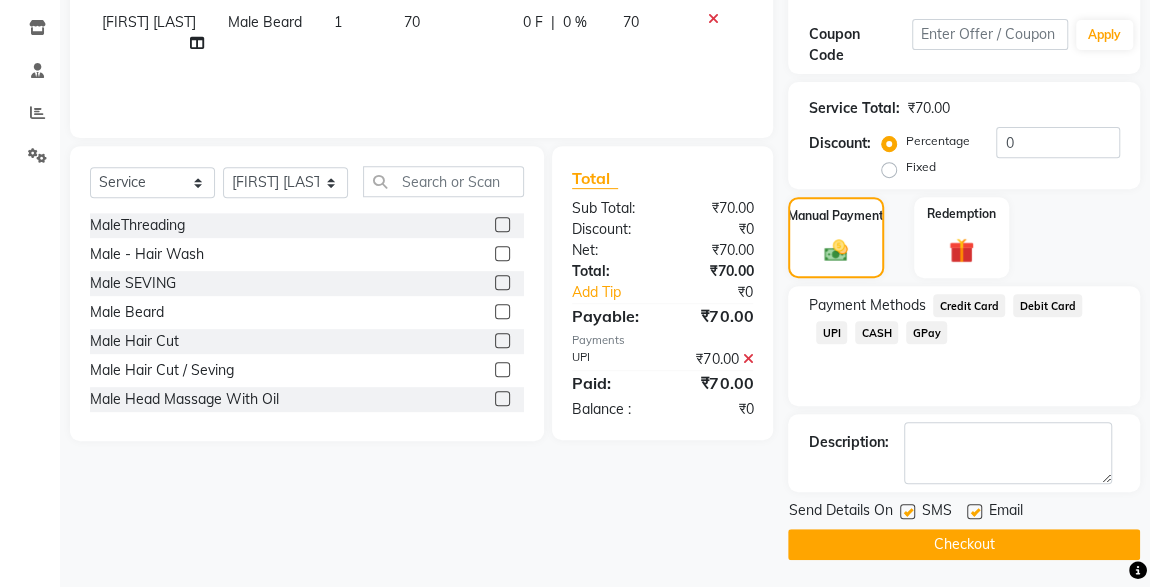 click 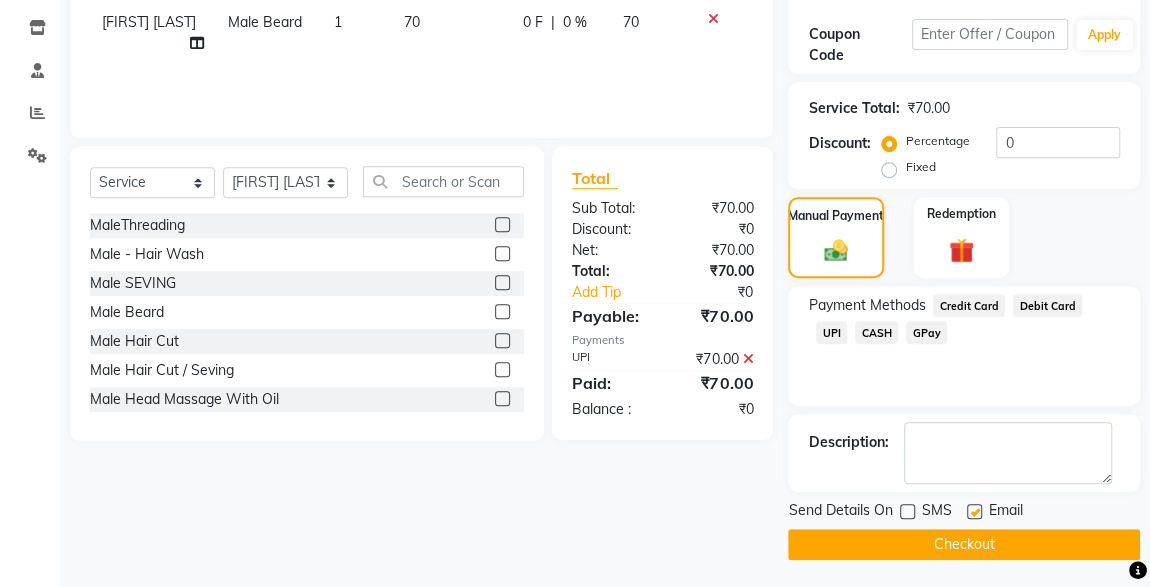 click on "Checkout" 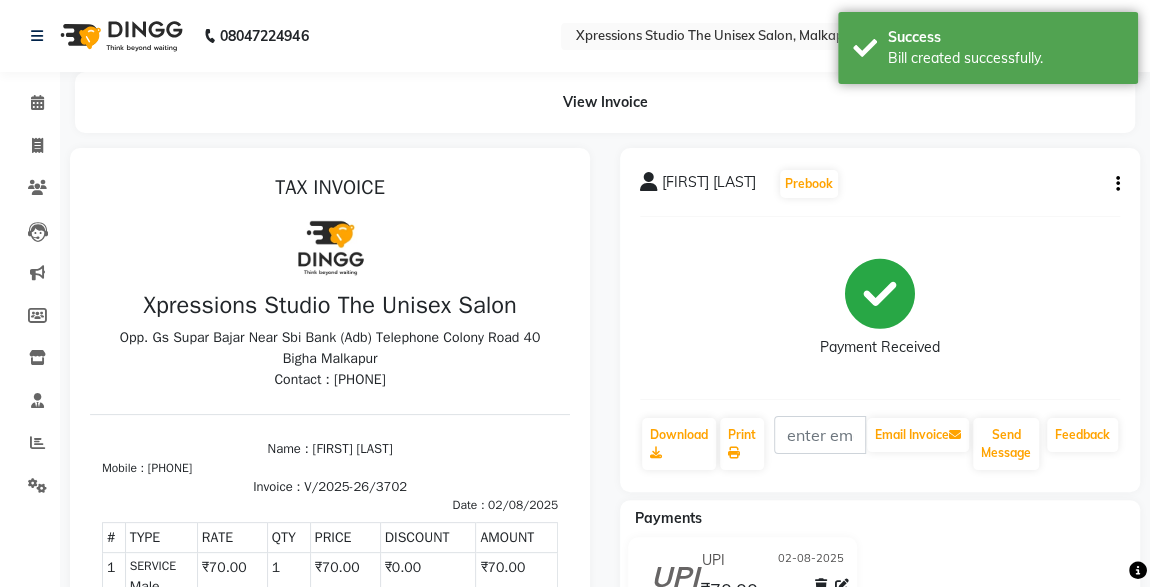 scroll, scrollTop: 0, scrollLeft: 0, axis: both 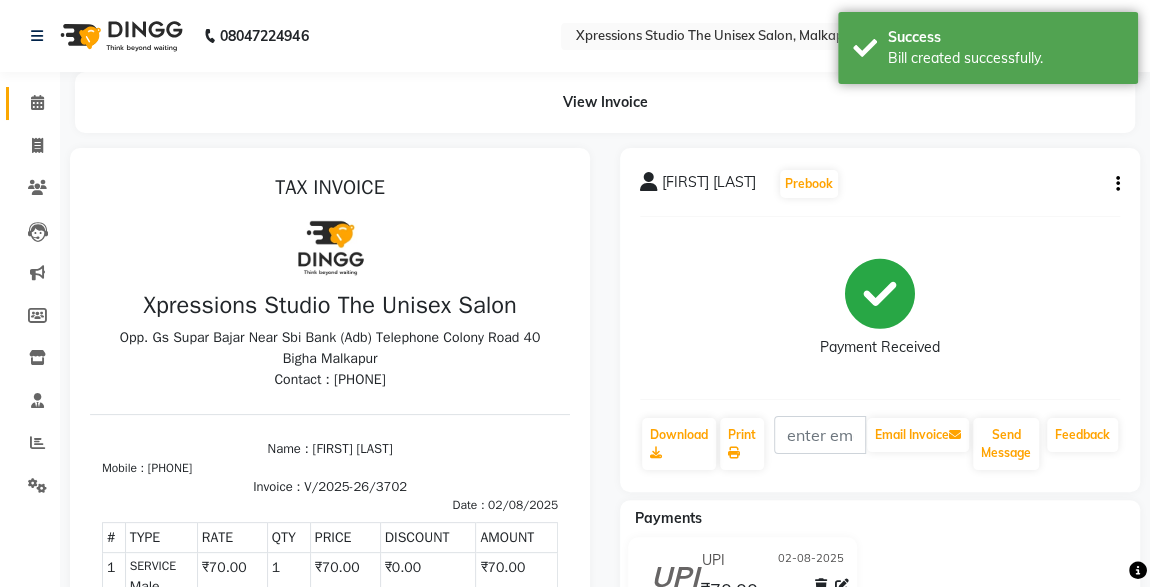 click 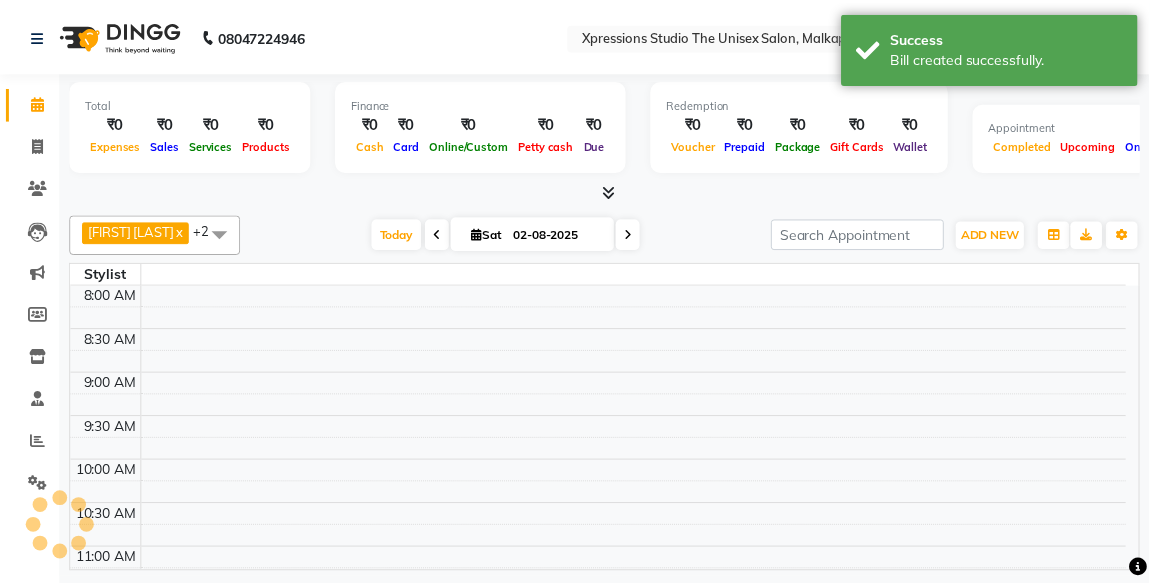 scroll, scrollTop: 1015, scrollLeft: 0, axis: vertical 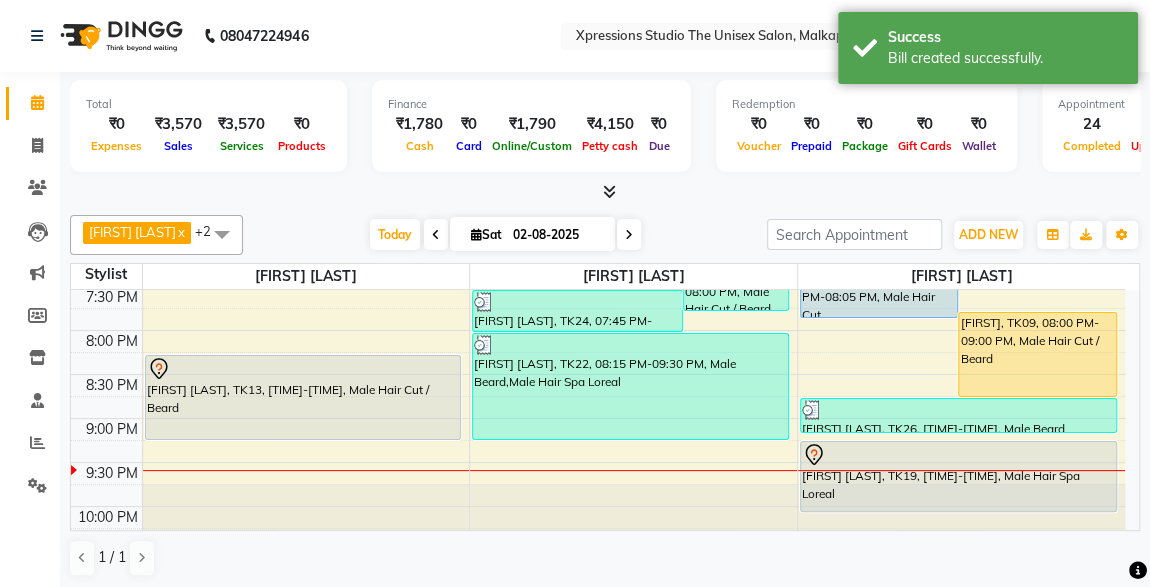 click on "[FIRST], TK09, 08:00 PM-09:00 PM, Male Hair Cut / Beard" at bounding box center [1037, 354] 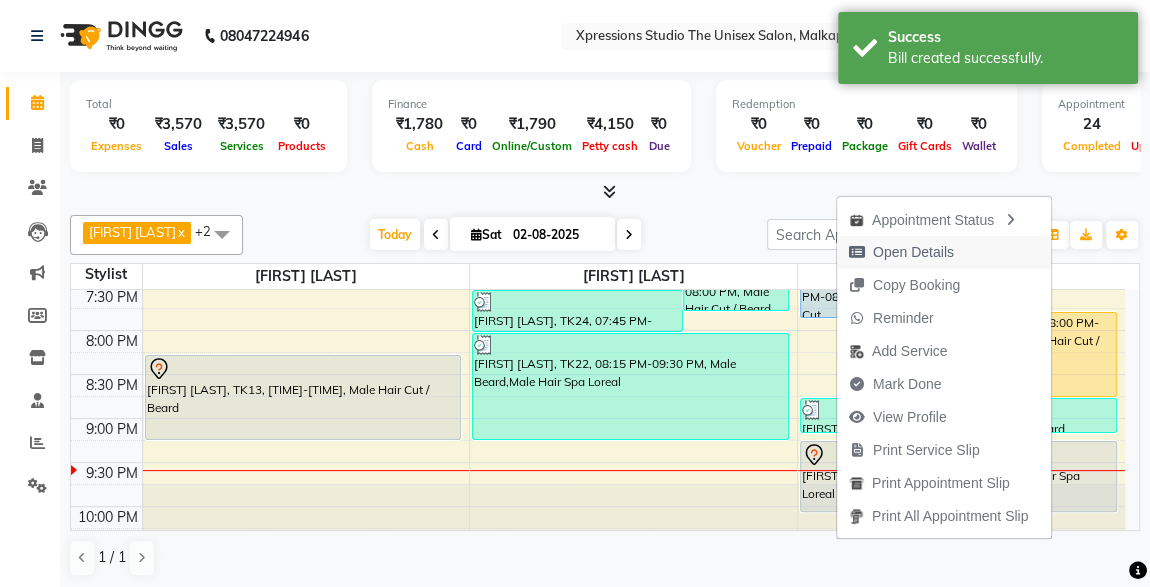 click on "Open Details" at bounding box center (913, 252) 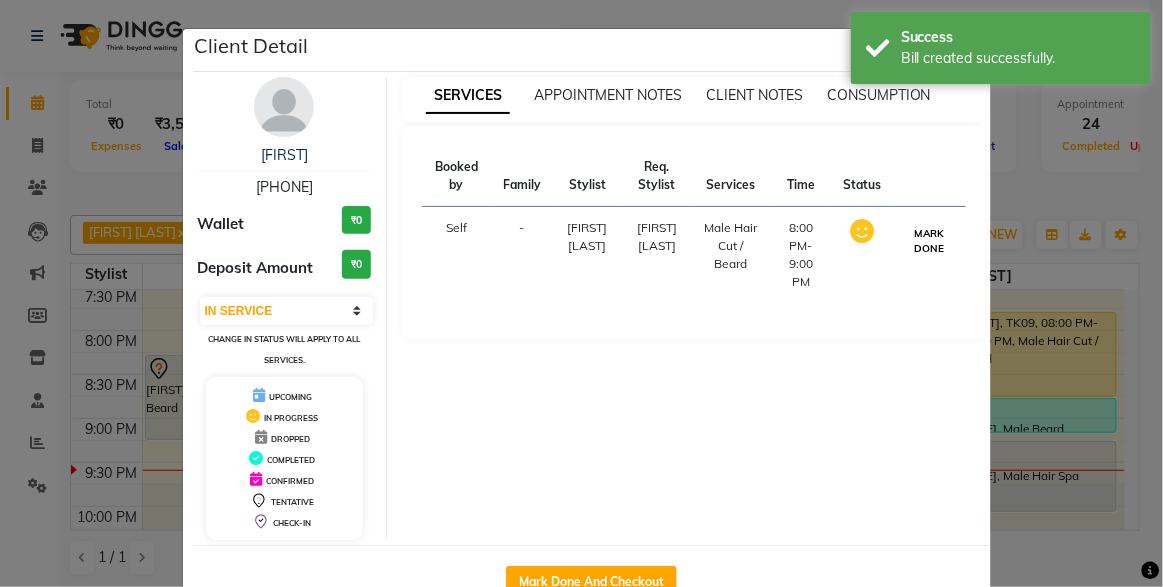click on "MARK DONE" at bounding box center (929, 241) 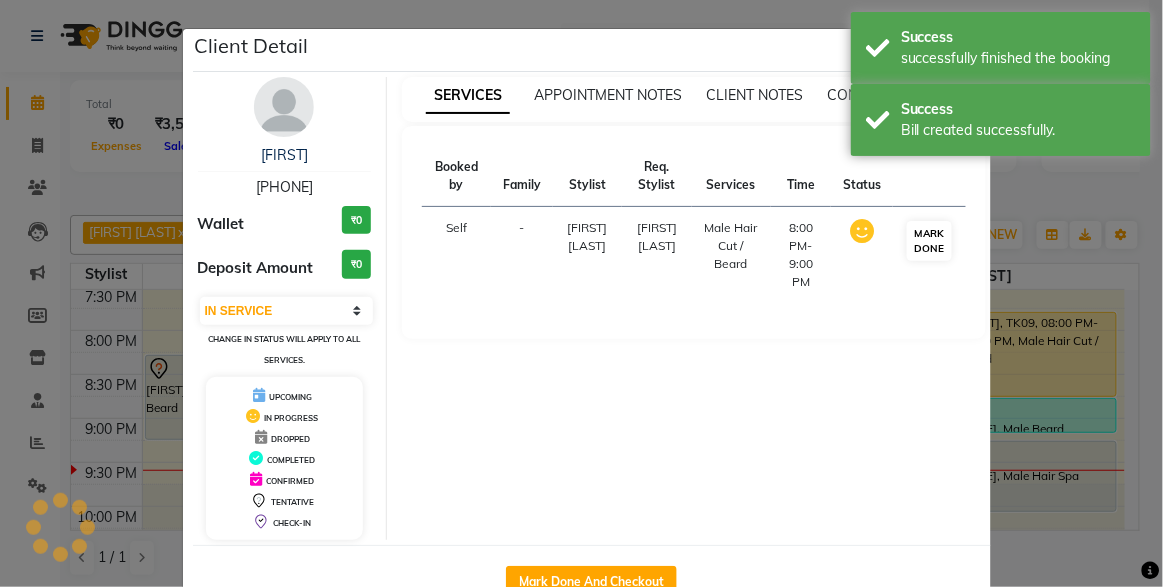 select on "3" 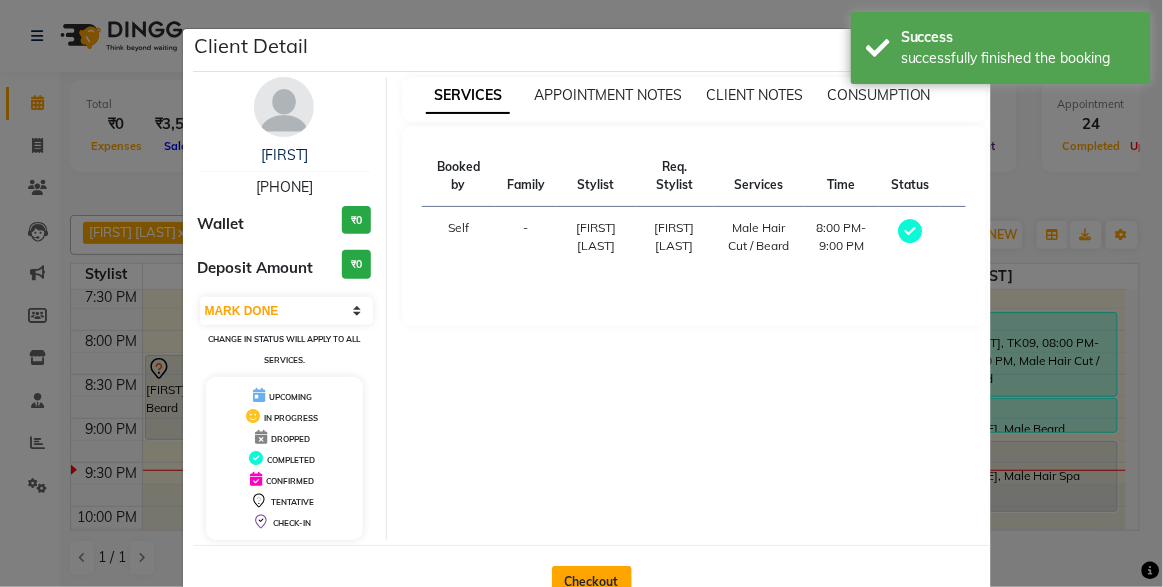 click on "Checkout" 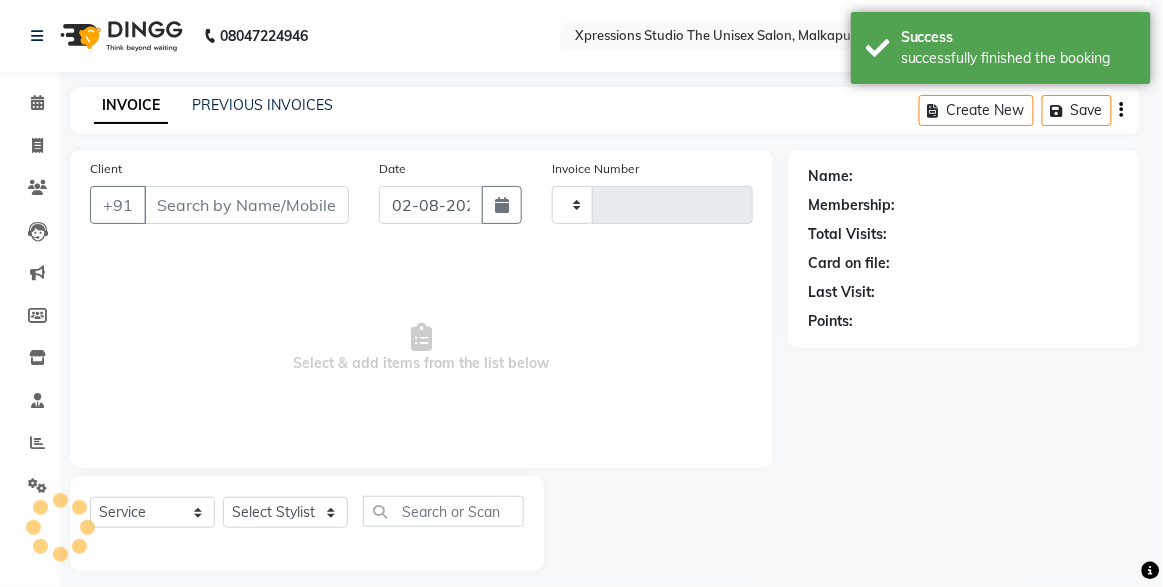 type on "3703" 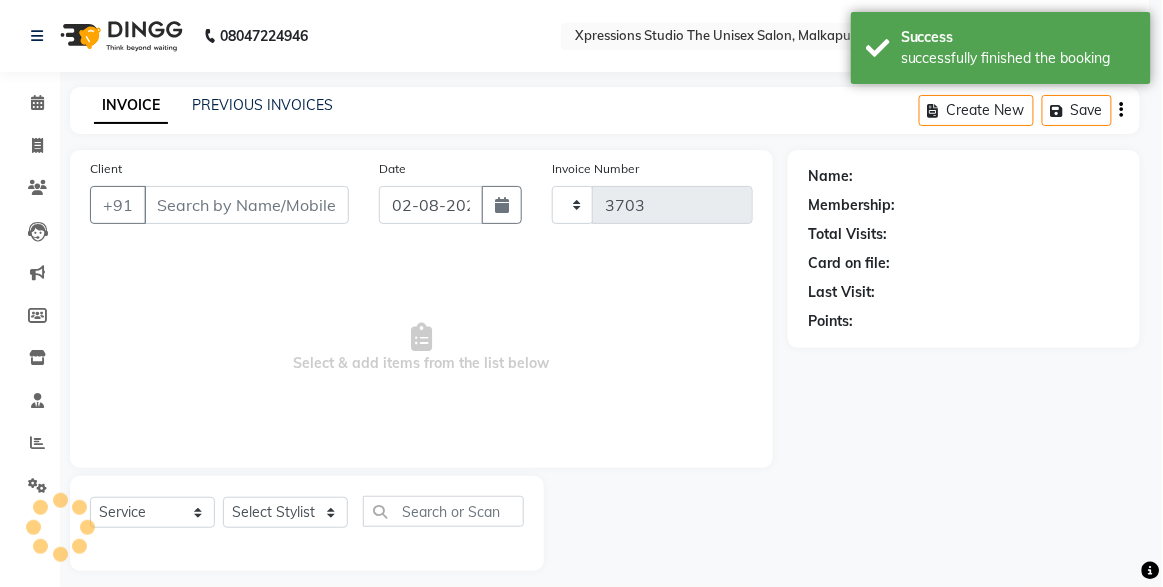 select on "7003" 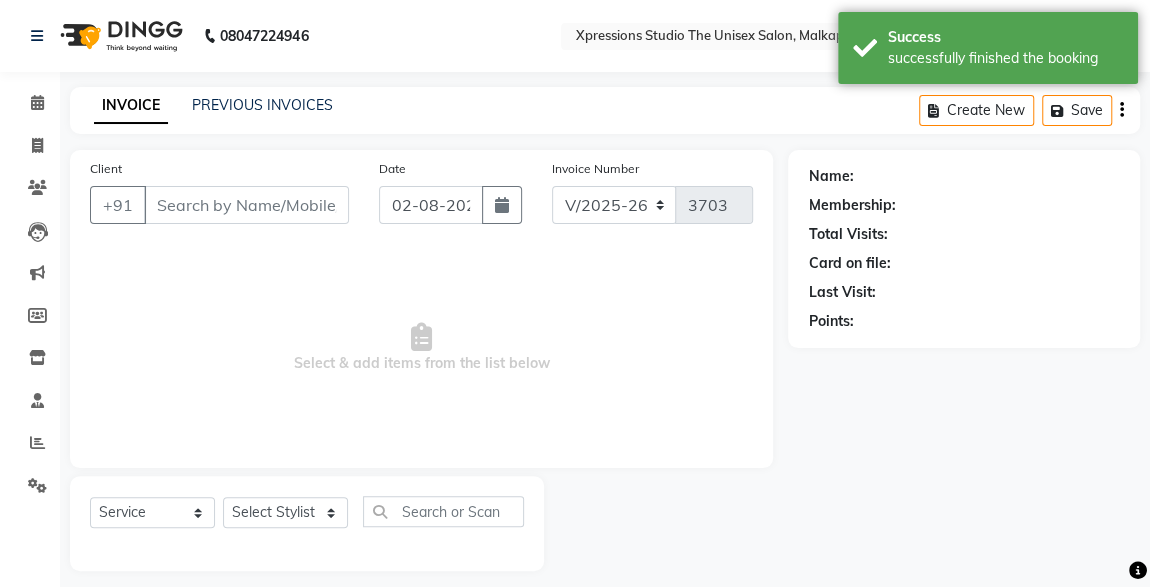 type on "[PHONE]" 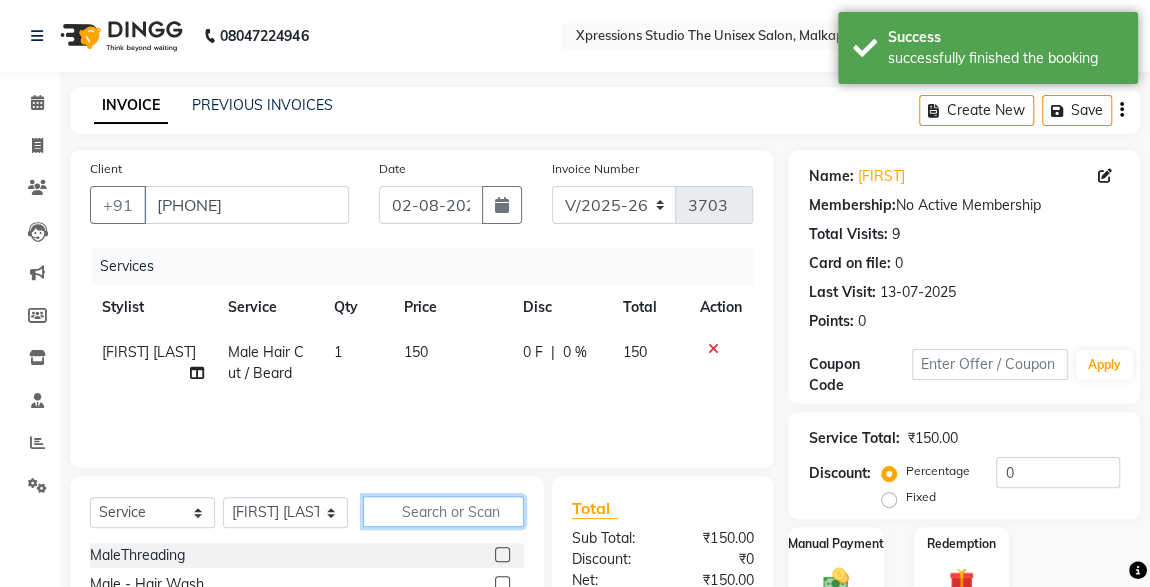 click 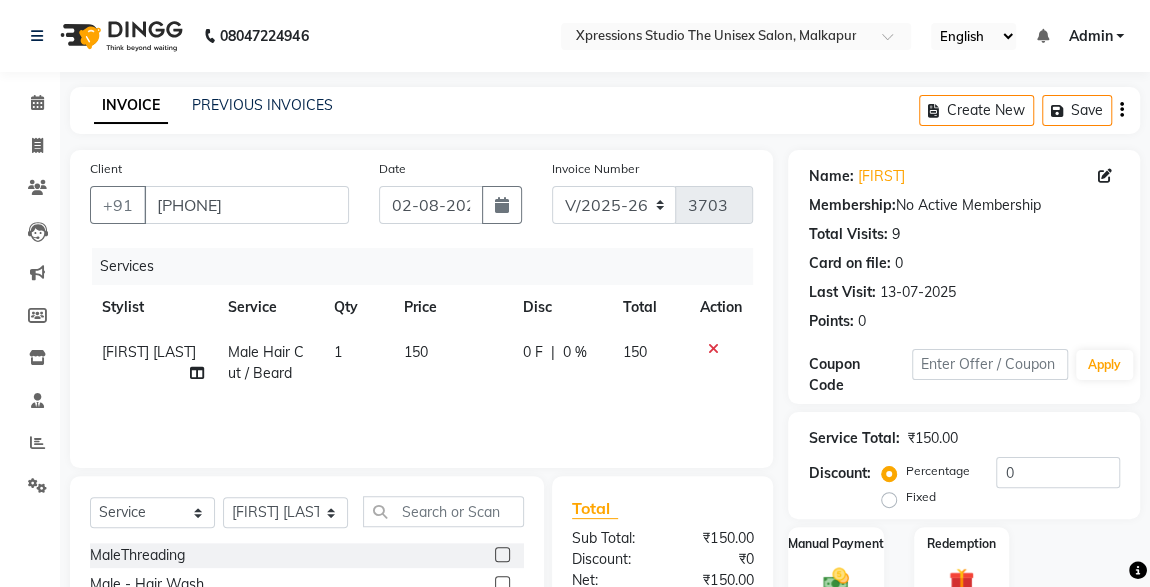 click 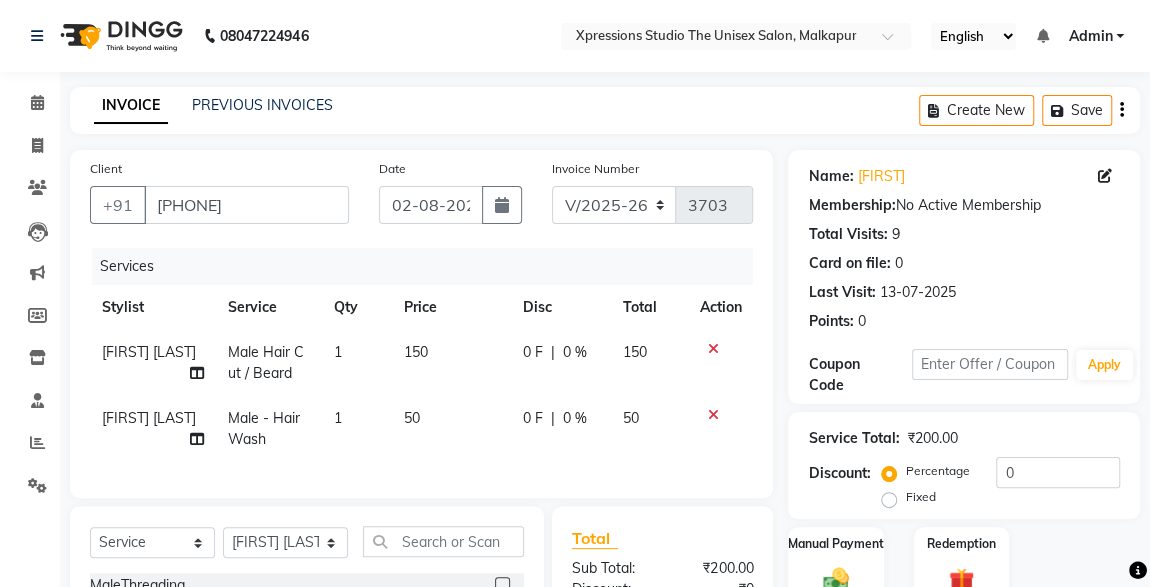 checkbox on "false" 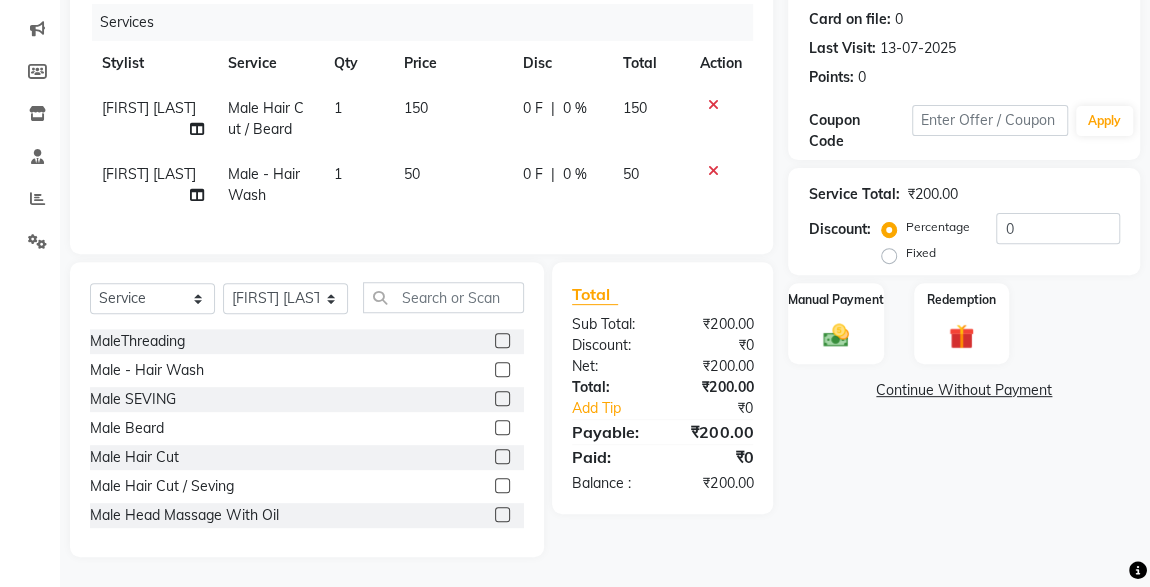 click 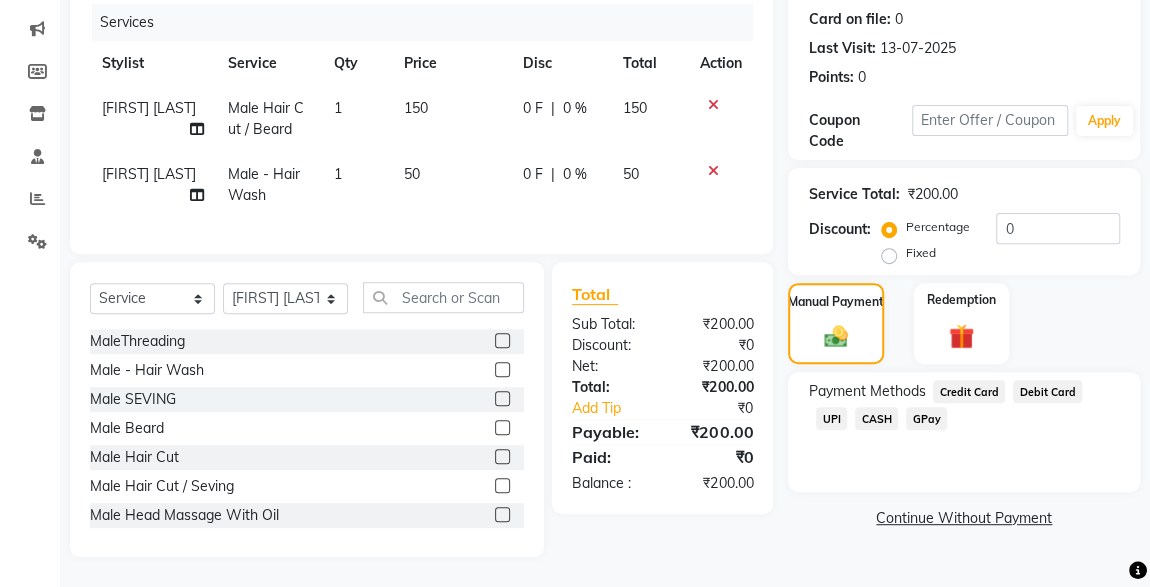 click on "CASH" 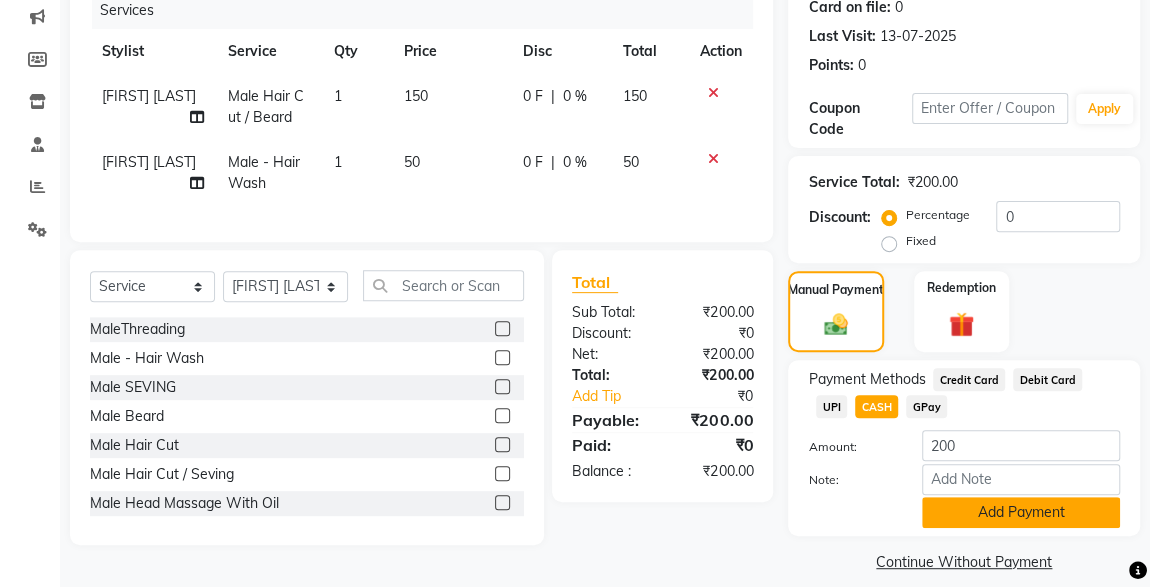 click on "Add Payment" 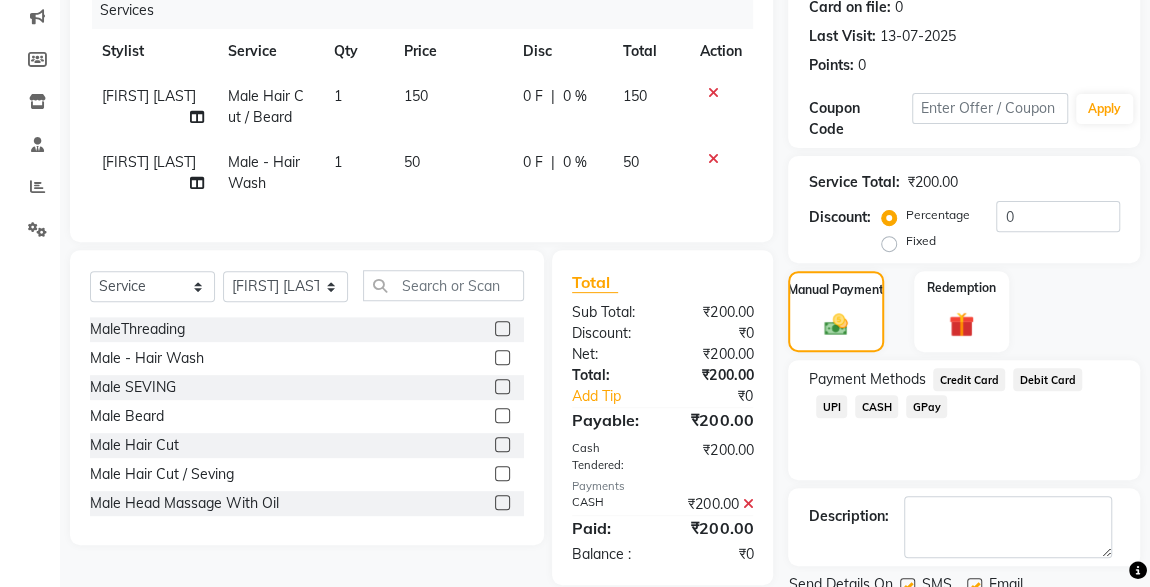 scroll, scrollTop: 330, scrollLeft: 0, axis: vertical 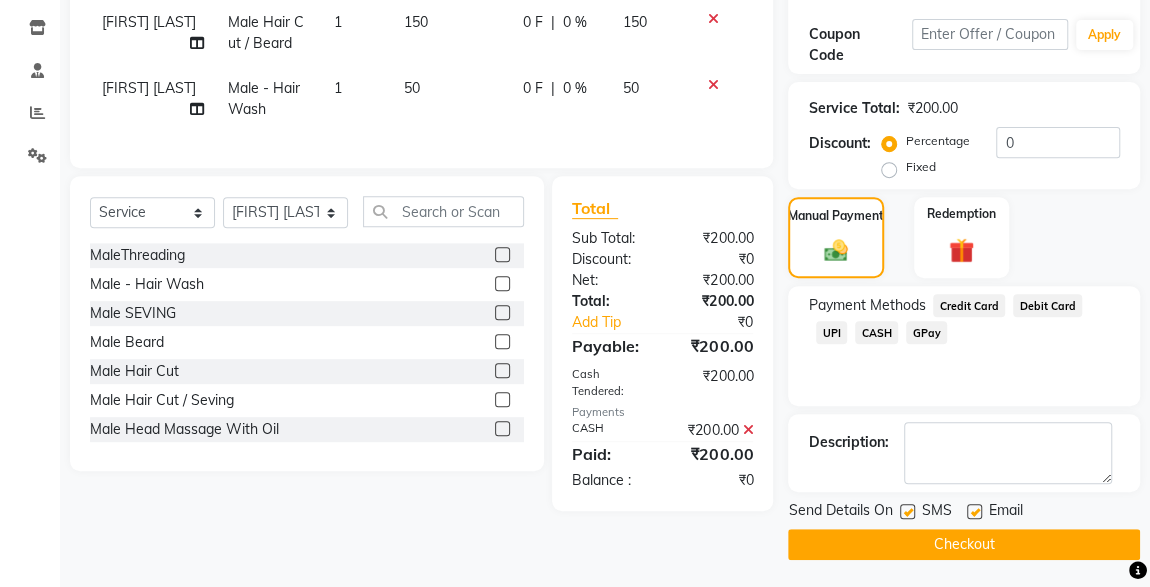 click 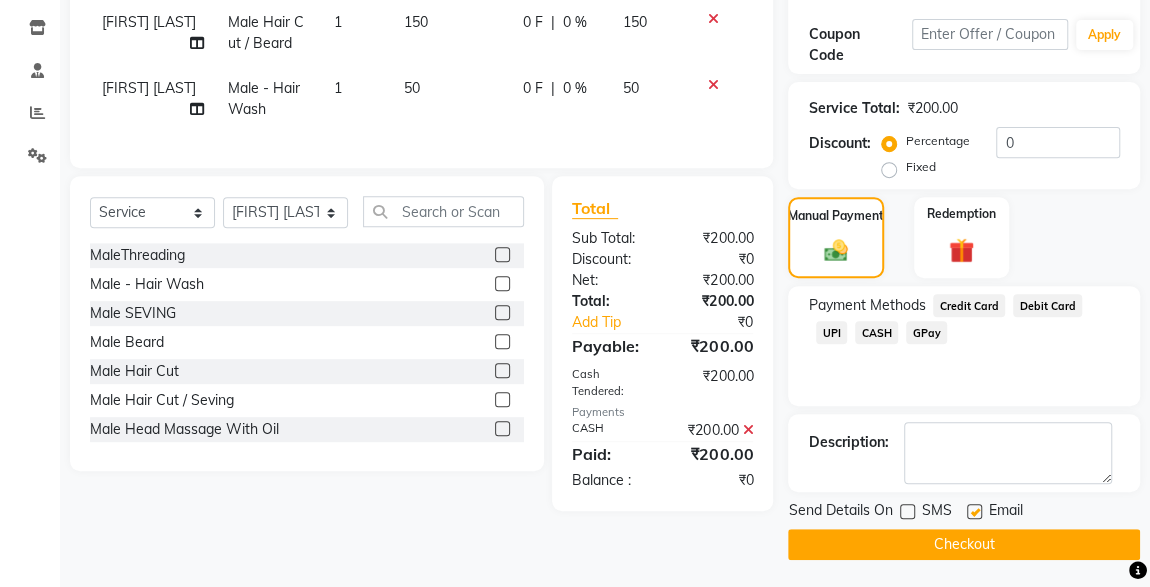 click on "Checkout" 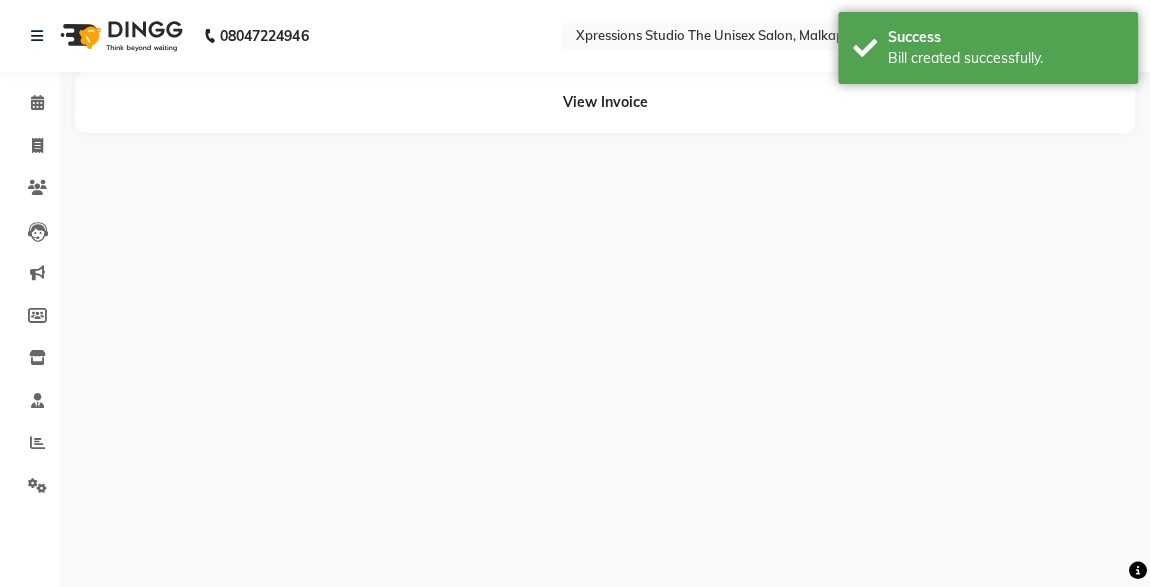 scroll, scrollTop: 0, scrollLeft: 0, axis: both 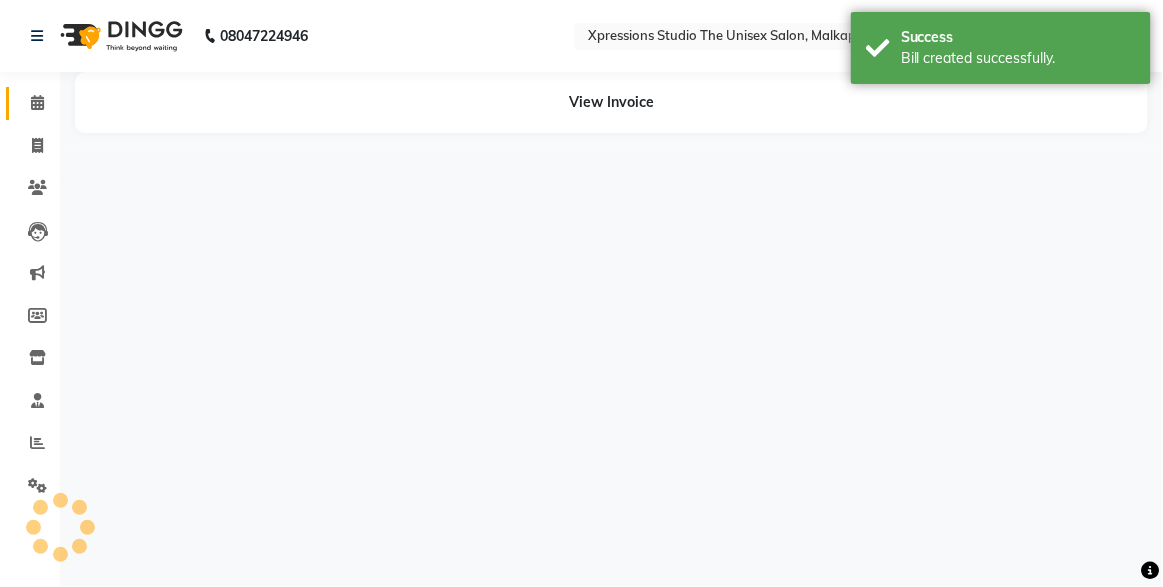 click 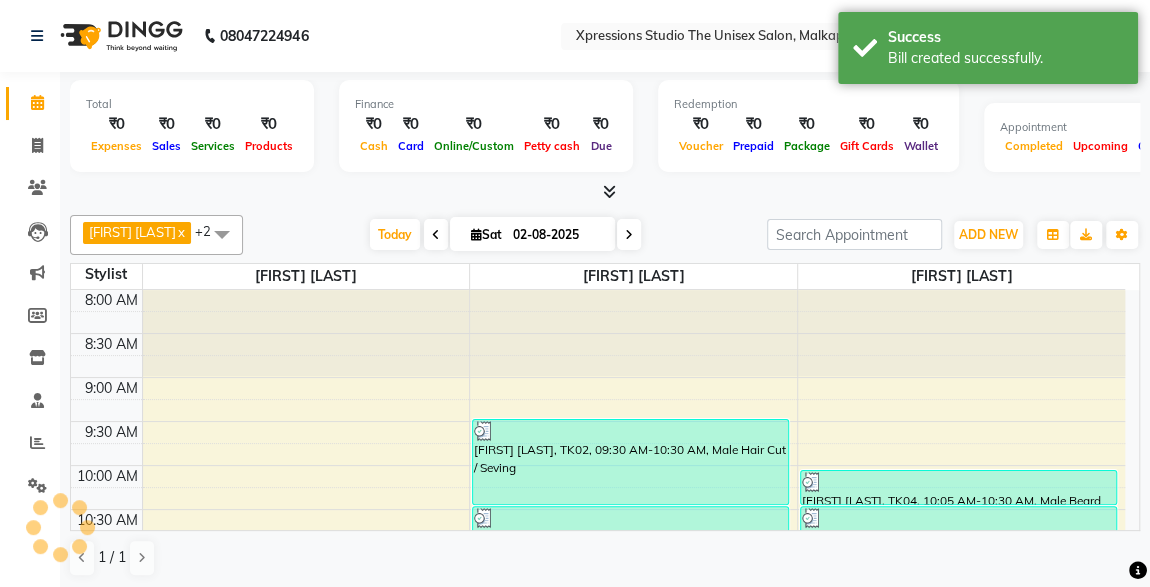 scroll, scrollTop: 1053, scrollLeft: 0, axis: vertical 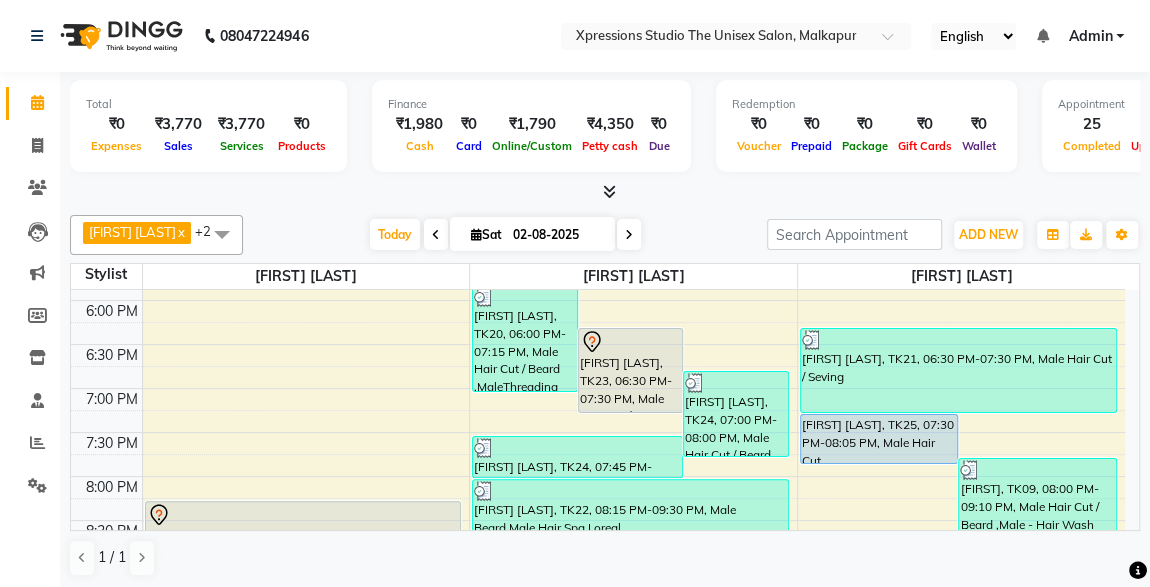 click on "[FIRST] [LAST], TK25, 07:30 PM-08:05 PM, Male Hair Cut" at bounding box center [879, 439] 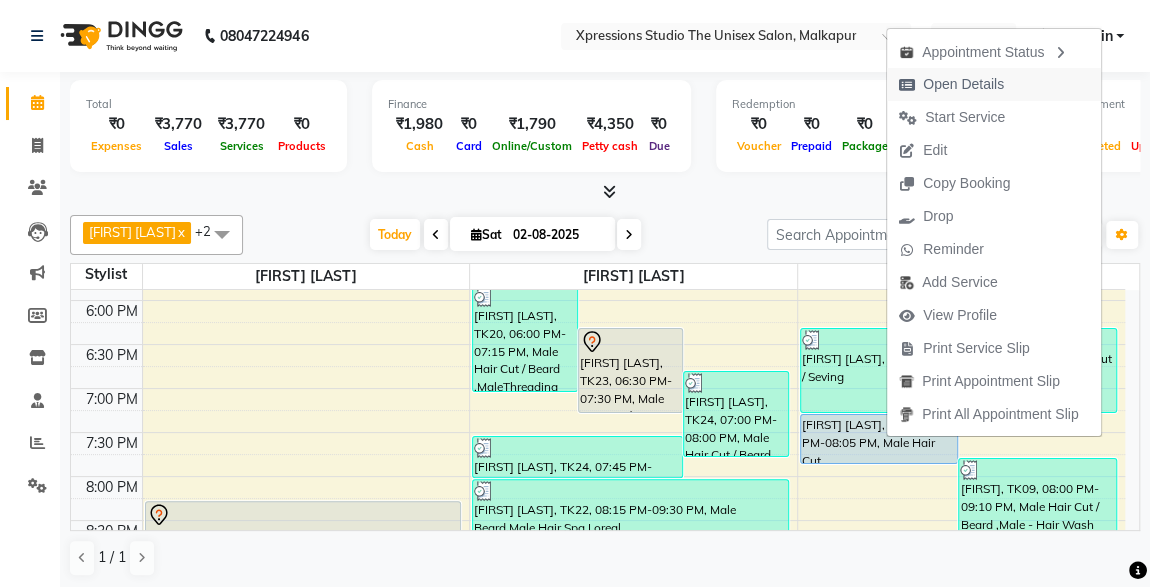 click on "Open Details" at bounding box center [951, 84] 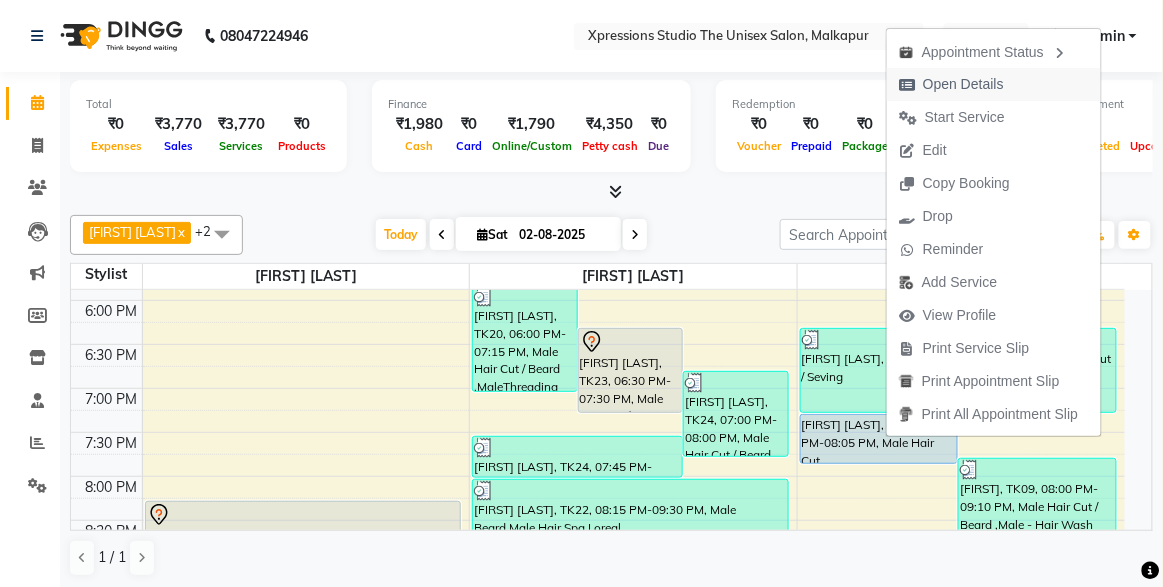 select on "5" 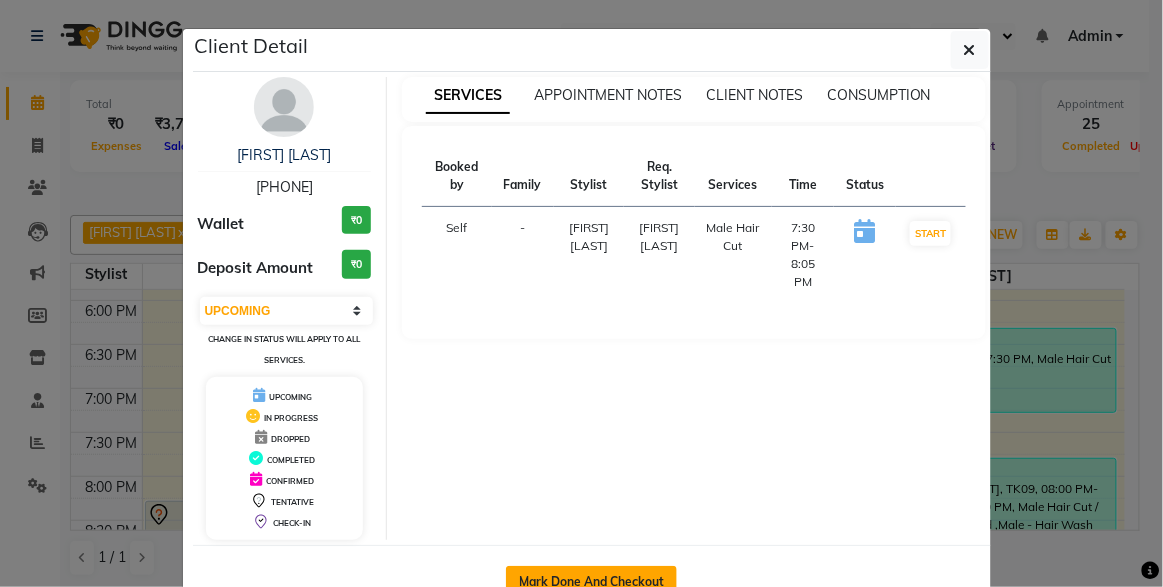 click on "Mark Done And Checkout" 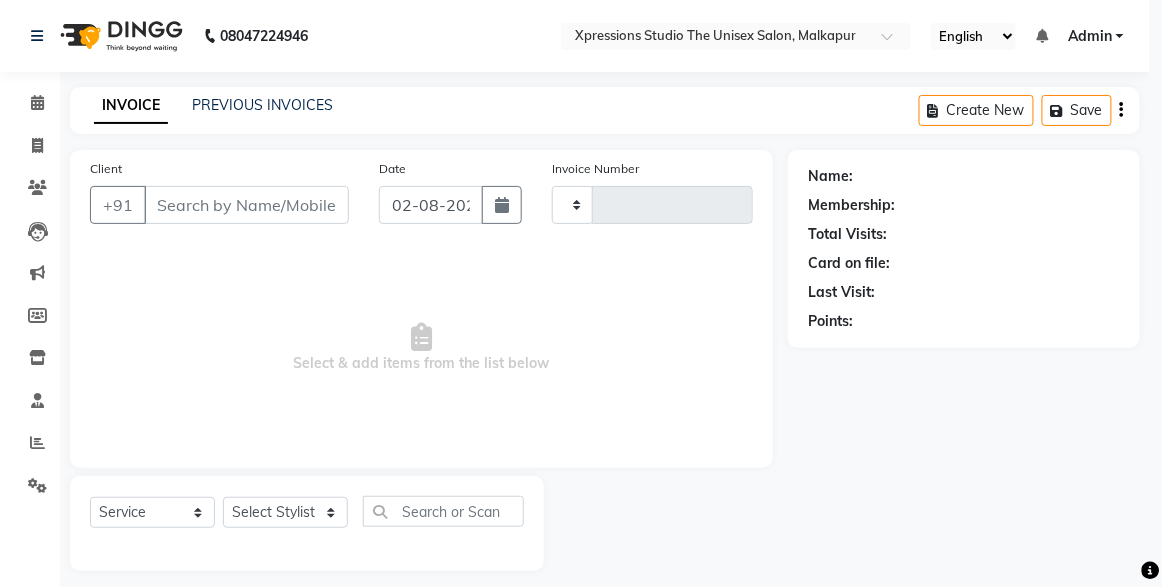 type on "3704" 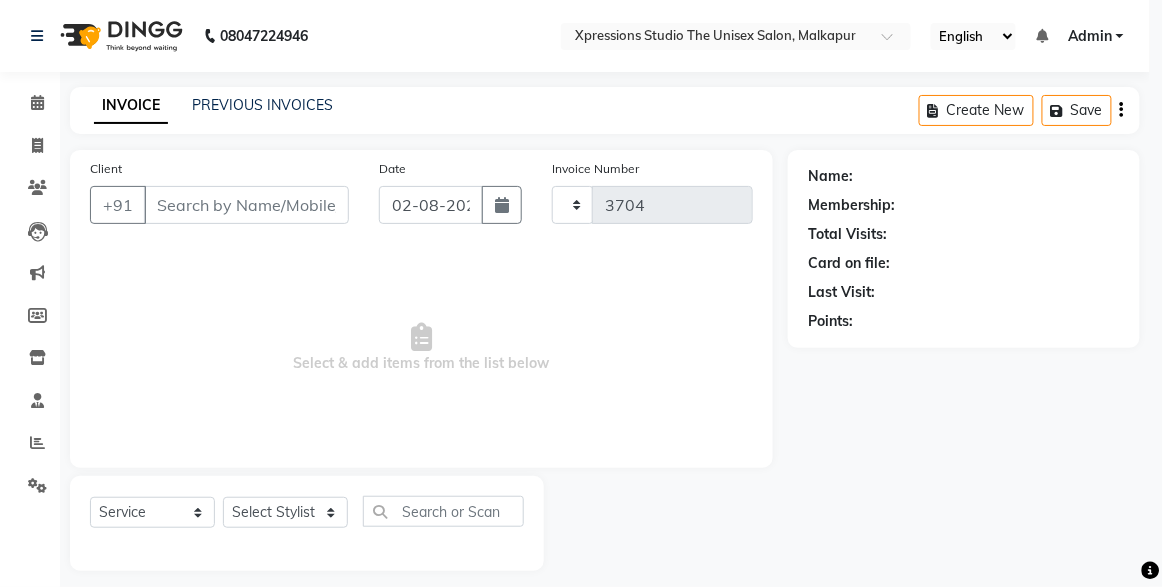 select on "7003" 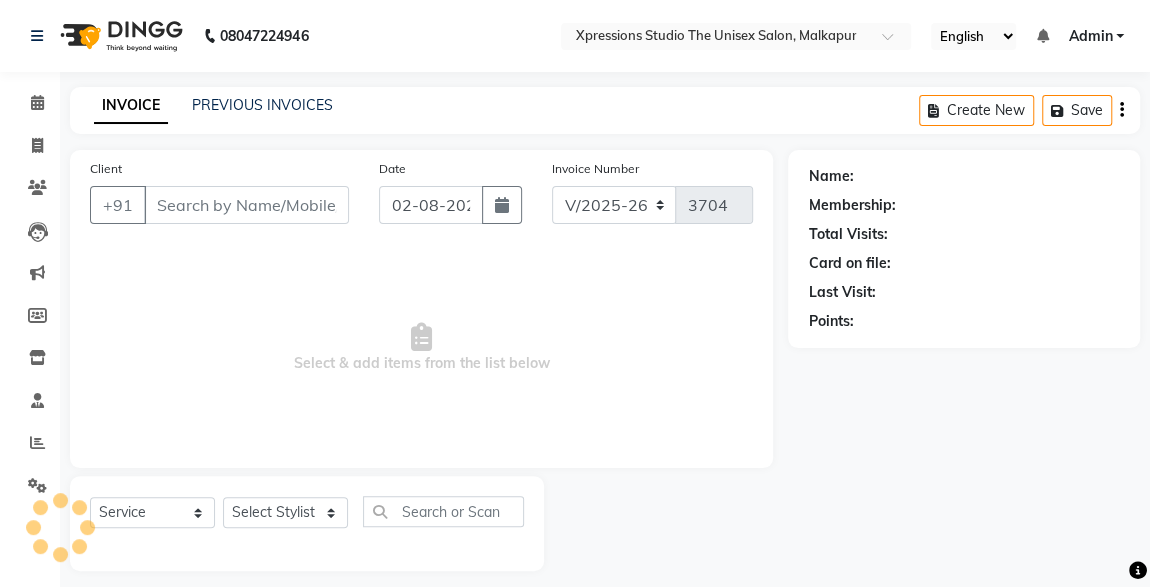 type on "[PHONE]" 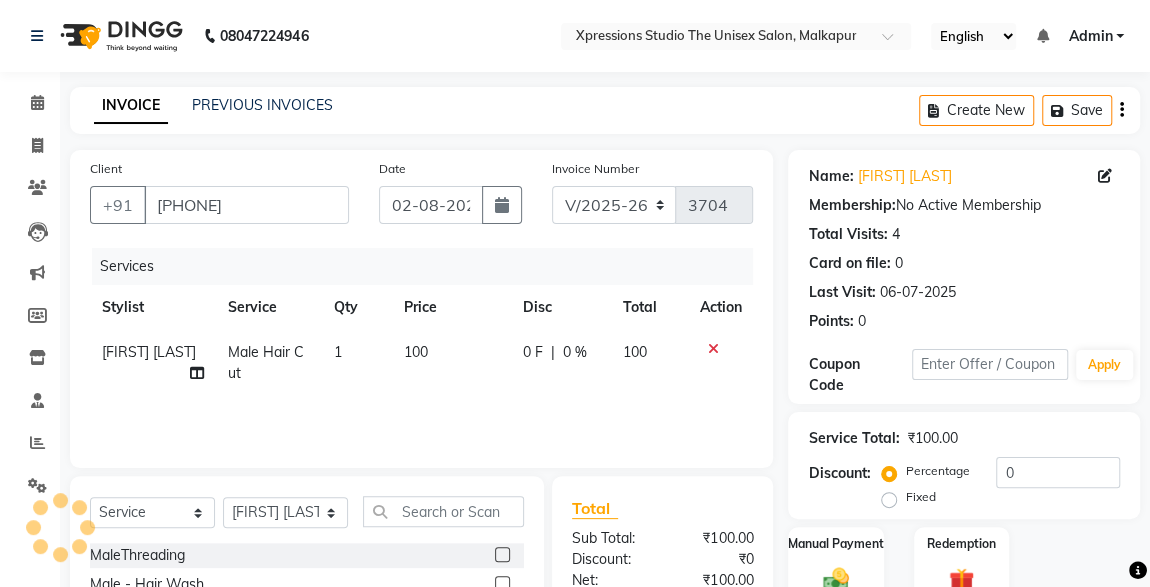 scroll, scrollTop: 212, scrollLeft: 0, axis: vertical 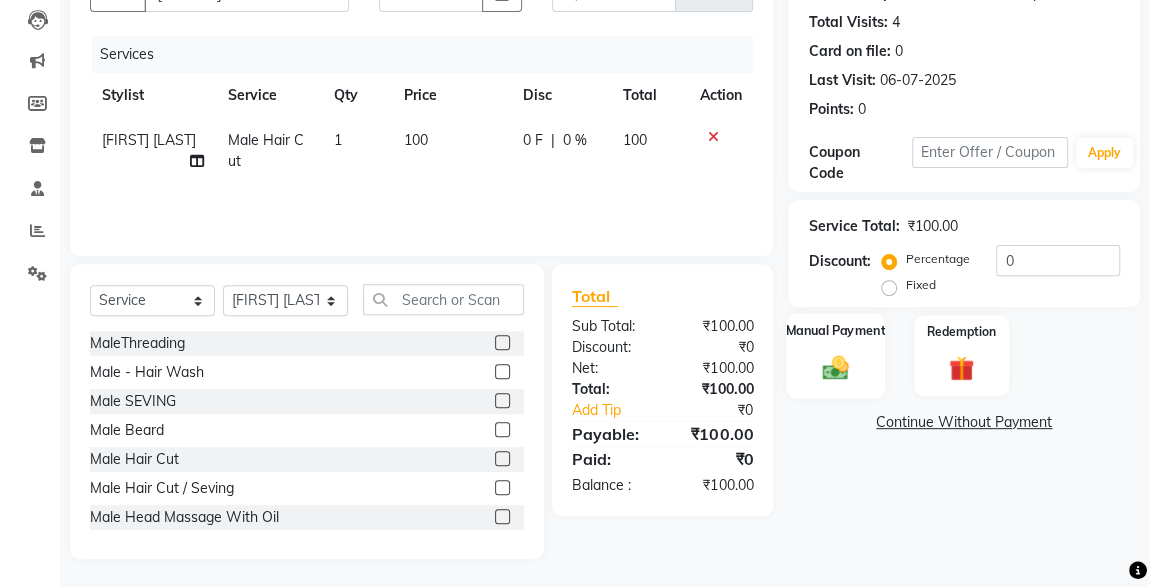 click on "Manual Payment" 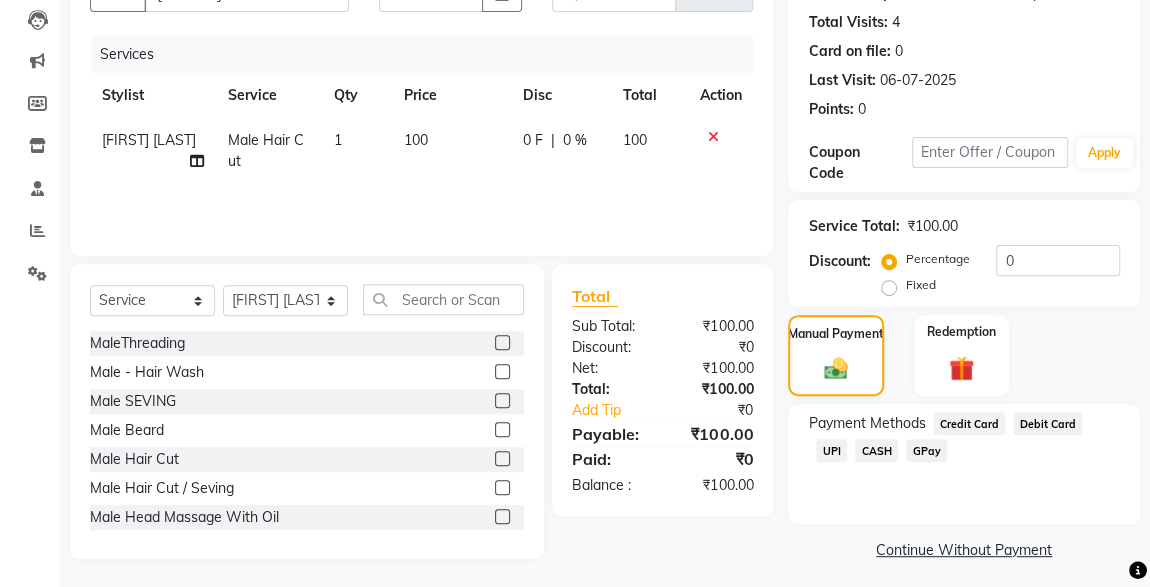 click on "UPI" 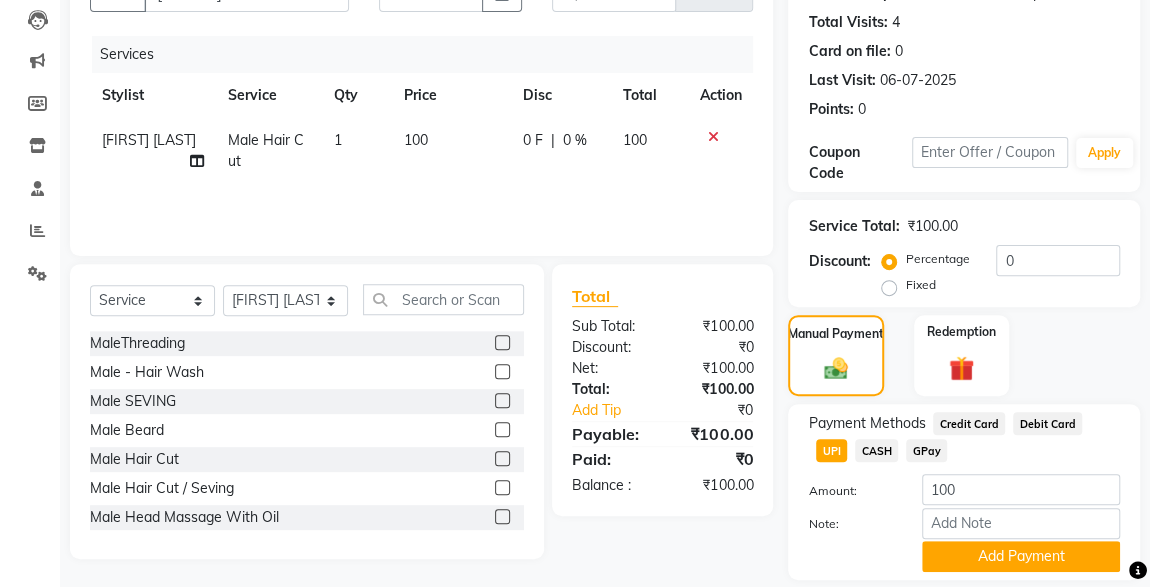 click on "Add Payment" 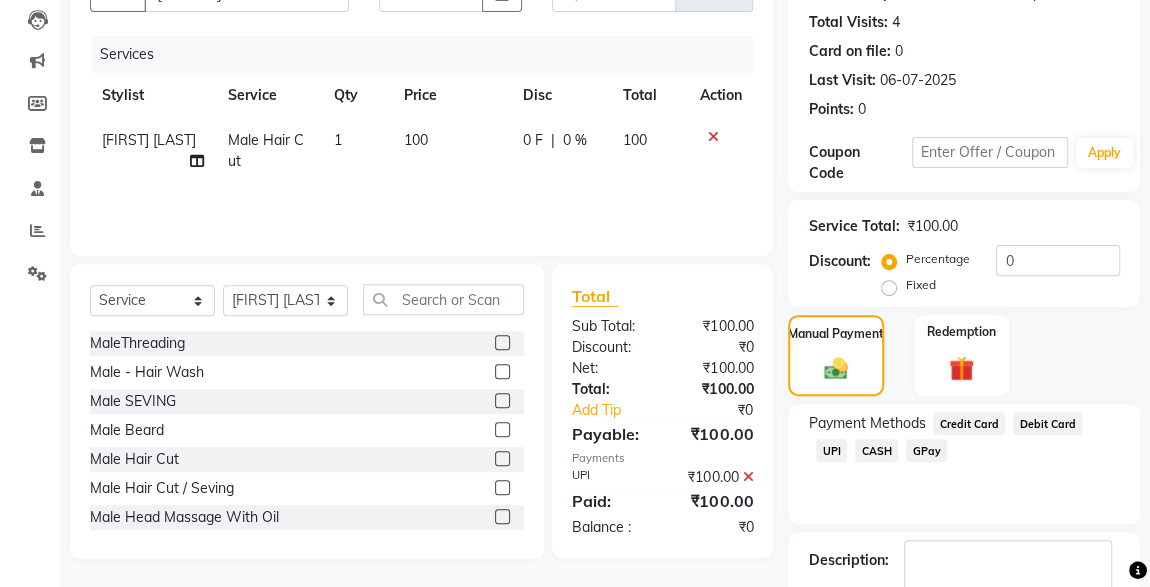 scroll, scrollTop: 330, scrollLeft: 0, axis: vertical 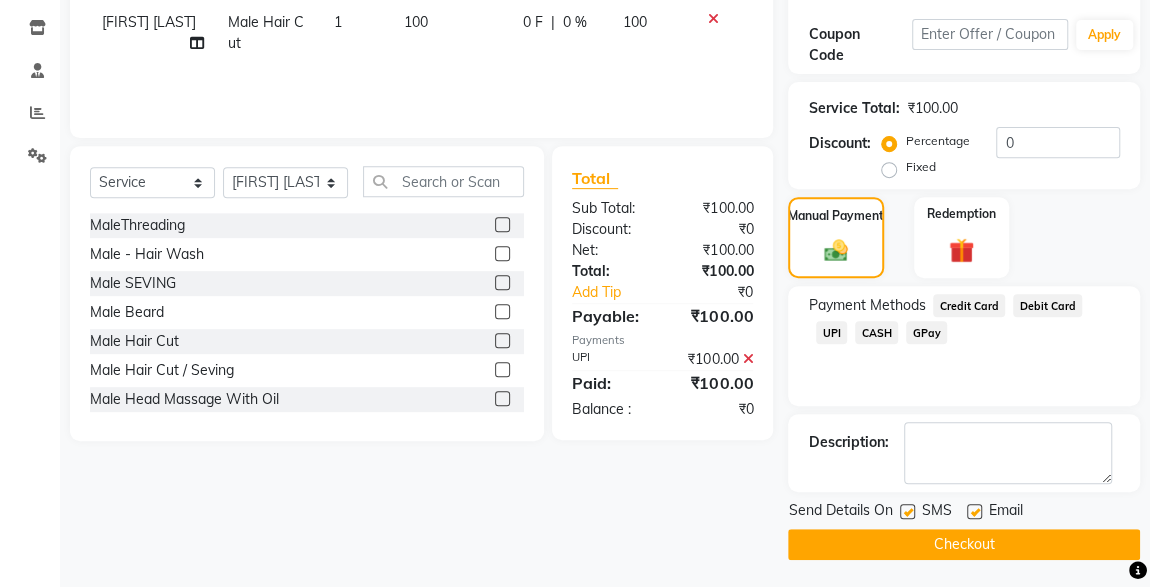 click 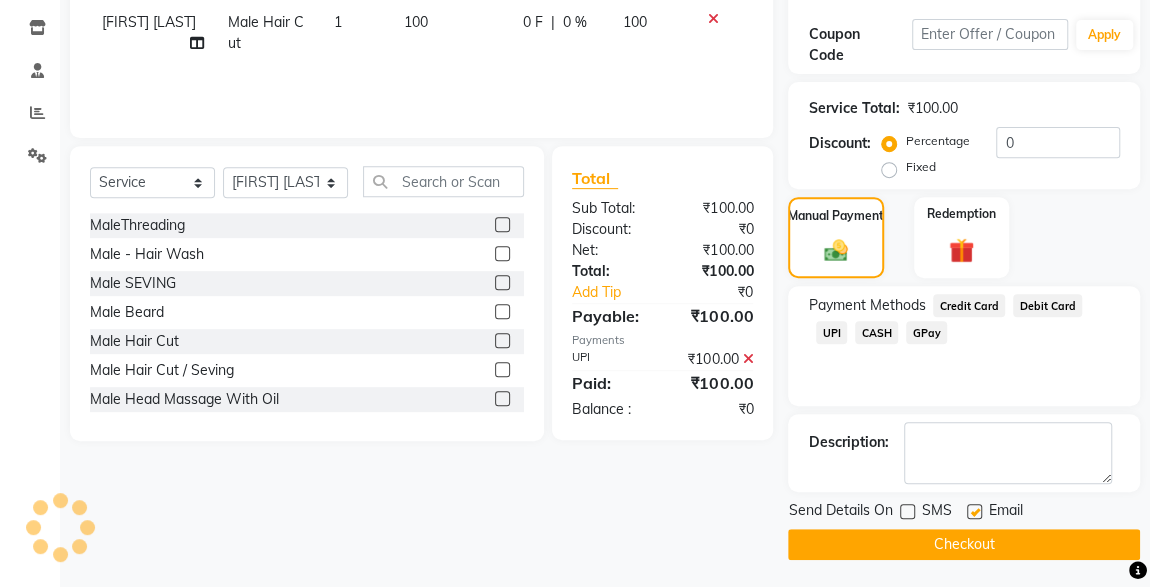 click on "Checkout" 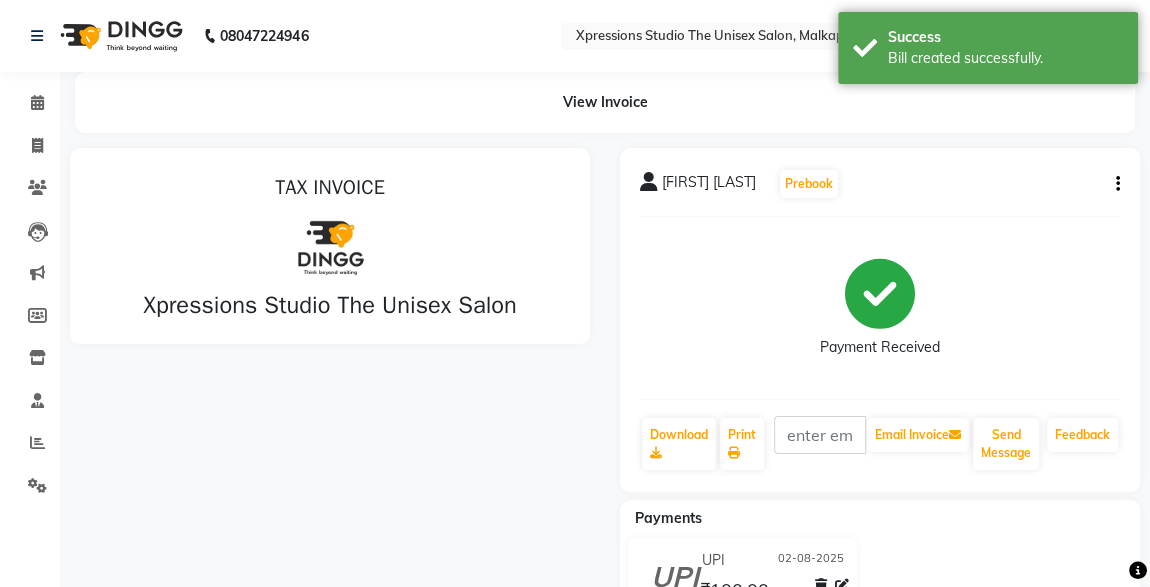 scroll, scrollTop: 0, scrollLeft: 0, axis: both 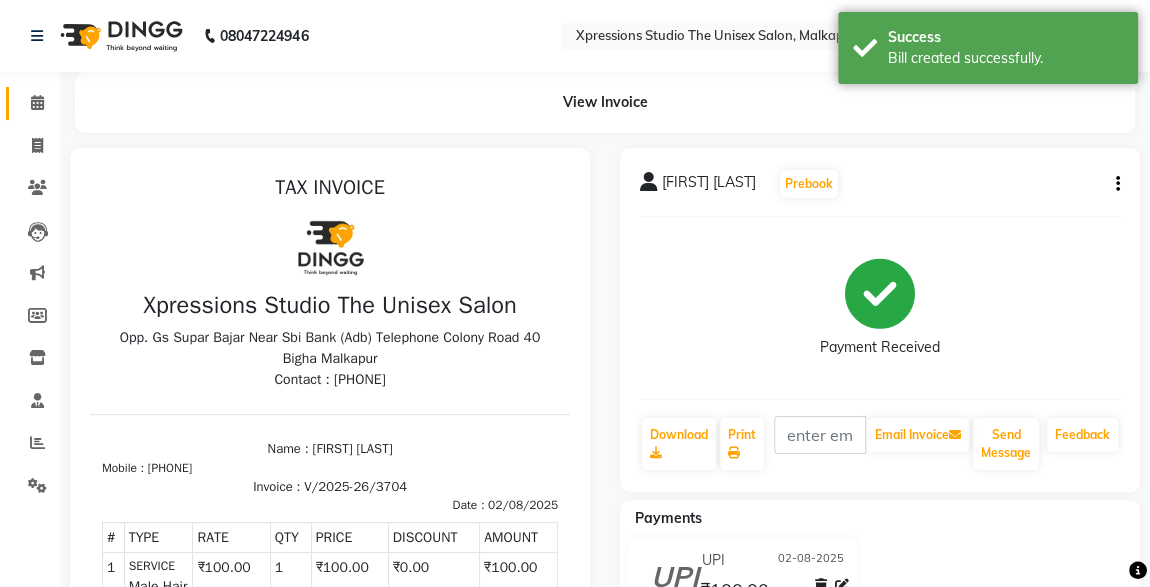 click 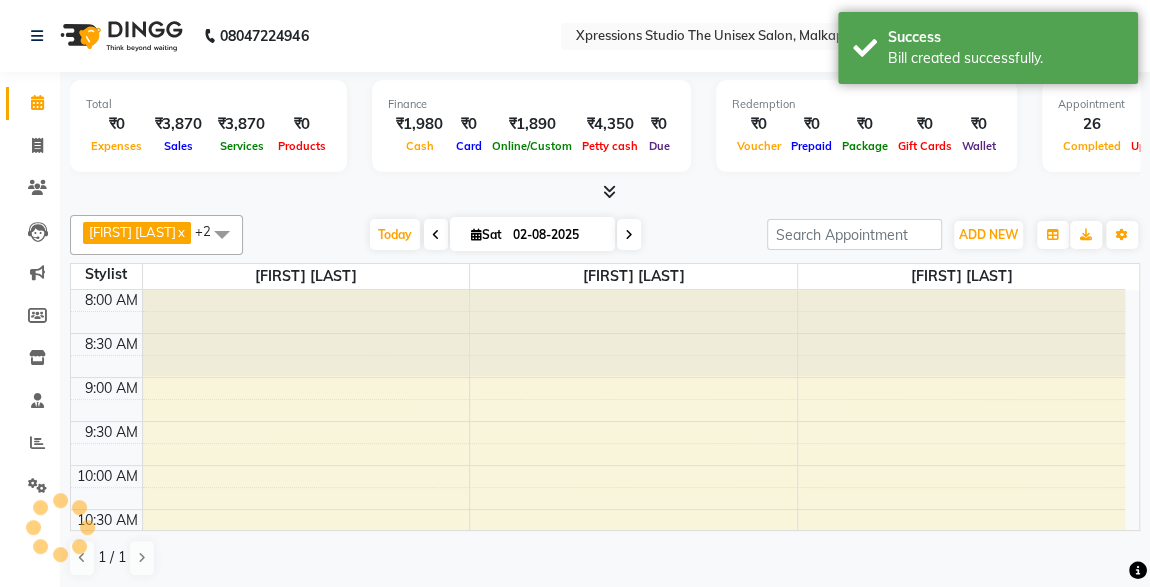 scroll, scrollTop: 1015, scrollLeft: 0, axis: vertical 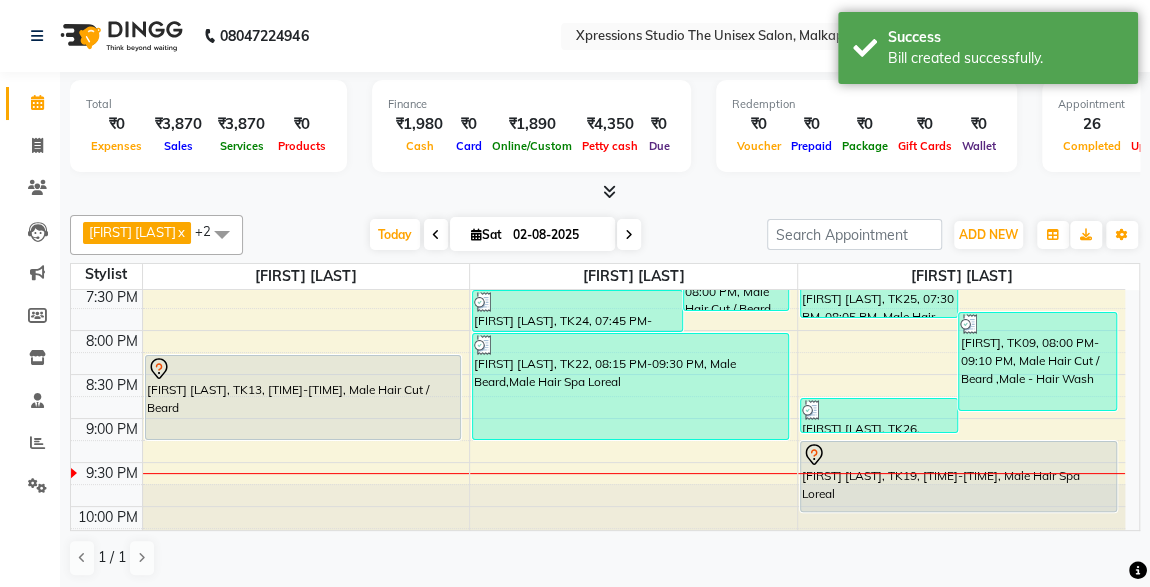 click on "Total  ₹0  Expenses ₹3,870  Sales ₹3,870  Services ₹0  Products Finance  ₹1,980  Cash ₹0  Card ₹1,890  Online/Custom ₹4,350 Petty cash ₹0 Due  Redemption  ₹0 Voucher ₹0 Prepaid ₹0 Package ₹0  Gift Cards ₹0  Wallet  Appointment  26 Completed 4 Upcoming 0 Ongoing 0 No show  Other sales  ₹0  Packages ₹0  Memberships ₹0  Vouchers ₹0  Prepaids ₹0  Gift Cards [FIRST] [LAST]  x [FIRST] [LAST]  x [FIRST] [LAST]  x +2 UnSelect All [FIRST] [LAST] [FIRST] [LAST] [FIRST] [LAST] Today  Sat 02-08-2025 Toggle Dropdown Add Appointment Add Invoice Add Expense Add Attendance Add Client Add Transaction Toggle Dropdown Add Appointment Add Invoice Add Expense Add Attendance Add Client ADD NEW Toggle Dropdown Add Appointment Add Invoice Add Expense Add Attendance Add Client Add Transaction [FIRST] [LAST]  x [FIRST] [LAST]  x [FIRST] [LAST]  x +2 UnSelect All [FIRST] [LAST] [FIRST] [LAST] [FIRST] [LAST] Group By  Staff View   Room View  View as Vertical  Vertical - Week View  Horizontal  Zoom" 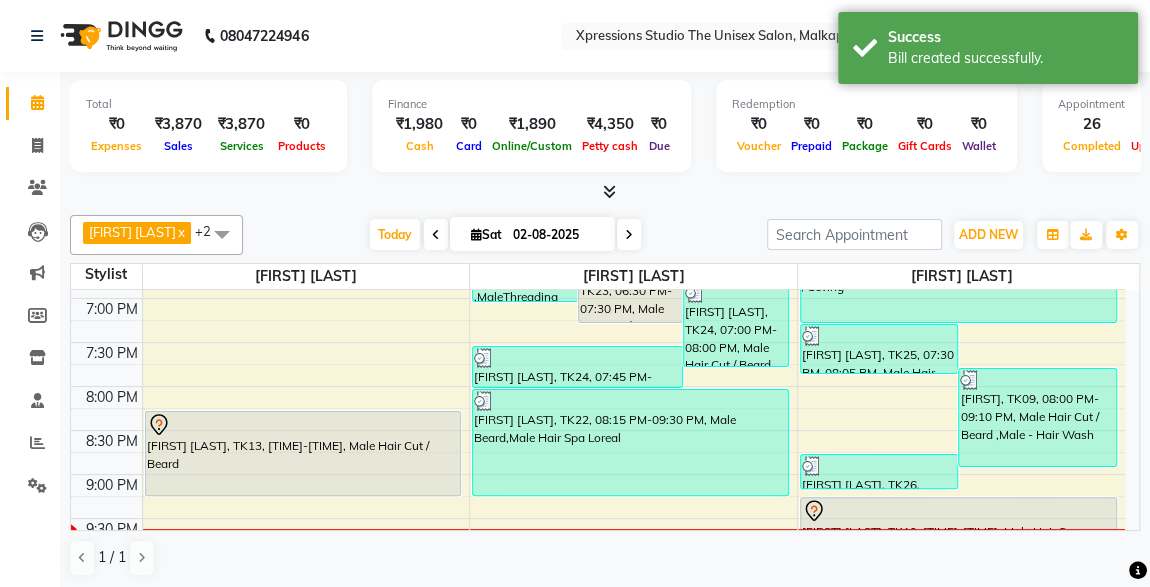 scroll, scrollTop: 1038, scrollLeft: 0, axis: vertical 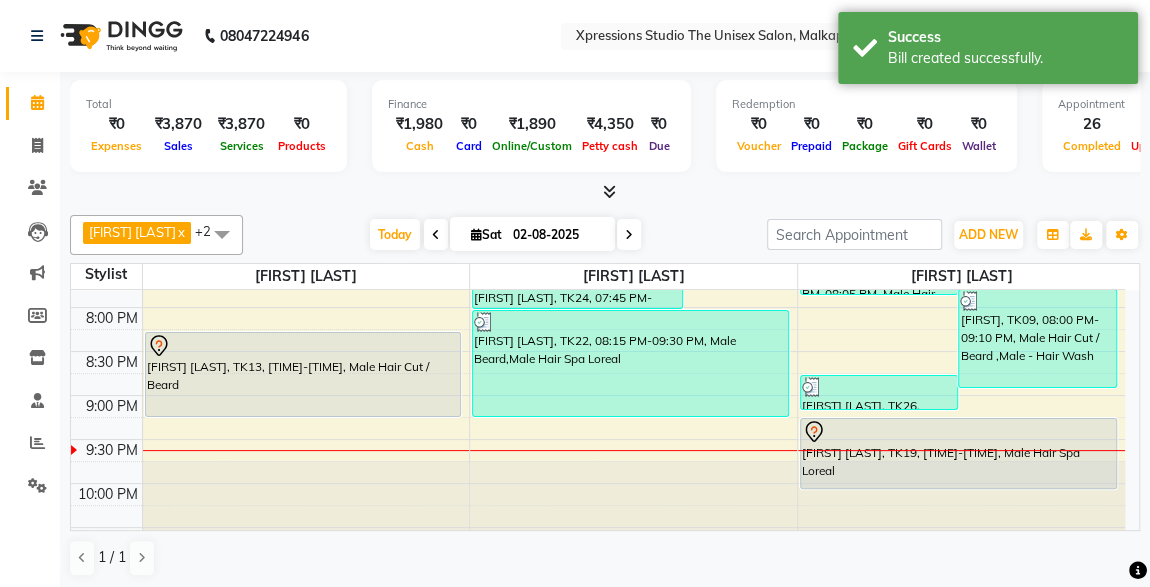 click at bounding box center (303, 346) 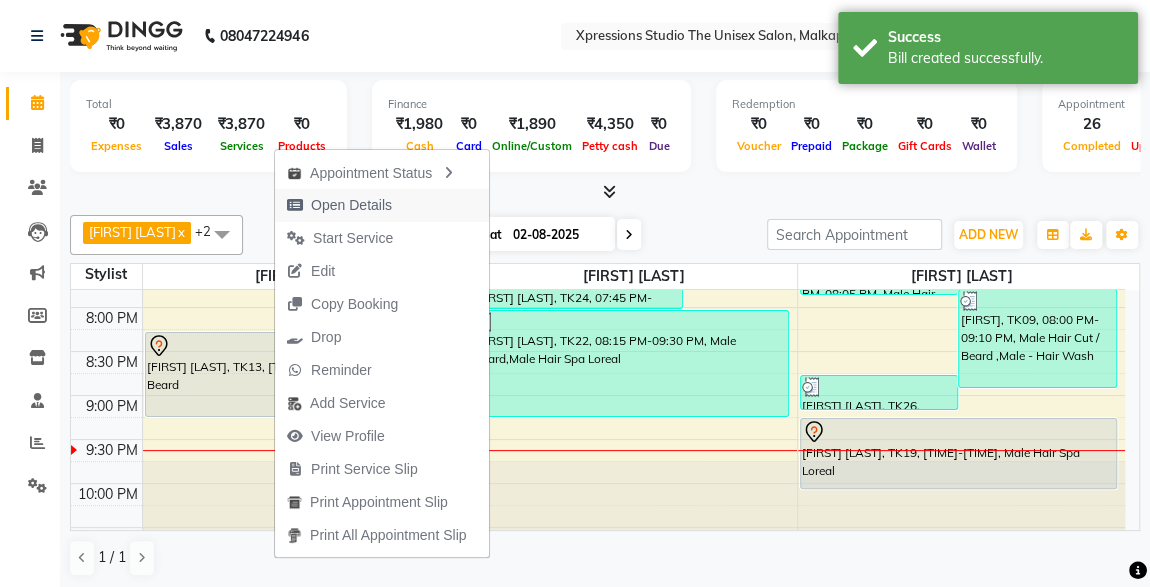 click on "Open Details" at bounding box center (351, 205) 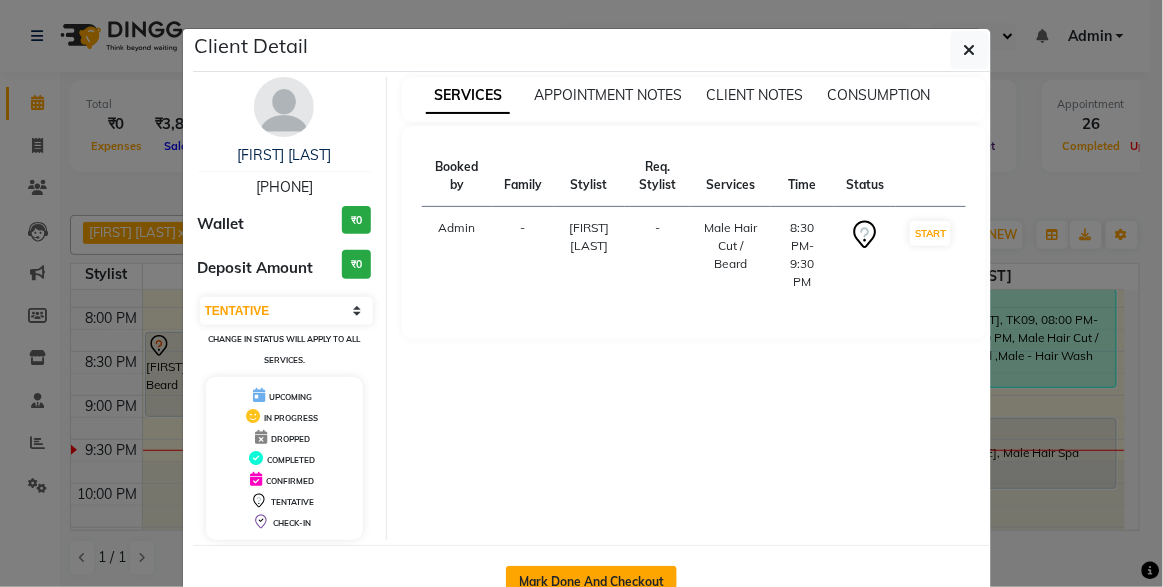 click on "Mark Done And Checkout" 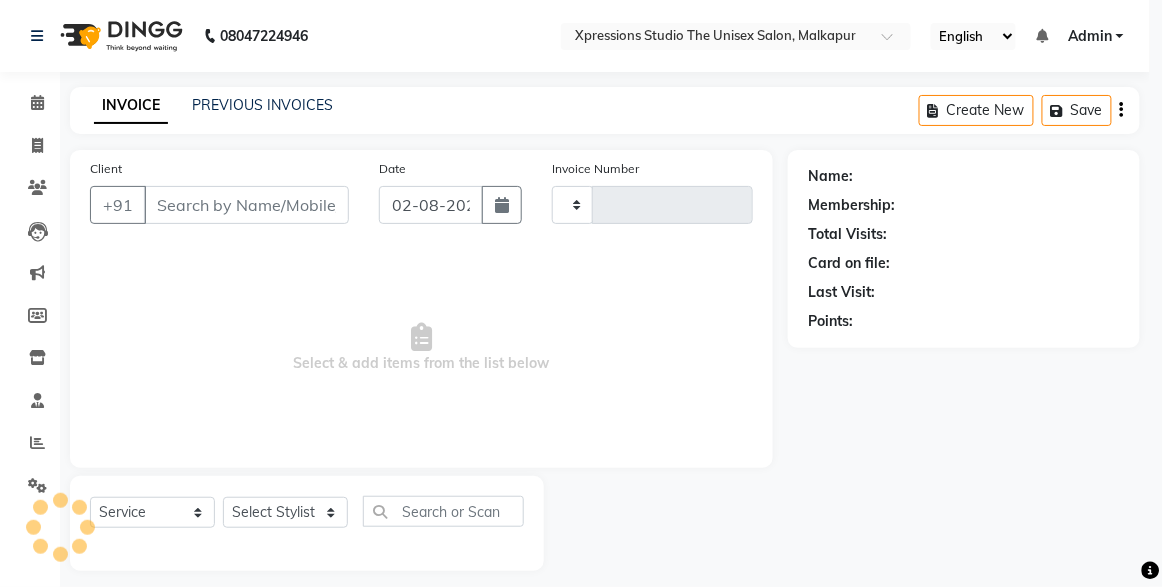 type on "3705" 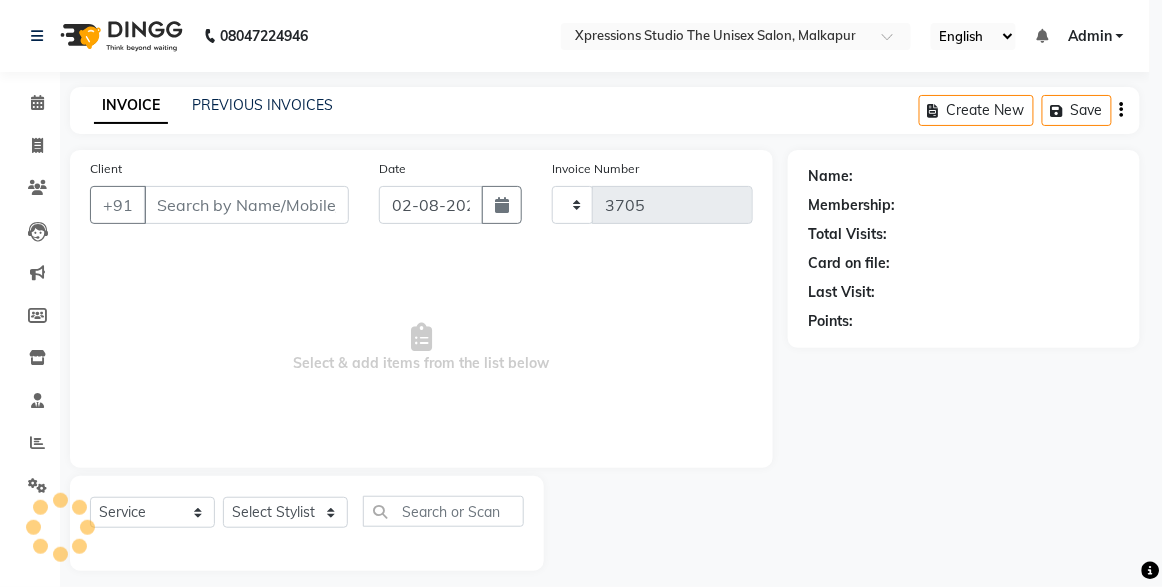 select on "7003" 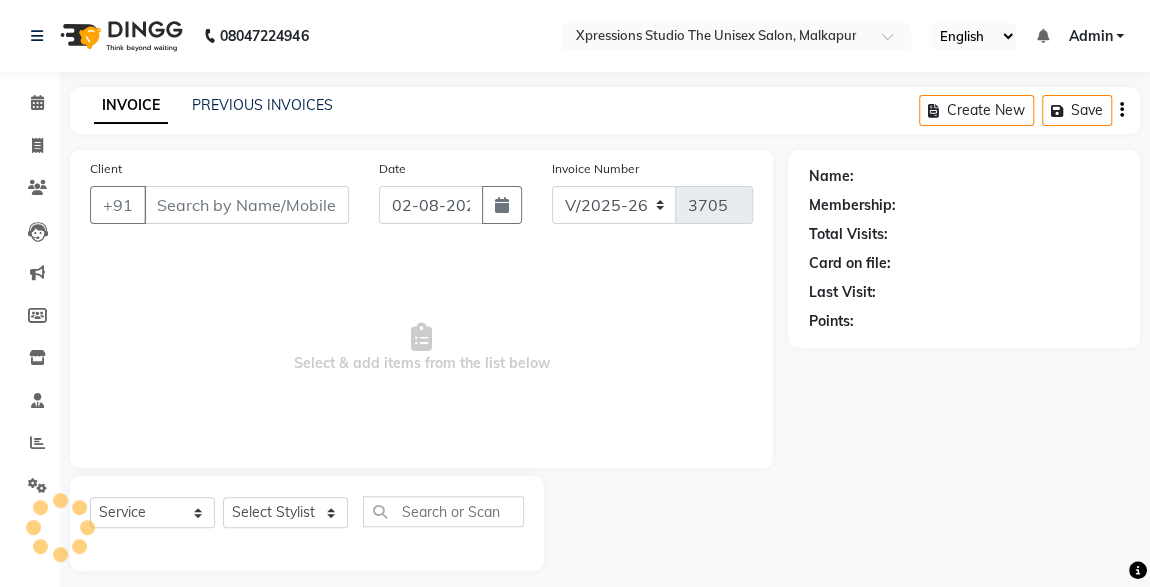 type on "[PHONE]" 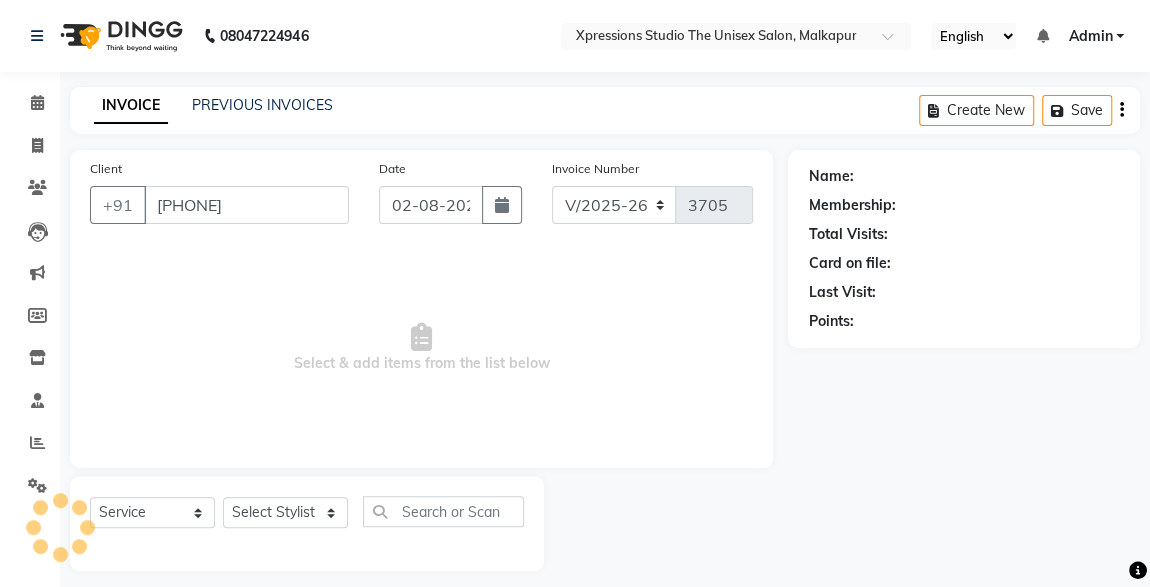 select on "57587" 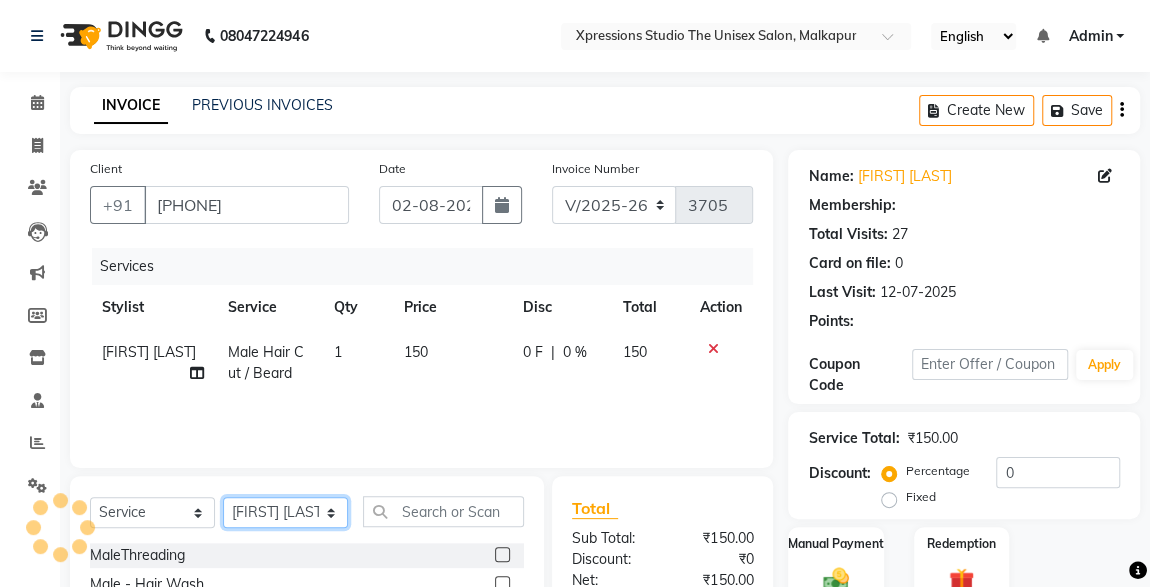 click on "Select Stylist [FIRST] [LAST] [FIRST] [LAST]" 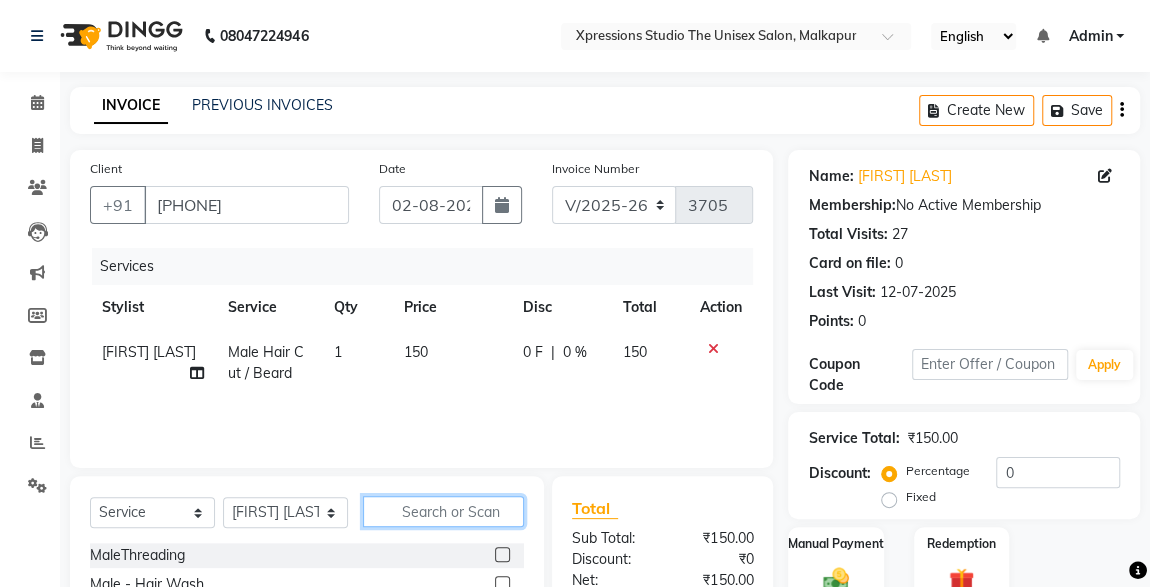 click 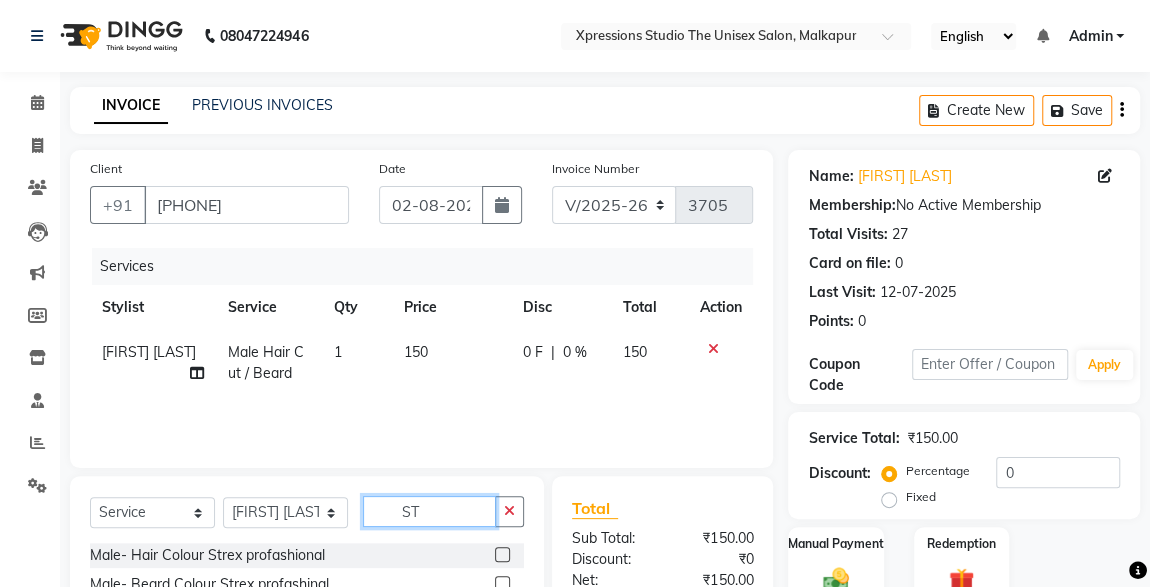 type on "ST" 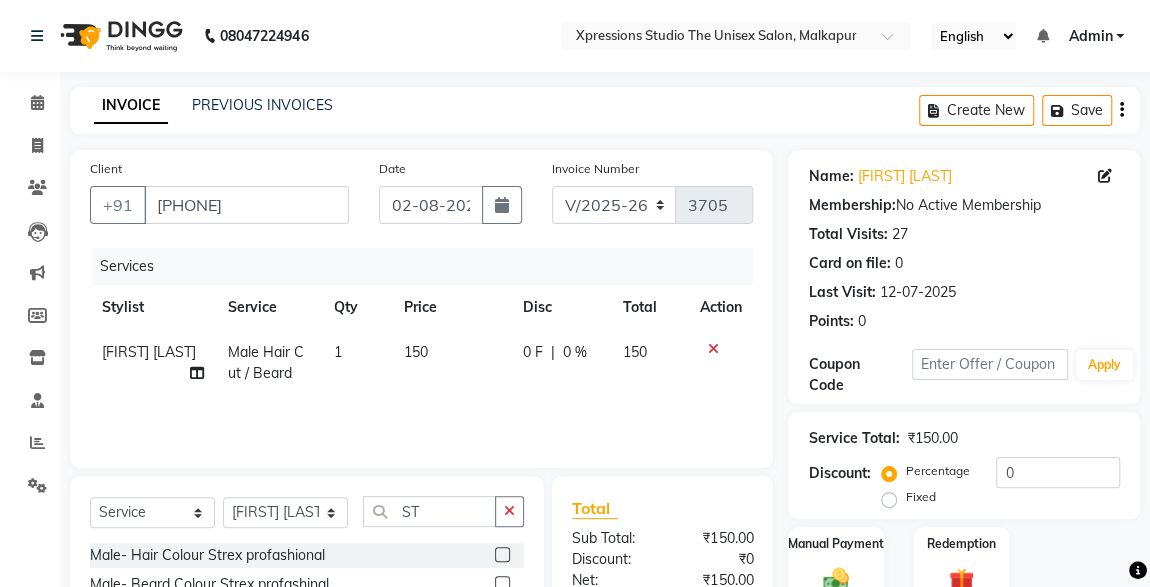 click 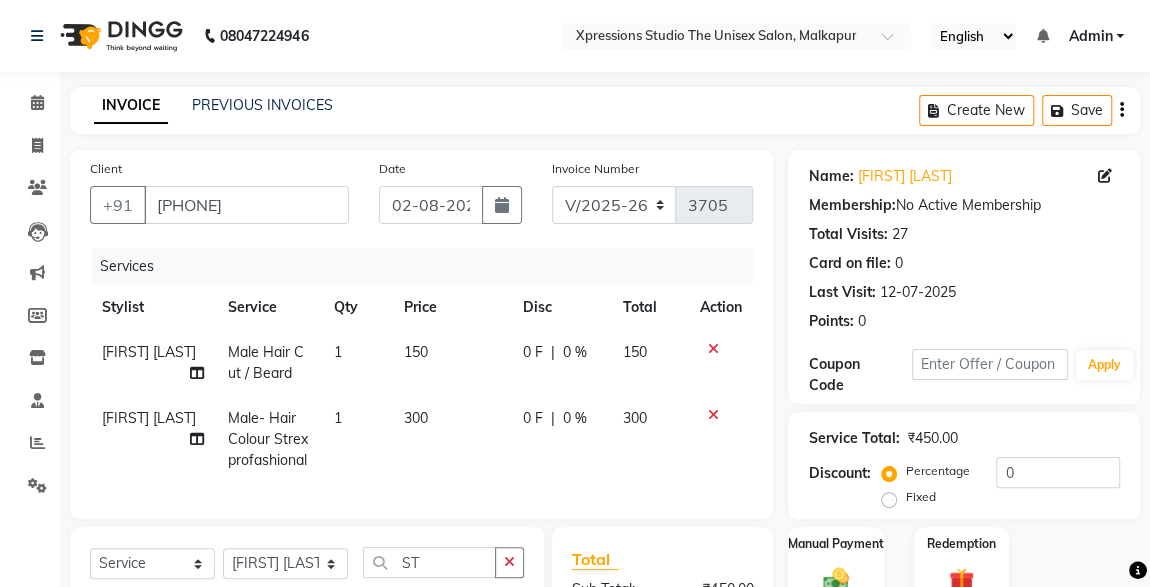 checkbox on "false" 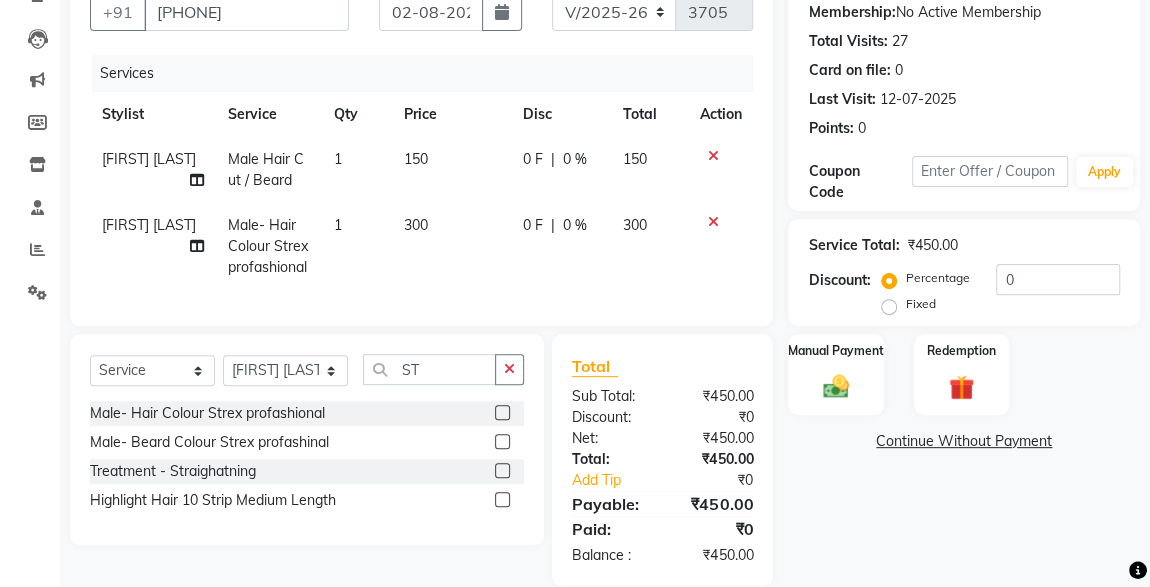 click 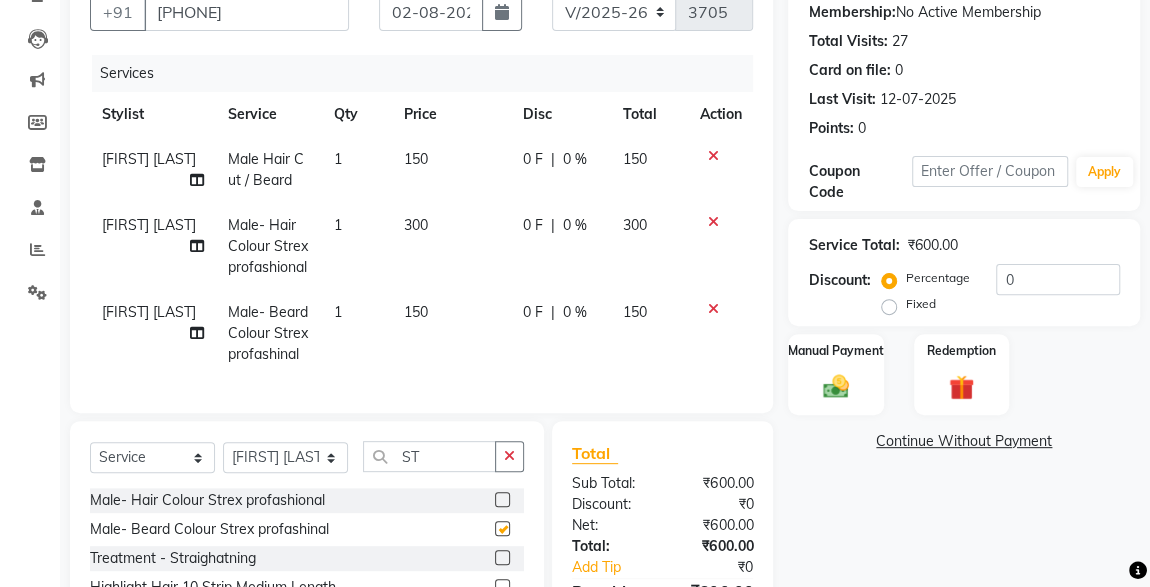 checkbox on "false" 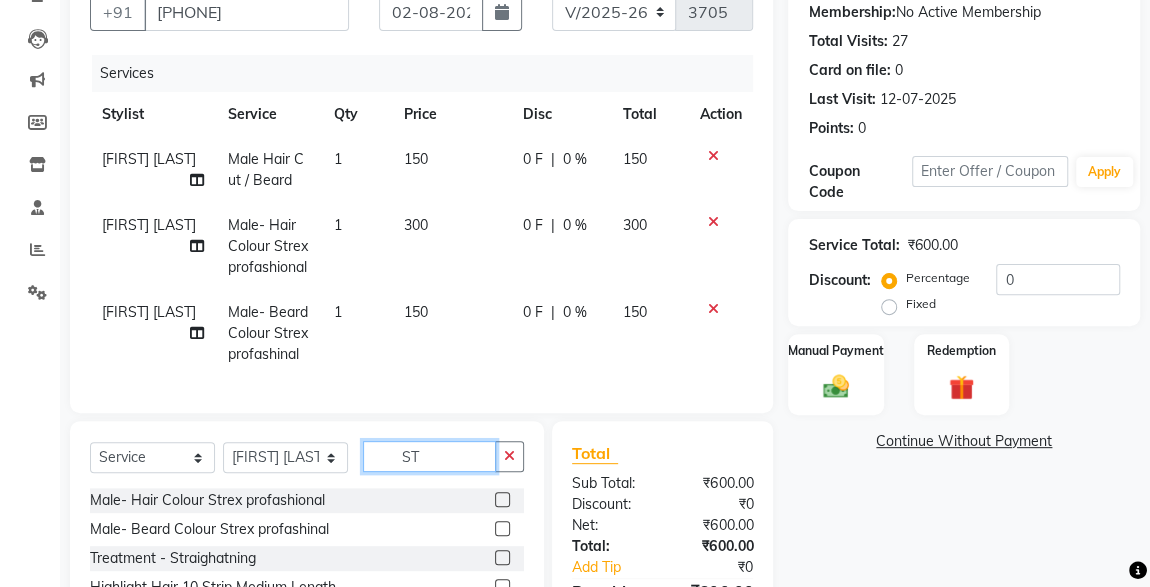 click on "ST" 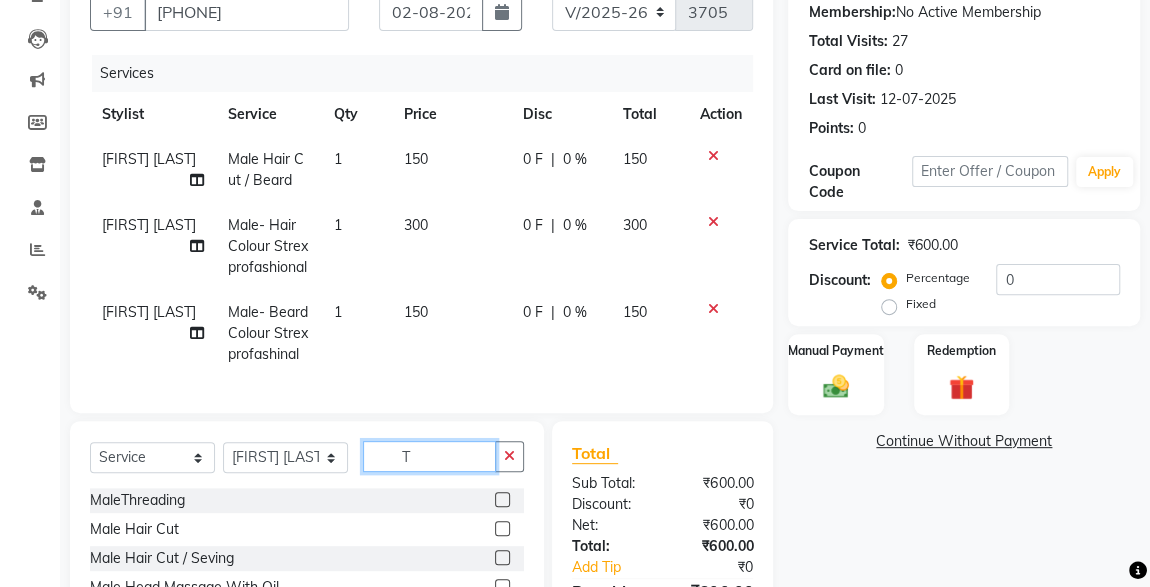 type on "T" 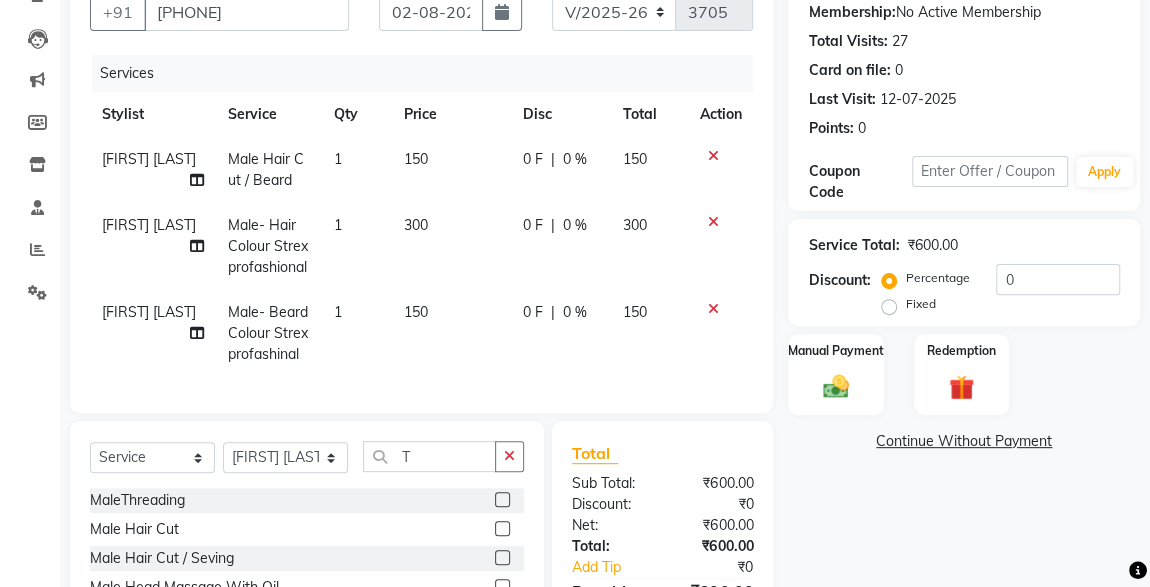 click 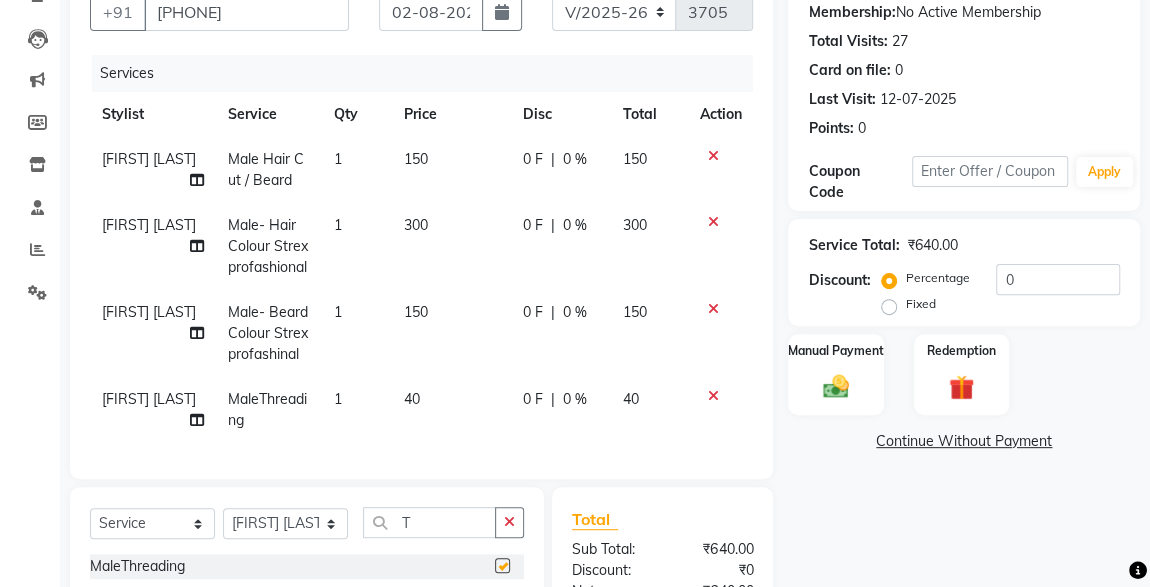 checkbox on "false" 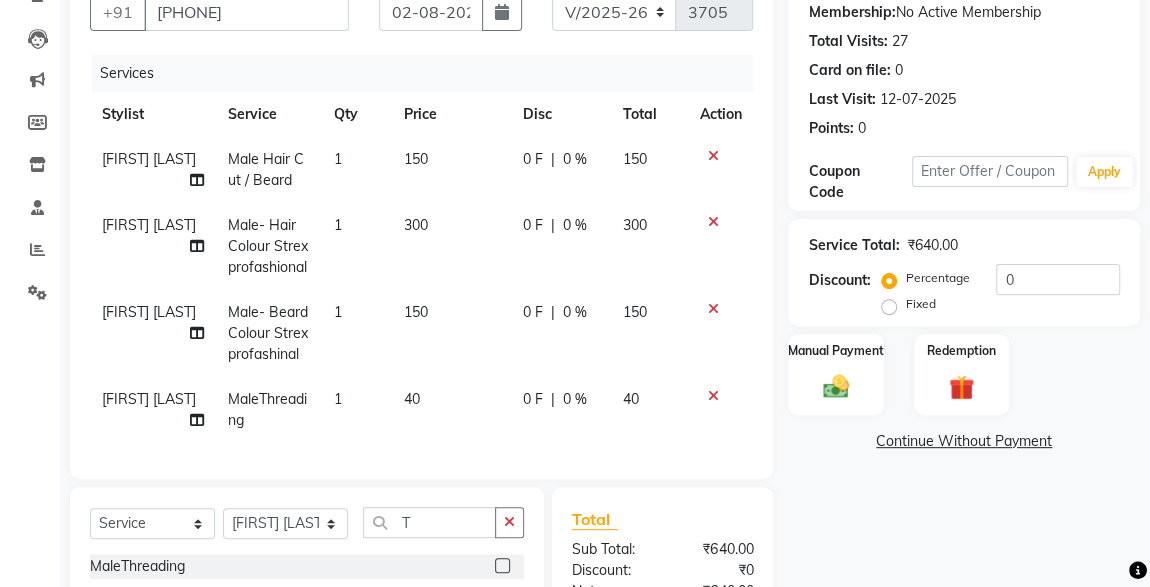 click 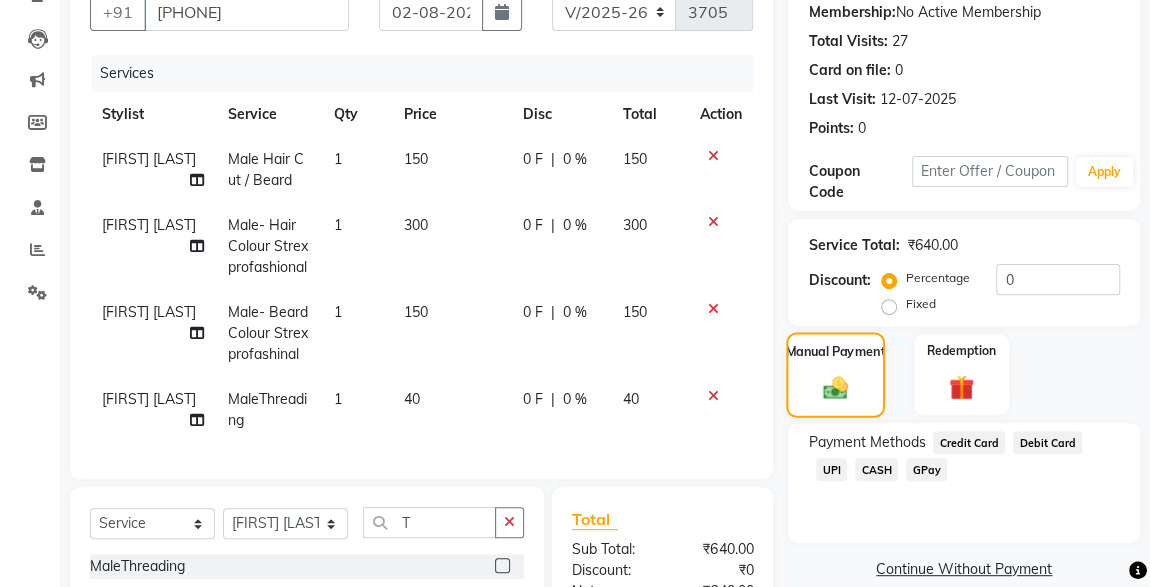 scroll, scrollTop: 472, scrollLeft: 0, axis: vertical 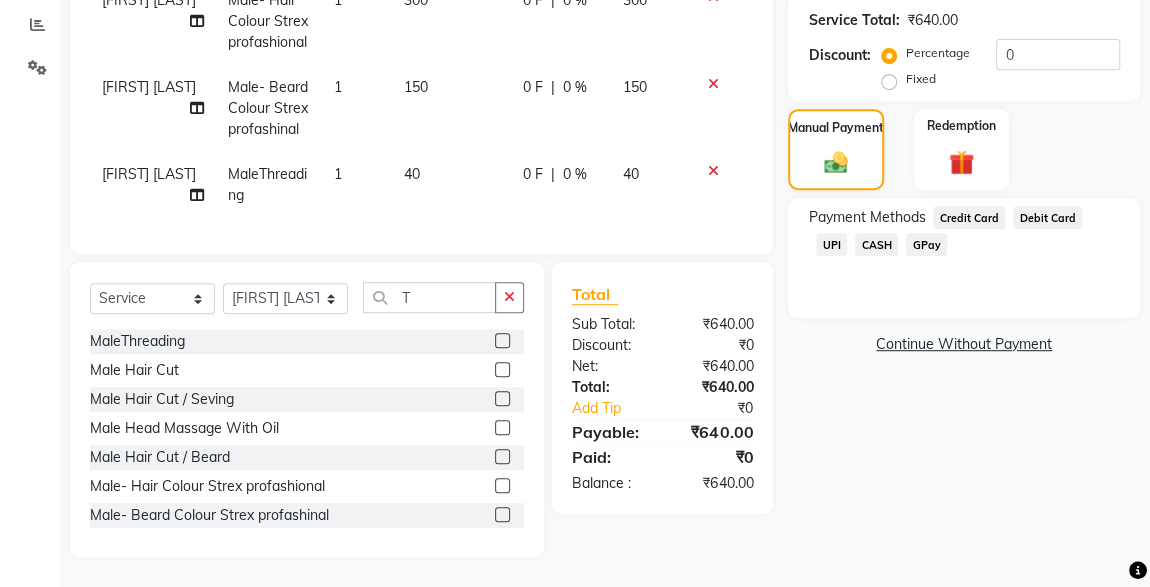click on "UPI" 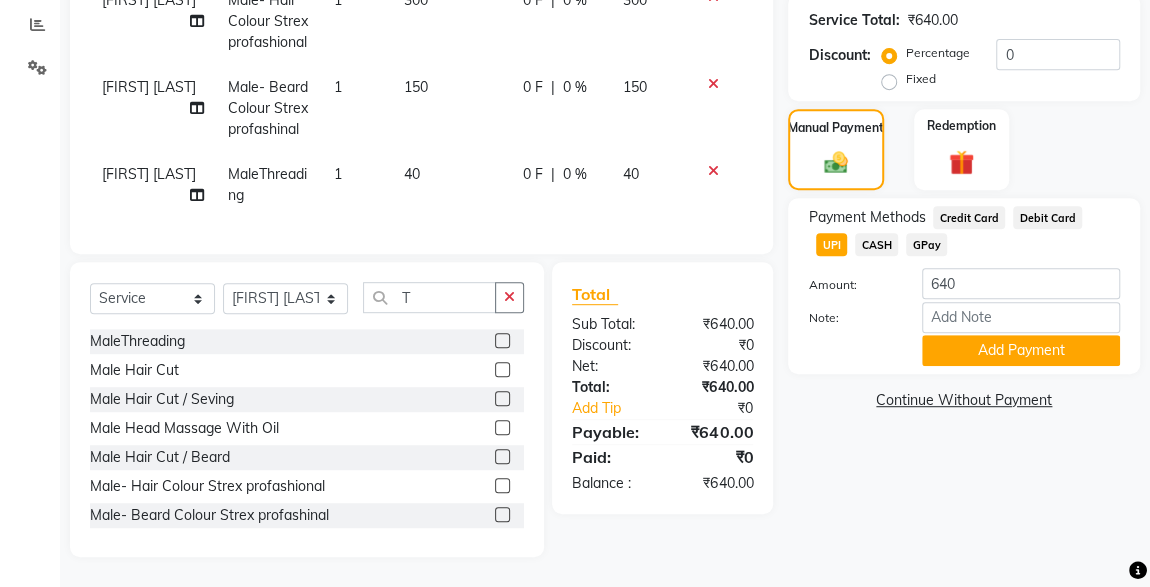 click on "Add Payment" 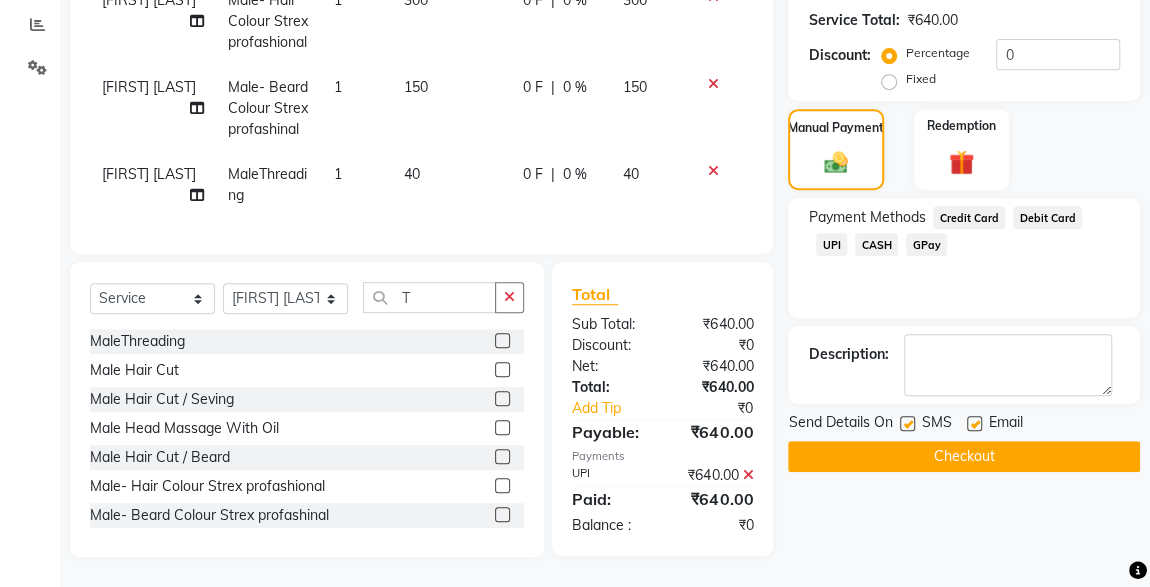 click 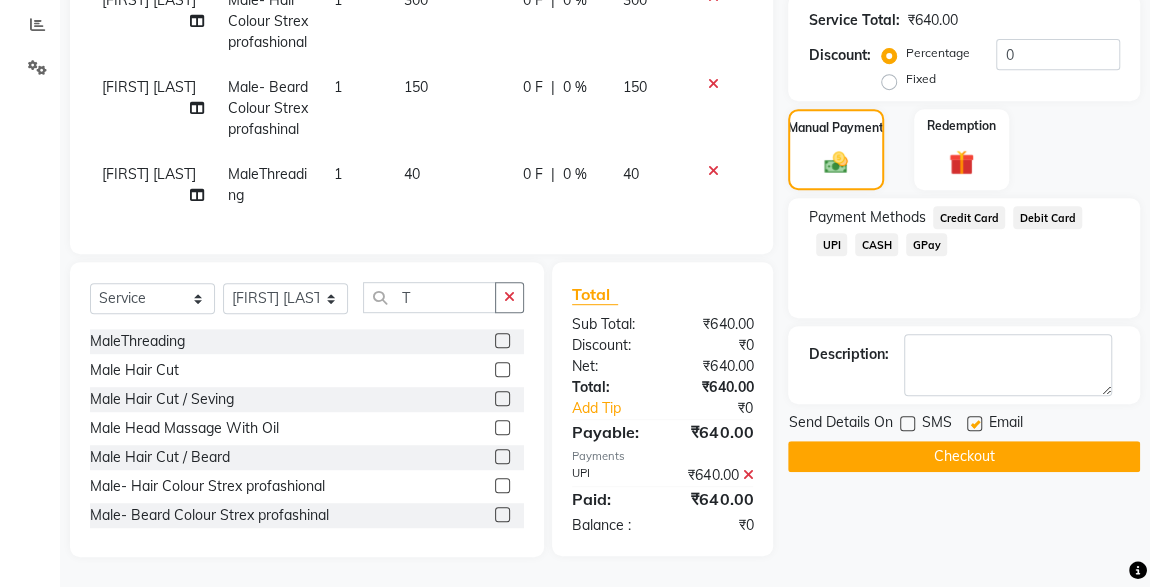 click on "Checkout" 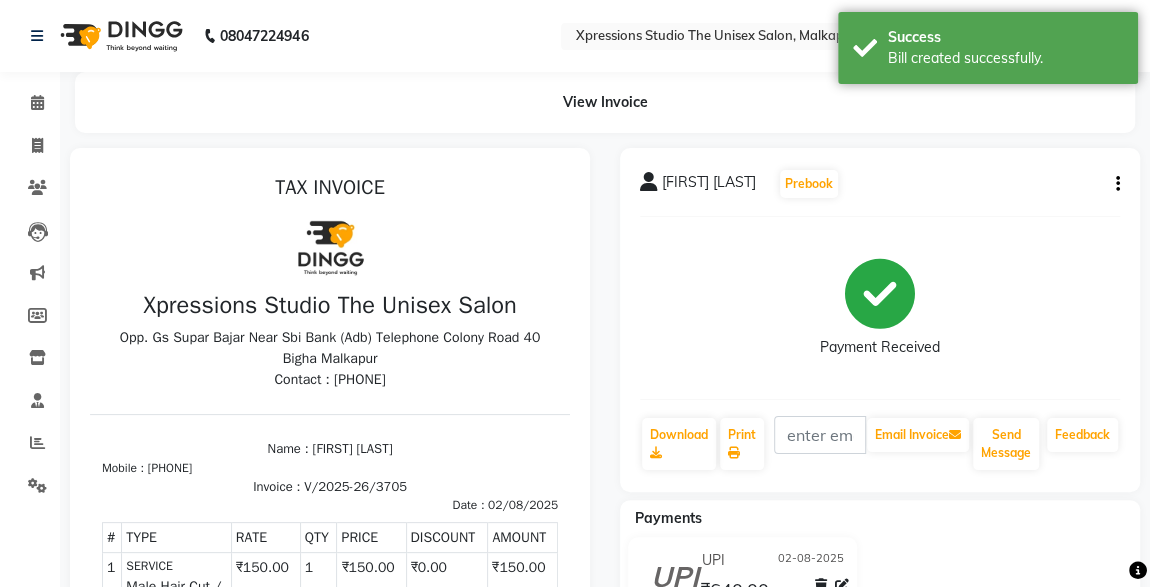 scroll, scrollTop: 0, scrollLeft: 0, axis: both 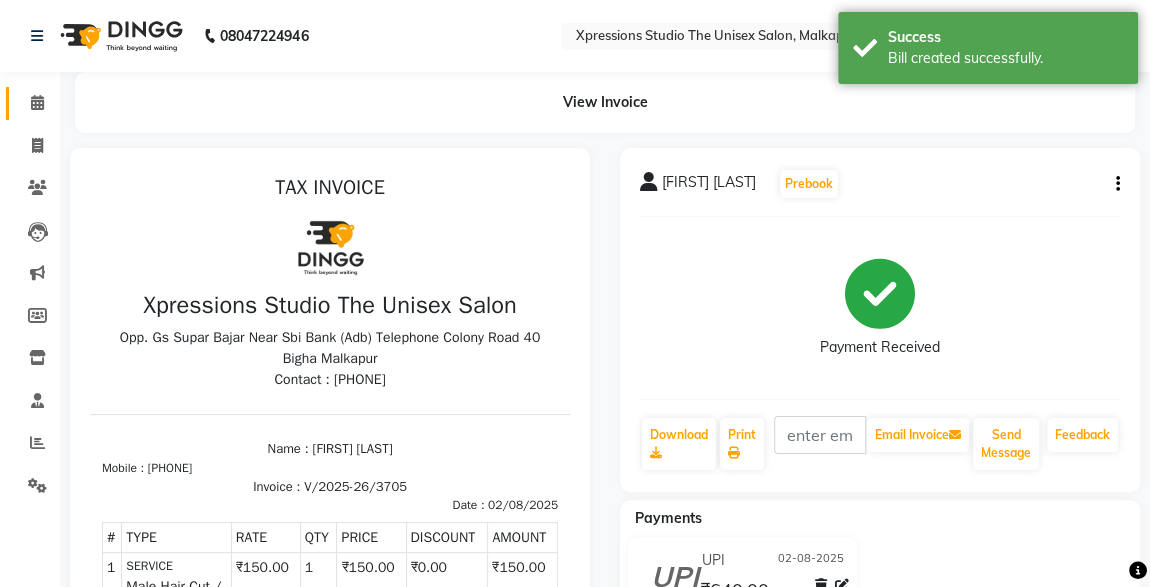 click 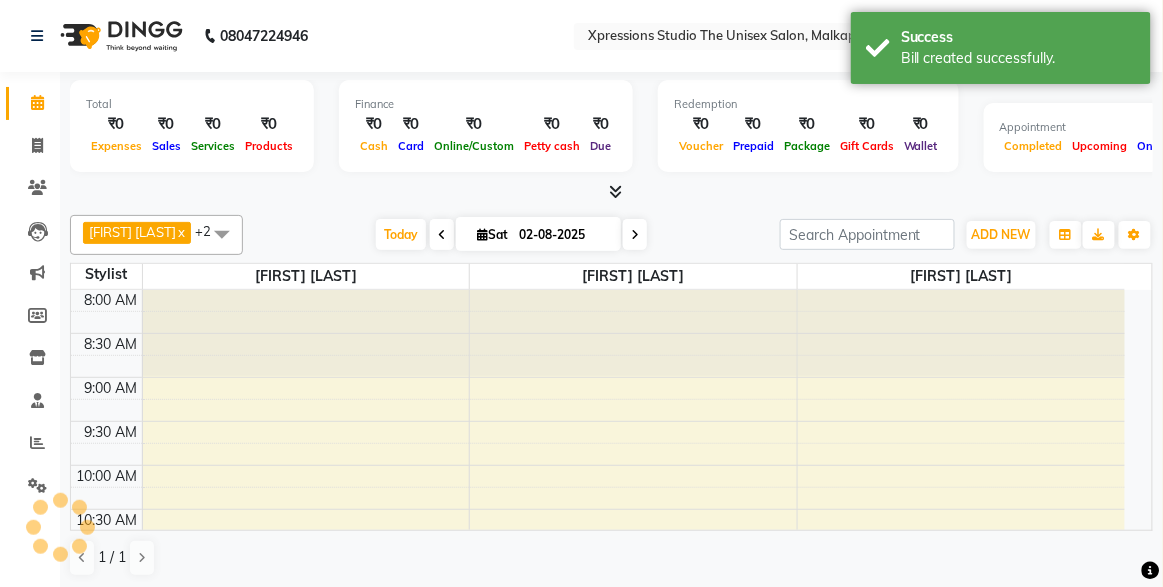 scroll, scrollTop: 0, scrollLeft: 0, axis: both 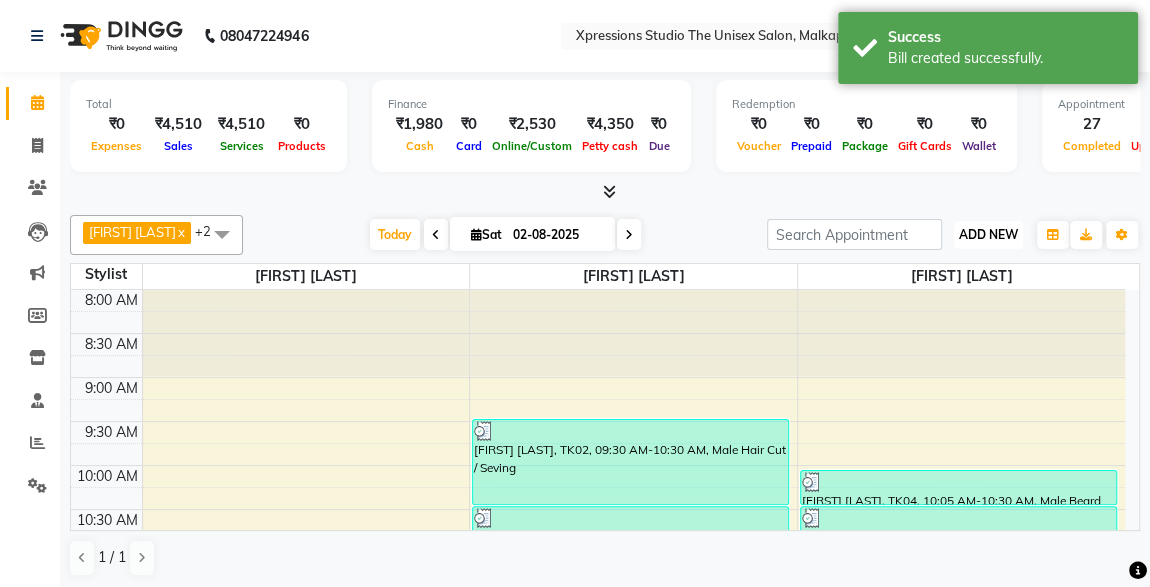 click on "ADD NEW" at bounding box center [988, 234] 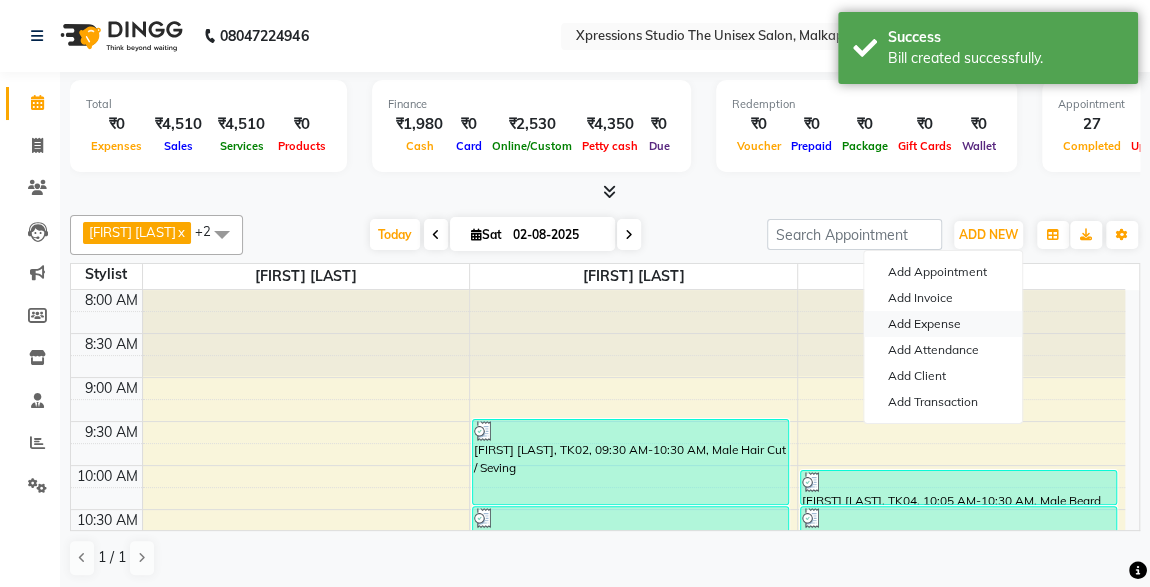 click on "Add Expense" at bounding box center [943, 324] 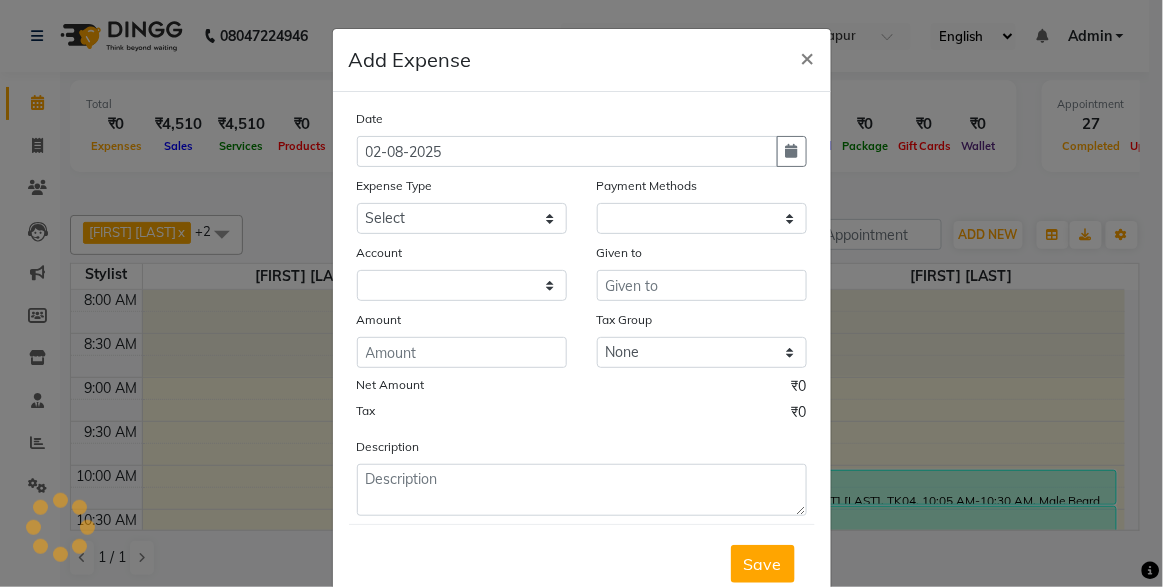 select on "1" 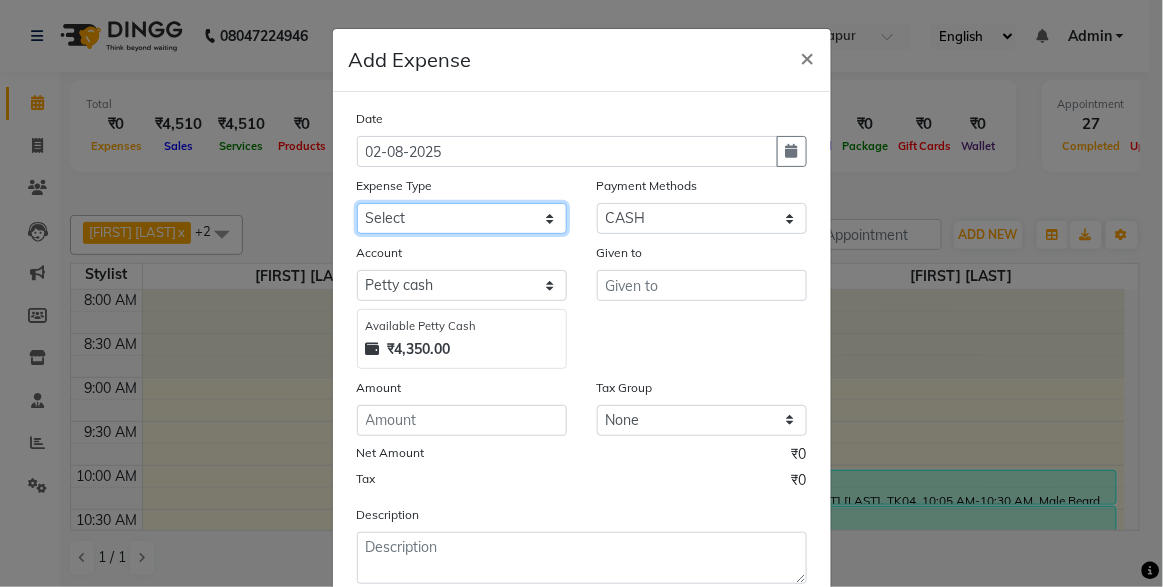 click on "Select [FIRST]  Advance Advance Salary Bank charges Cash transfer to bank Client Snacks Fuel Har Maintenance Marketing Minnral Wather Other Product Rent [FIRST] Advance [FIRST] Advance Salary Shiv Chatrapati Bank Someshwar Bank Staff Snacks Tea & Refreshment" 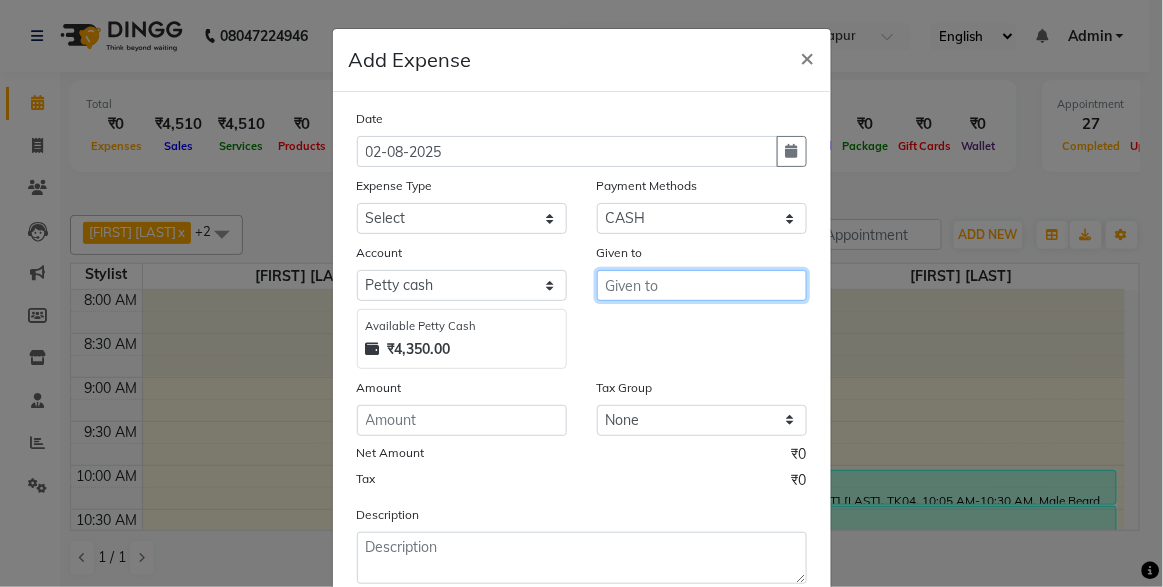 click at bounding box center (702, 285) 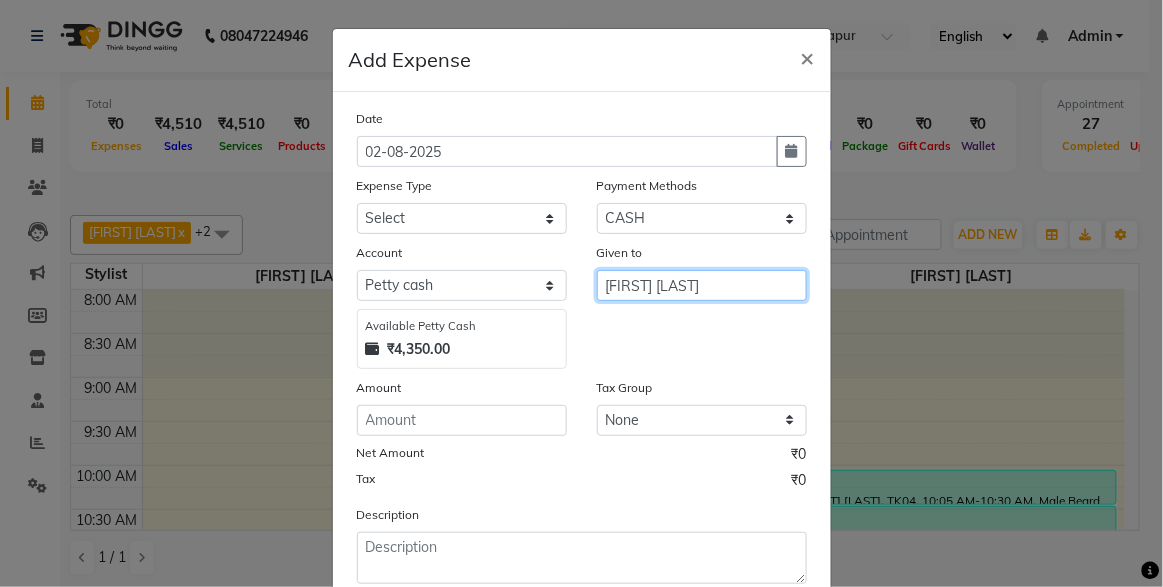 type on "[FIRST] [LAST]" 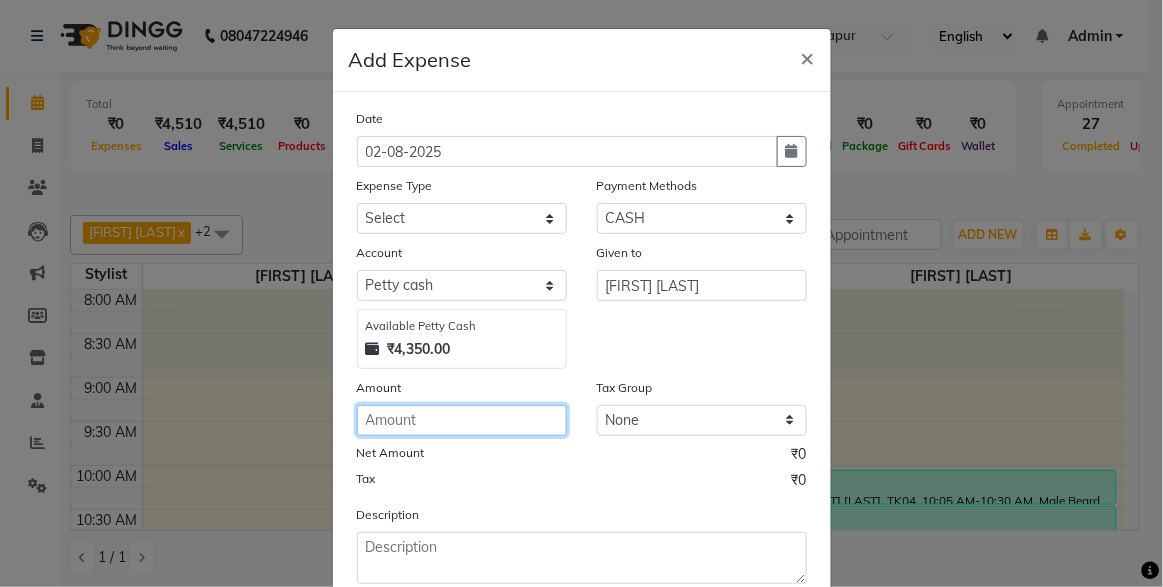 click 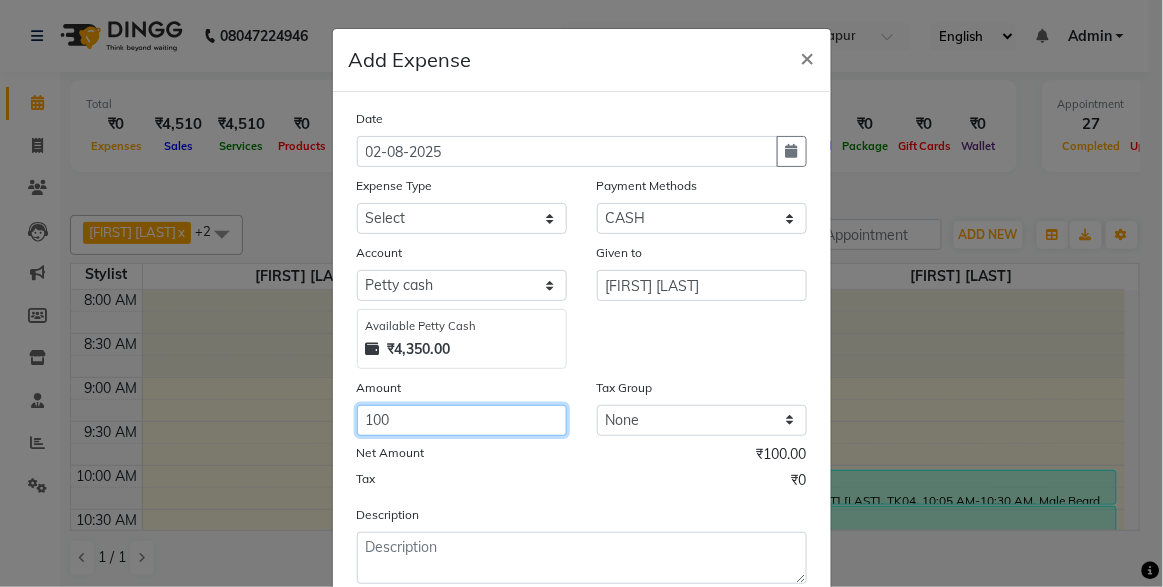 type on "100" 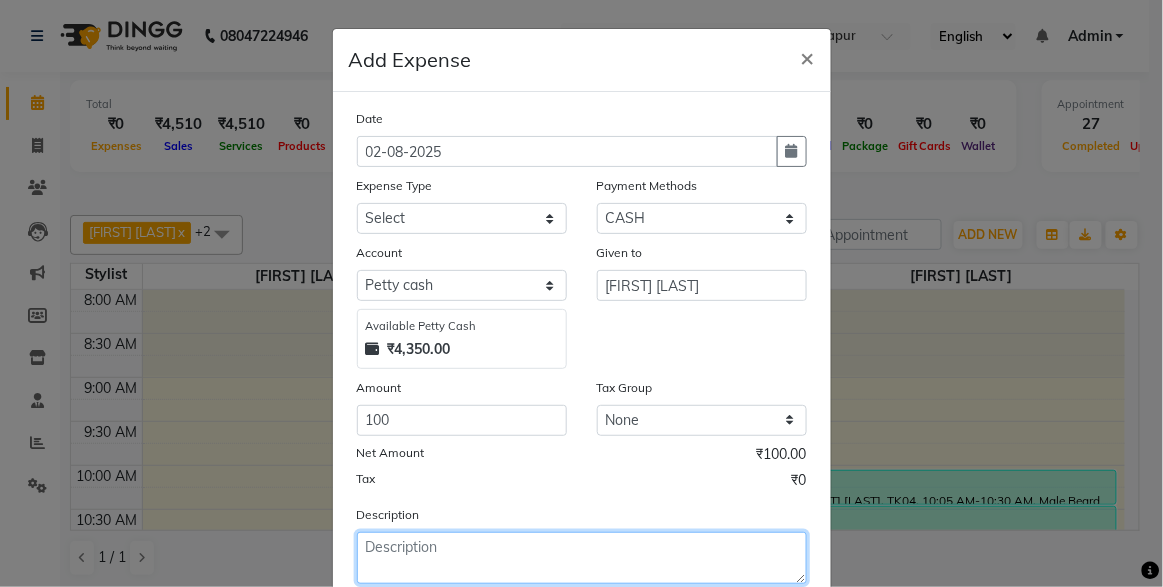 click 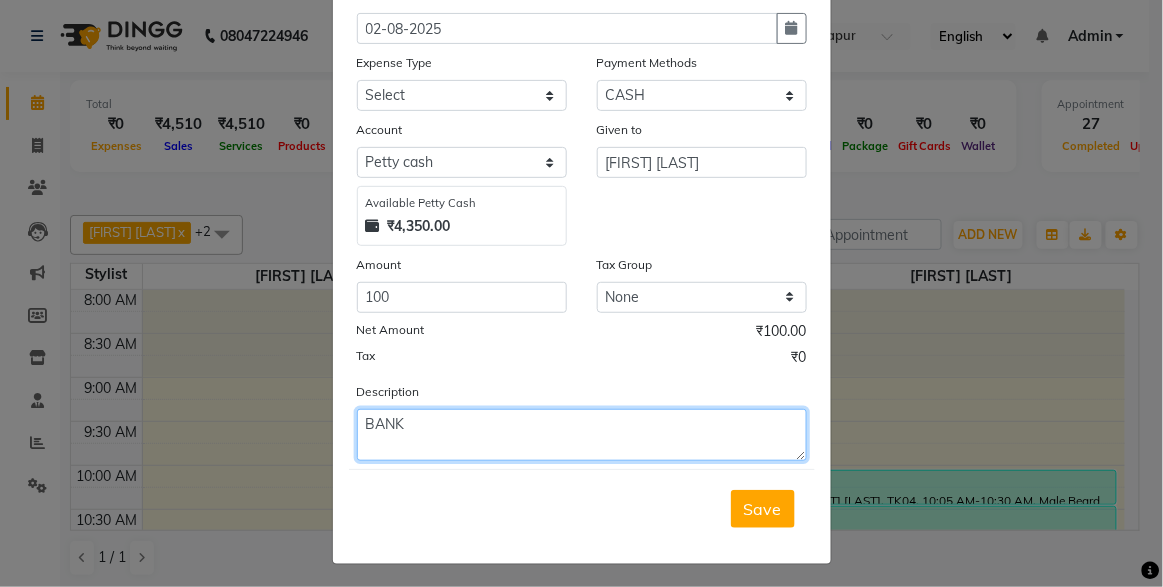scroll, scrollTop: 0, scrollLeft: 0, axis: both 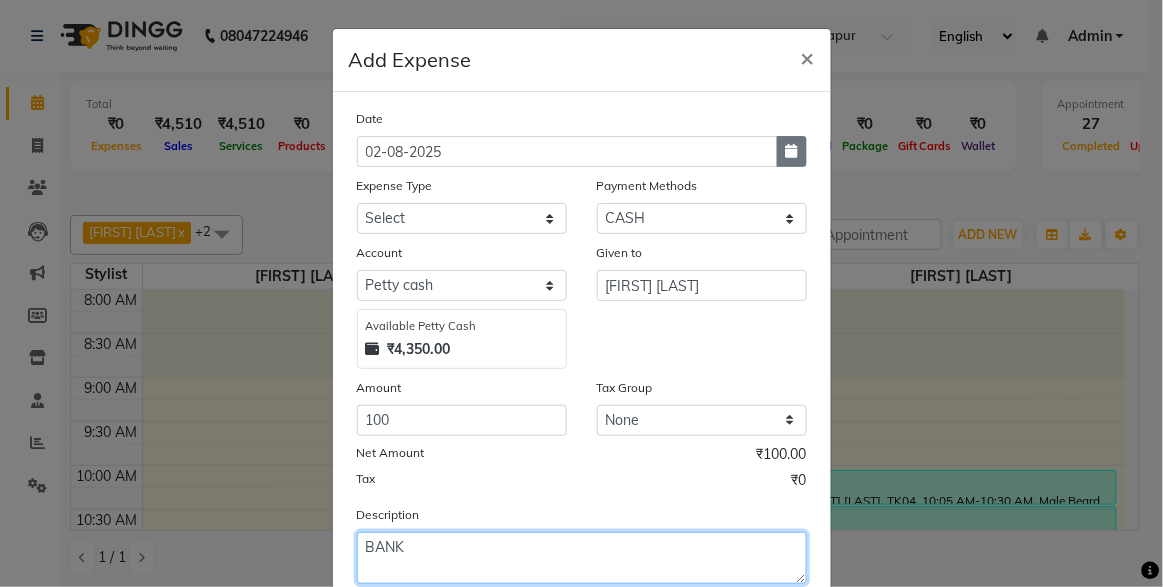 type on "BANK" 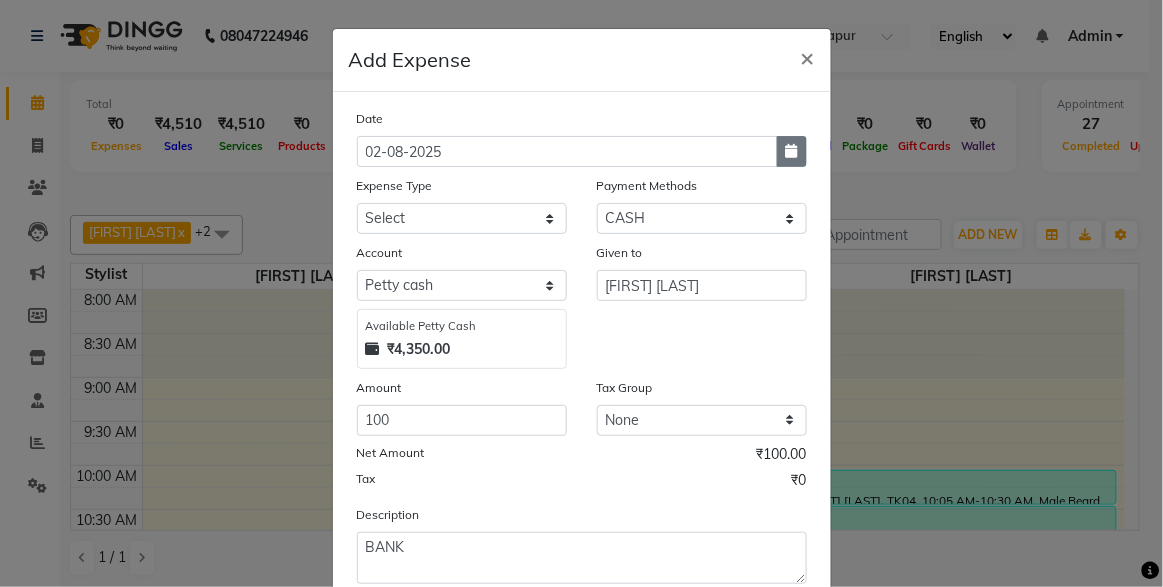 click 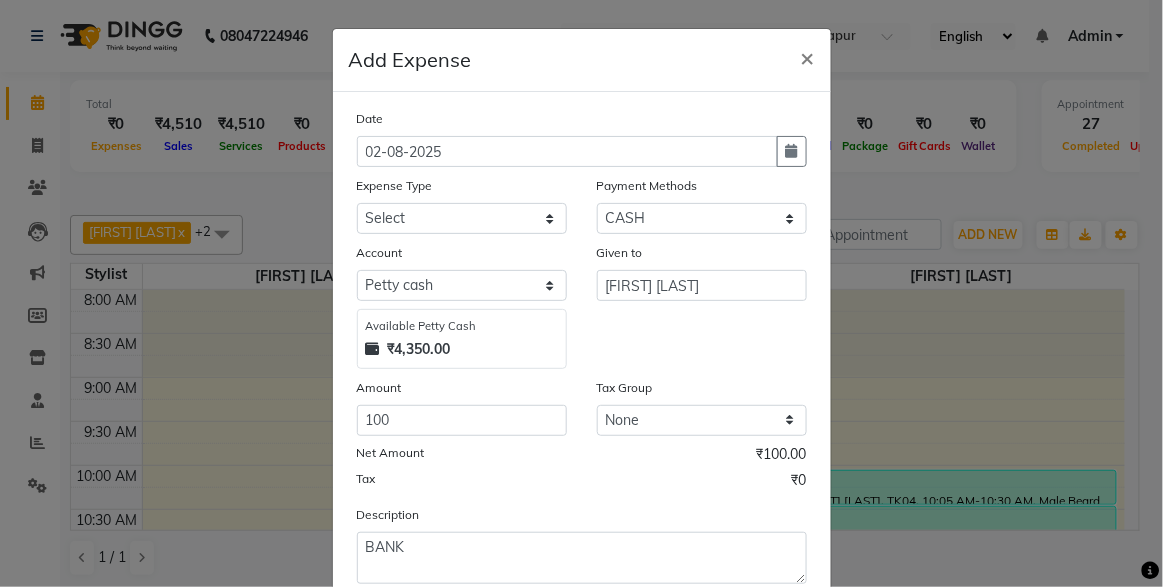 select on "8" 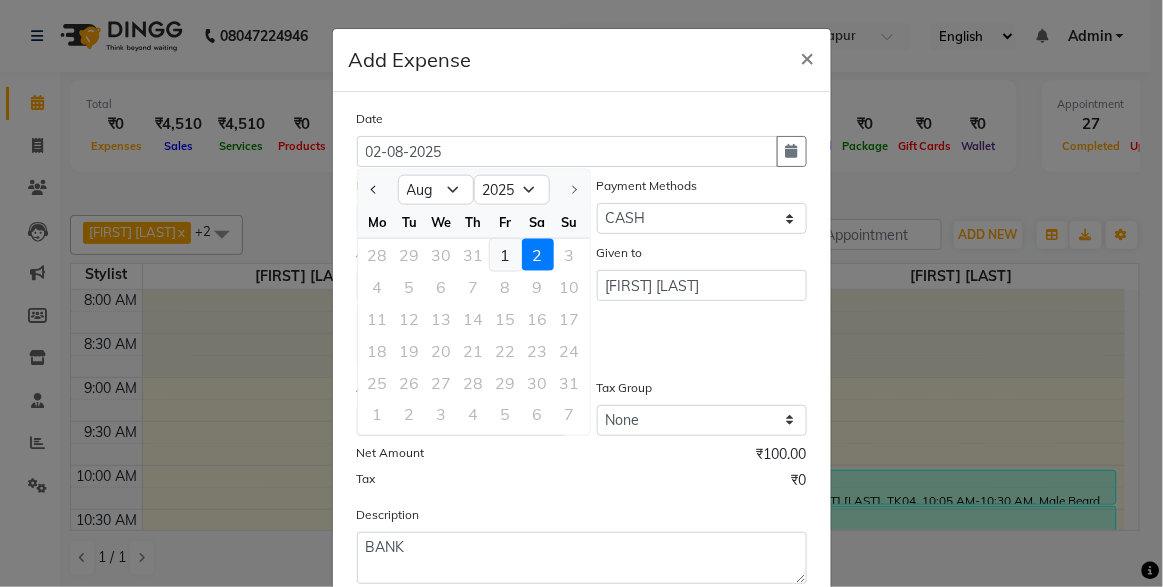 click on "1" 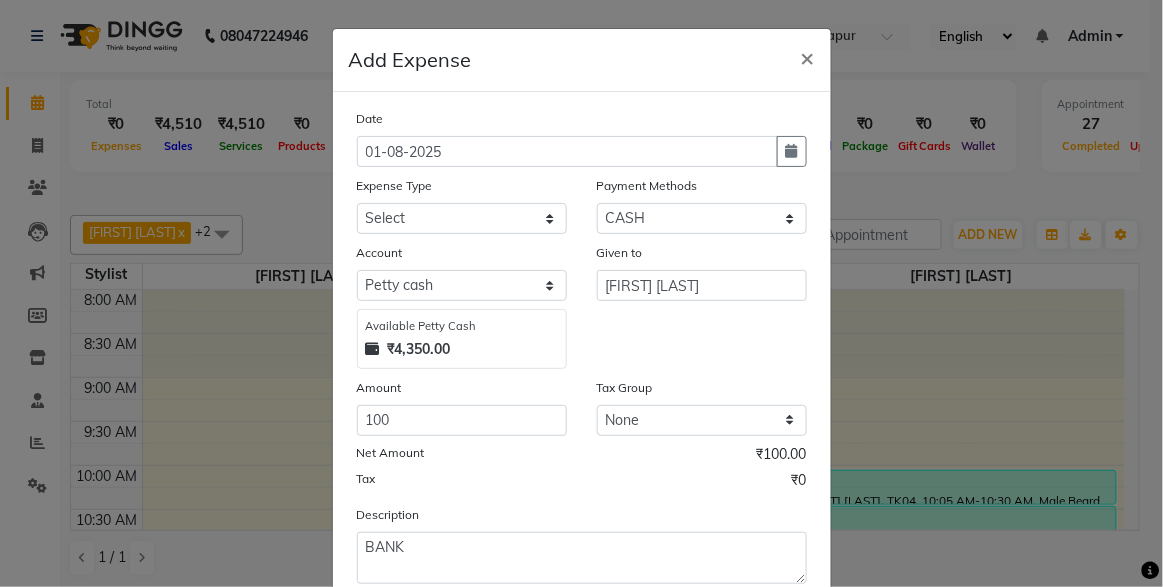 scroll, scrollTop: 123, scrollLeft: 0, axis: vertical 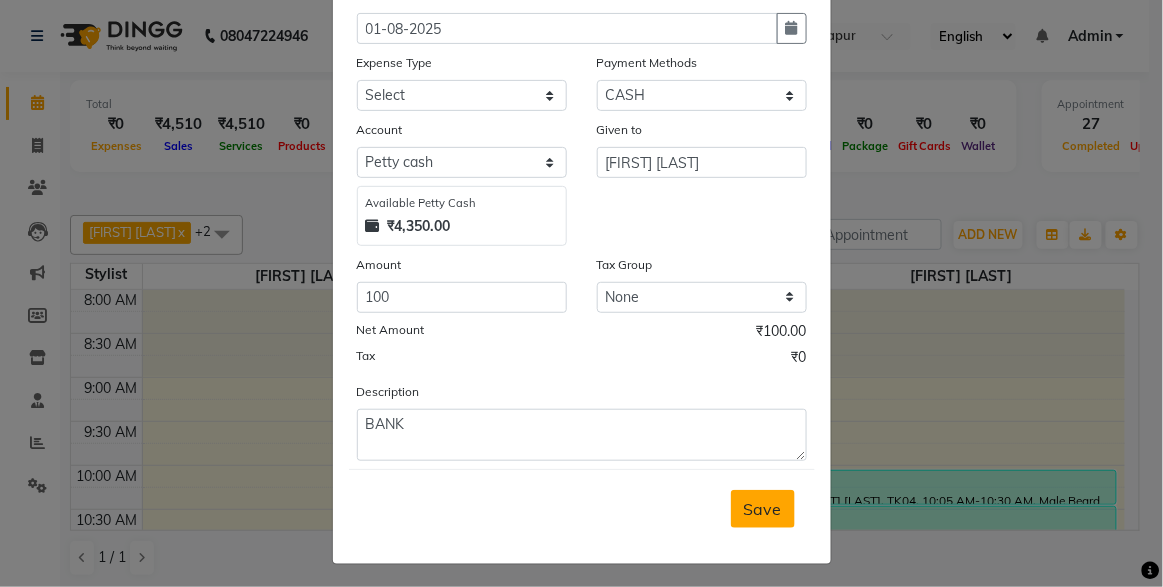 click on "Save" at bounding box center (763, 509) 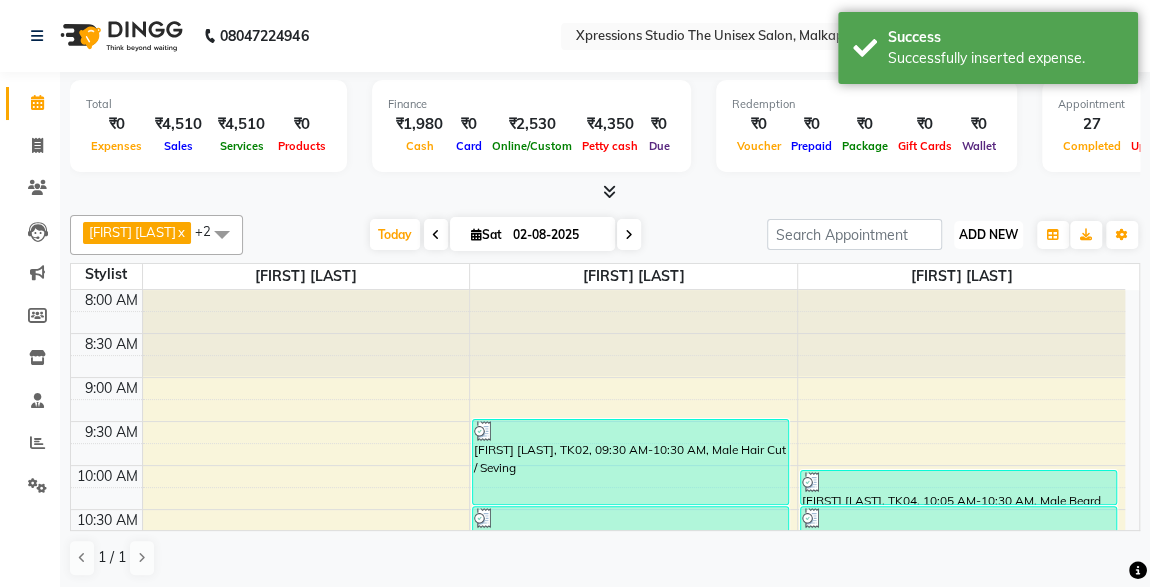 click on "ADD NEW Toggle Dropdown" at bounding box center (988, 235) 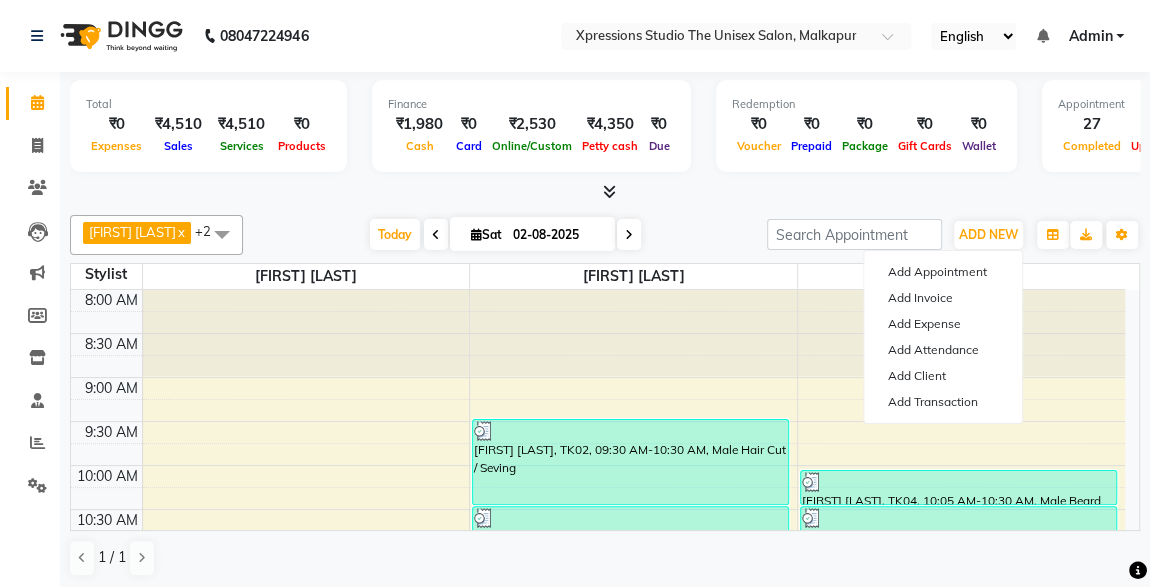 click on "Redemption  ₹0 Voucher ₹0 Prepaid ₹0 Package ₹0  Gift Cards ₹0  Wallet" at bounding box center [866, 126] 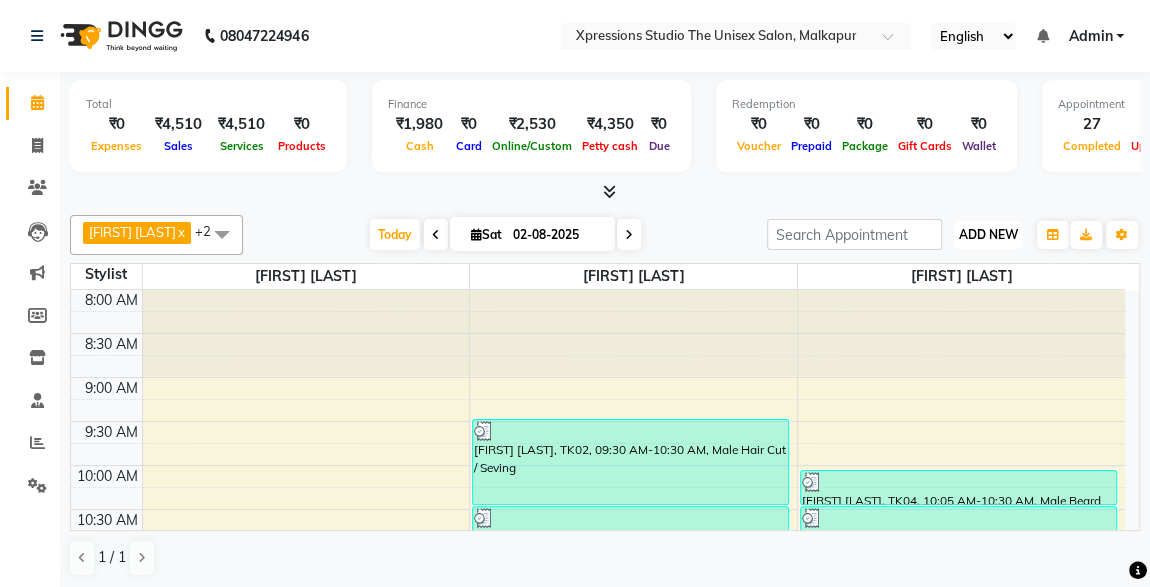 click on "ADD NEW Toggle Dropdown" at bounding box center (988, 235) 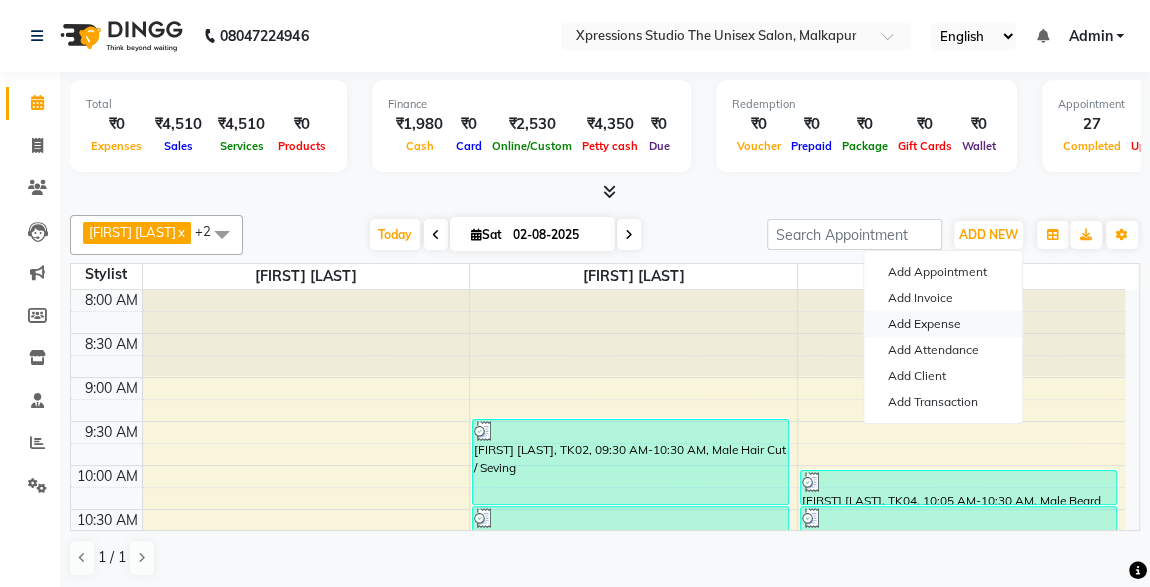 click on "Add Expense" at bounding box center [943, 324] 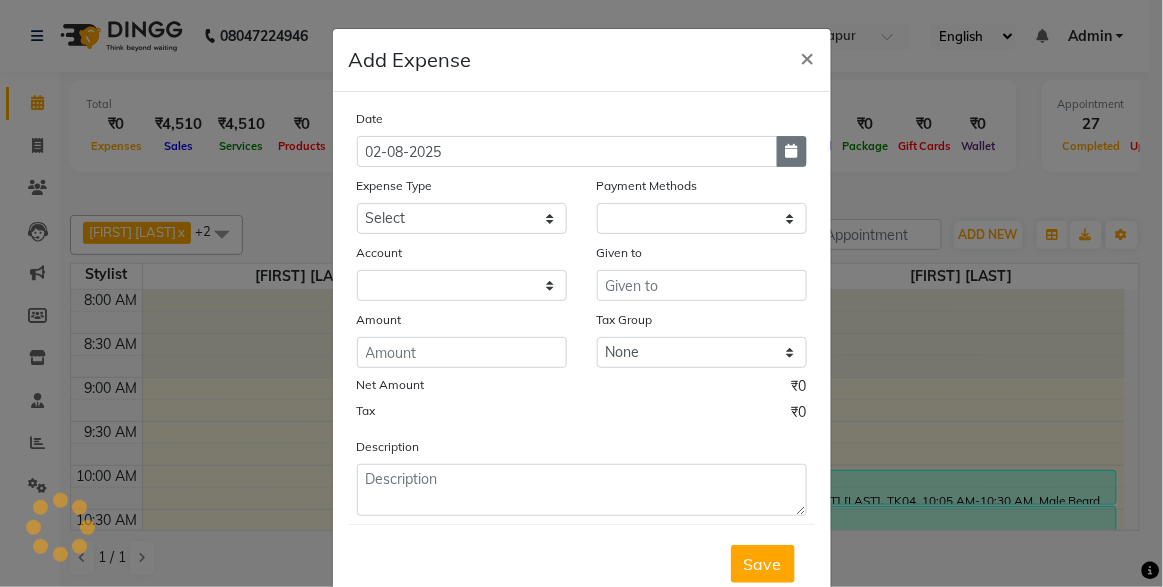 select on "1" 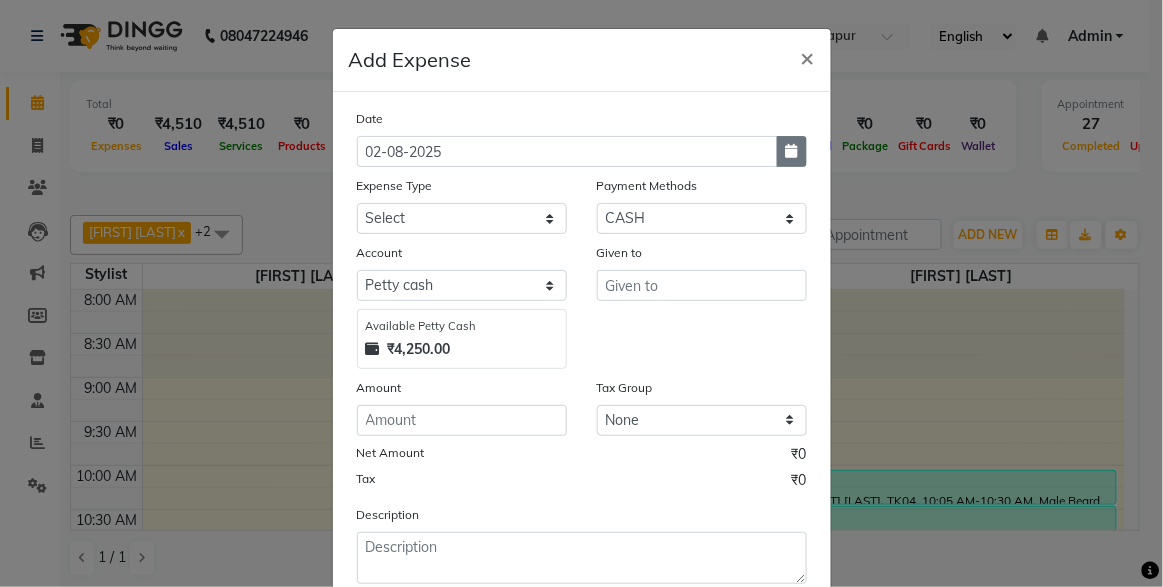 click 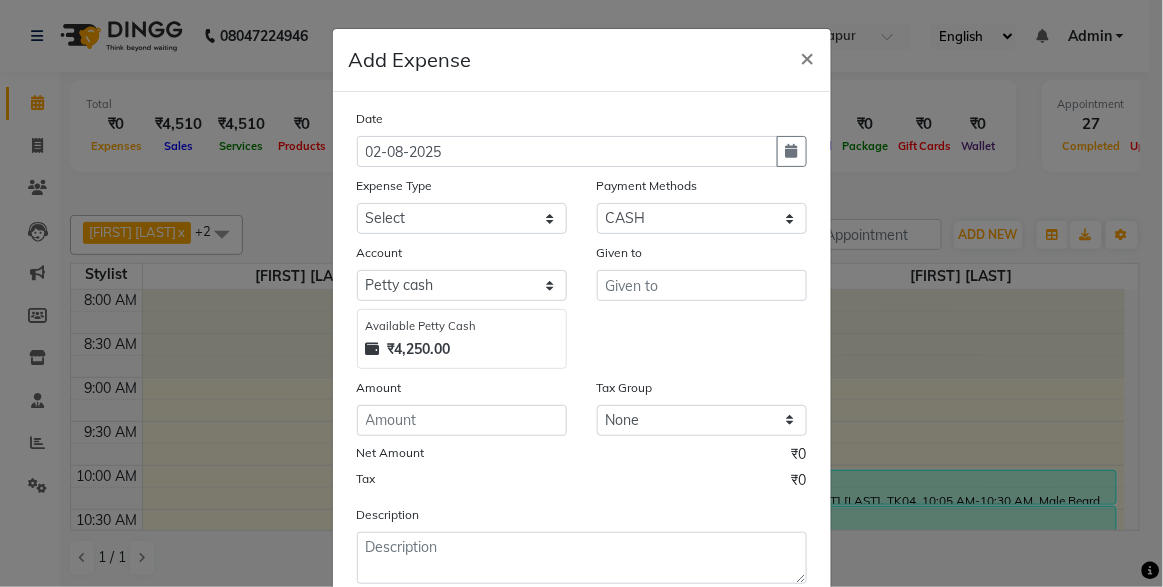 select on "8" 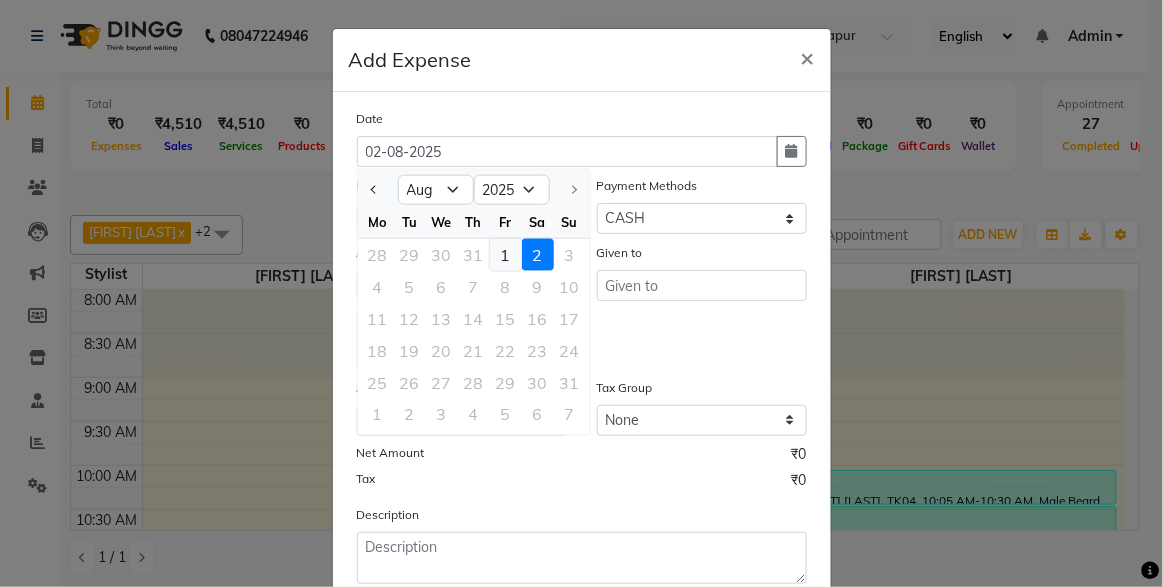click on "1" 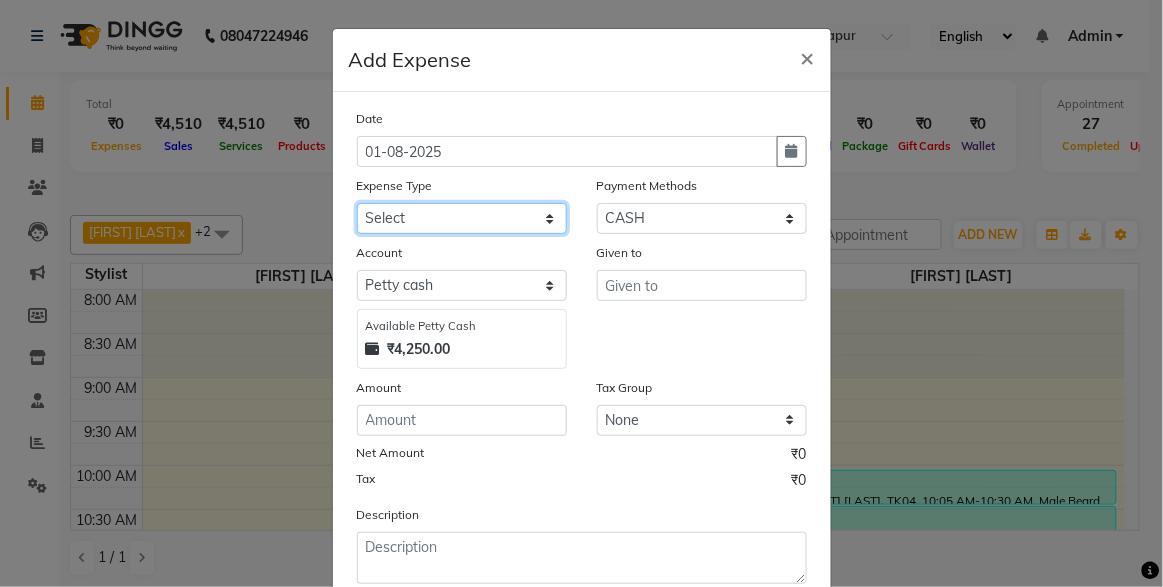 click on "Select [FIRST]  Advance Advance Salary Bank charges Cash transfer to bank Client Snacks Fuel Har Maintenance Marketing Minnral Wather Other Product Rent [FIRST] Advance [FIRST] Advance Salary Shiv Chatrapati Bank Someshwar Bank Staff Snacks Tea & Refreshment" 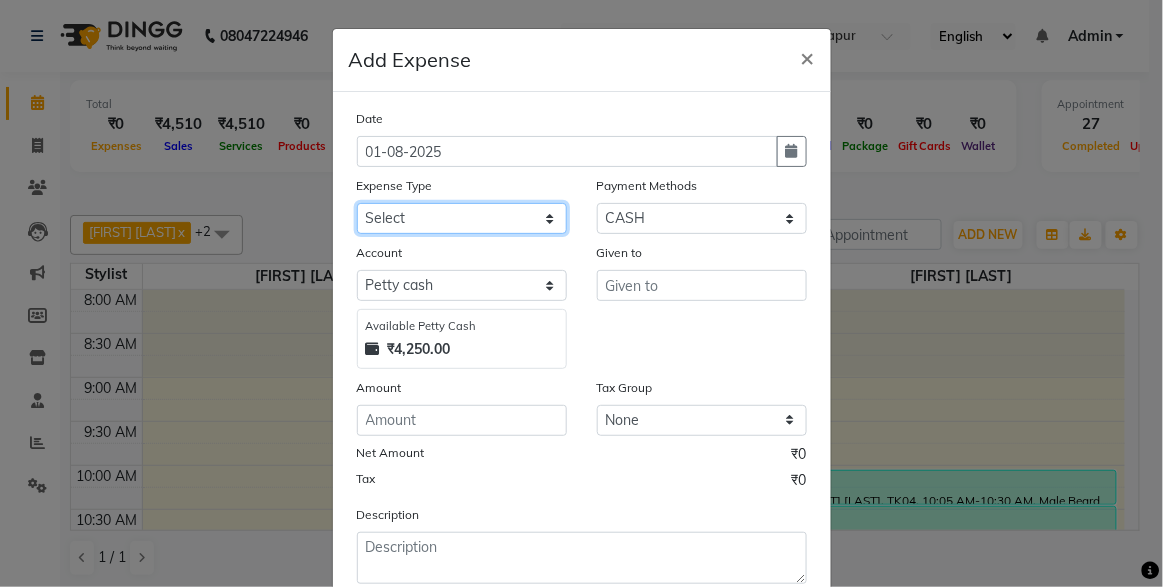 select on "19159" 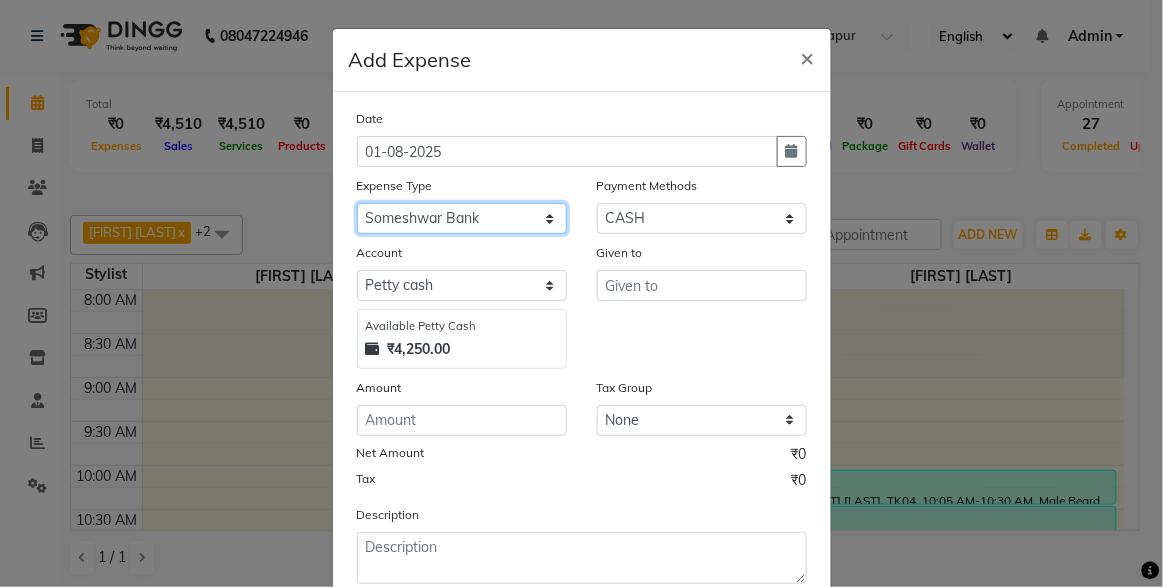 click on "Select [FIRST]  Advance Advance Salary Bank charges Cash transfer to bank Client Snacks Fuel Har Maintenance Marketing Minnral Wather Other Product Rent [FIRST] Advance [FIRST] Advance Salary Shiv Chatrapati Bank Someshwar Bank Staff Snacks Tea & Refreshment" 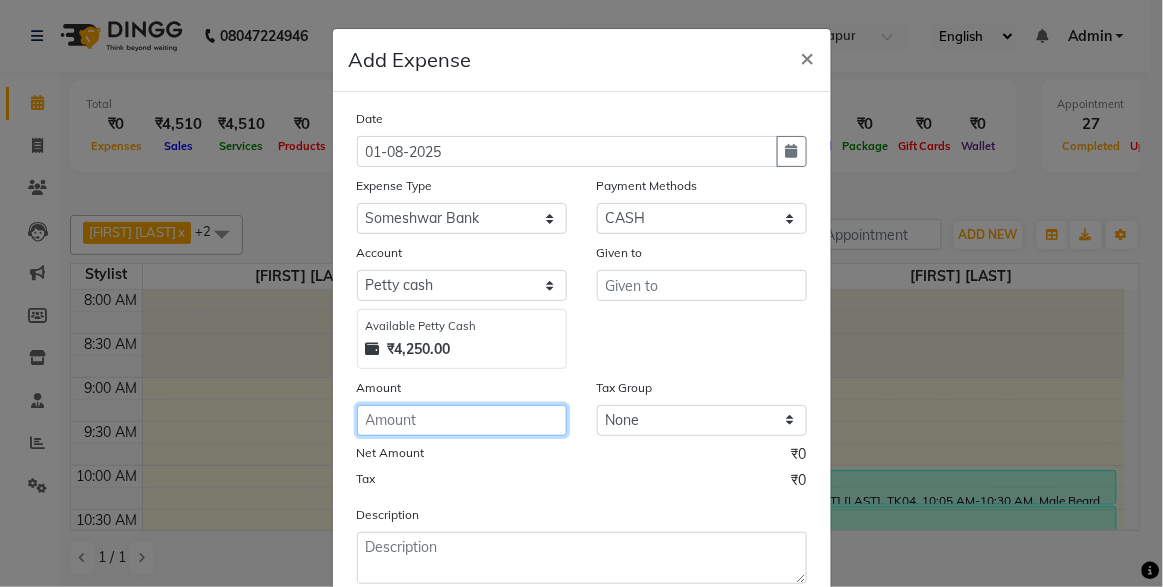click 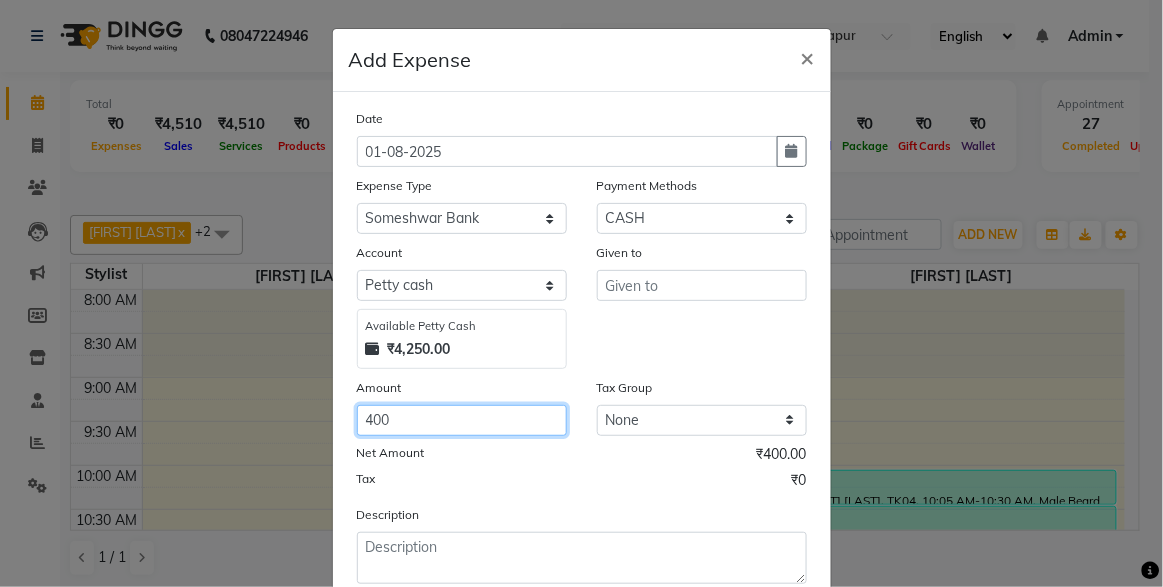 type on "400" 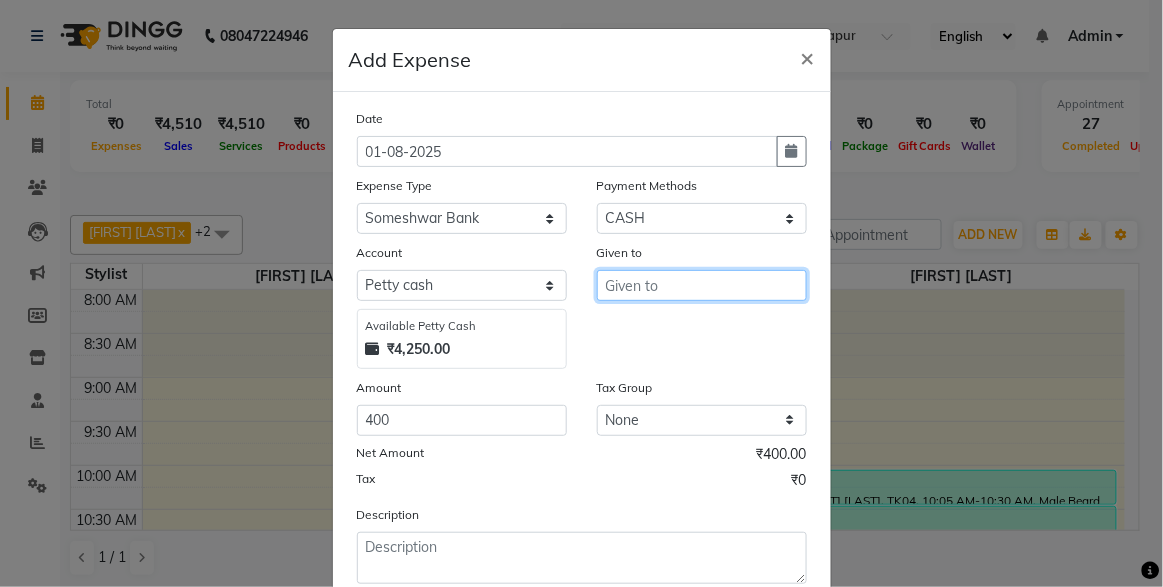 click at bounding box center (702, 285) 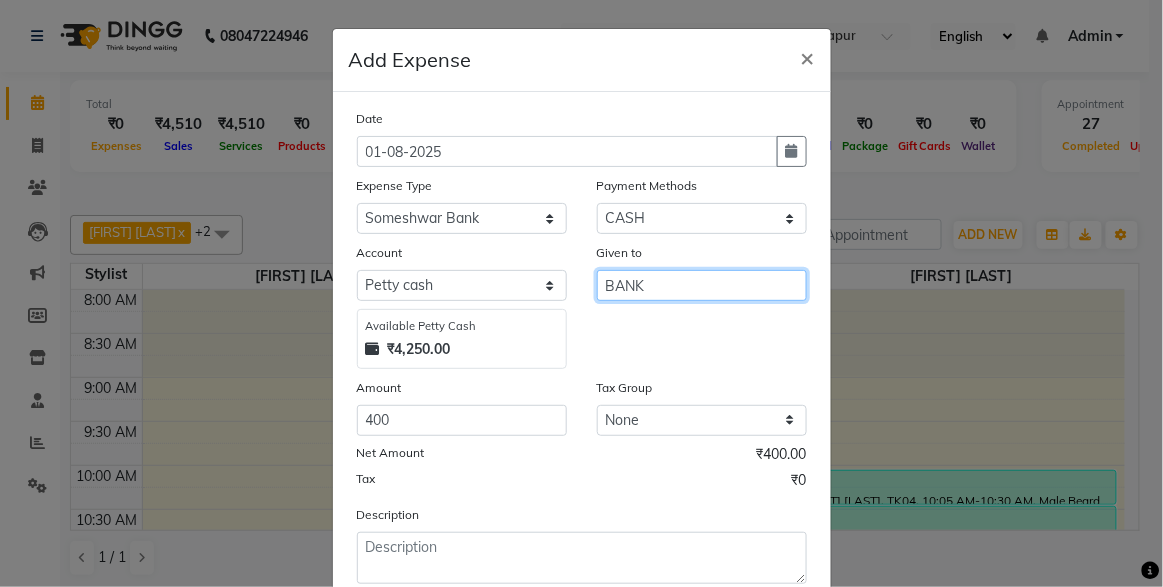scroll, scrollTop: 123, scrollLeft: 0, axis: vertical 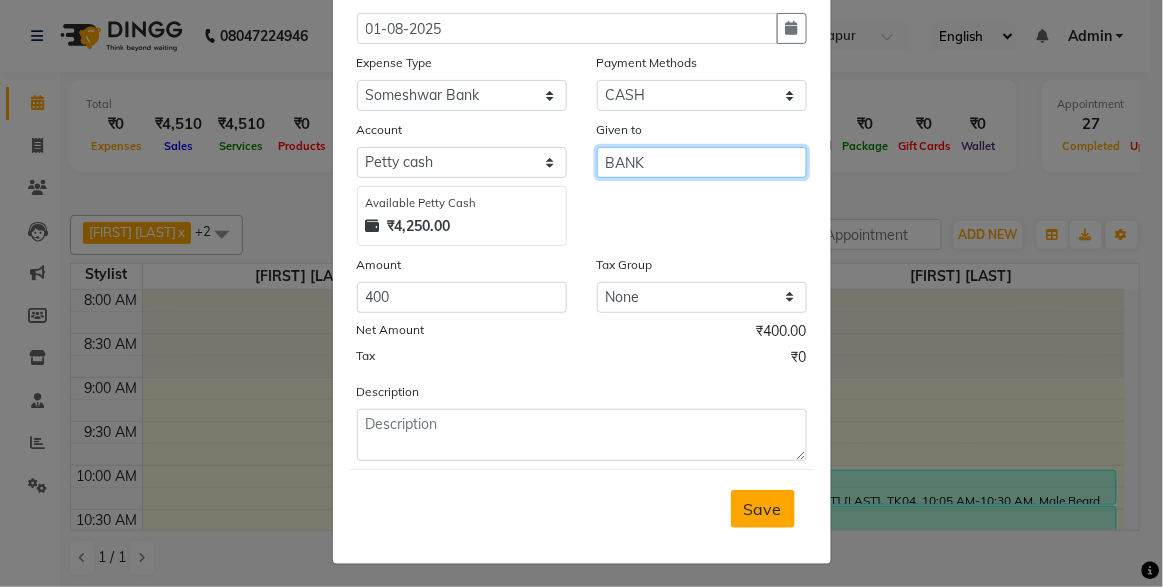 type on "BANK" 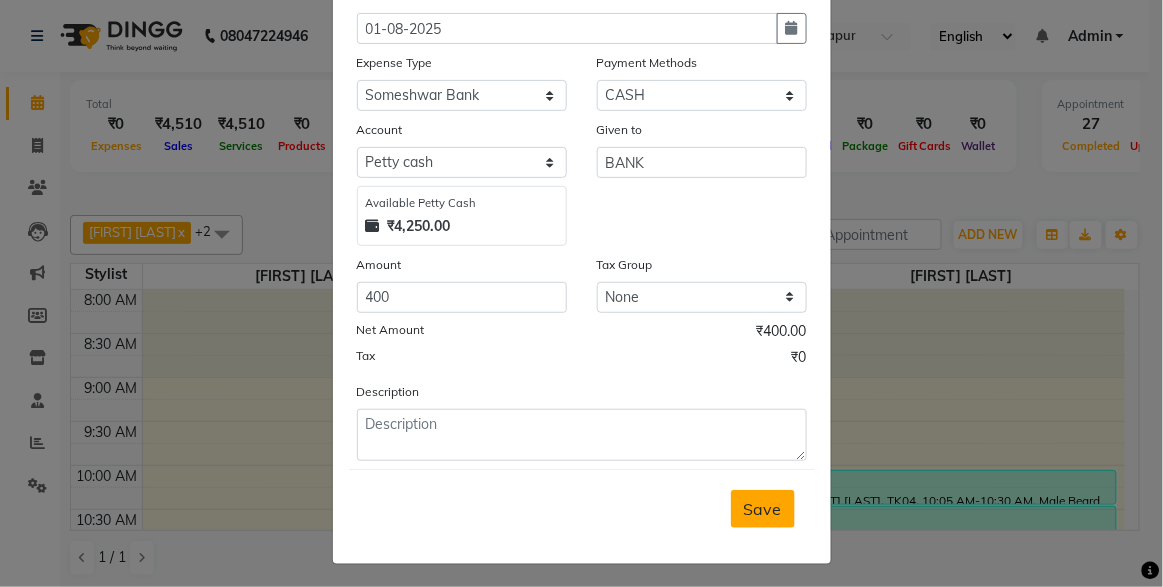 click on "Save" at bounding box center (763, 509) 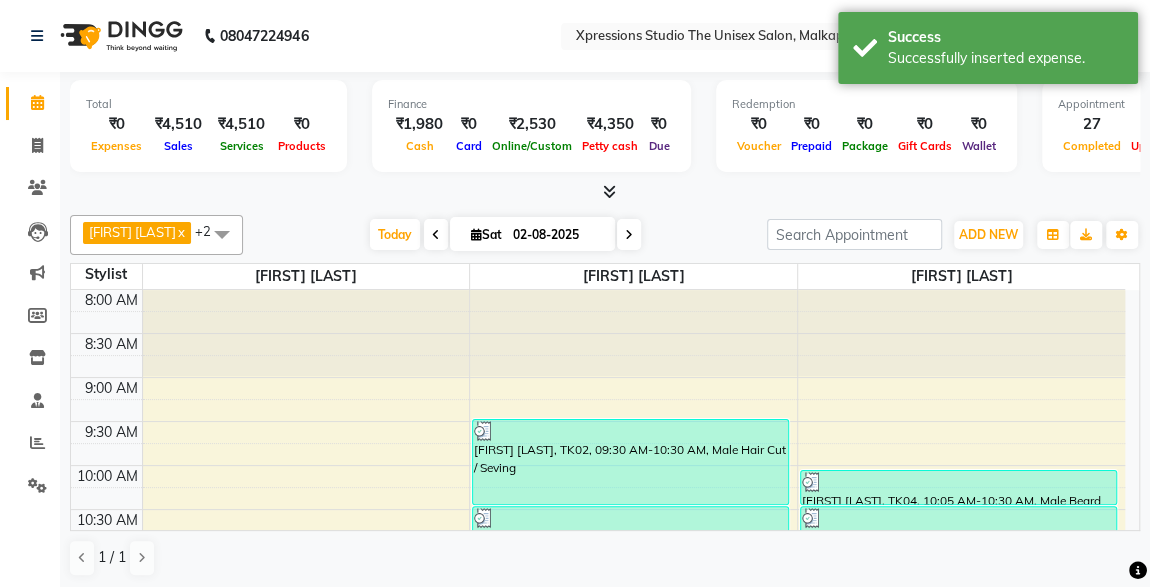 click on "ADD NEW Toggle Dropdown Add Appointment Add Invoice Add Expense Add Attendance Add Client Add Transaction" at bounding box center (988, 235) 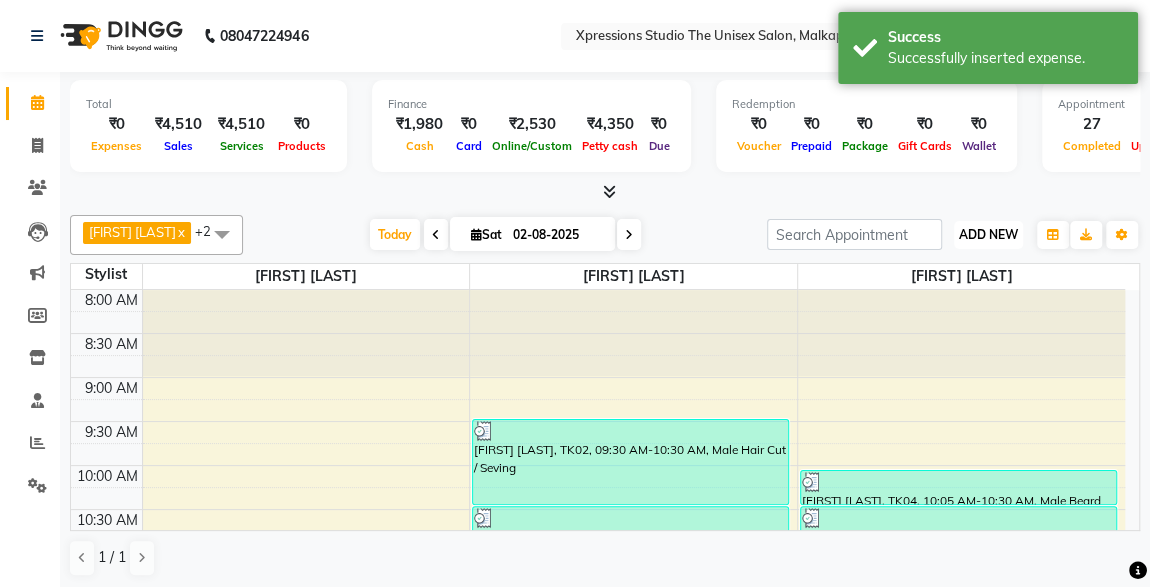click on "ADD NEW" at bounding box center [988, 234] 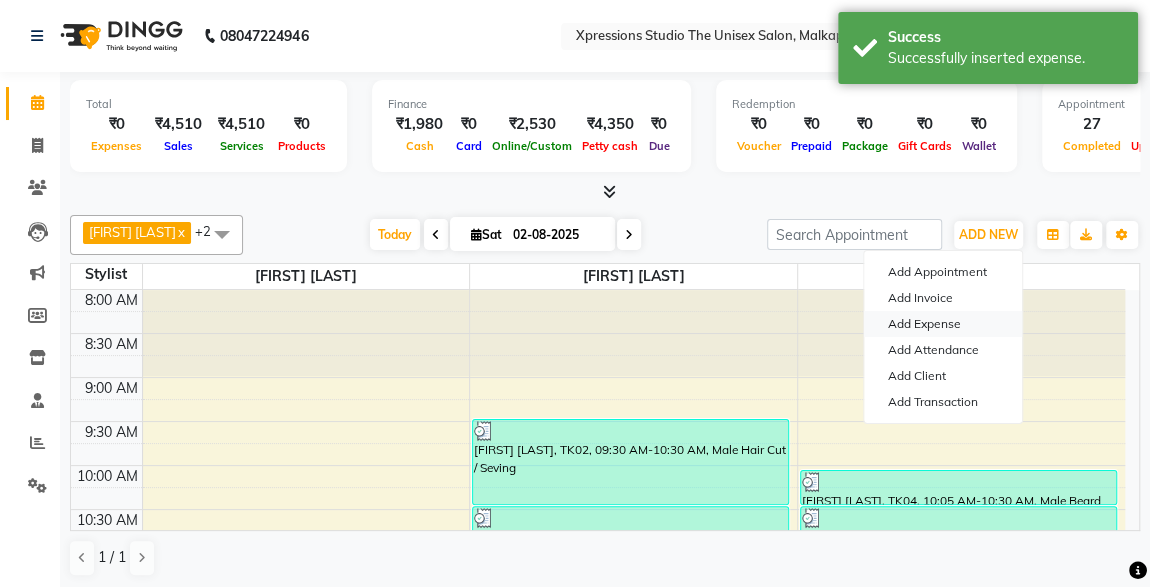 click on "Add Expense" at bounding box center (943, 324) 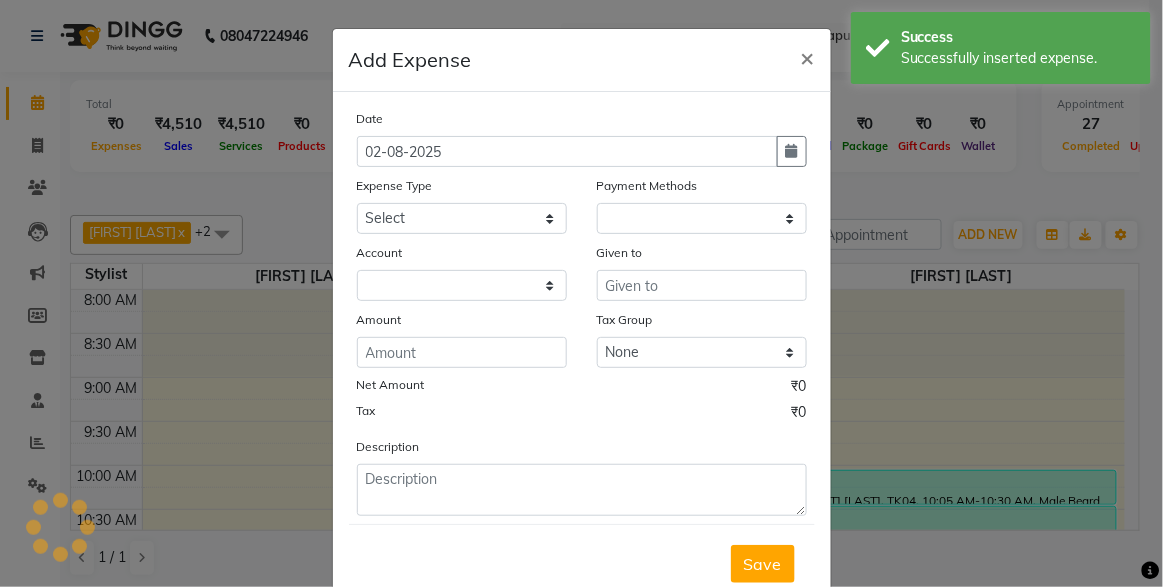 select on "1" 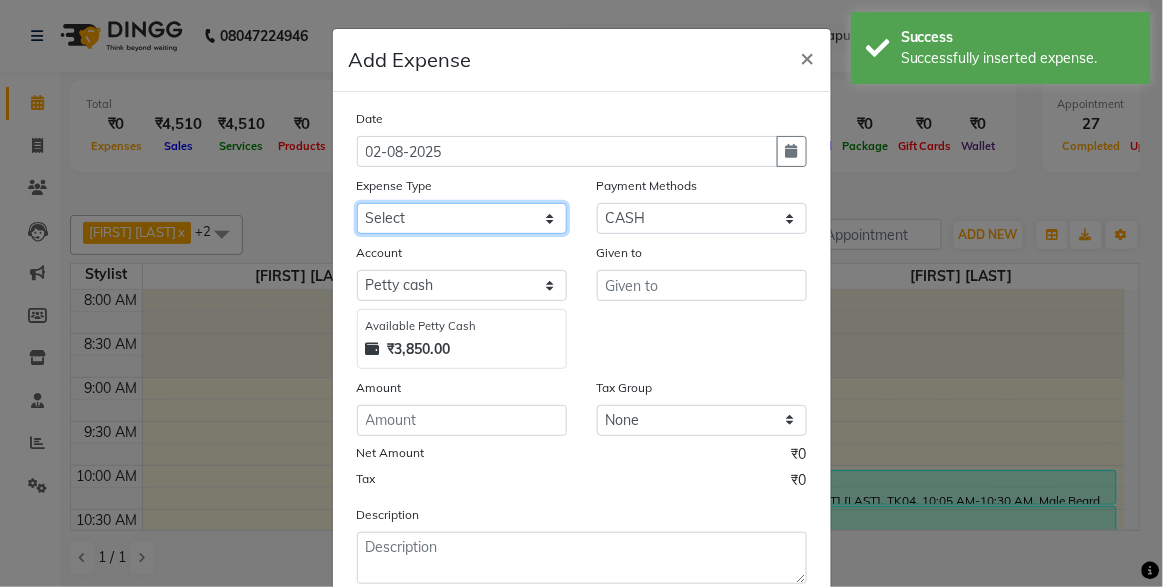 click on "Select [FIRST]  Advance Advance Salary Bank charges Cash transfer to bank Client Snacks Fuel Har Maintenance Marketing Minnral Wather Other Product Rent [FIRST] Advance [FIRST] Advance Salary Shiv Chatrapati Bank Someshwar Bank Staff Snacks Tea & Refreshment" 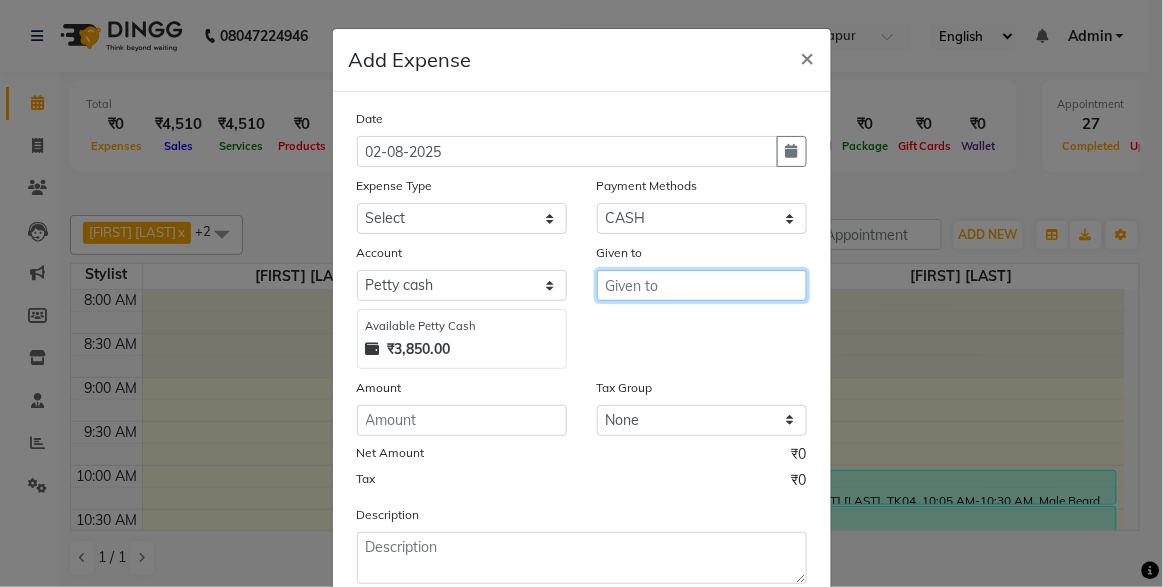 click at bounding box center (702, 285) 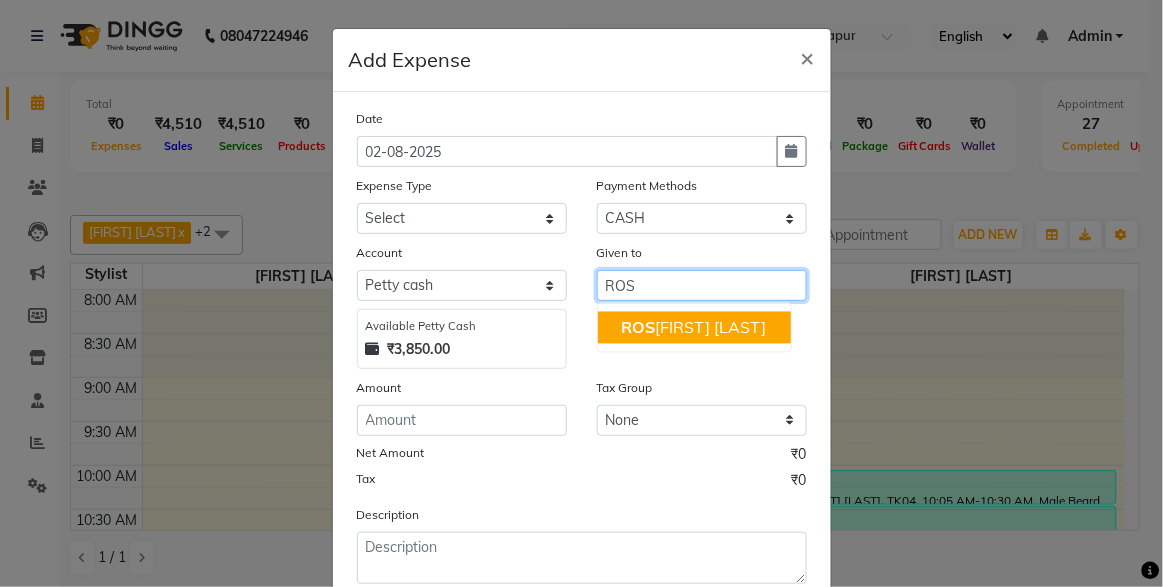 click on "ROS" 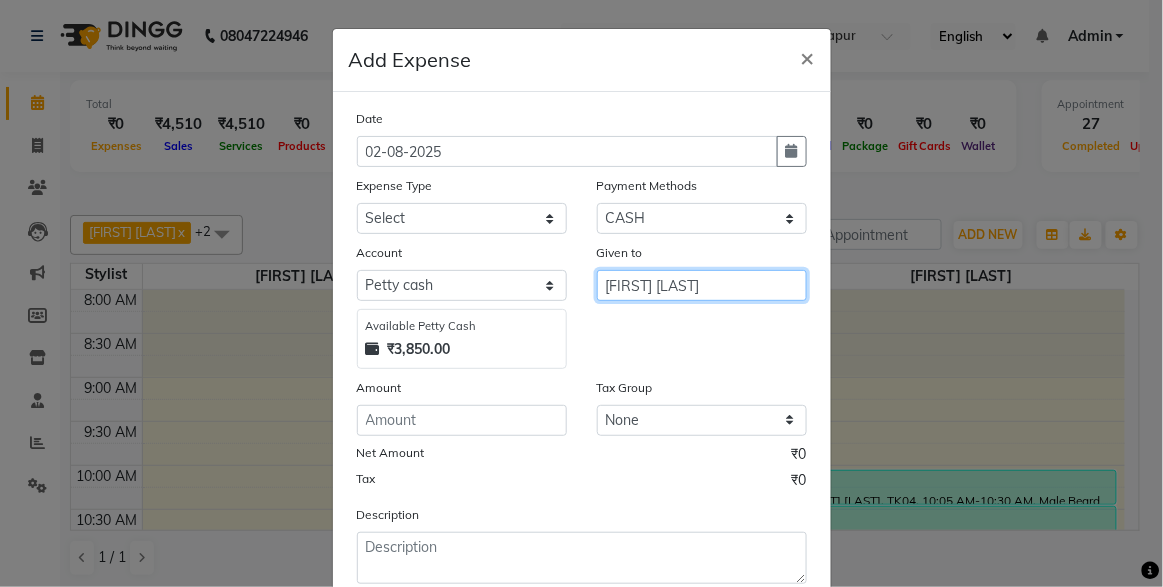 type on "[FIRST] [LAST]" 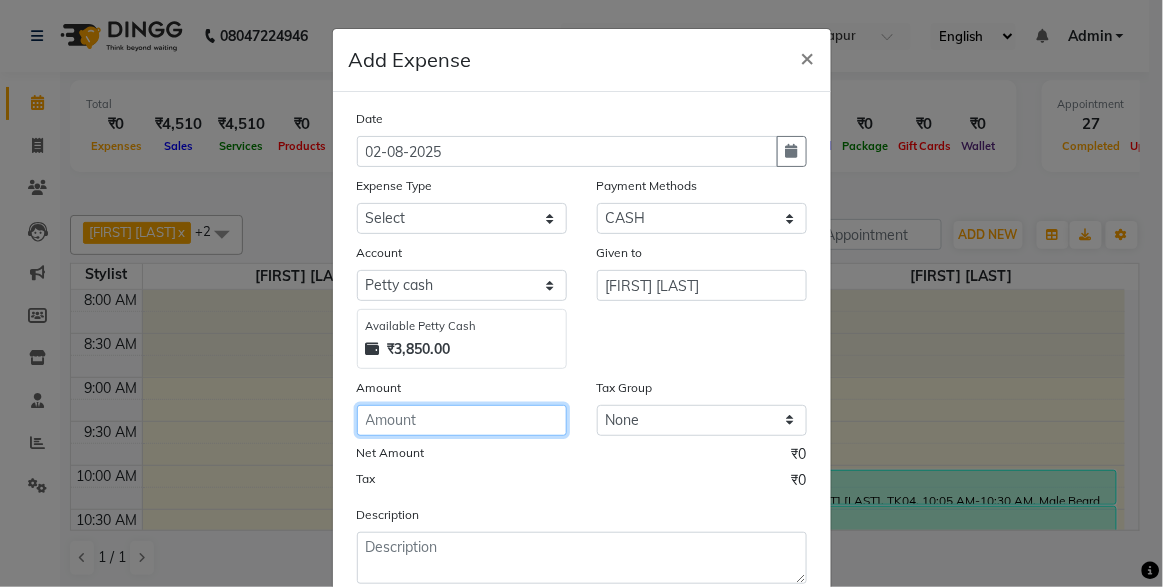 click 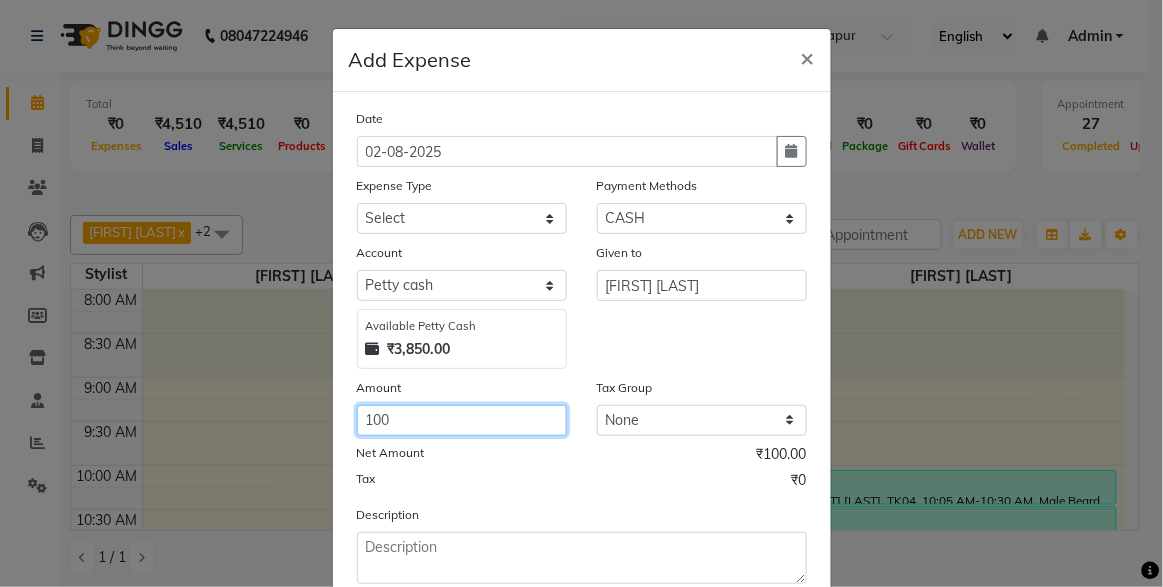 scroll, scrollTop: 123, scrollLeft: 0, axis: vertical 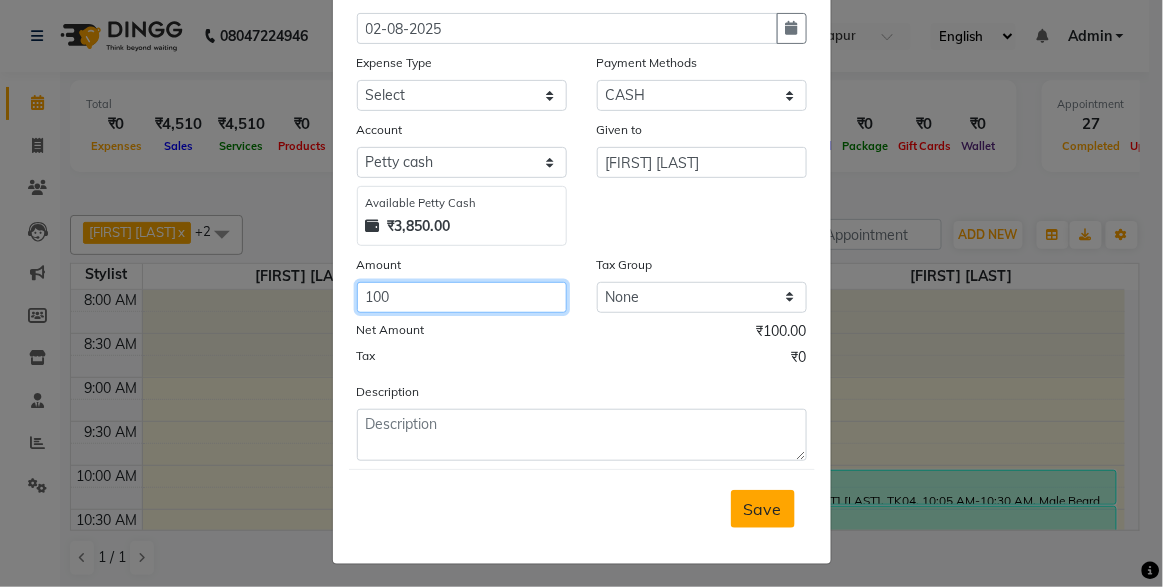 type on "100" 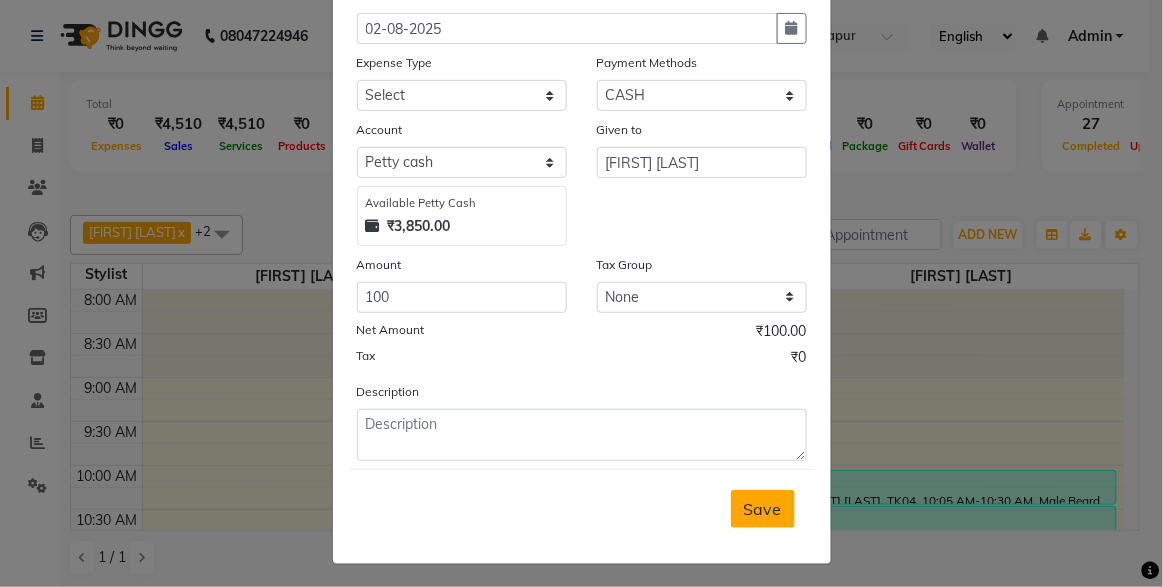 click on "Save" at bounding box center (763, 509) 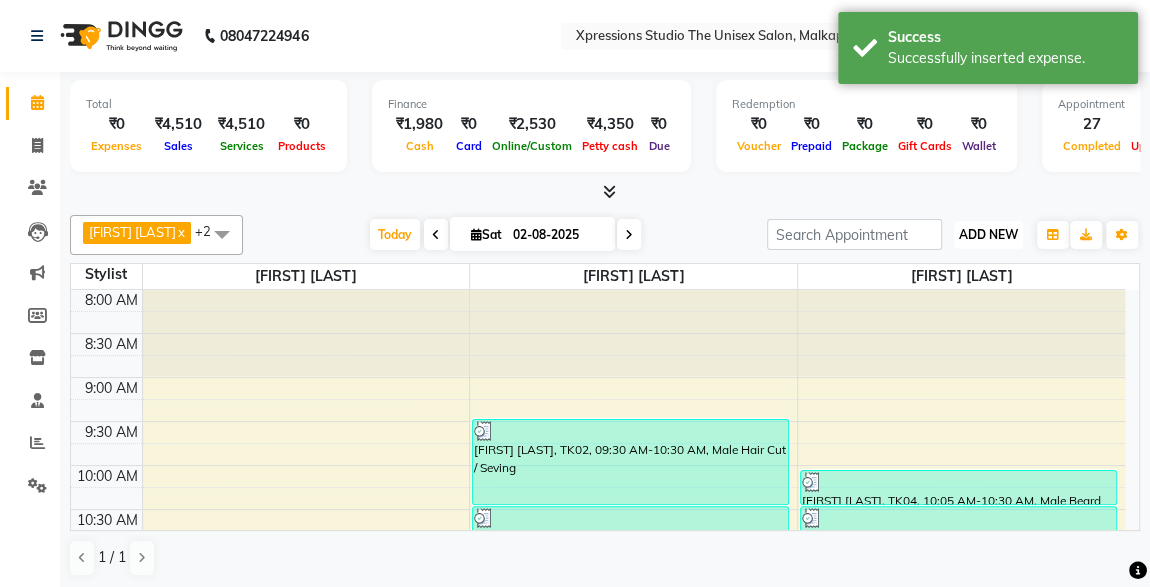 click on "ADD NEW" at bounding box center (988, 234) 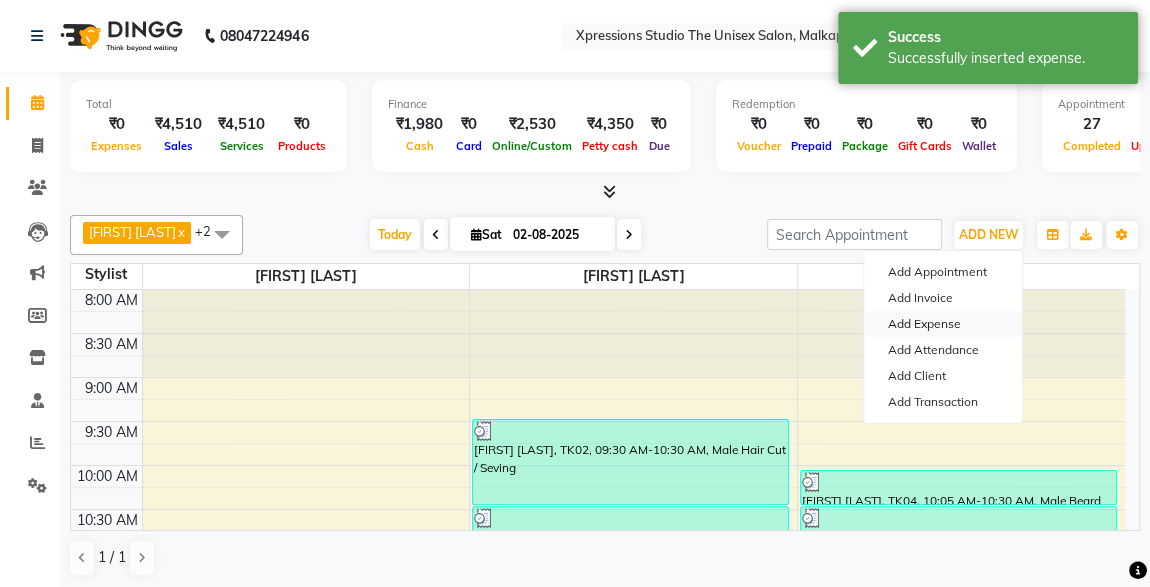 click on "Add Expense" at bounding box center [943, 324] 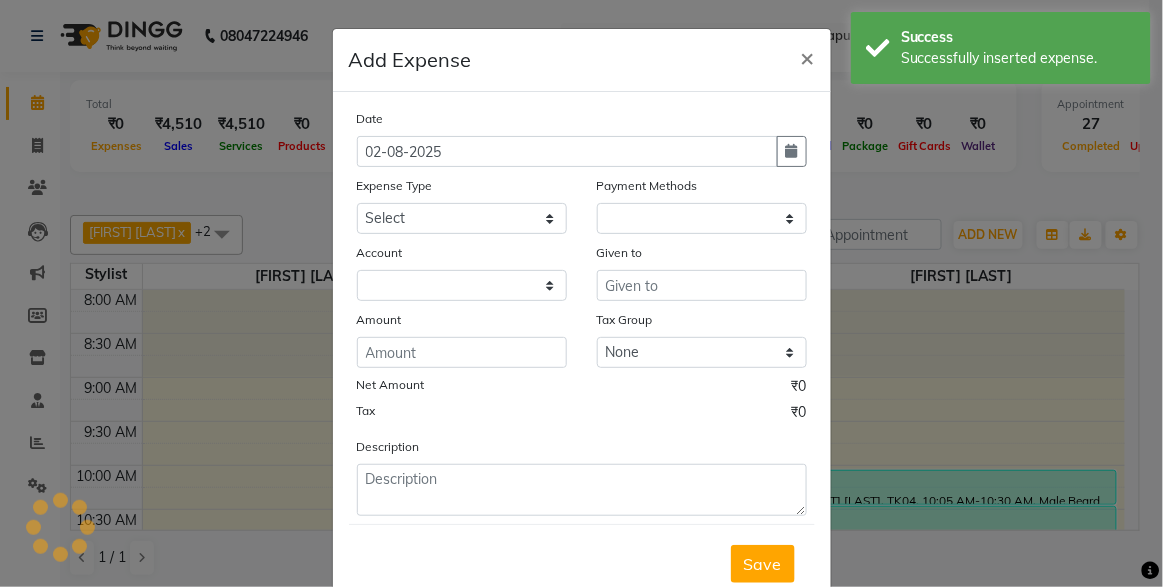 select on "1" 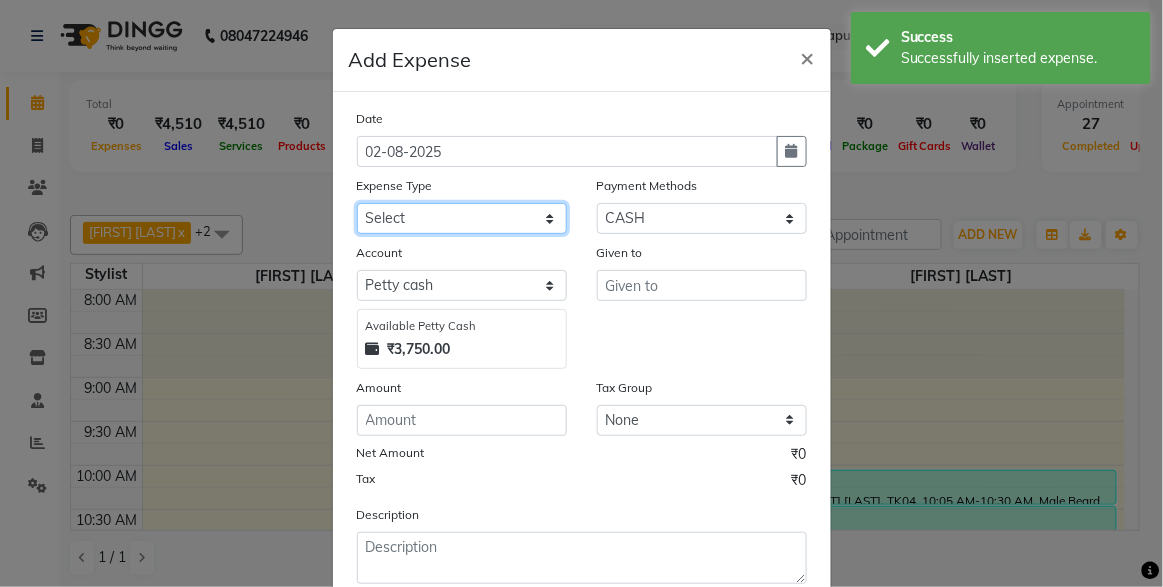 click on "Select [FIRST]  Advance Advance Salary Bank charges Cash transfer to bank Client Snacks Fuel Har Maintenance Marketing Minnral Wather Other Product Rent [FIRST] Advance [FIRST] Advance Salary Shiv Chatrapati Bank Someshwar Bank Staff Snacks Tea & Refreshment" 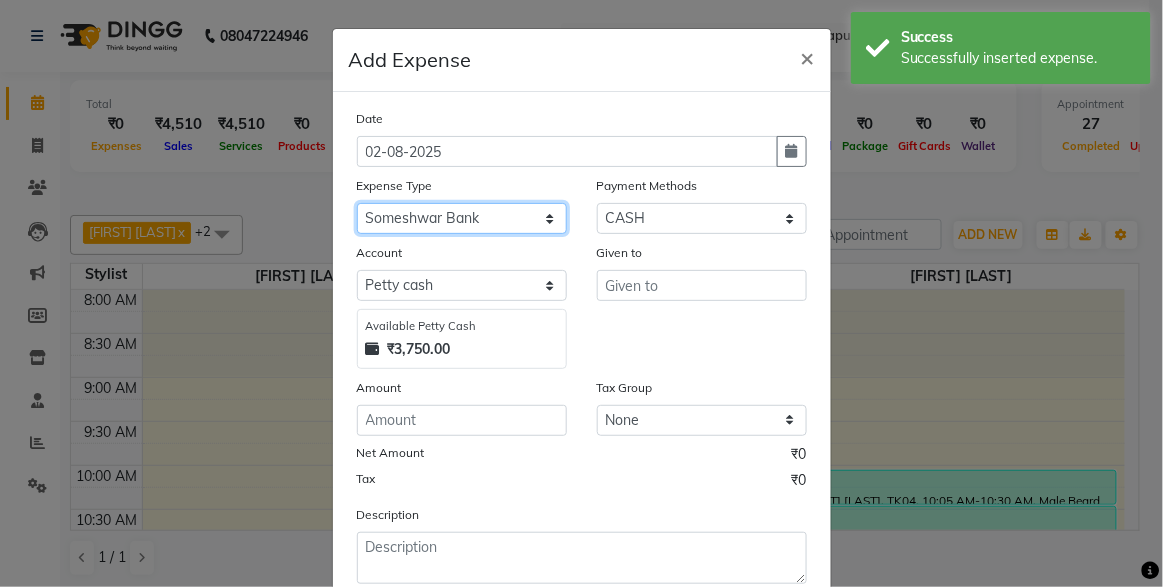 click on "Select [FIRST]  Advance Advance Salary Bank charges Cash transfer to bank Client Snacks Fuel Har Maintenance Marketing Minnral Wather Other Product Rent [FIRST] Advance [FIRST] Advance Salary Shiv Chatrapati Bank Someshwar Bank Staff Snacks Tea & Refreshment" 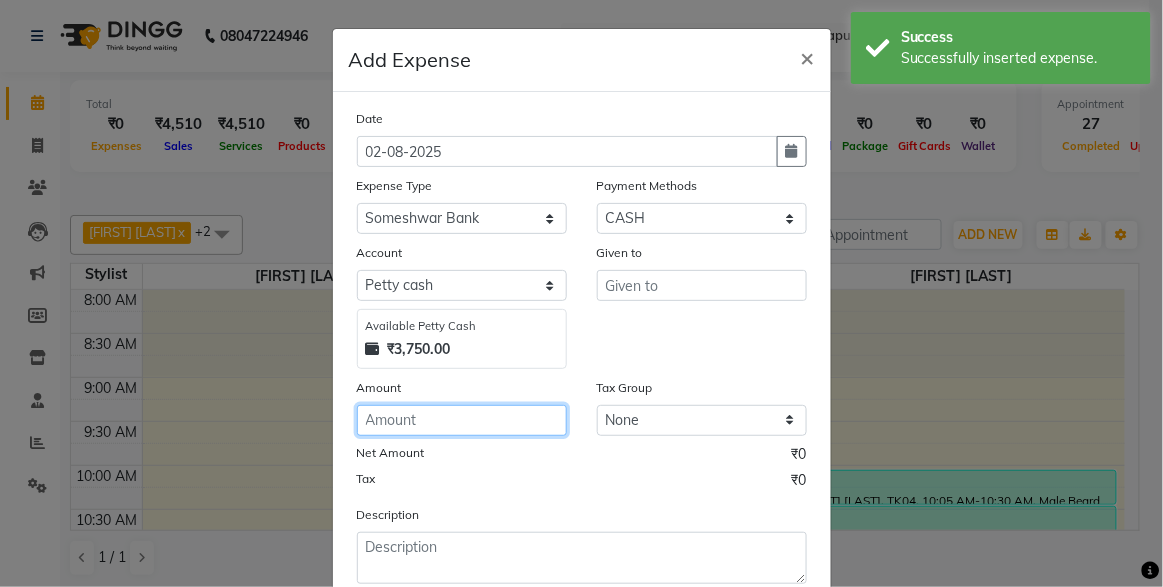 click 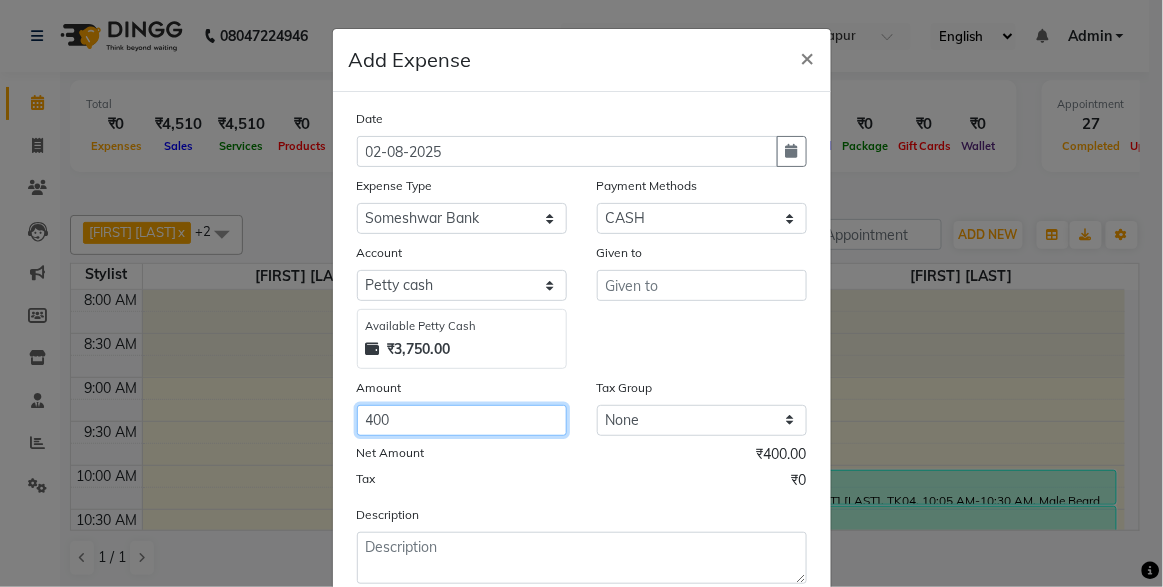 type on "400" 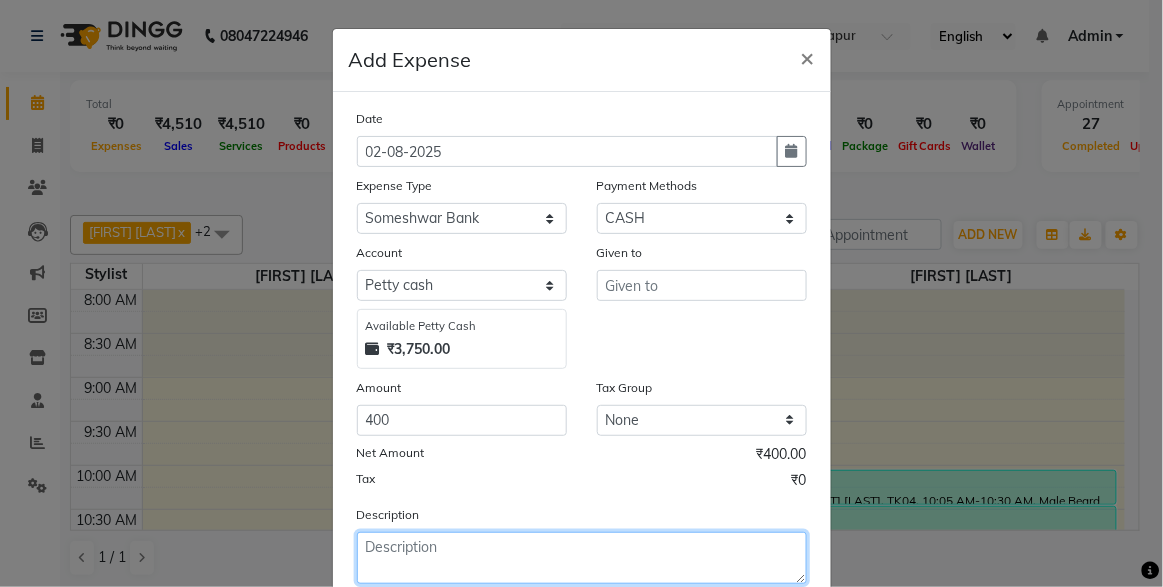 click 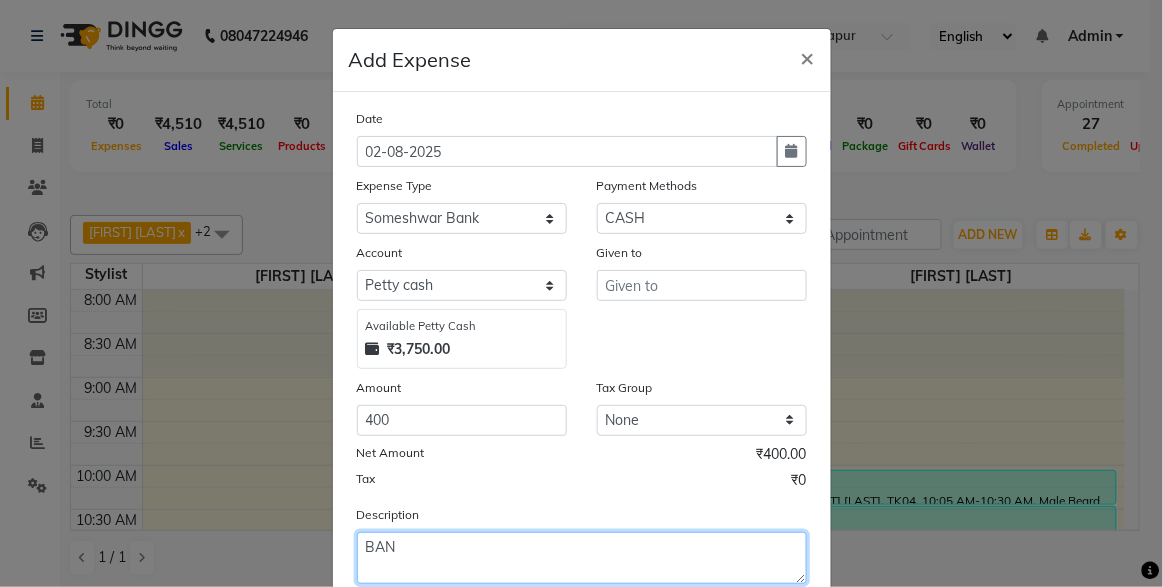 type on "BAN" 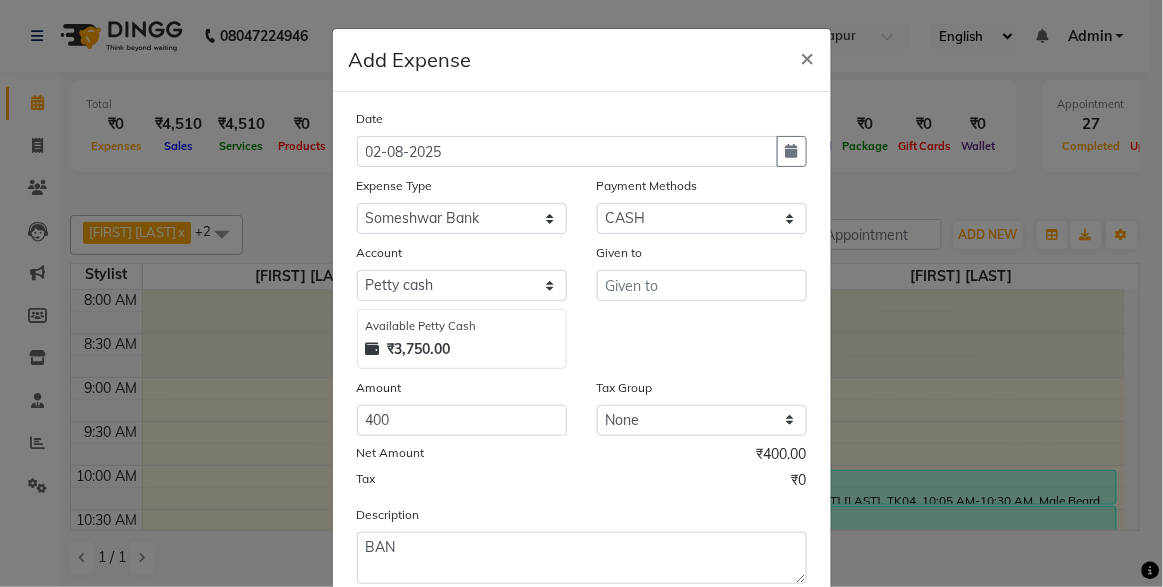 click on "Given to" 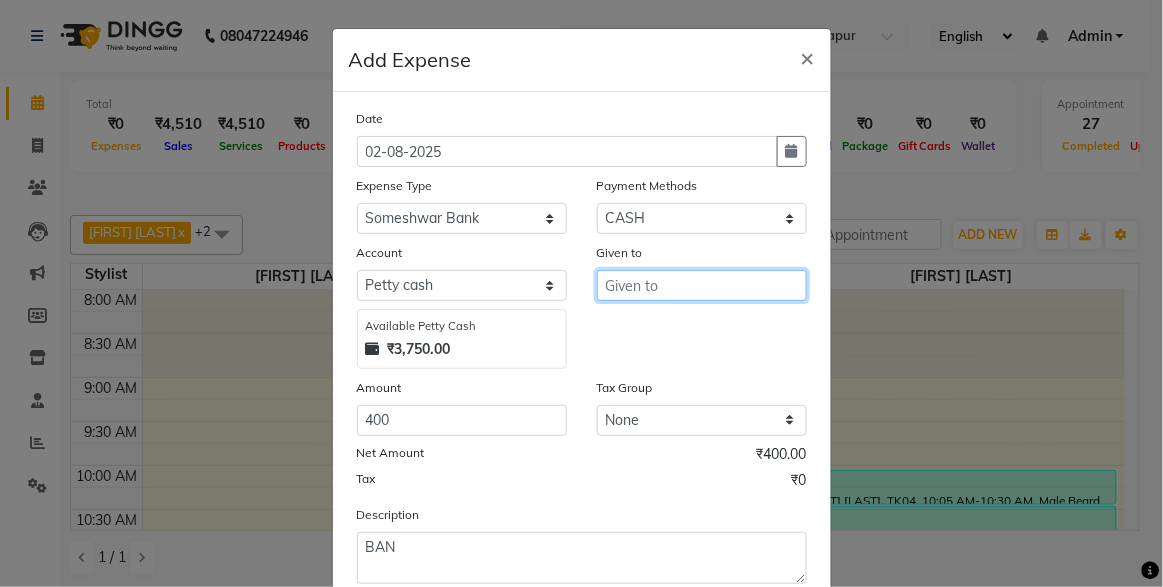click at bounding box center [702, 285] 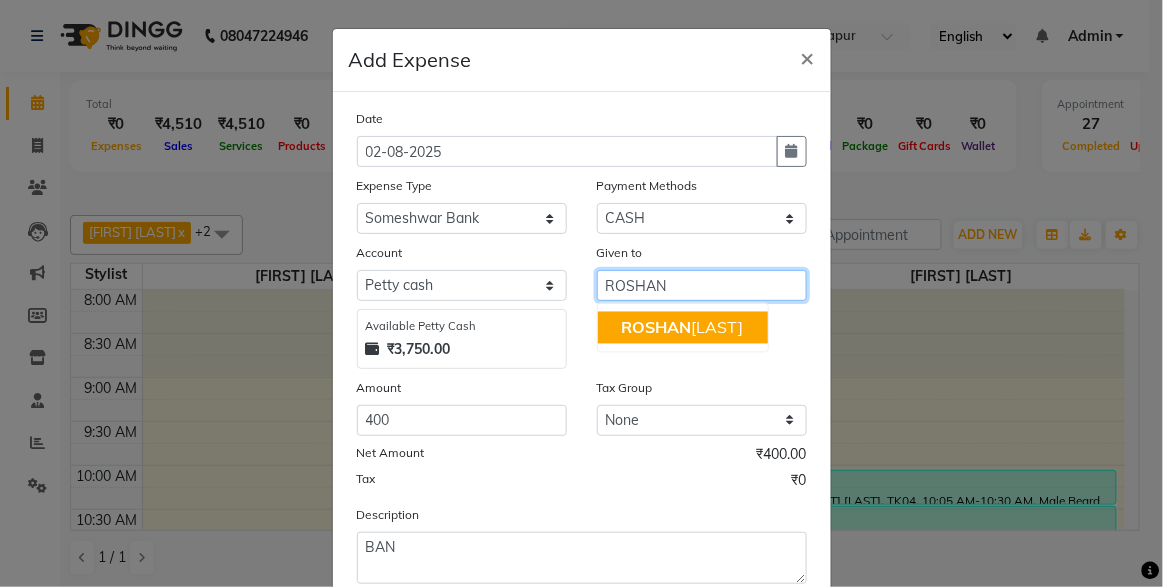 click on "[FIRST] [LAST]" at bounding box center (683, 328) 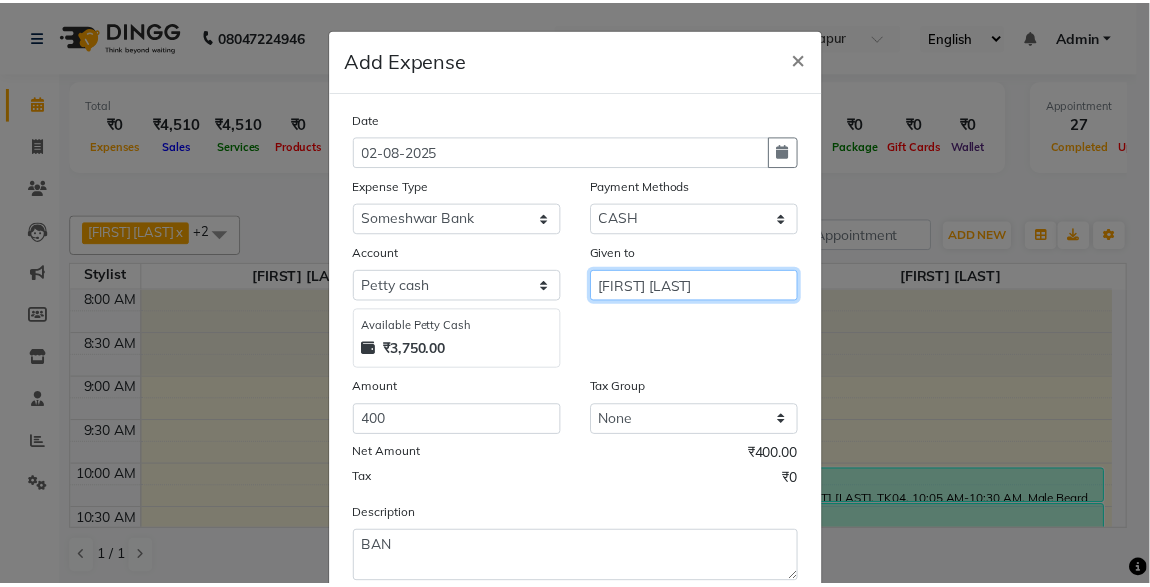 scroll, scrollTop: 55, scrollLeft: 0, axis: vertical 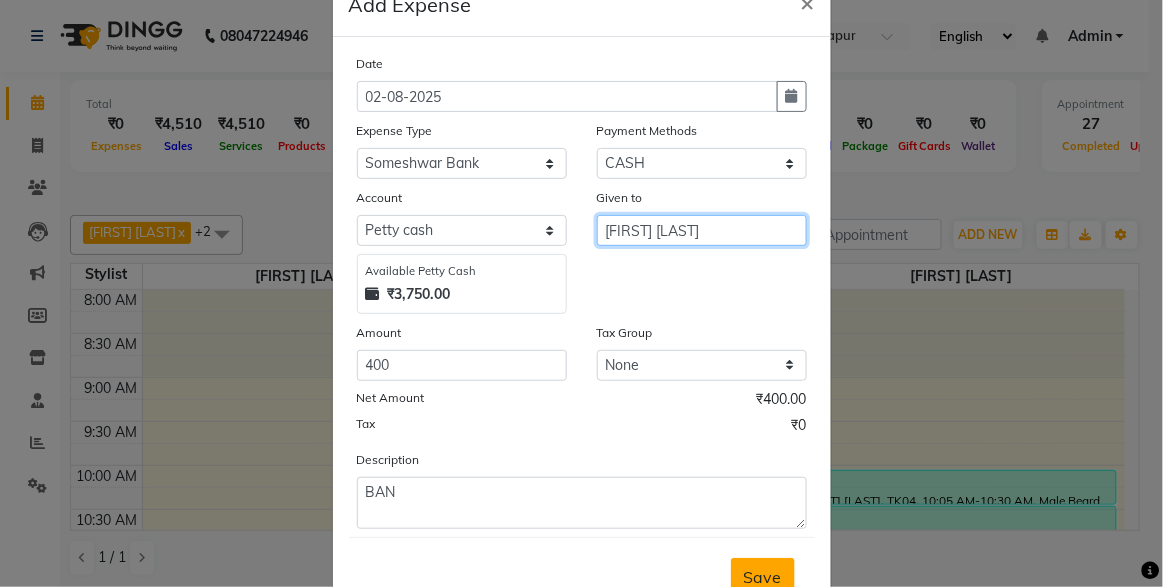type on "[FIRST] [LAST]" 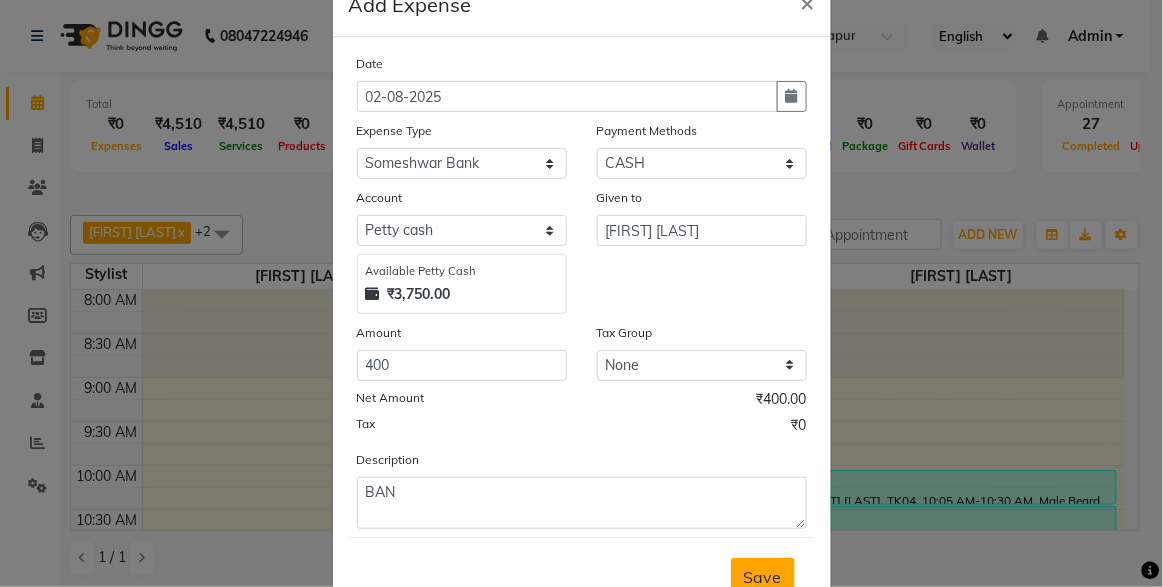 click on "Save" at bounding box center [763, 577] 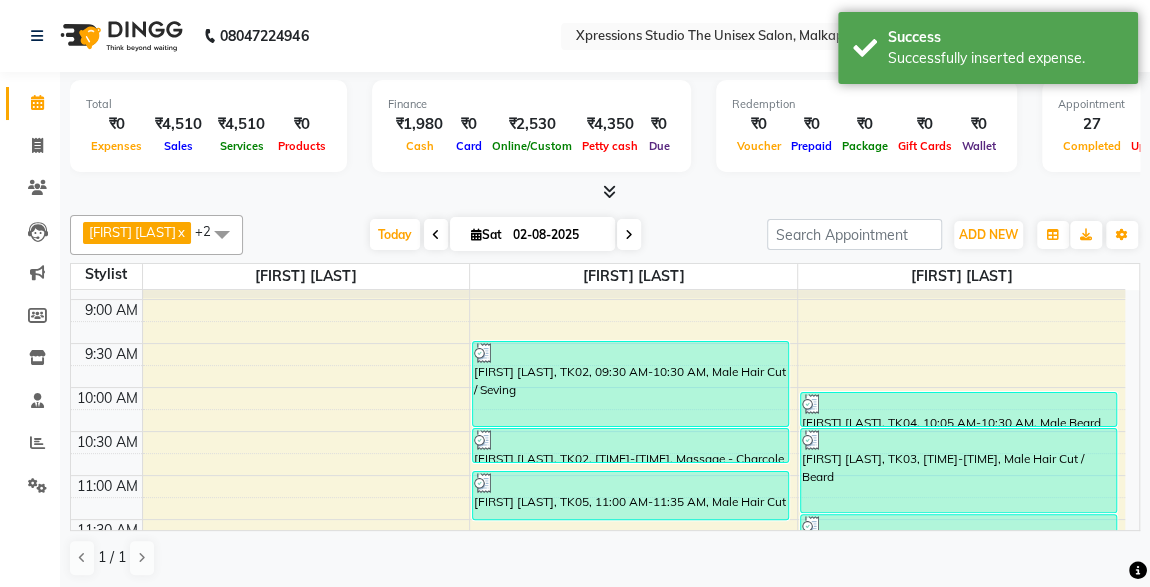 scroll, scrollTop: 109, scrollLeft: 0, axis: vertical 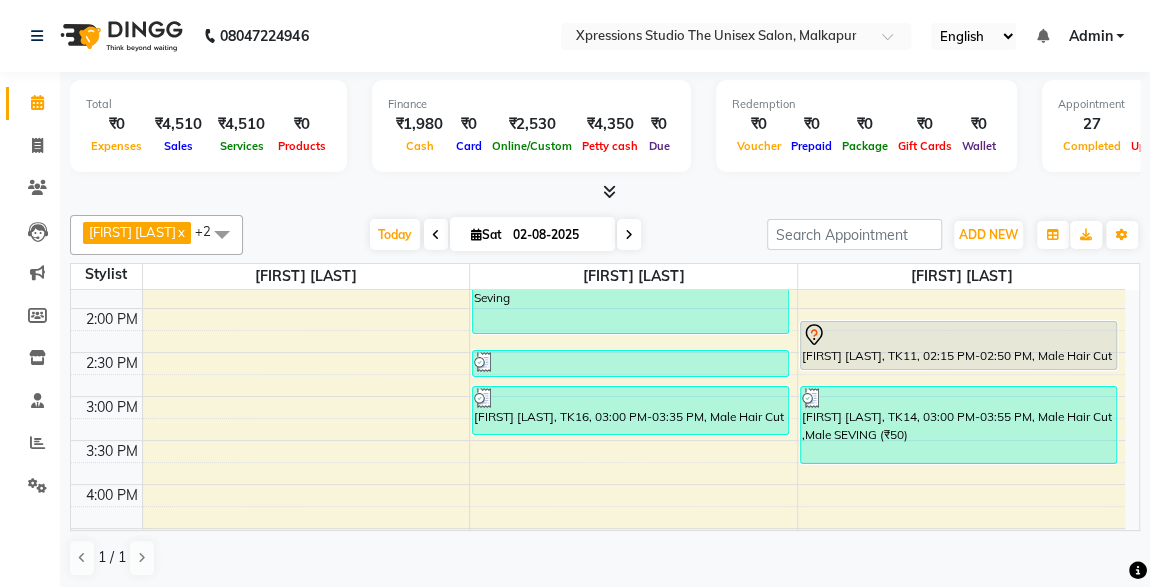 click on "[FIRST] [LAST], TK11, 02:15 PM-02:50 PM, Male Hair Cut" at bounding box center [958, 345] 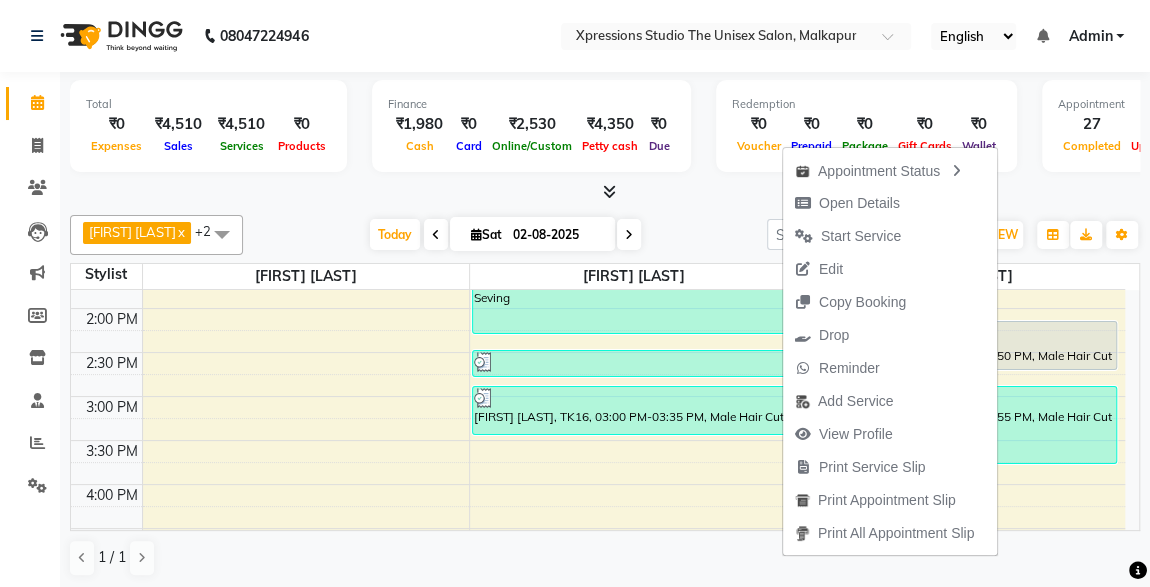 click at bounding box center [605, 192] 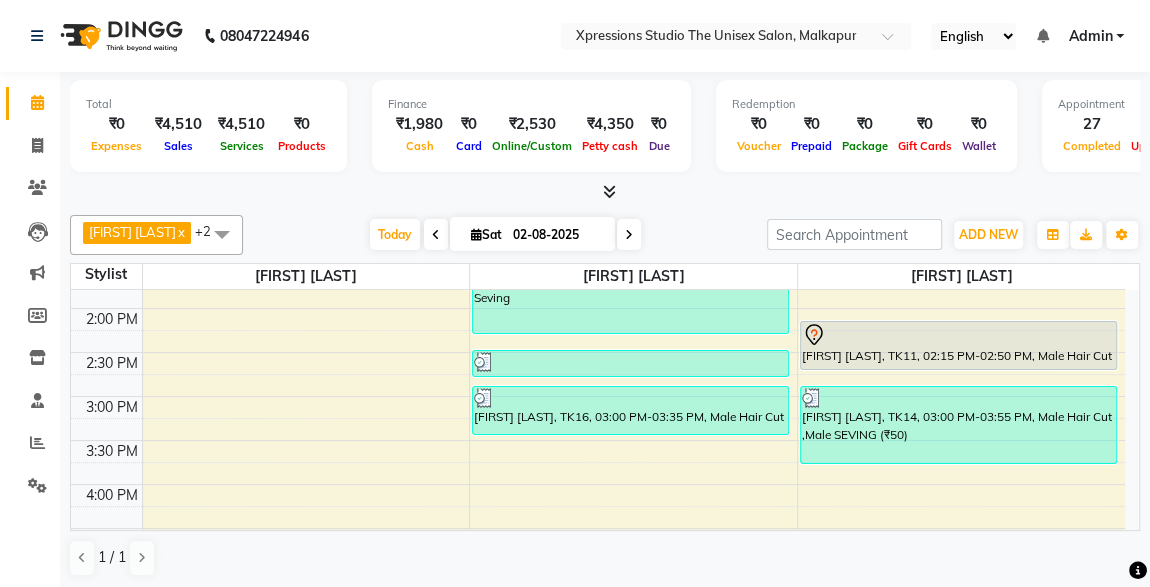 click at bounding box center (609, 191) 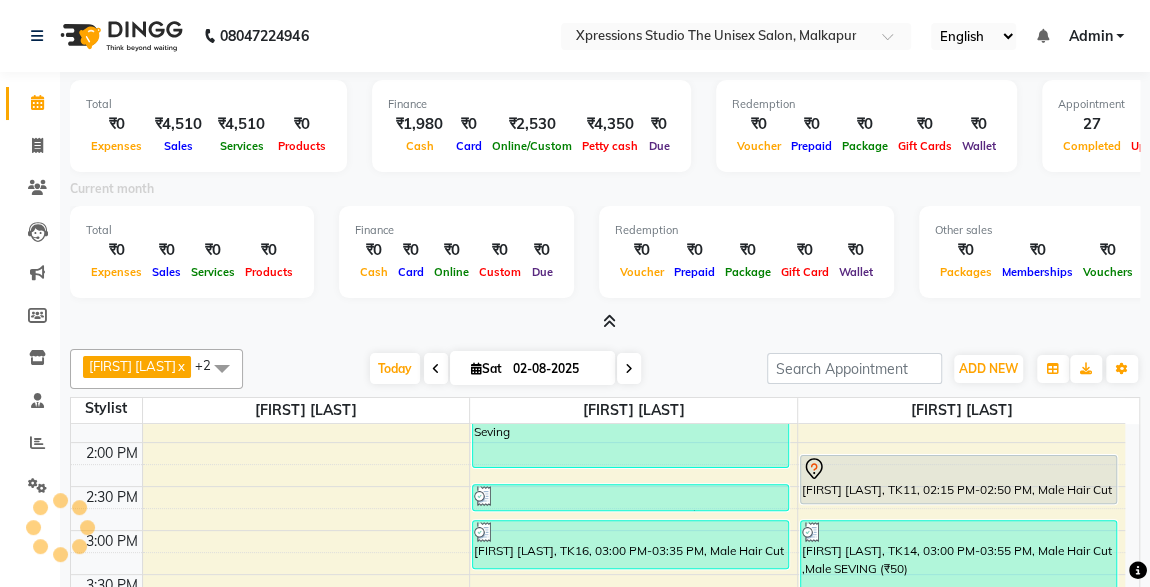 click on "Current month" at bounding box center (605, 192) 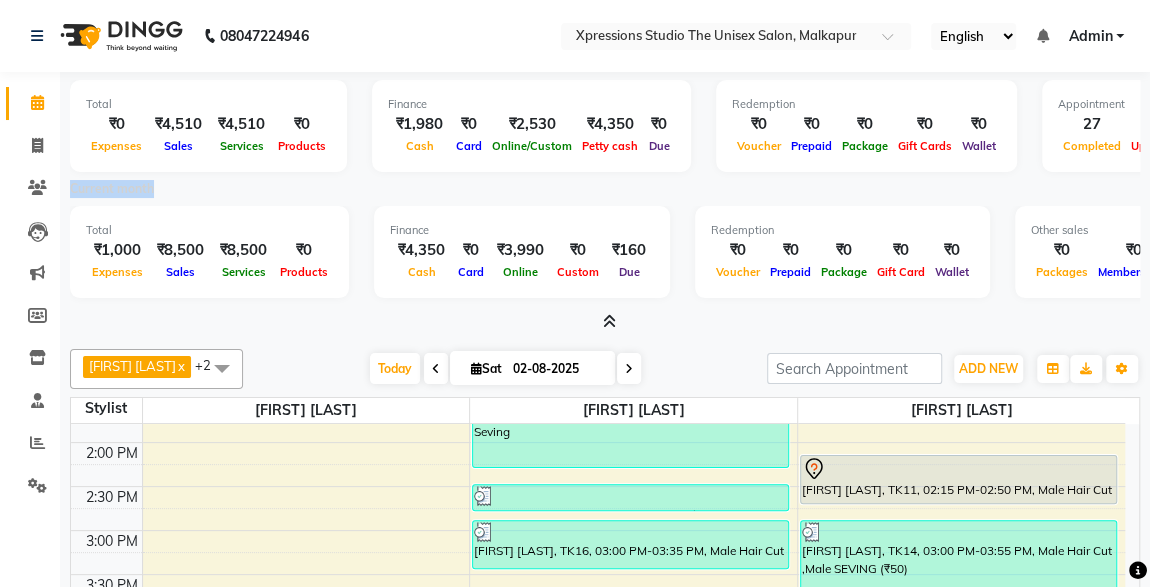 click on "Current month" at bounding box center (605, 192) 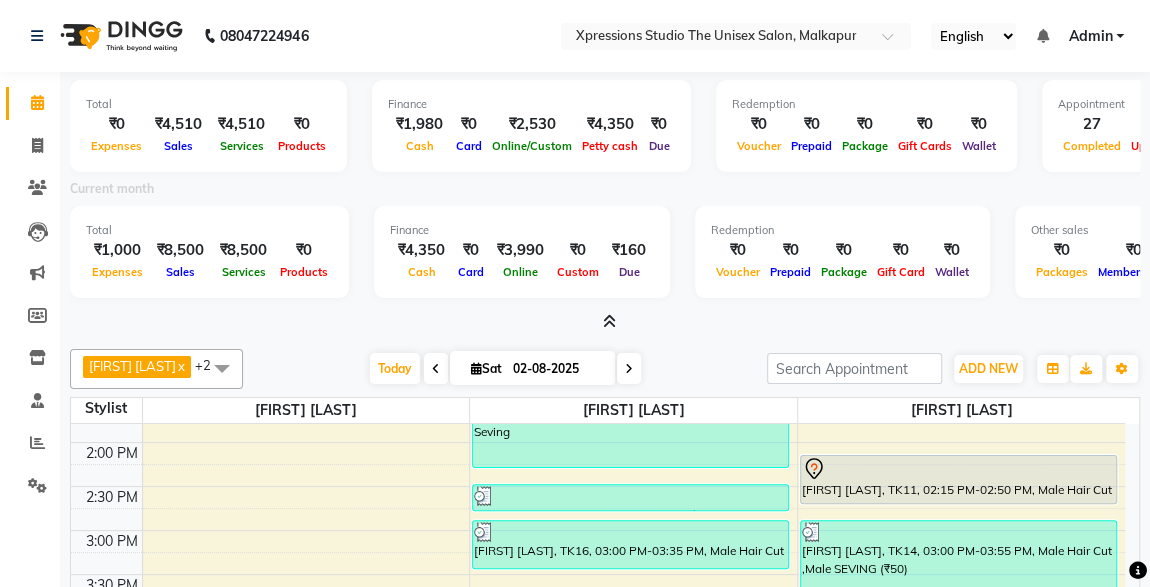 click at bounding box center [605, 322] 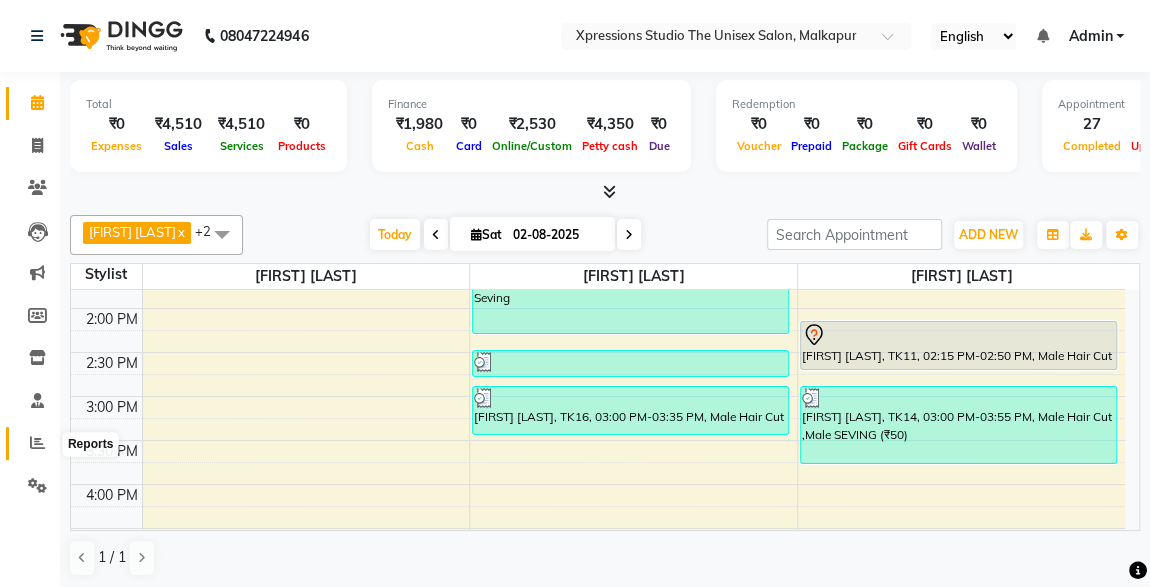 click 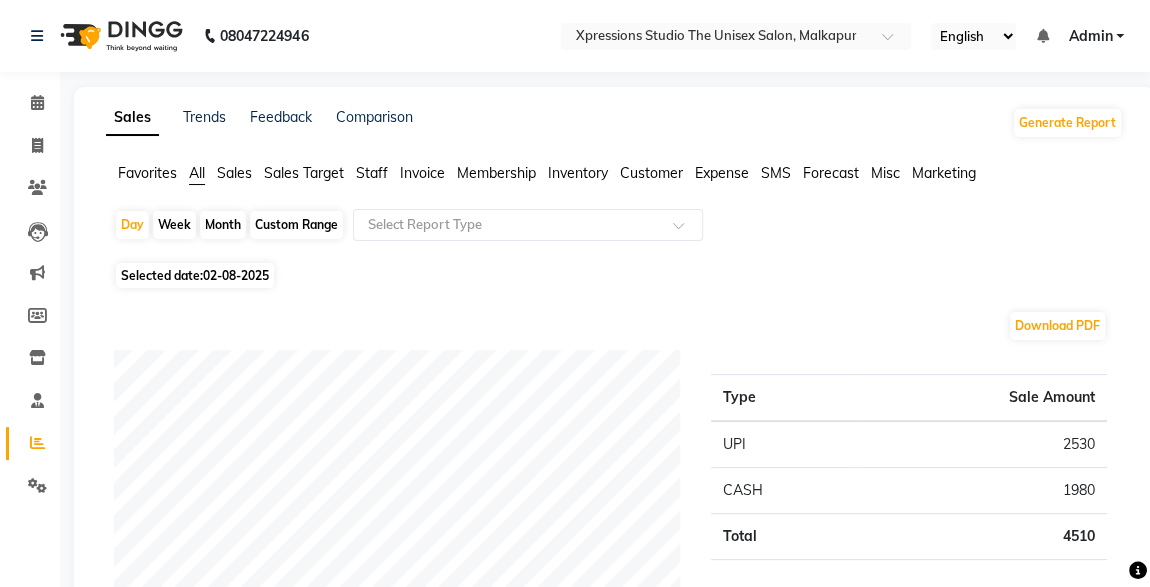 click on "Month" 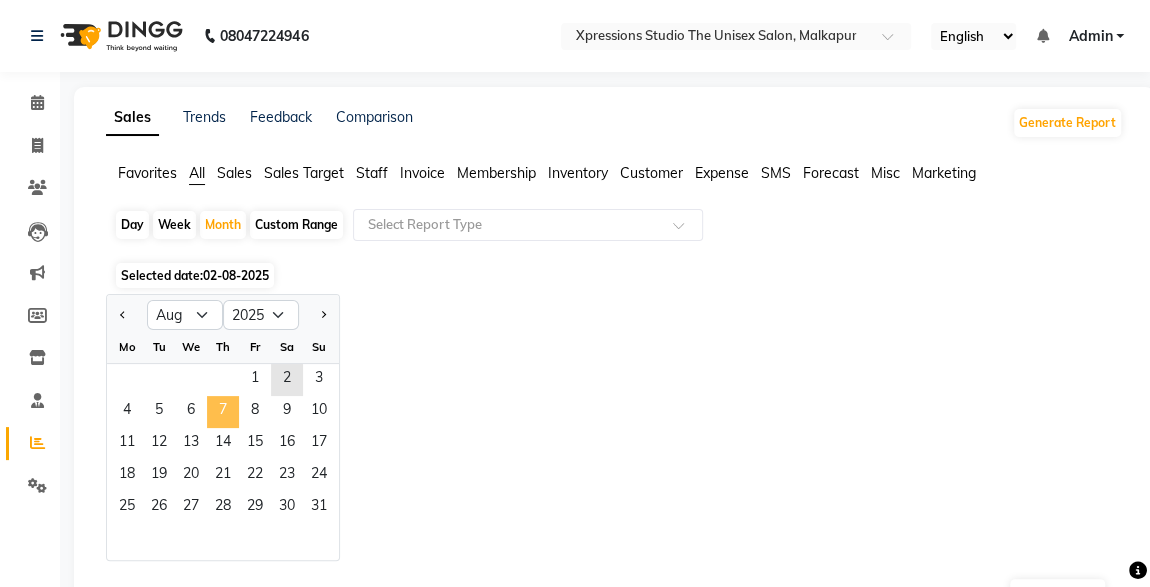 click on "7" 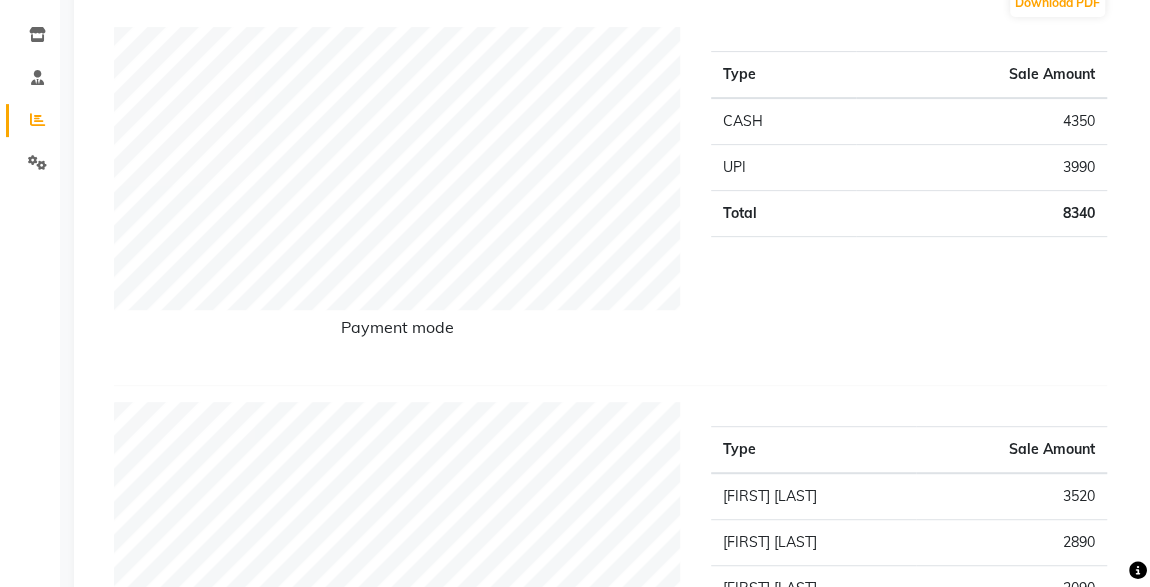 scroll, scrollTop: 0, scrollLeft: 0, axis: both 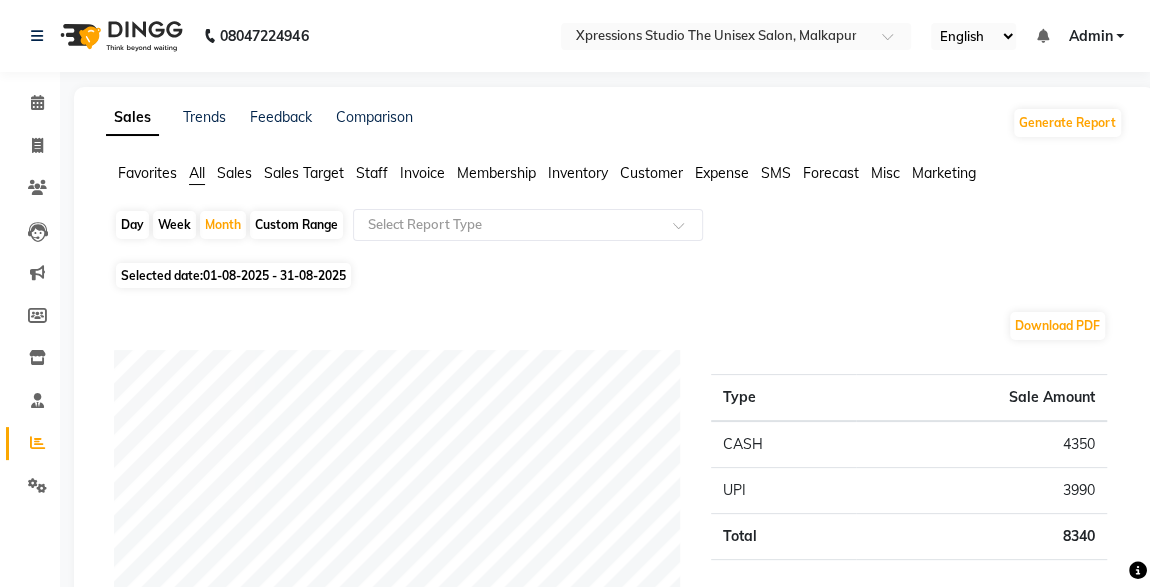 click on "3990" 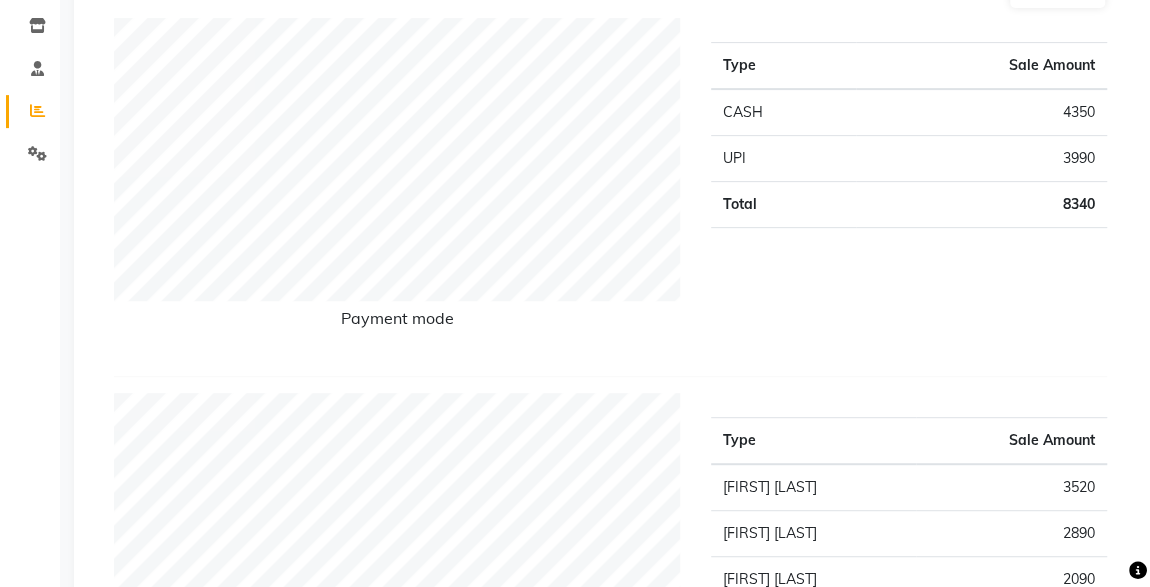 scroll, scrollTop: 0, scrollLeft: 0, axis: both 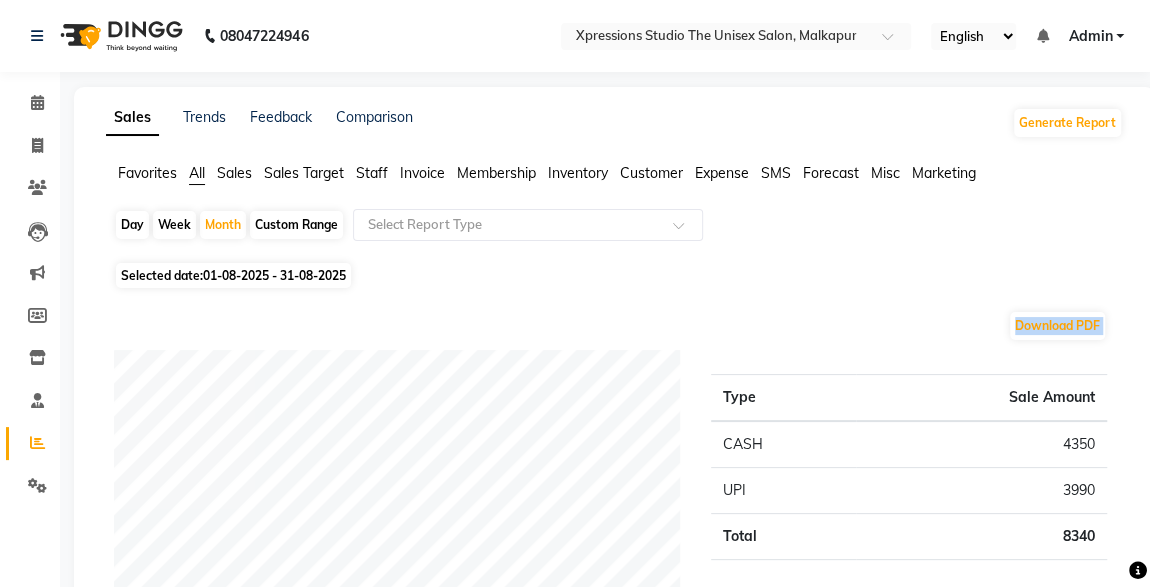 click on "Download PDF Payment mode Type Sale Amount CASH 4350 UPI 3990 Total 8340 Staff summary Type Sale Amount [FIRST] [LAST] 3520 [FIRST] [LAST] 2890 [FIRST] [LAST] 2090 Total 8500 Sales summary Type Sale Amount Memberships 0 Vouchers 0 Gift card 0 Products 0 Packages 0 Tips 0 Prepaid 0 Services 8500 Fee 0 Total 8500 Expense by type Type Sale Amount [FIRST] [LAST] 800 [FIRST] [LAST] 200 Total 1000 Service by category Type Sale Amount Hair 7500 Male-Massage 600 Woman Hair Sarvices 400 Total 8500 Service sales Type Sale Amount Male Hair Cut / Seving 1650 Male Hair Cut / Beard  1650 Male Hair Cut  1100 Male- Hair Colour Strex profashional 600 Male  Beard 550 Male Hair Spa Loreal 500 Woman- Advance Hair Cut With Wash 400 Male Head Massage With Oil 300 Massage - Shahnaz Massage 300 Massage - Charcole Massage 300 Others 1150 Total 8500" 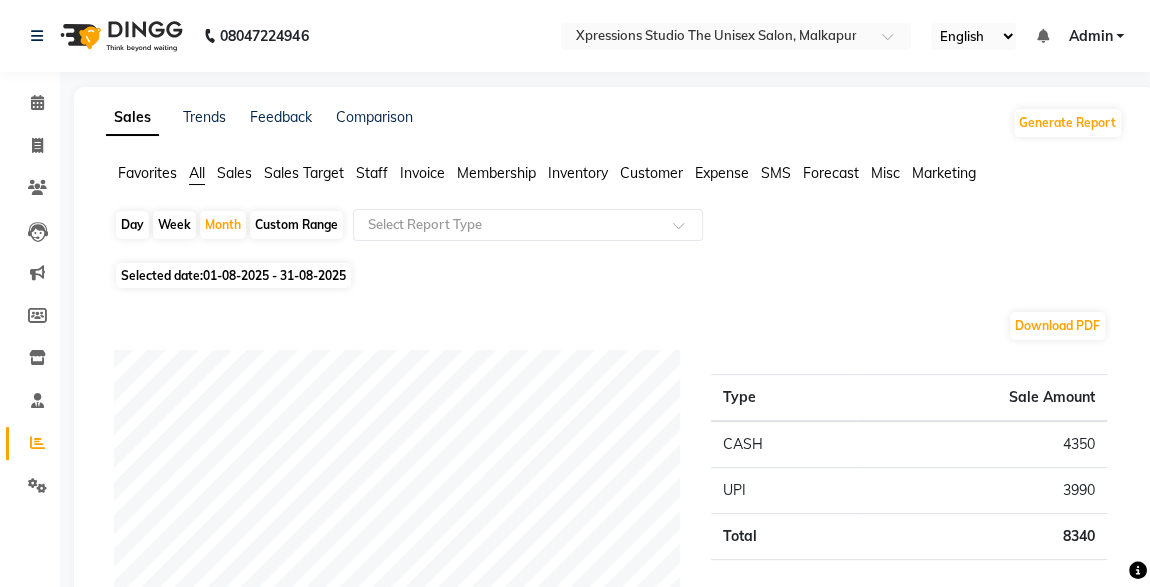 click on "Selected date:  01-08-2025 - 31-08-2025" 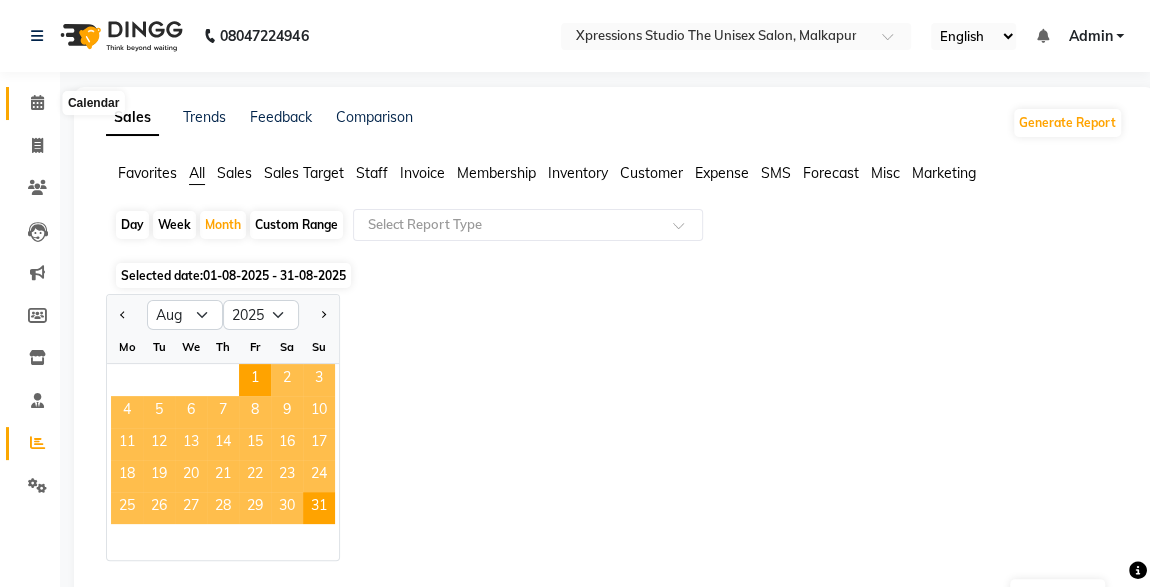 click 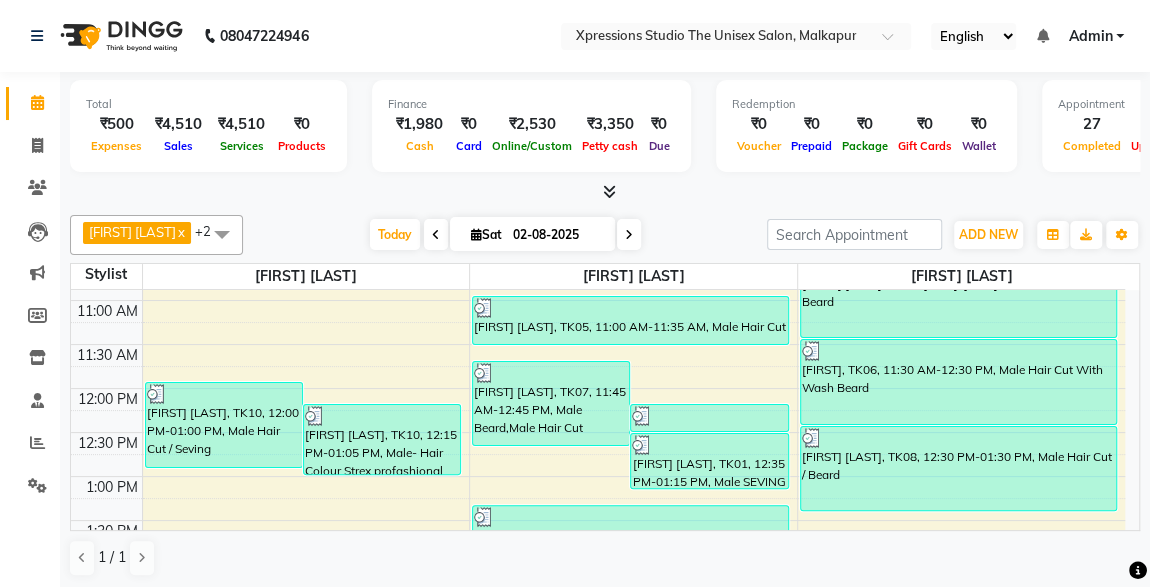 scroll, scrollTop: 274, scrollLeft: 0, axis: vertical 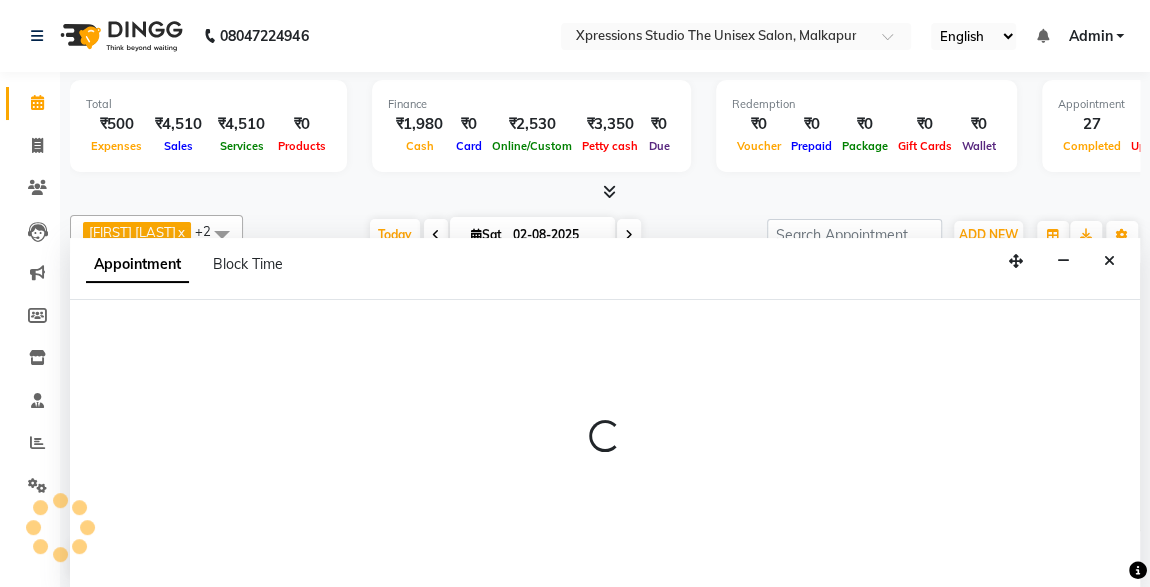 select on "57589" 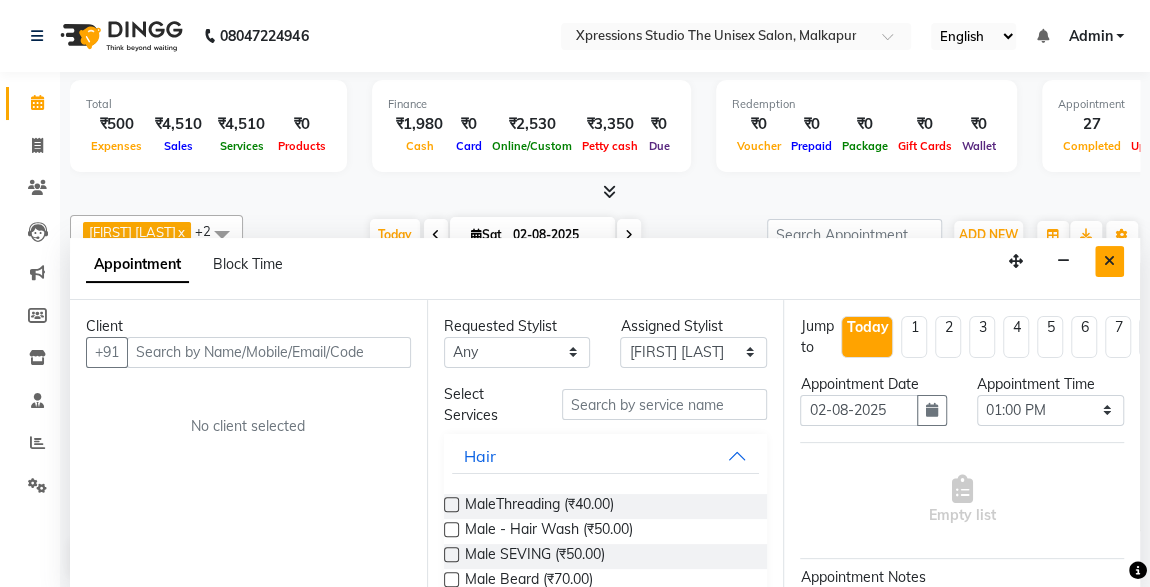 click at bounding box center (1109, 261) 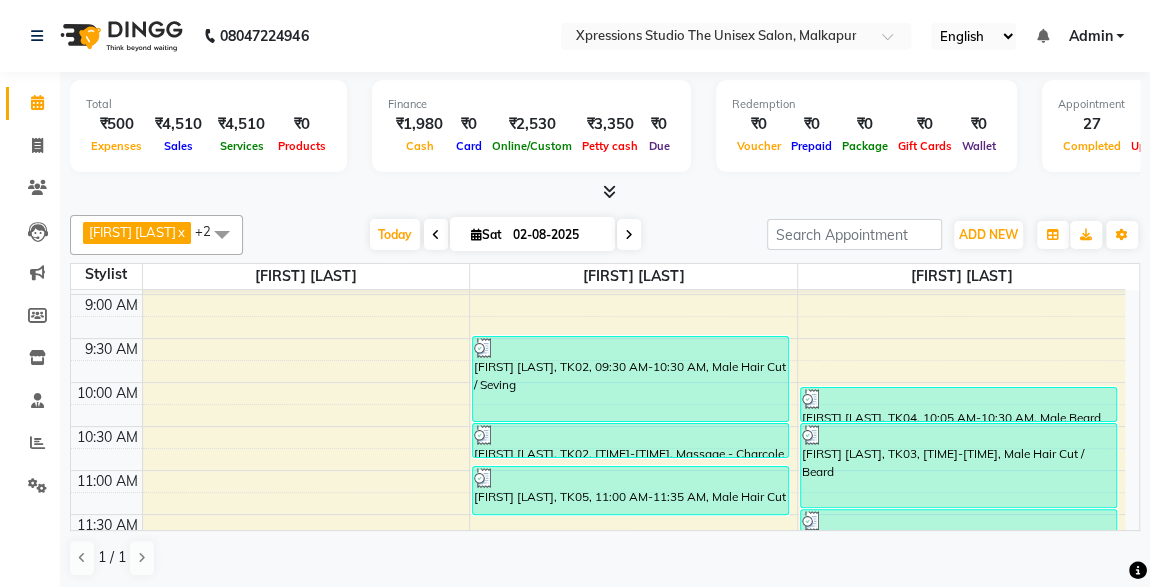 scroll, scrollTop: 0, scrollLeft: 0, axis: both 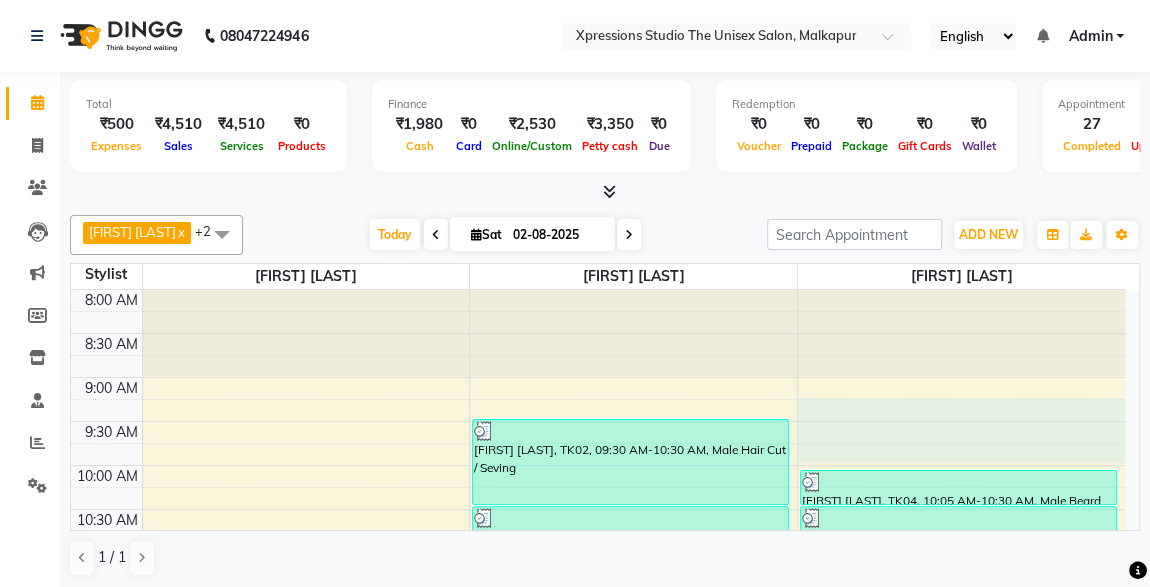 select on "57589" 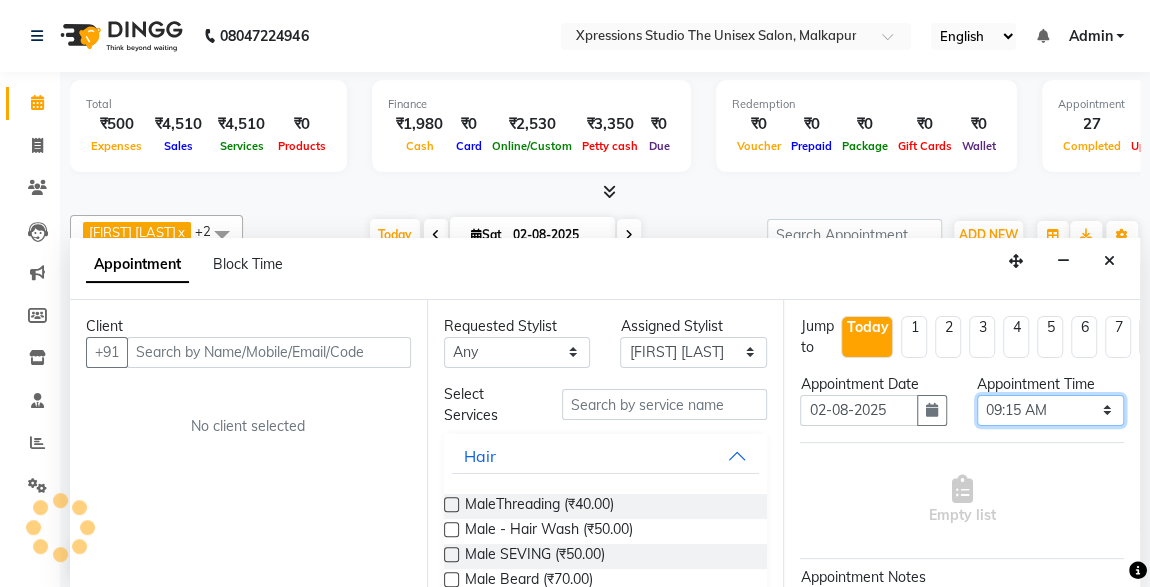 click on "Select 09:00 AM 09:15 AM 09:30 AM 09:45 AM 10:00 AM 10:15 AM 10:30 AM 10:45 AM 11:00 AM 11:15 AM 11:30 AM 11:45 AM 12:00 PM 12:15 PM 12:30 PM 12:45 PM 01:00 PM 01:15 PM 01:30 PM 01:45 PM 02:00 PM 02:15 PM 02:30 PM 02:45 PM 03:00 PM 03:15 PM 03:30 PM 03:45 PM 04:00 PM 04:15 PM 04:30 PM 04:45 PM 05:00 PM 05:15 PM 05:30 PM 05:45 PM 06:00 PM 06:15 PM 06:30 PM 06:45 PM 07:00 PM 07:15 PM 07:30 PM 07:45 PM 08:00 PM 08:15 PM 08:30 PM 08:45 PM 09:00 PM 09:15 PM 09:30 PM 09:45 PM 10:00 PM" at bounding box center (1050, 410) 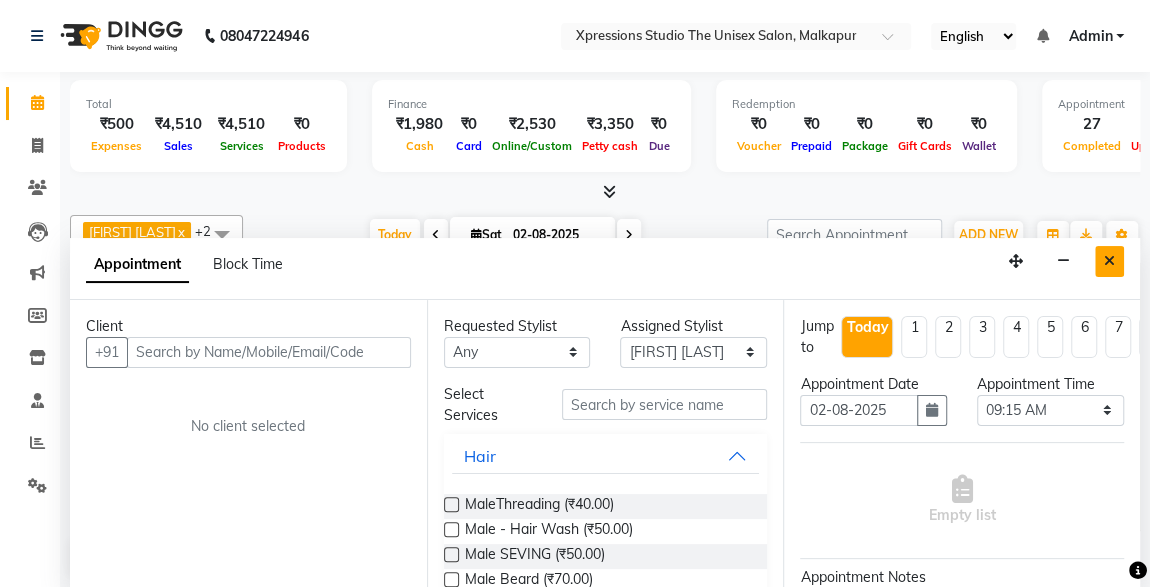 click at bounding box center (1109, 261) 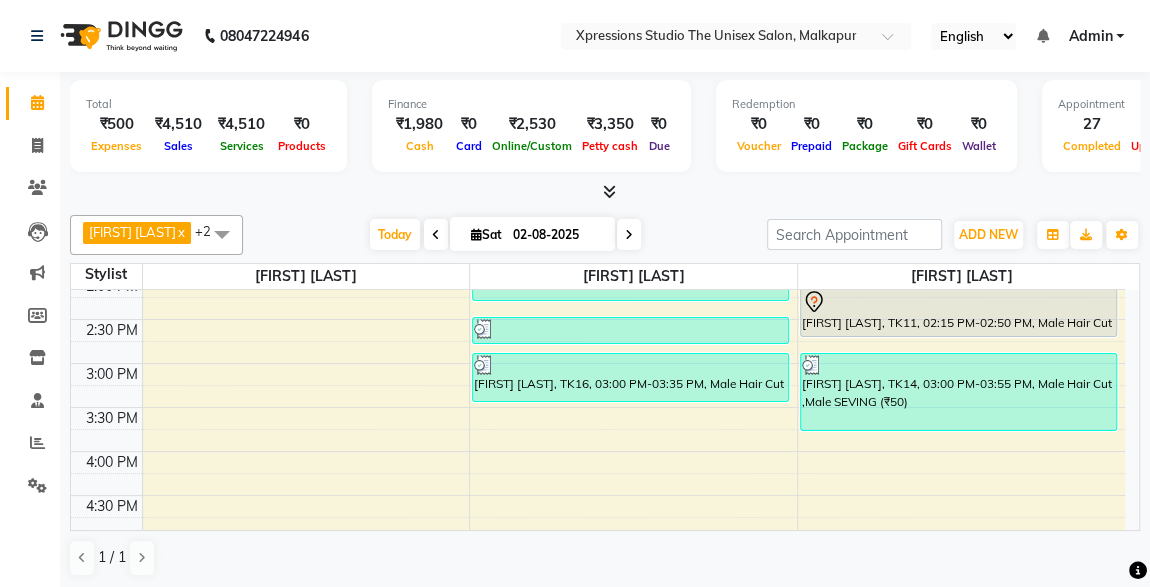 scroll, scrollTop: 549, scrollLeft: 0, axis: vertical 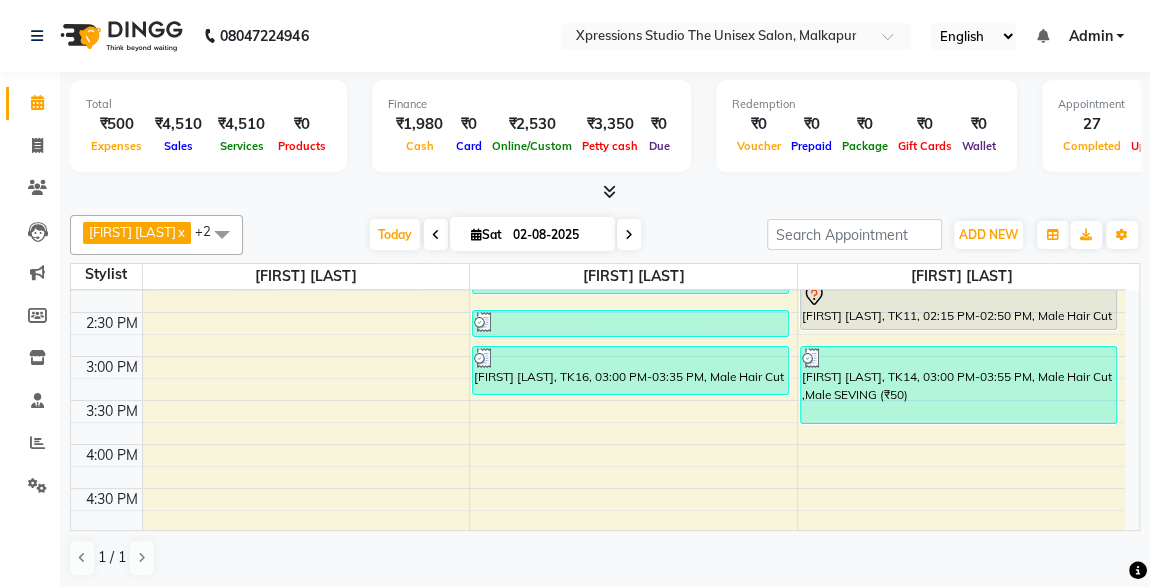 click on "[FIRST] [LAST], TK11, 02:15 PM-02:50 PM, Male Hair Cut" at bounding box center [958, 305] 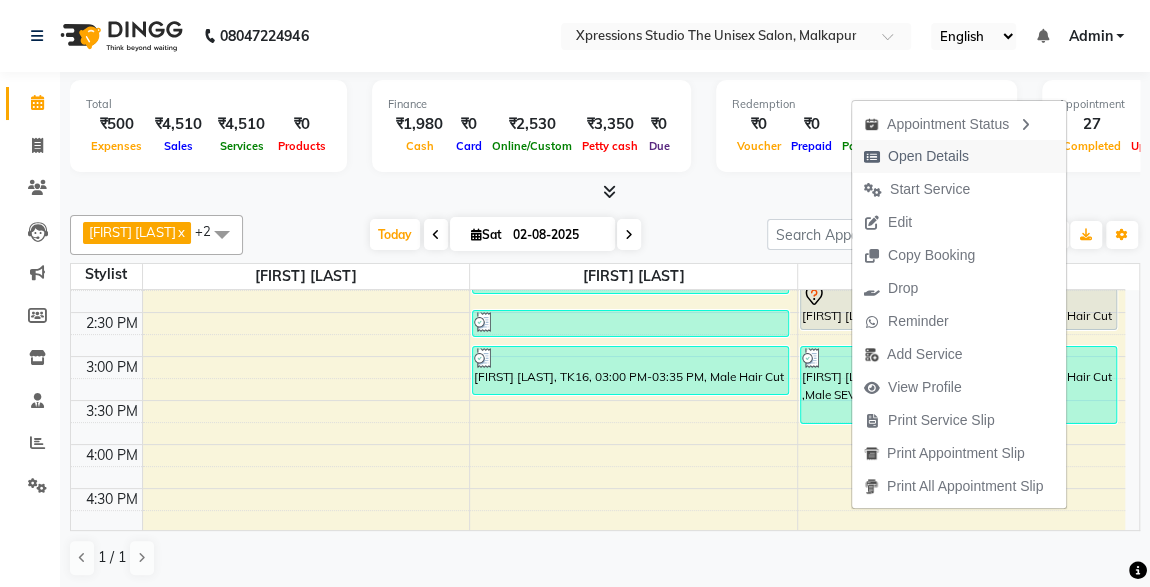 click on "Open Details" at bounding box center (928, 156) 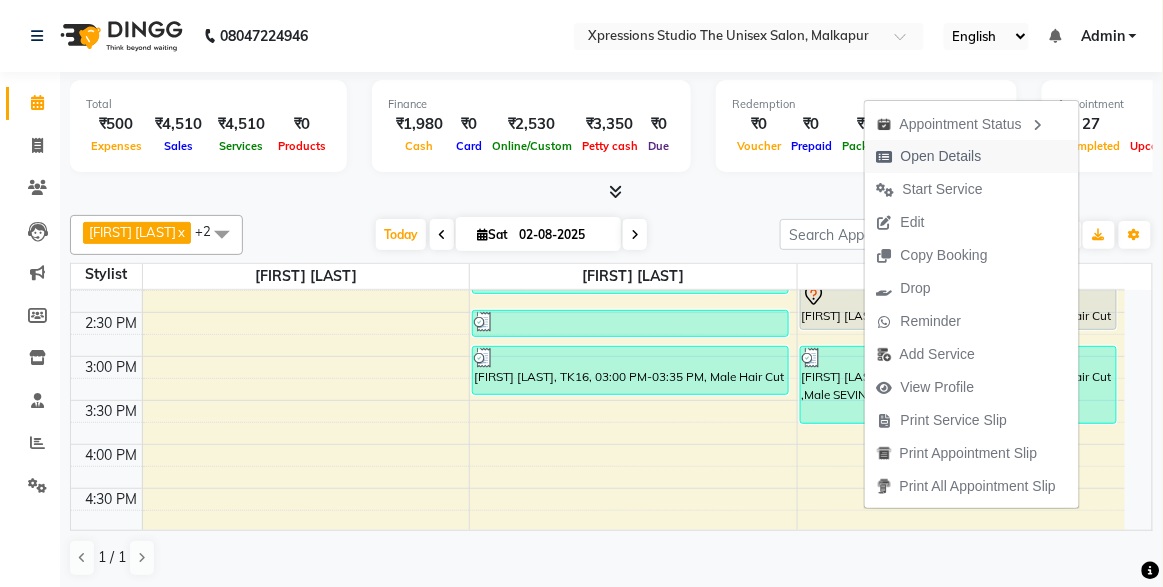 select on "7" 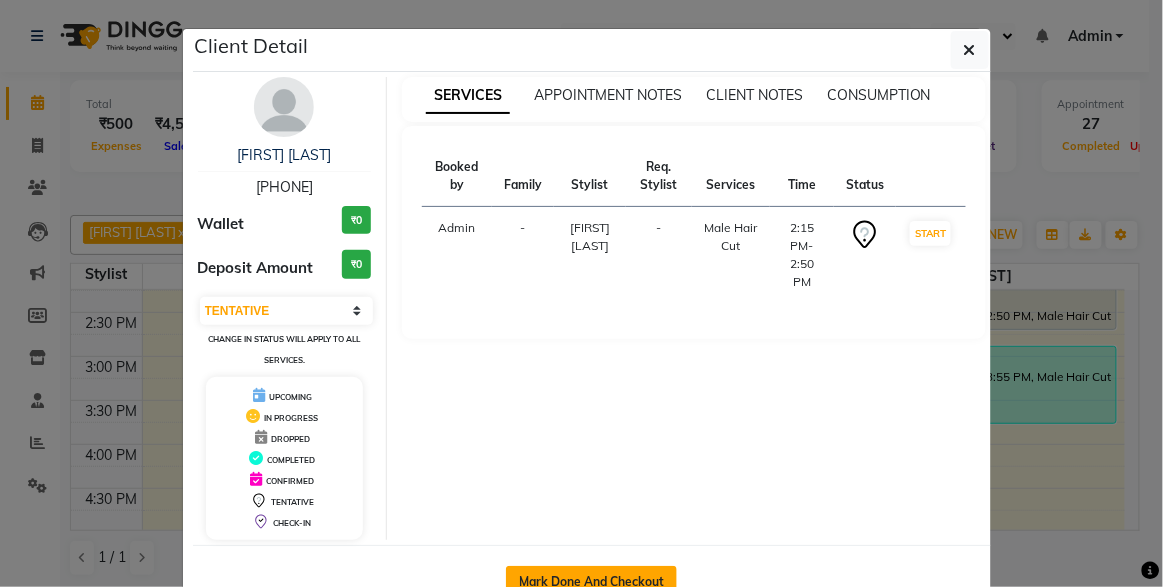 click on "Mark Done And Checkout" 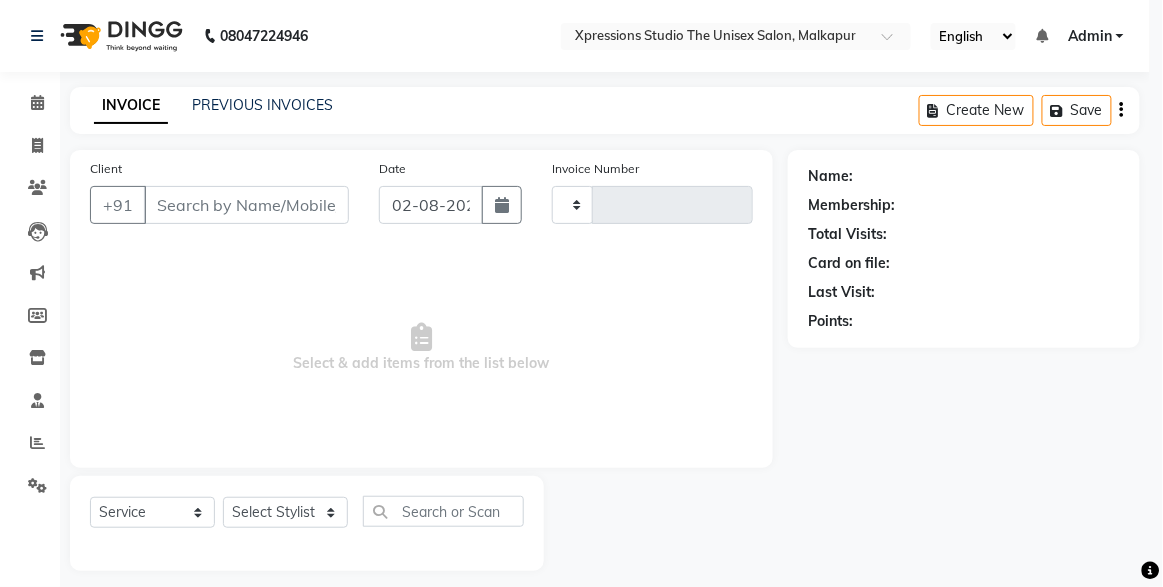 type on "3706" 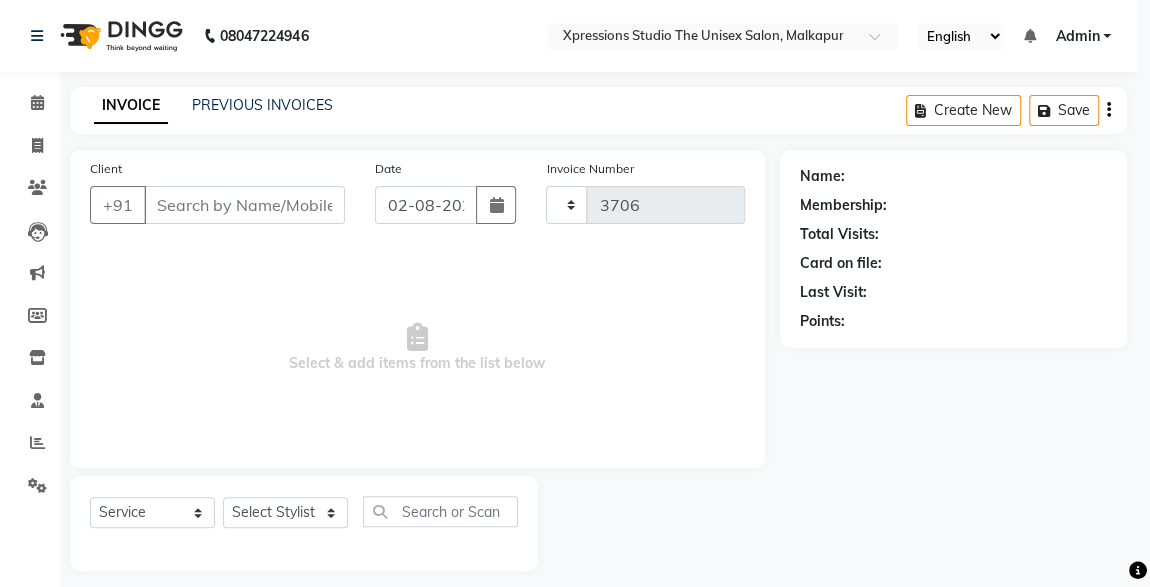 select on "7003" 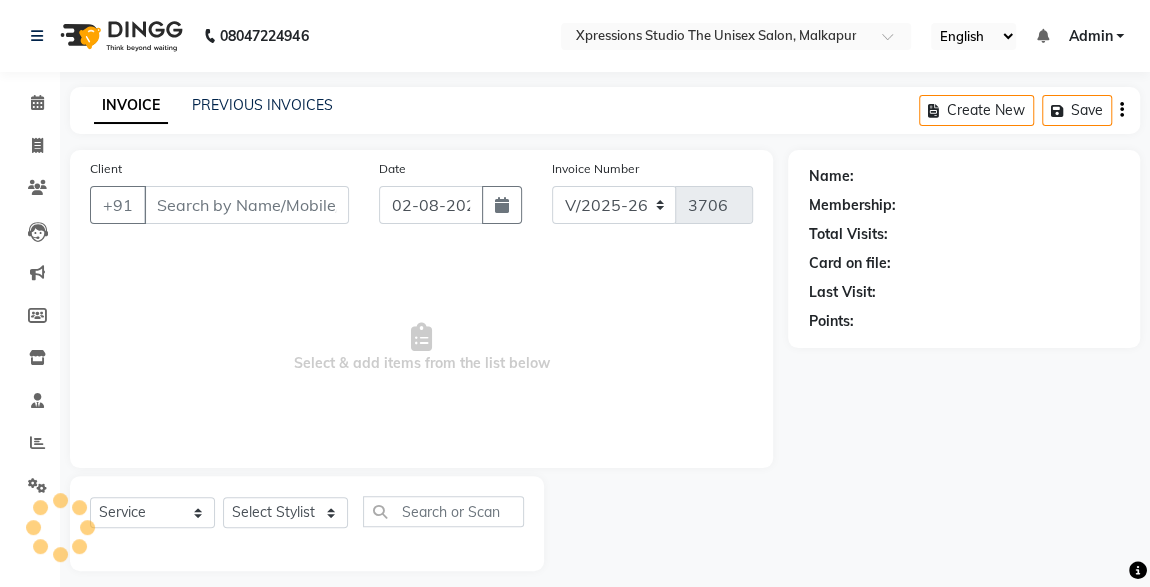 type on "[PHONE]" 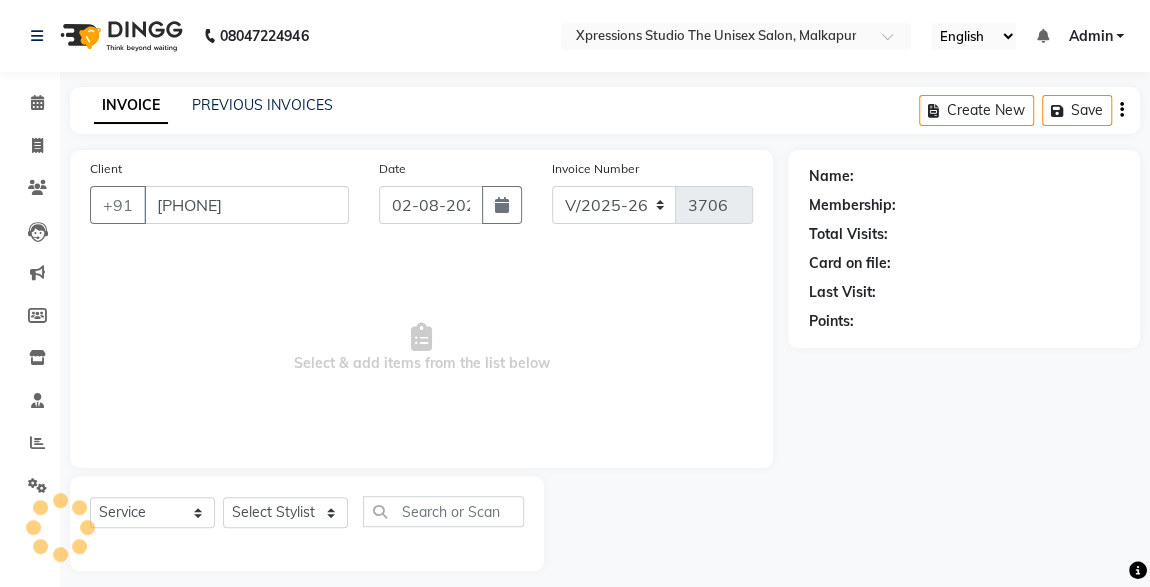 select on "57589" 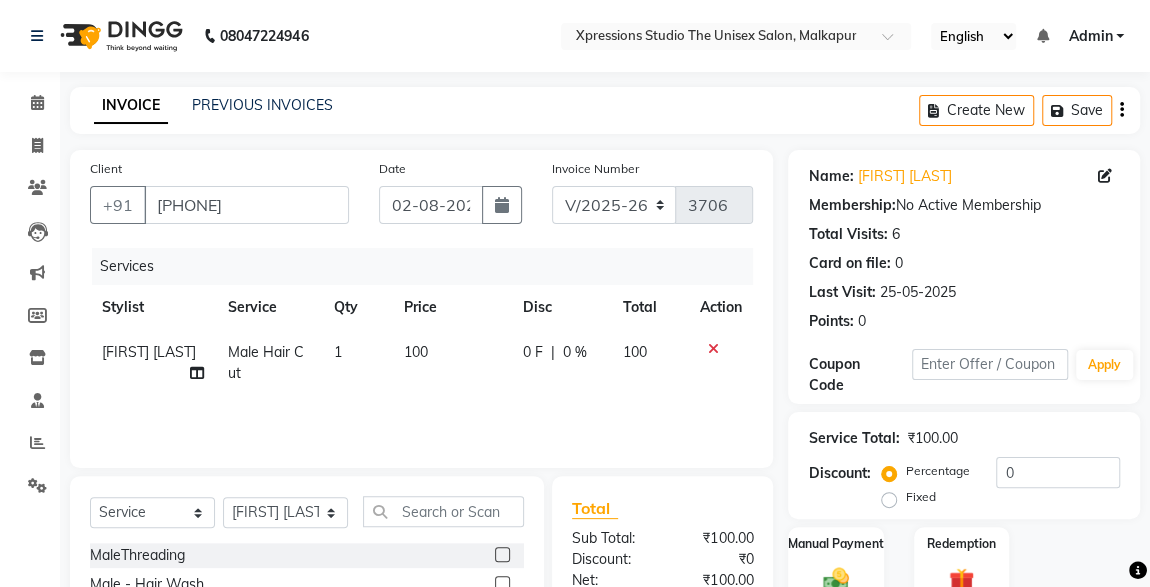 scroll, scrollTop: 212, scrollLeft: 0, axis: vertical 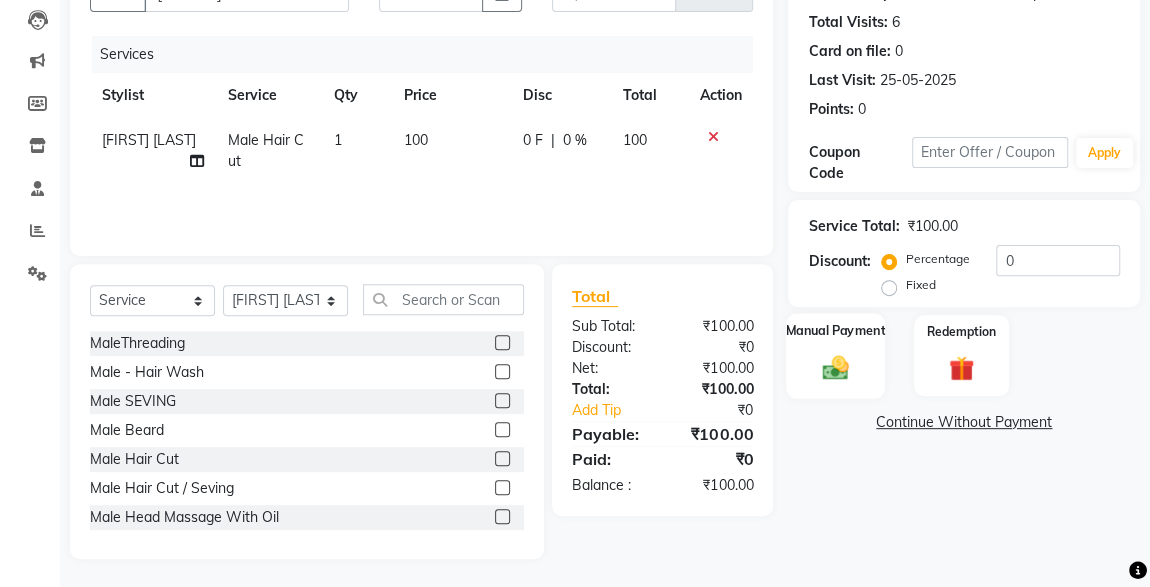 click on "Manual Payment" 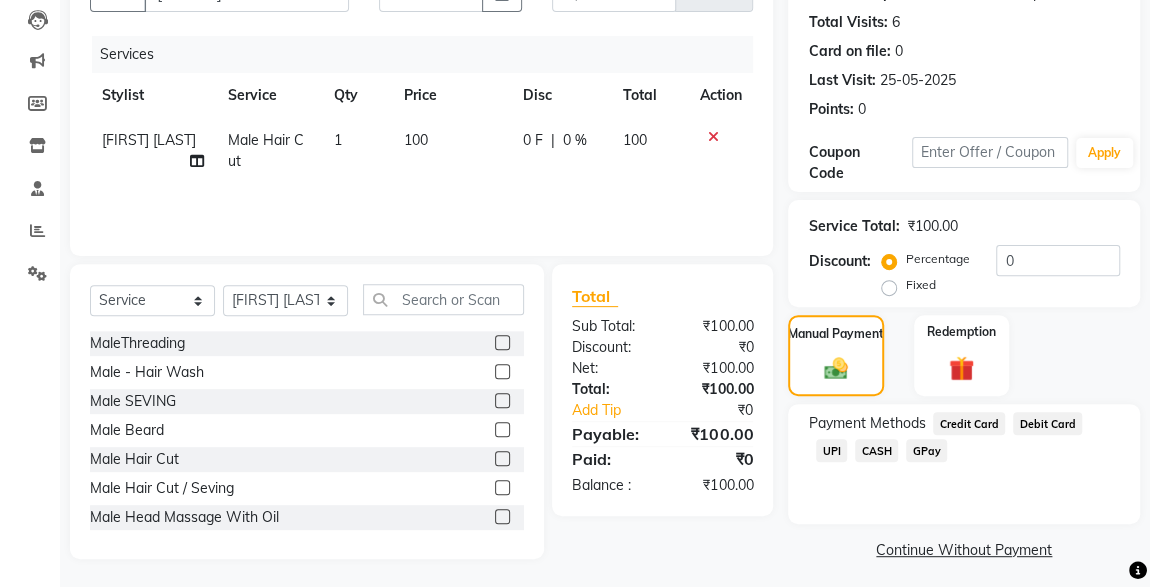 click on "CASH" 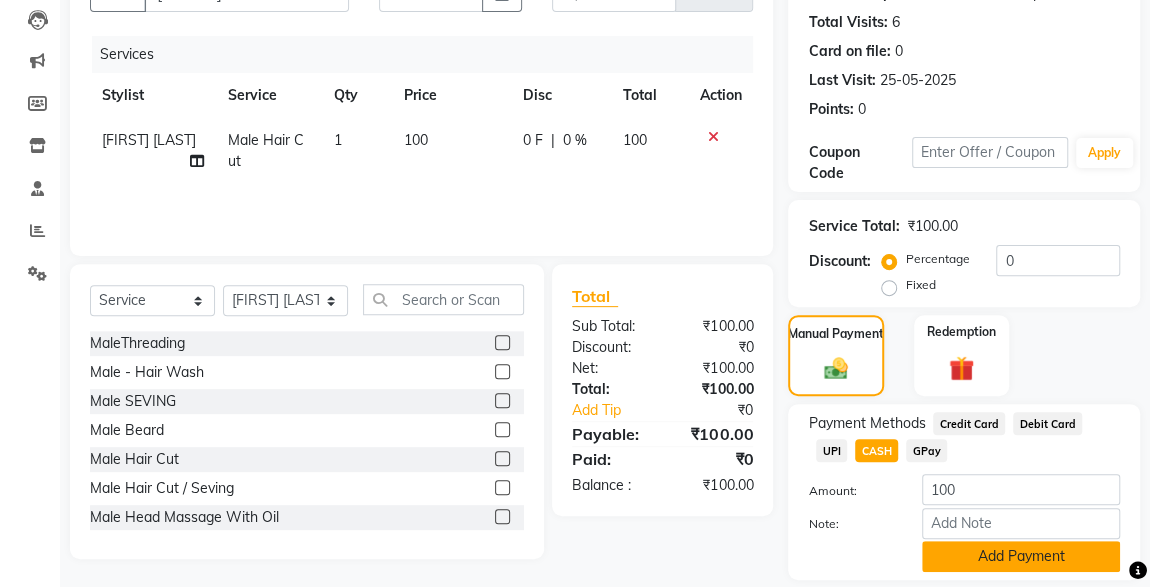 click on "Add Payment" 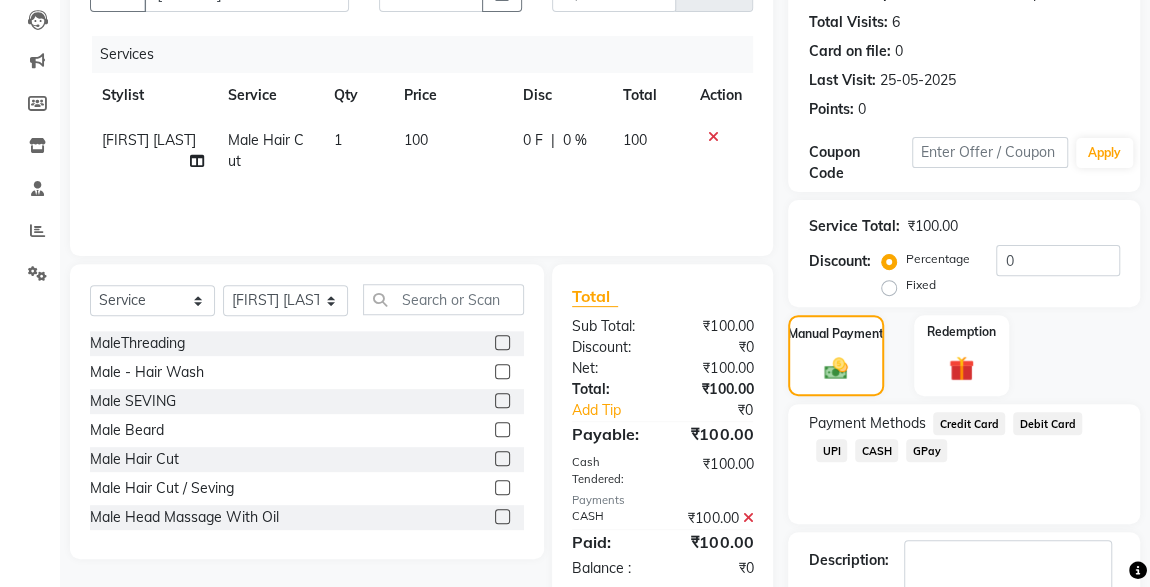 scroll, scrollTop: 330, scrollLeft: 0, axis: vertical 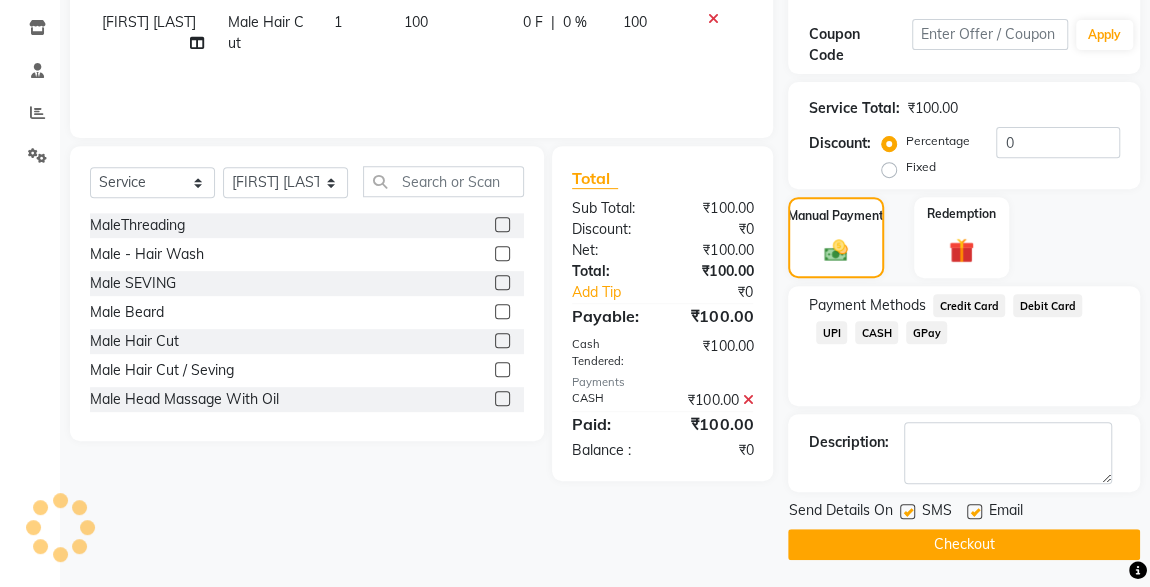click 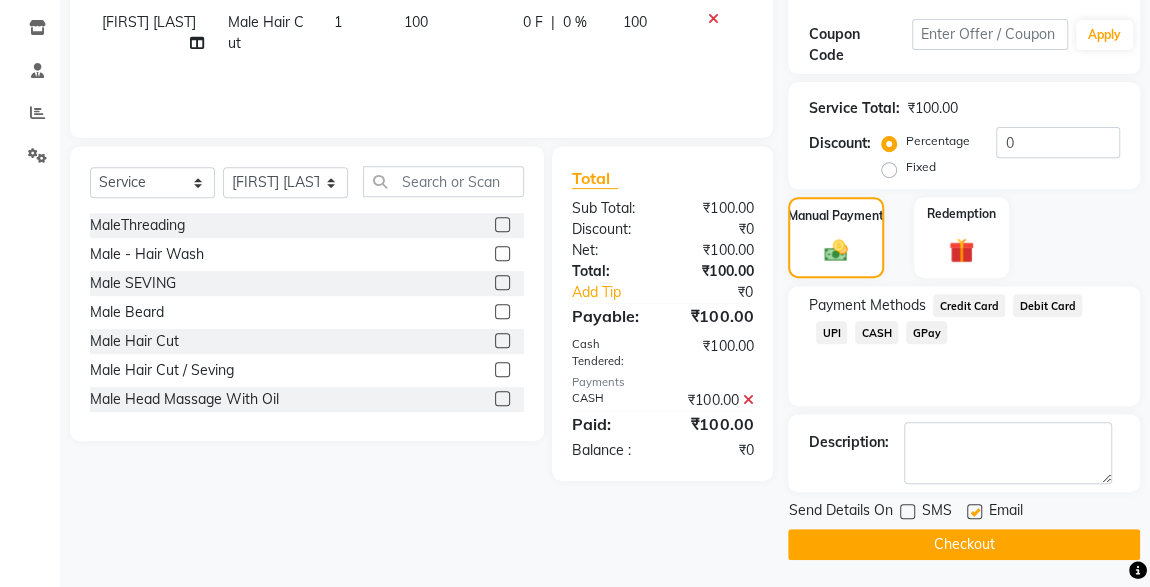 click on "Checkout" 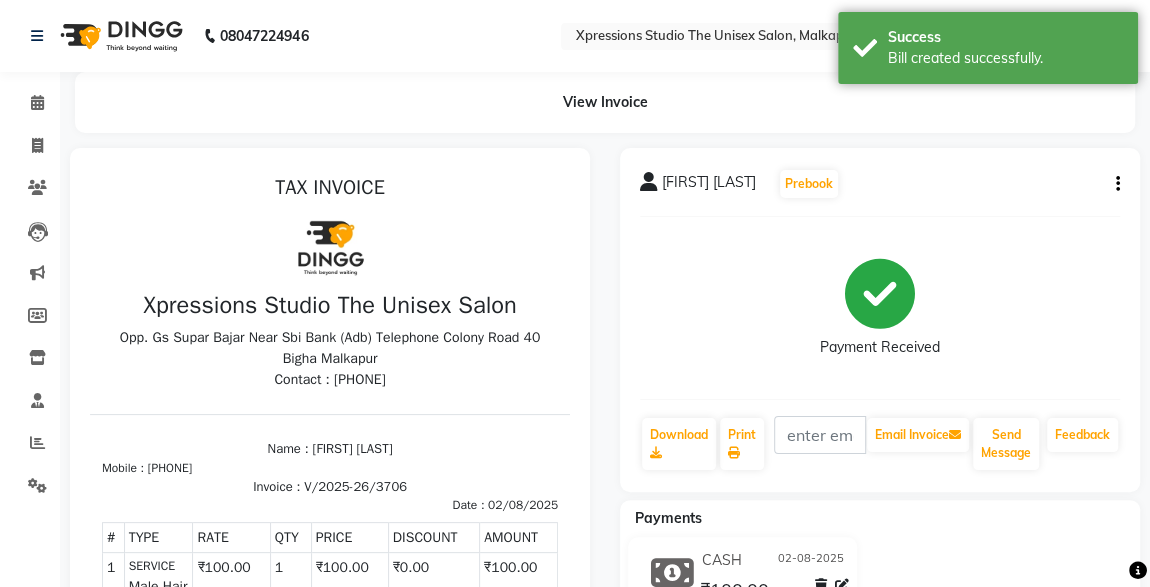 scroll, scrollTop: 0, scrollLeft: 0, axis: both 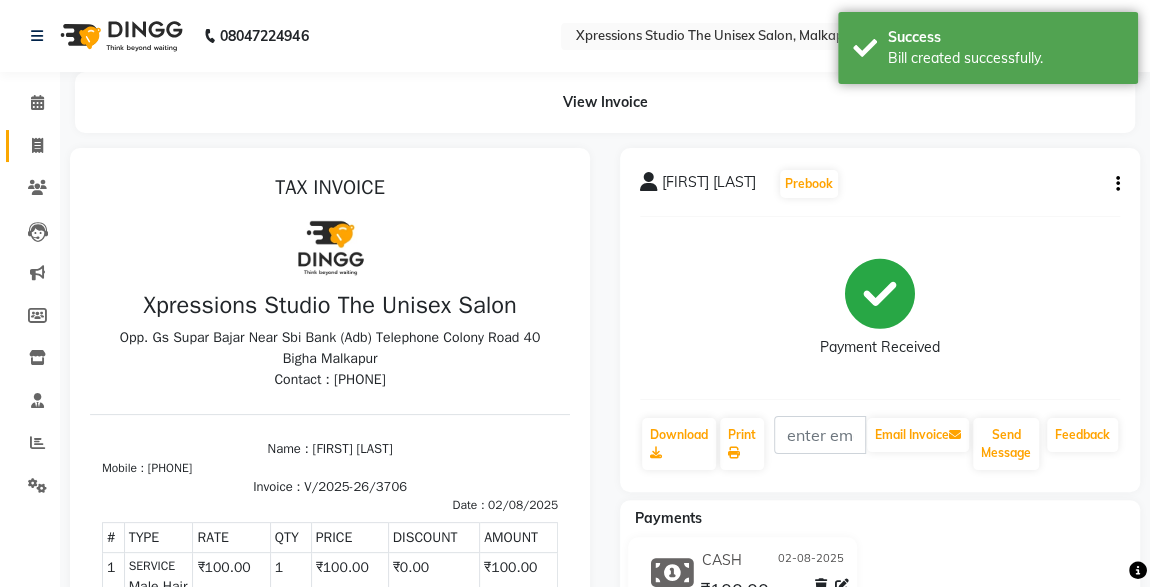 click on "Invoice" 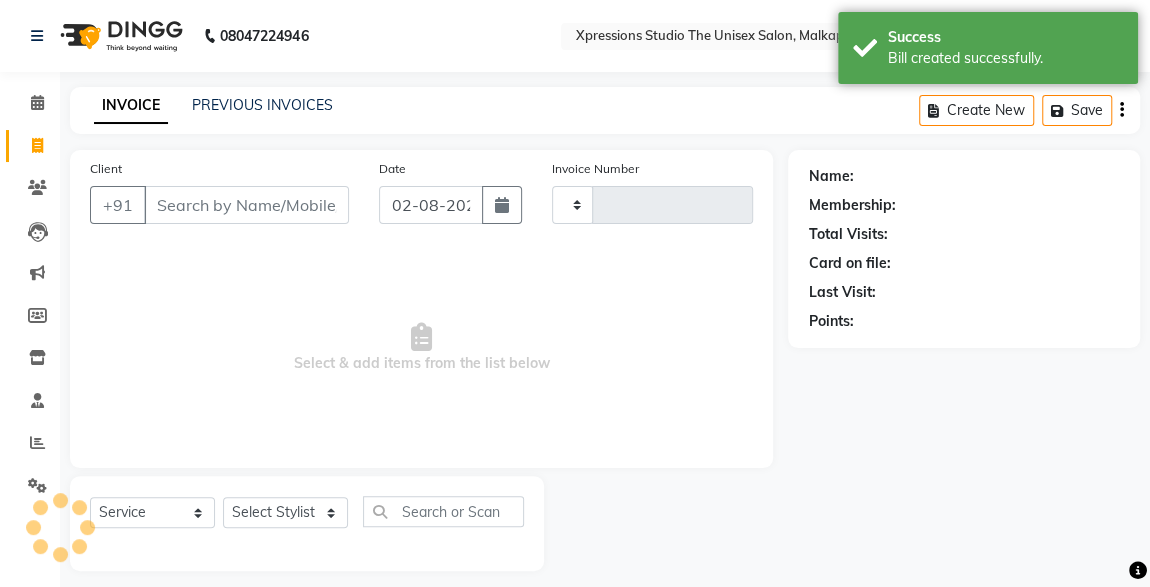 type on "3707" 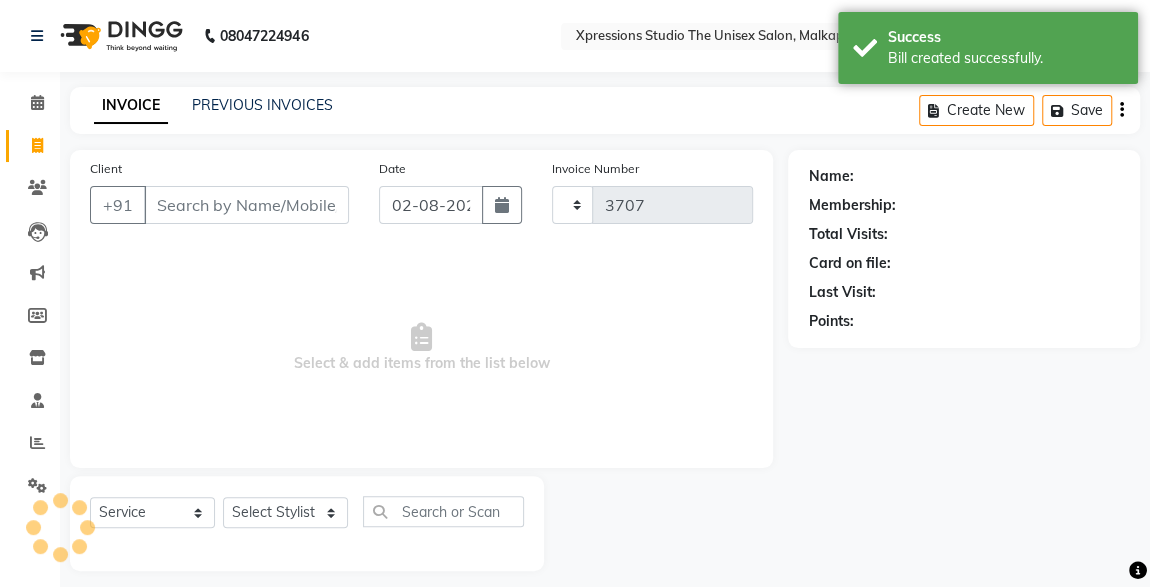scroll, scrollTop: 12, scrollLeft: 0, axis: vertical 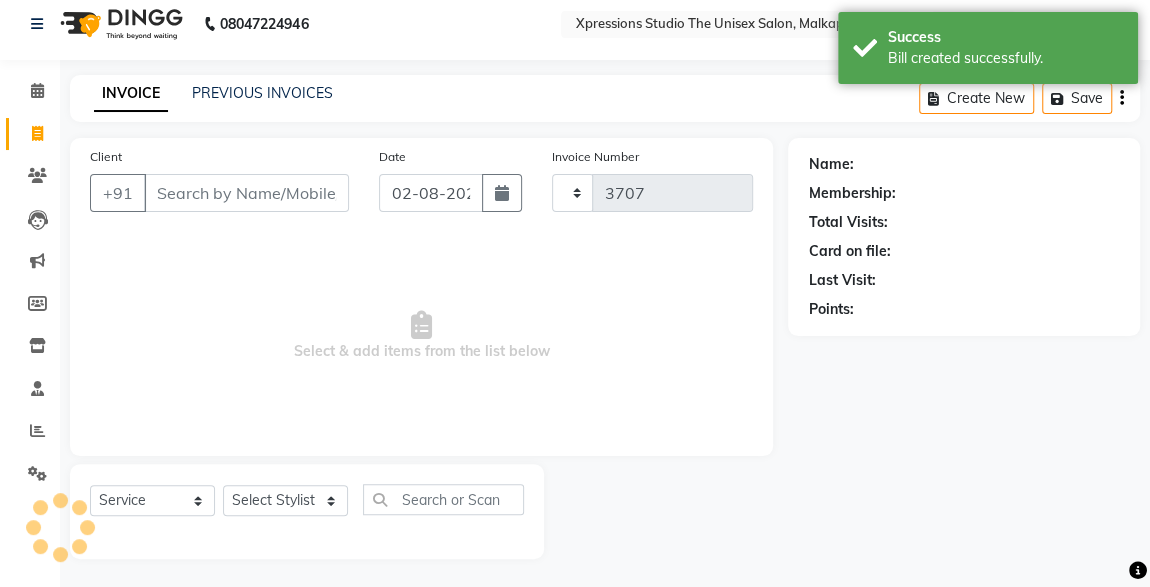 select on "7003" 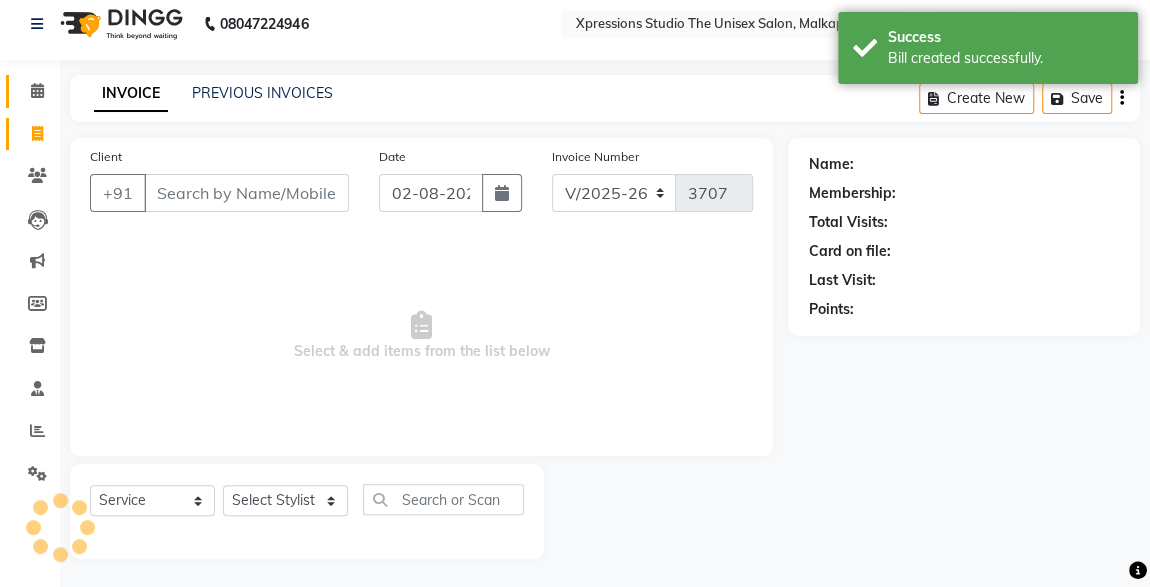 click 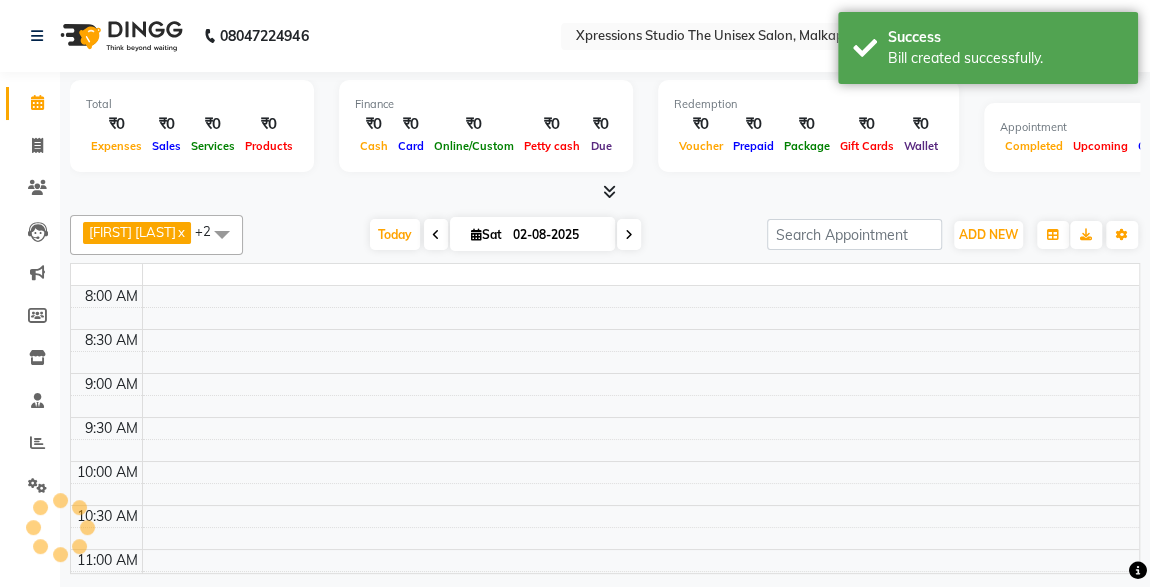 scroll, scrollTop: 0, scrollLeft: 0, axis: both 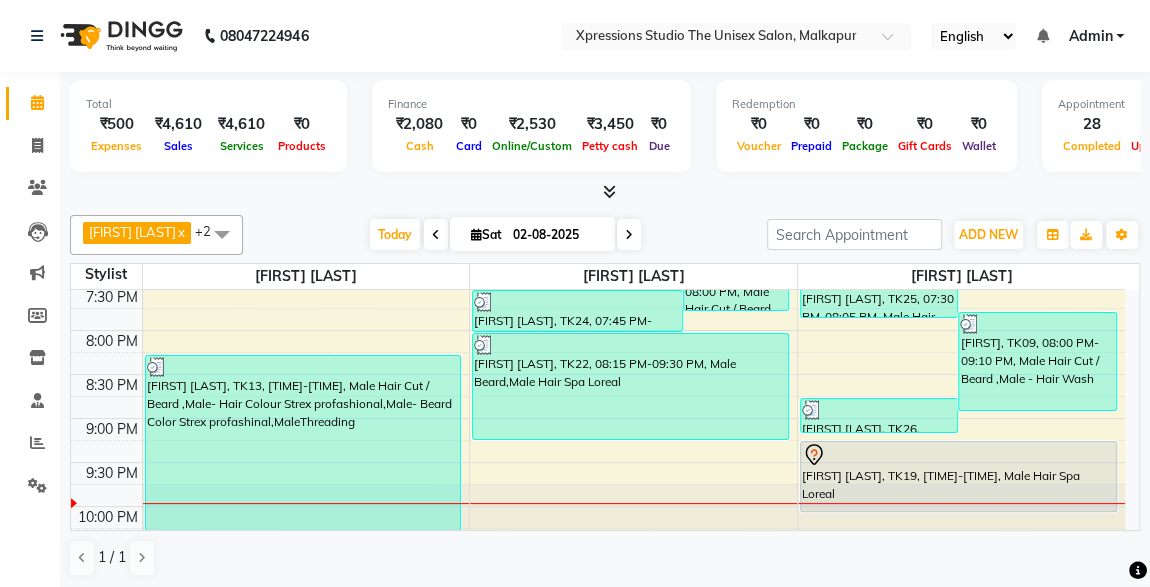 click at bounding box center [609, 191] 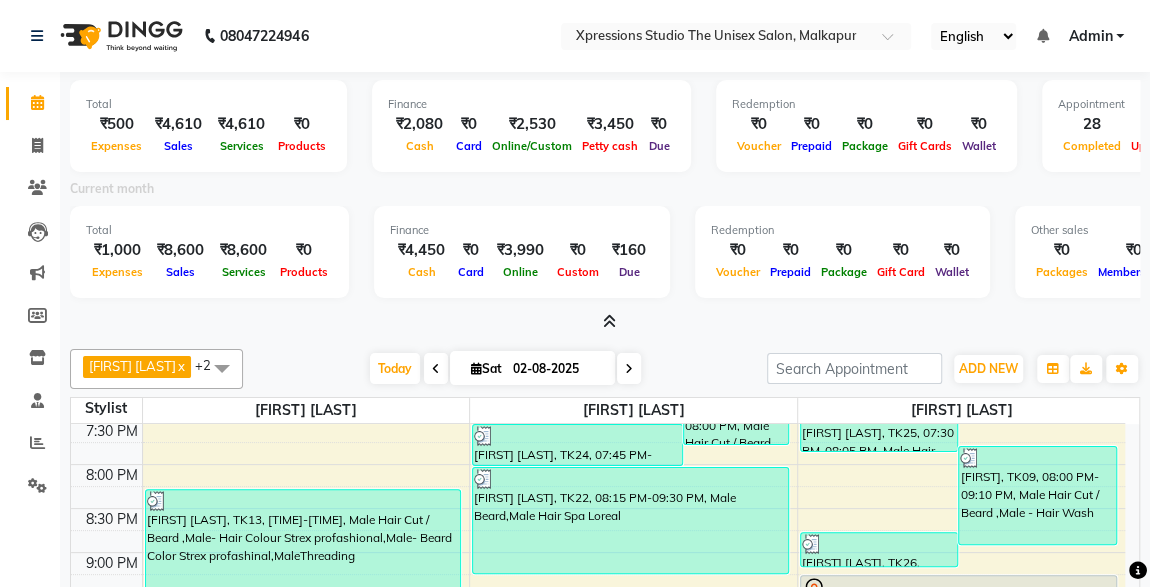 scroll, scrollTop: 1053, scrollLeft: 0, axis: vertical 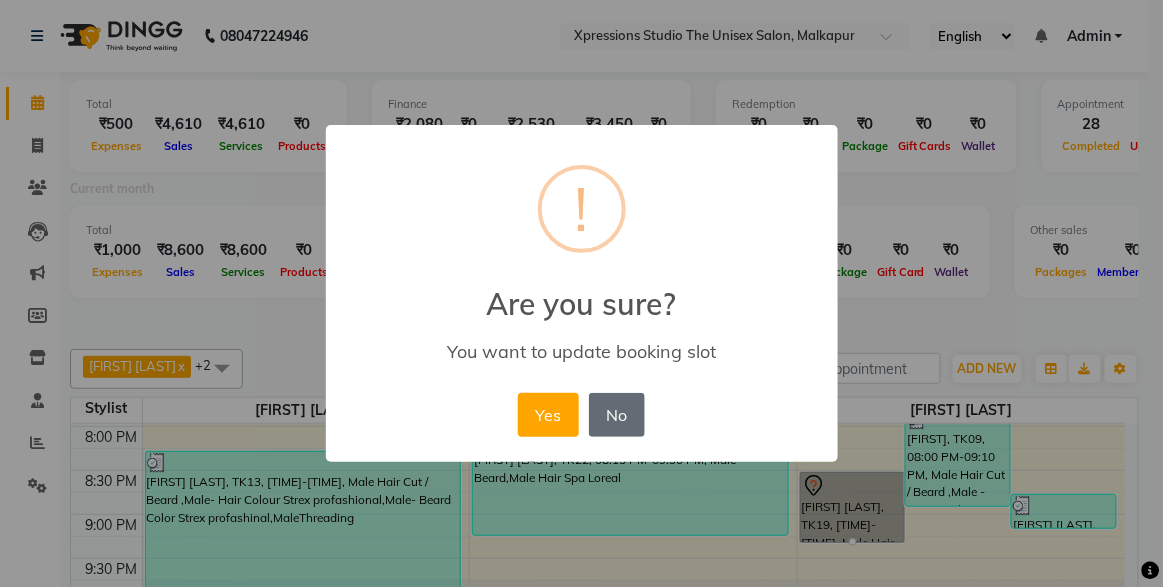 click on "No" at bounding box center [617, 415] 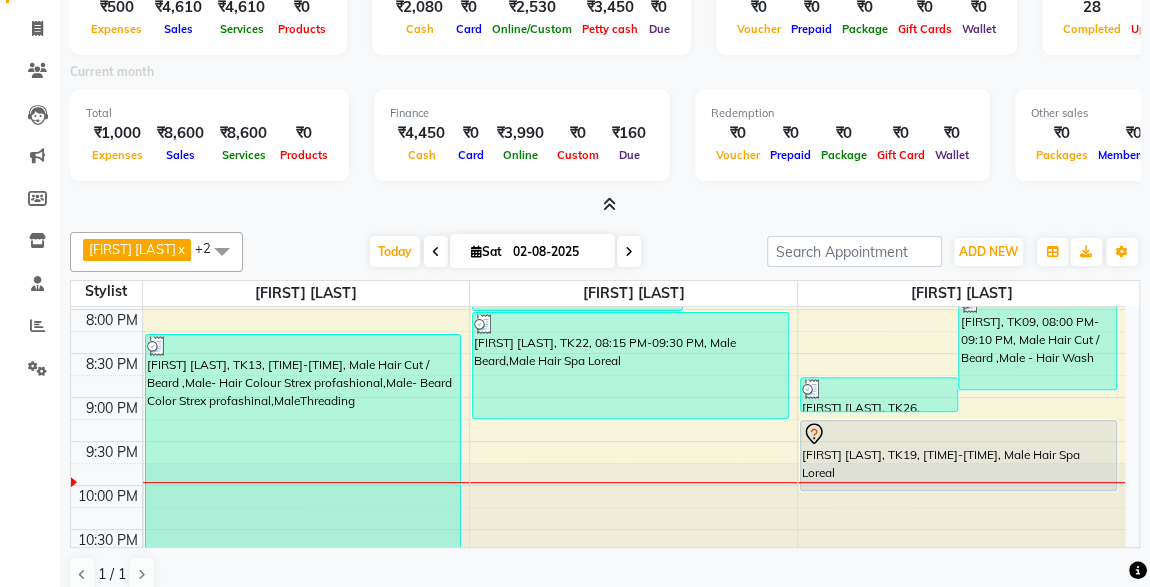 scroll, scrollTop: 119, scrollLeft: 0, axis: vertical 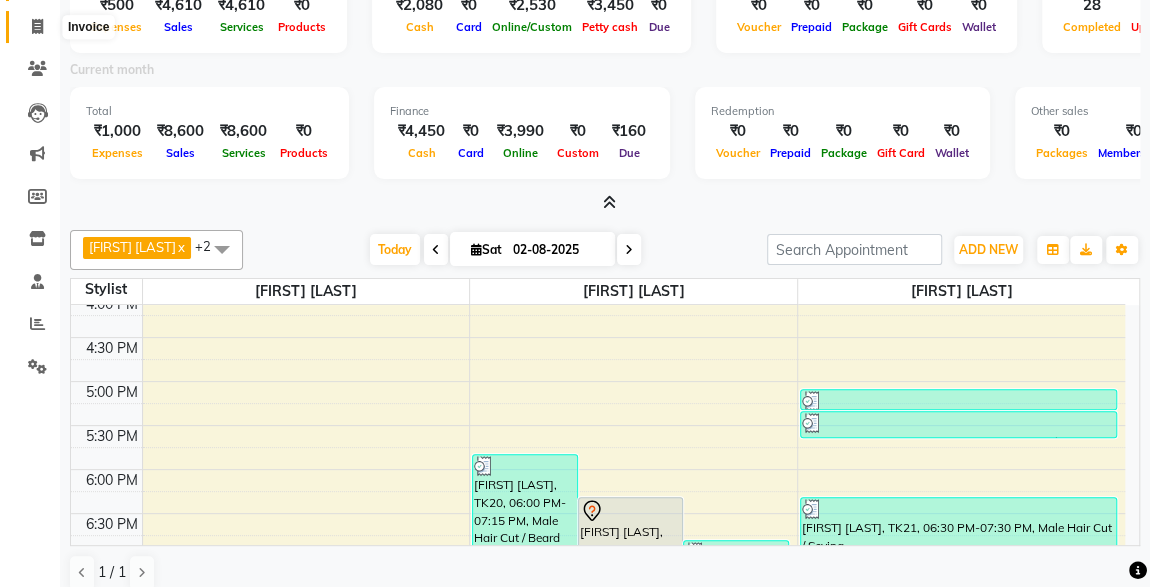 click 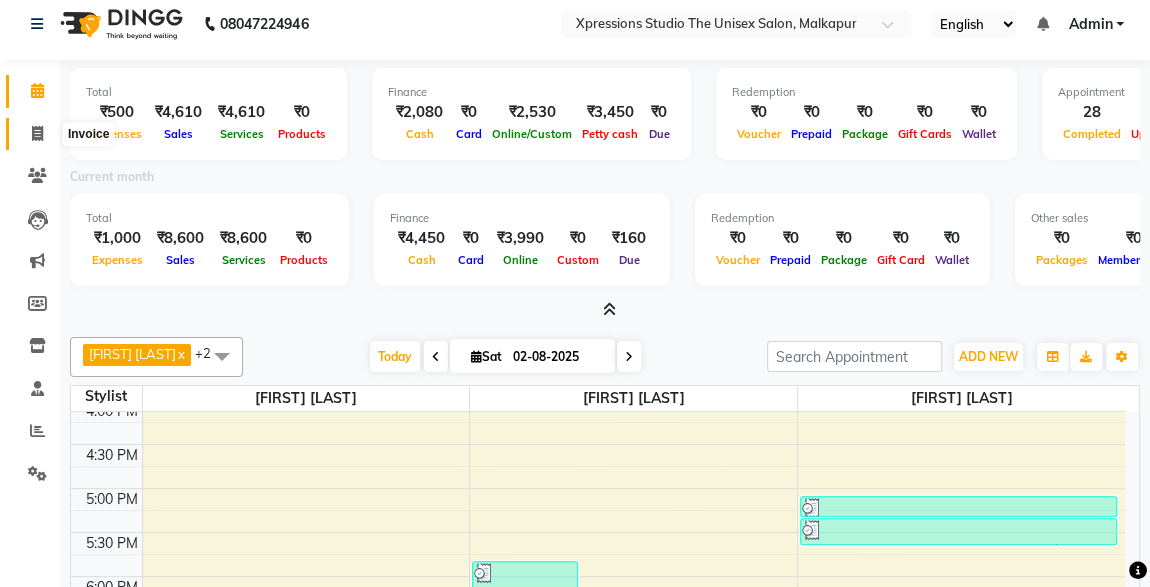select on "7003" 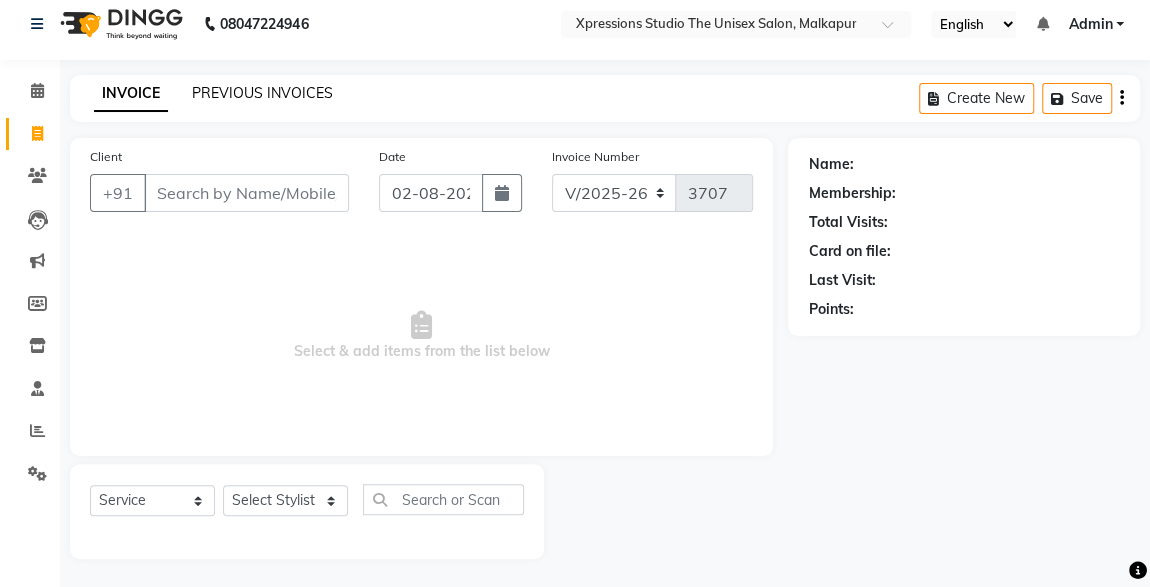 click on "PREVIOUS INVOICES" 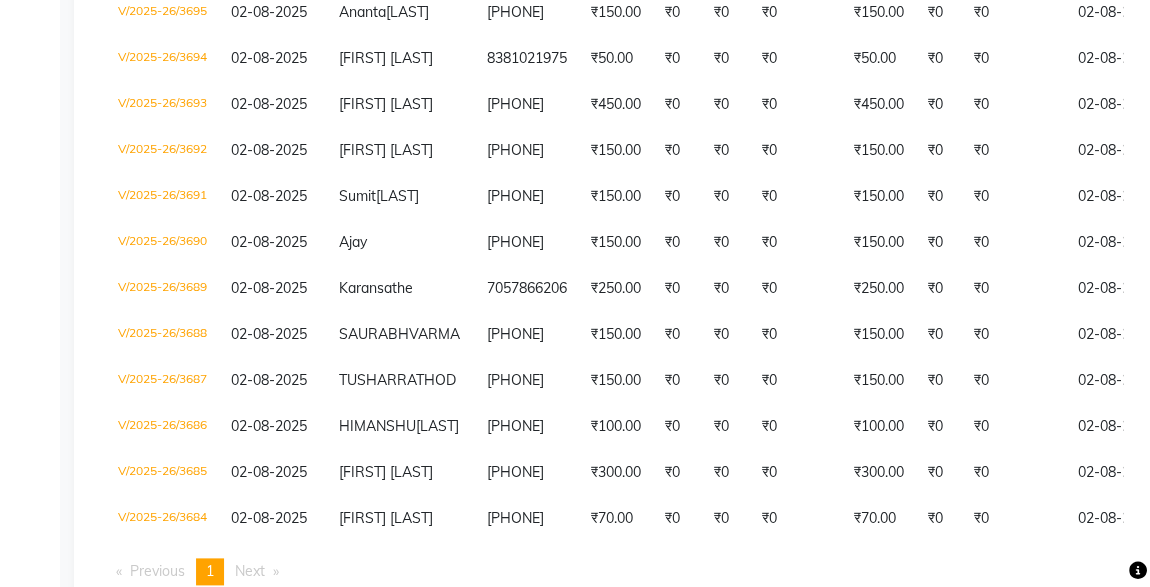 scroll, scrollTop: 1343, scrollLeft: 0, axis: vertical 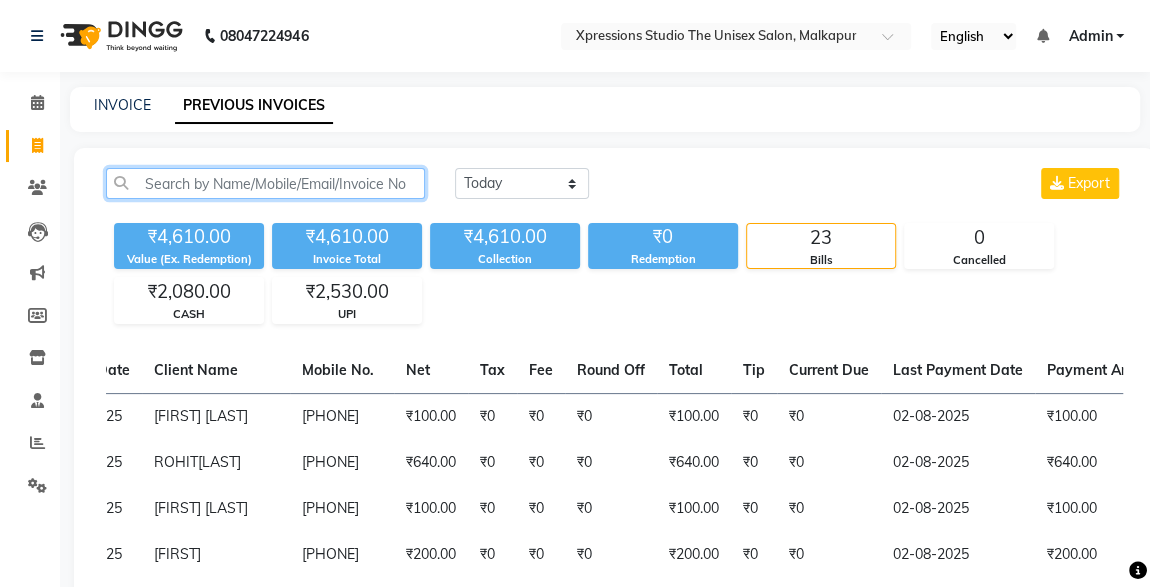 click 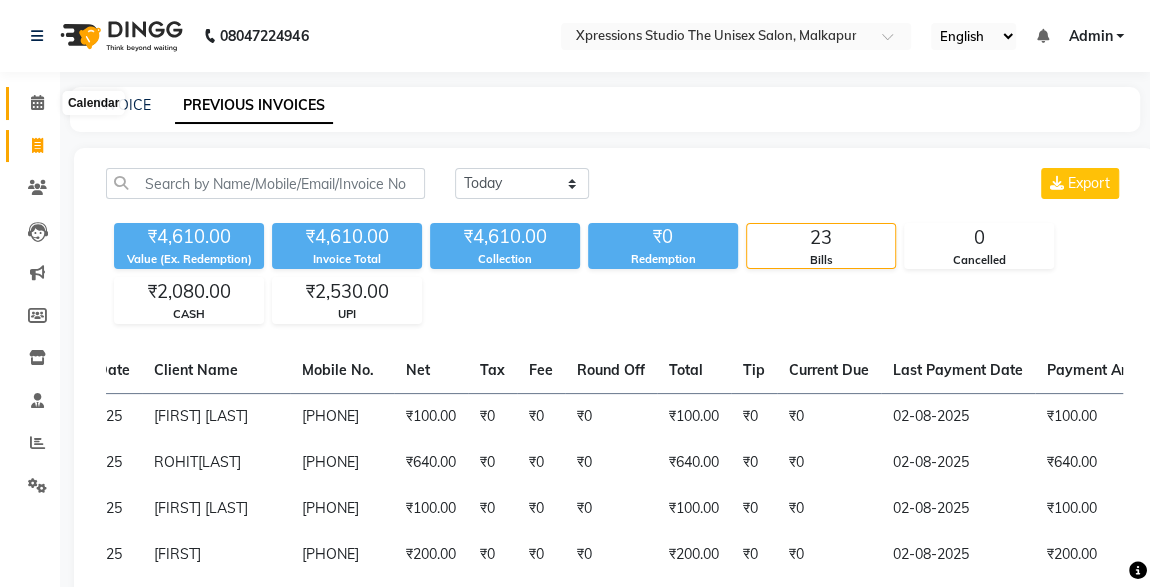 click 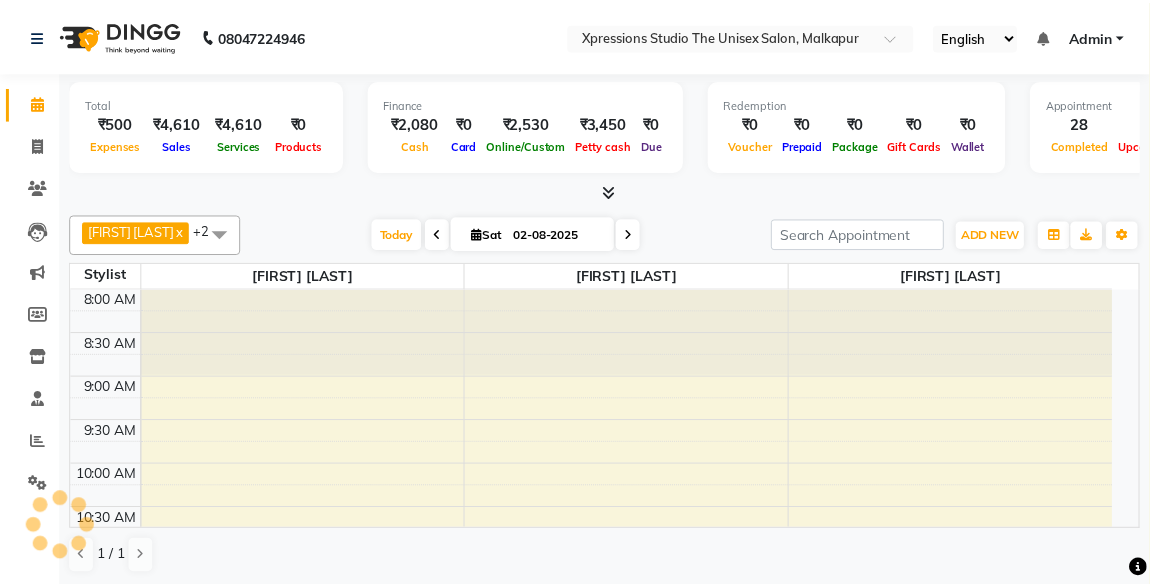 scroll, scrollTop: 1015, scrollLeft: 0, axis: vertical 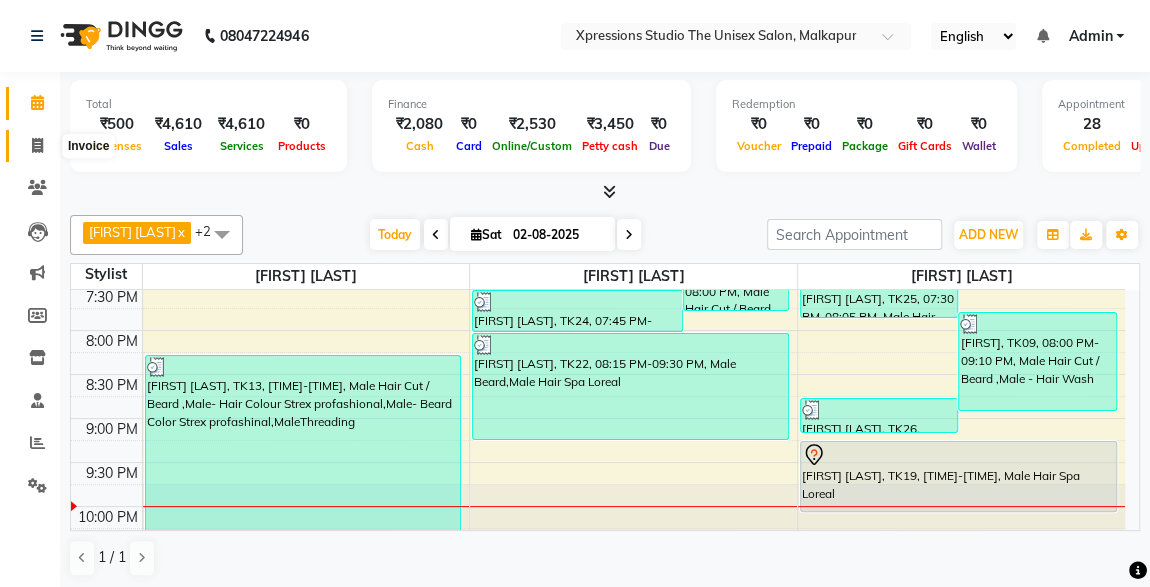 click 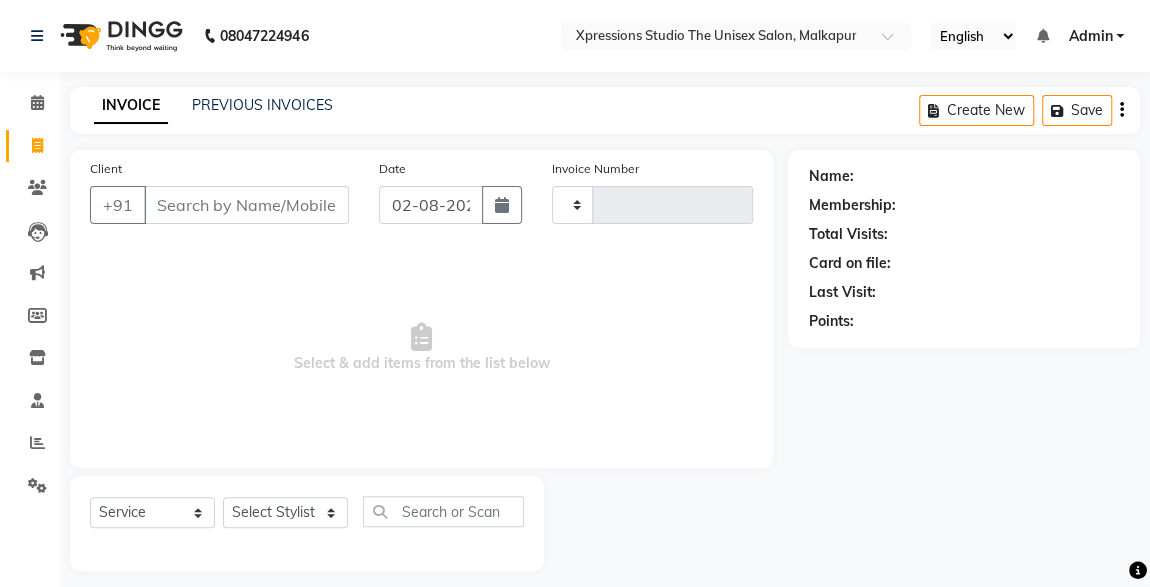 type on "3707" 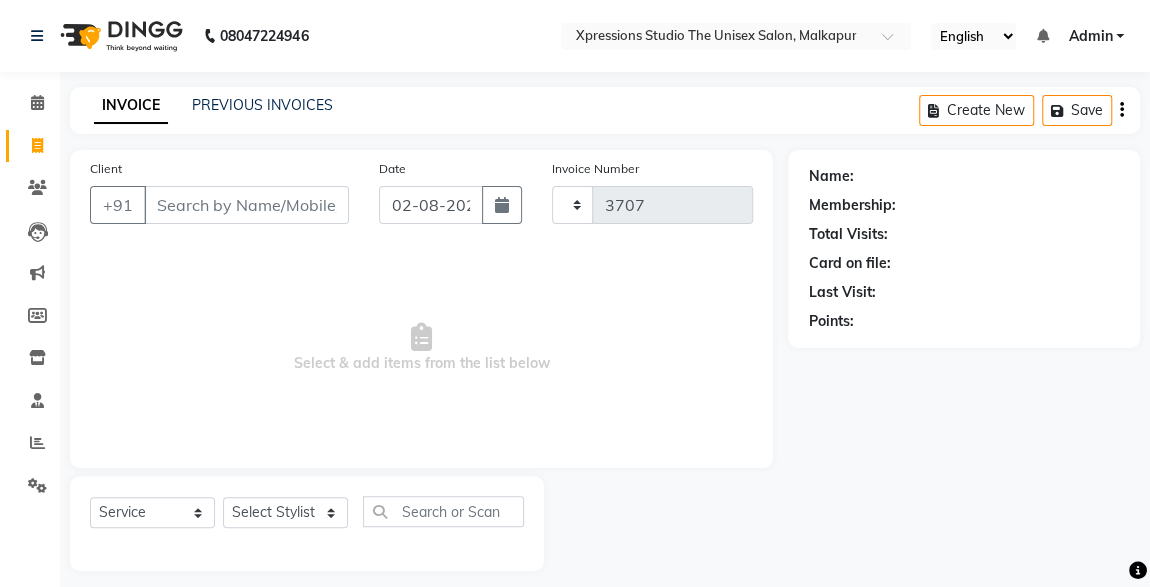 select on "7003" 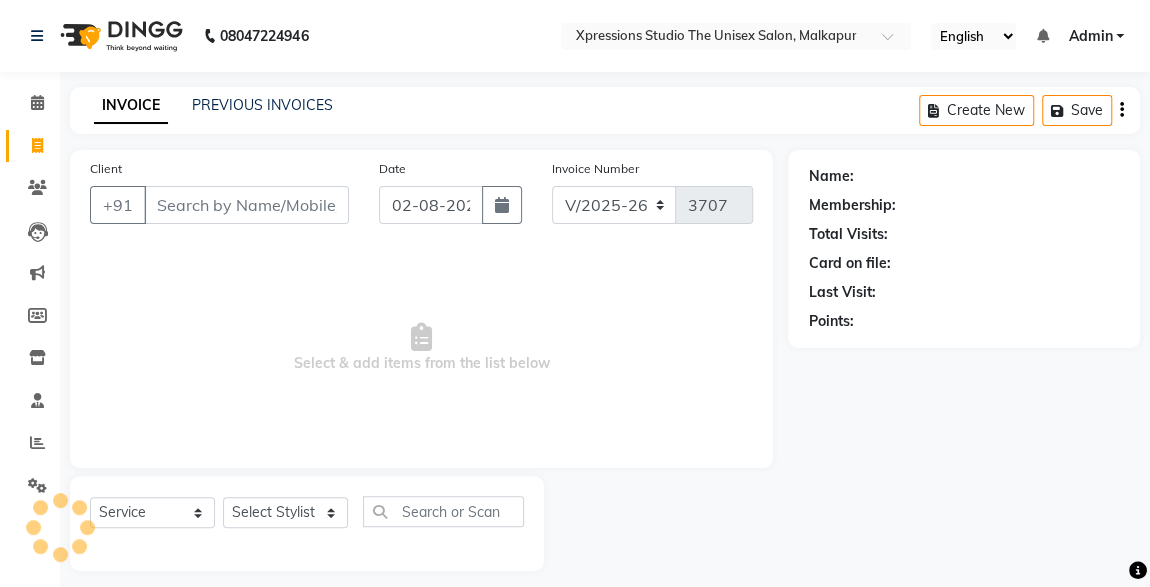 click on "Client" at bounding box center (246, 205) 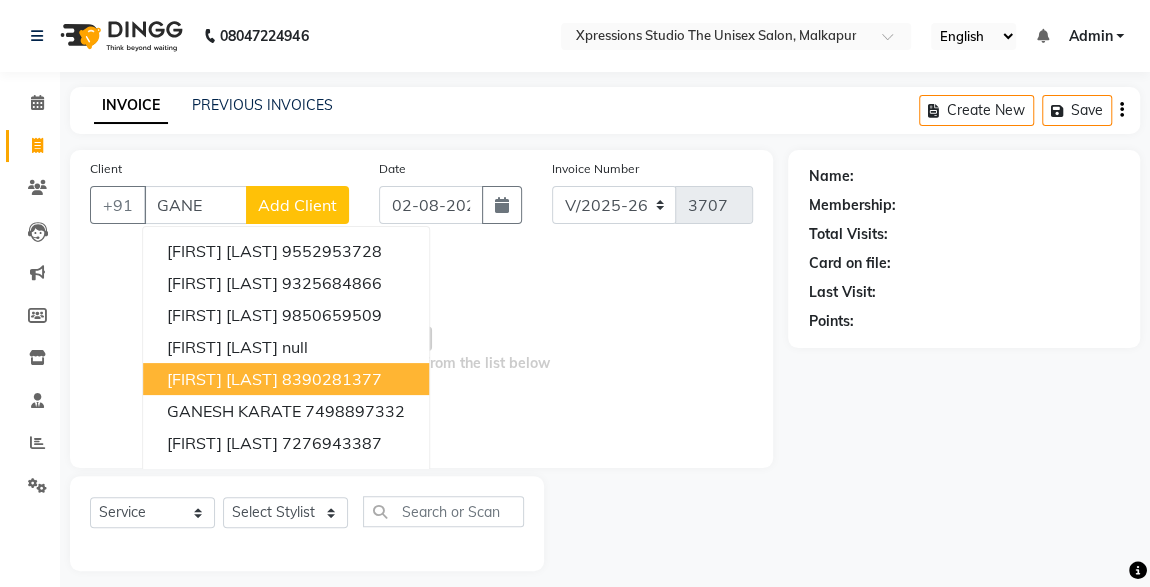 click on "[FIRST] [LAST]" at bounding box center (222, 379) 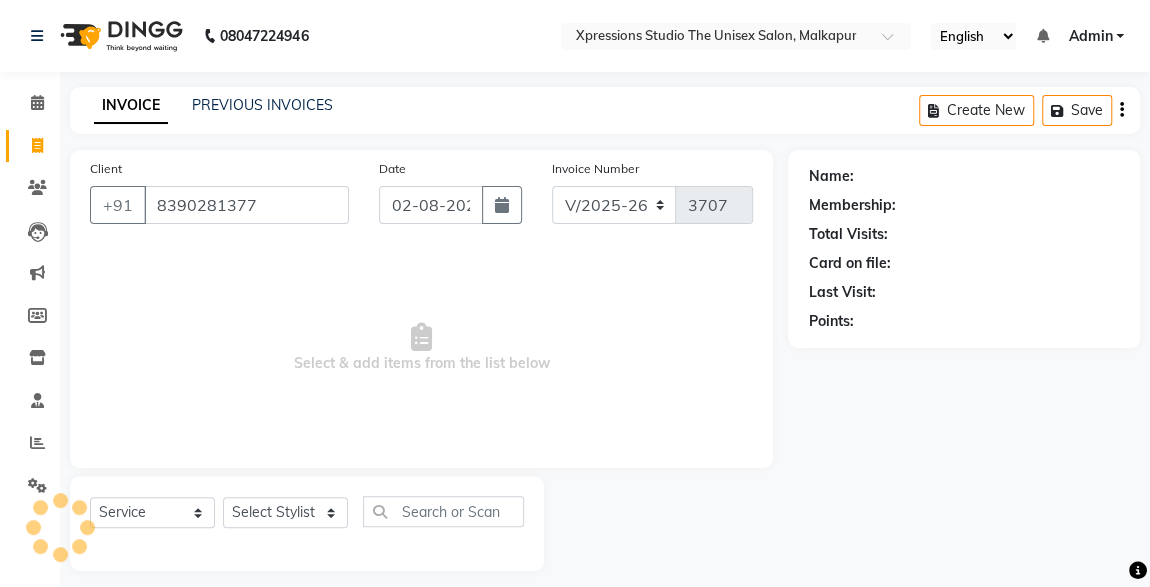 type on "8390281377" 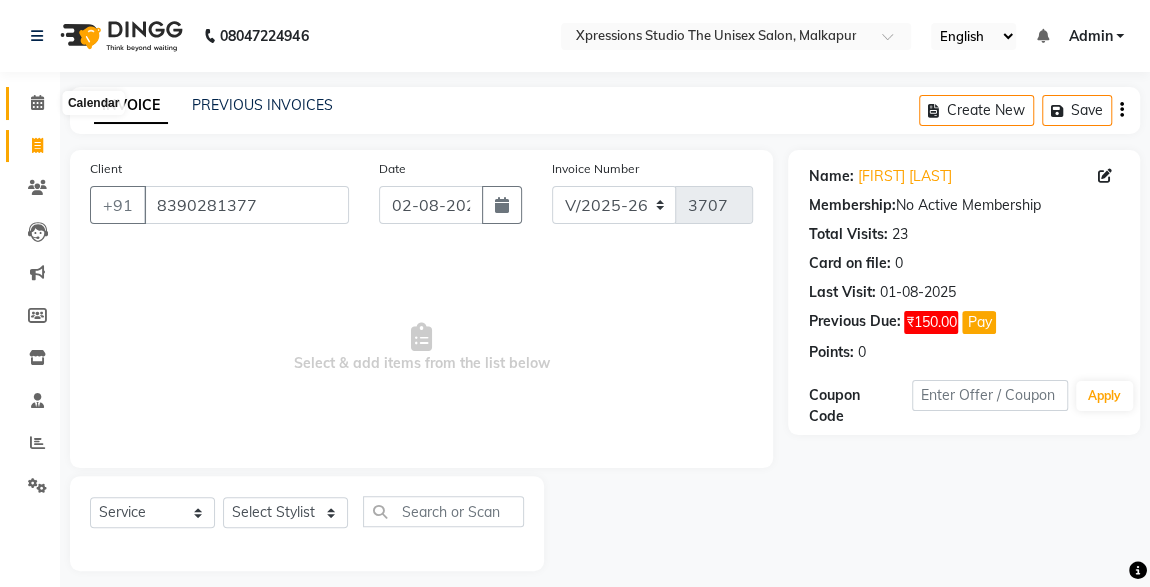click 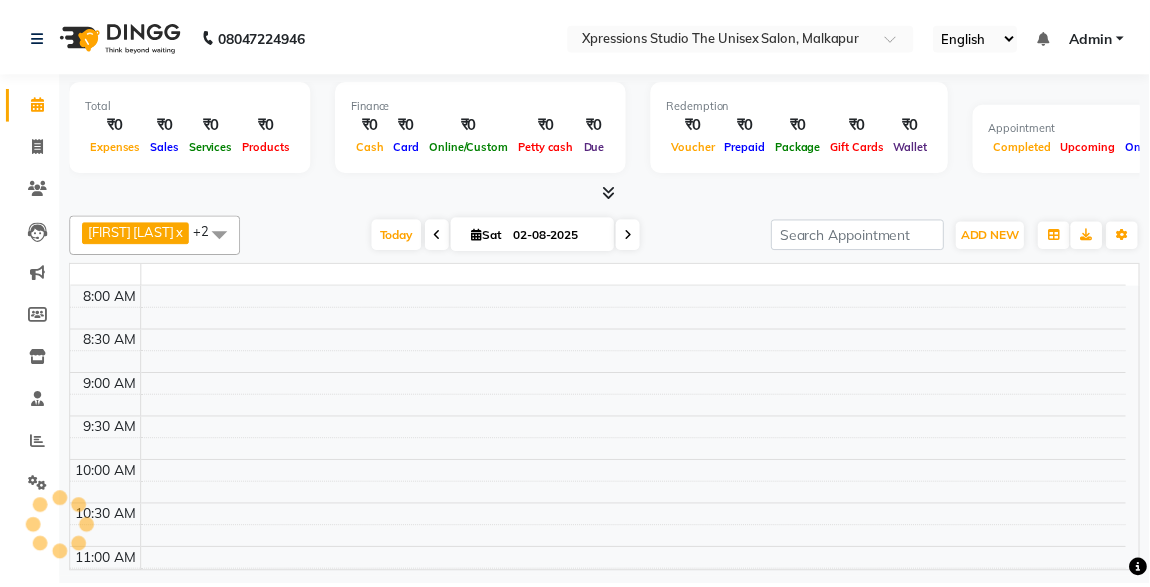scroll, scrollTop: 0, scrollLeft: 0, axis: both 